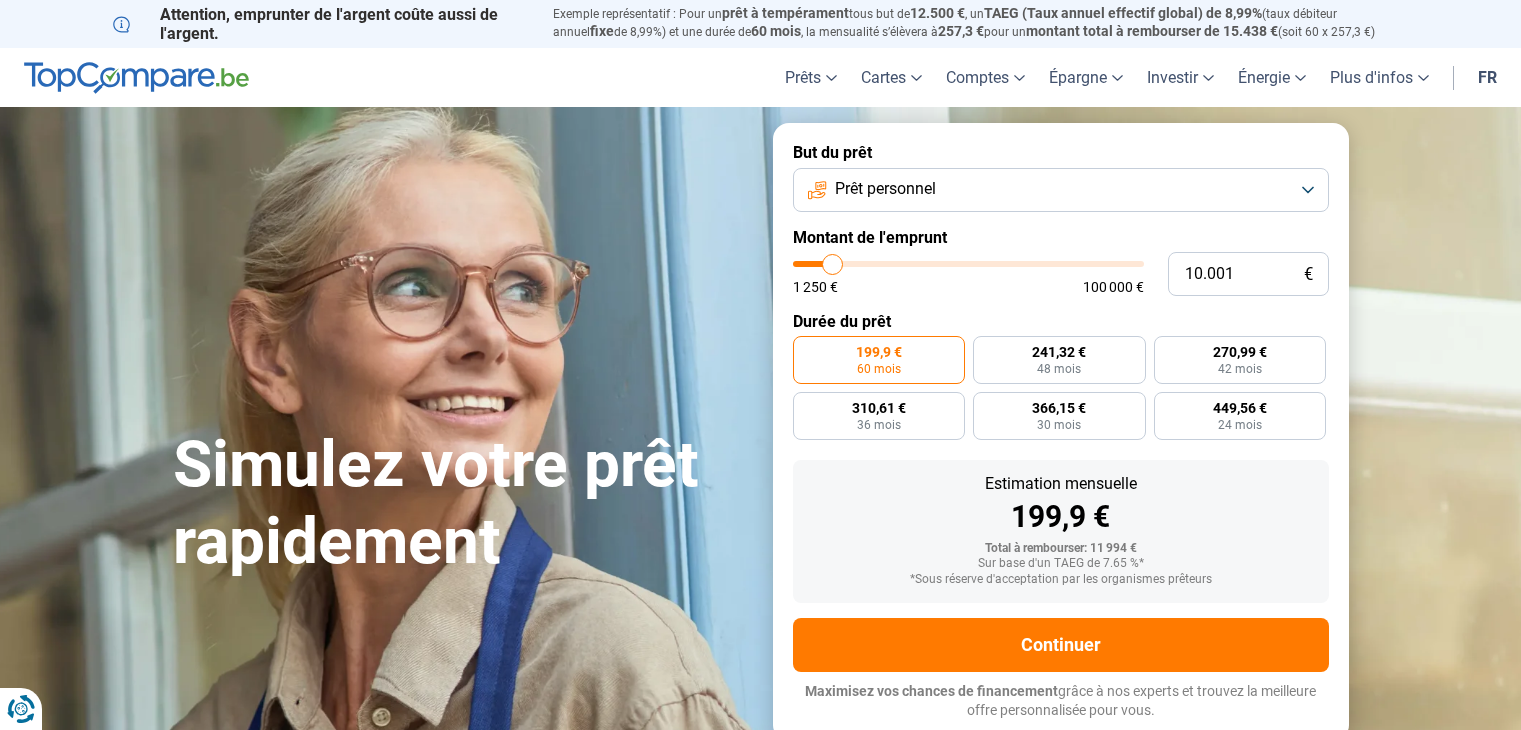 scroll, scrollTop: 0, scrollLeft: 0, axis: both 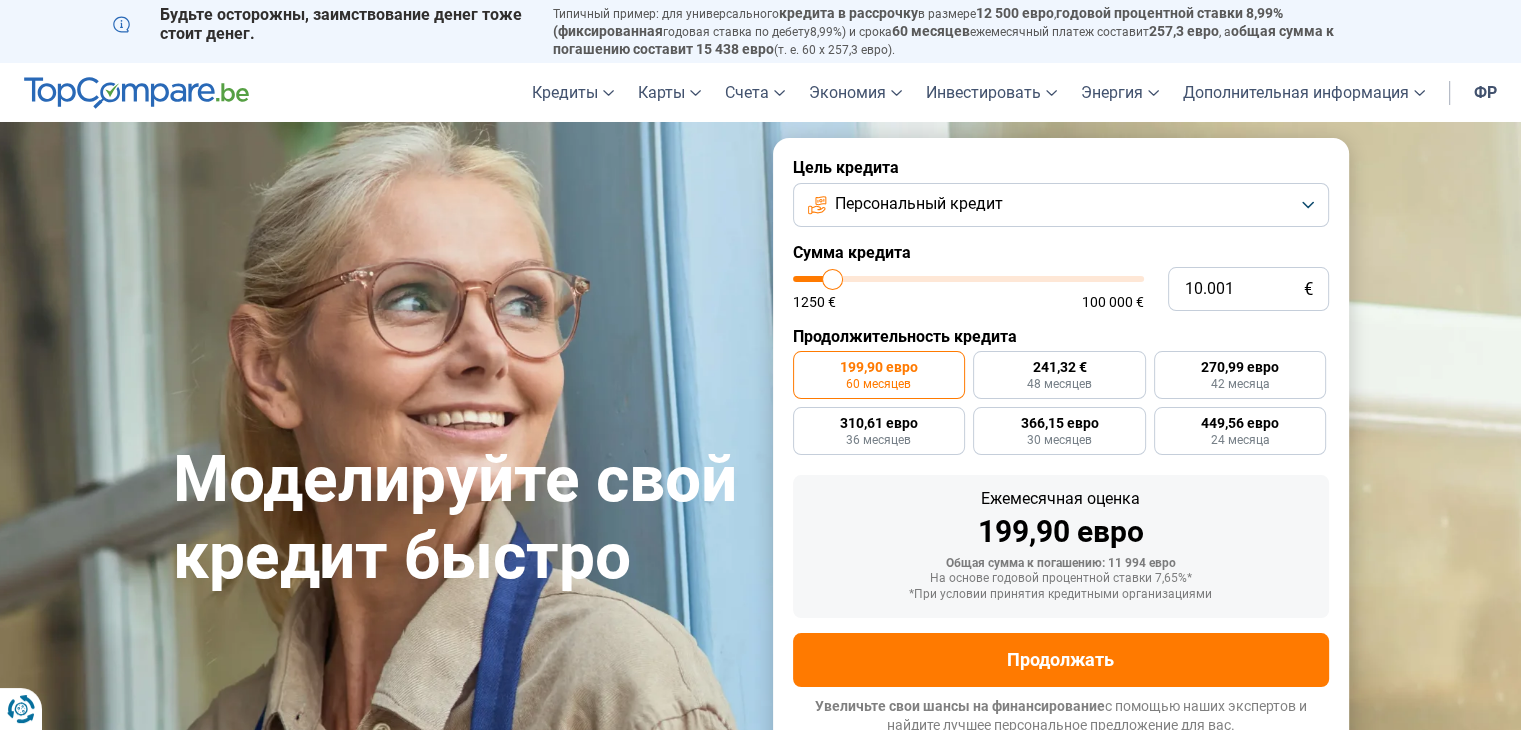 click on "Персональный кредит" at bounding box center (1061, 205) 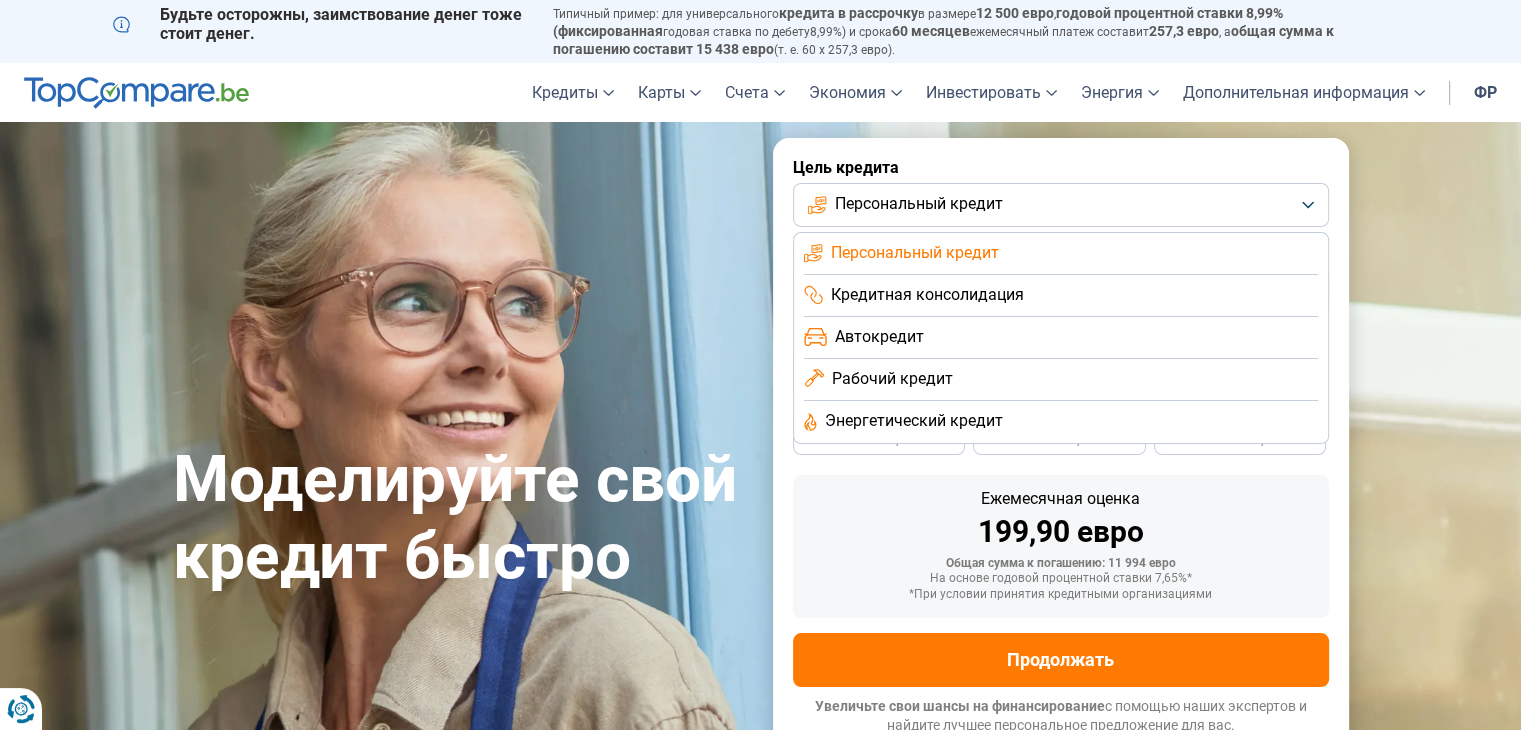click on "Персональный кредит" at bounding box center (915, 252) 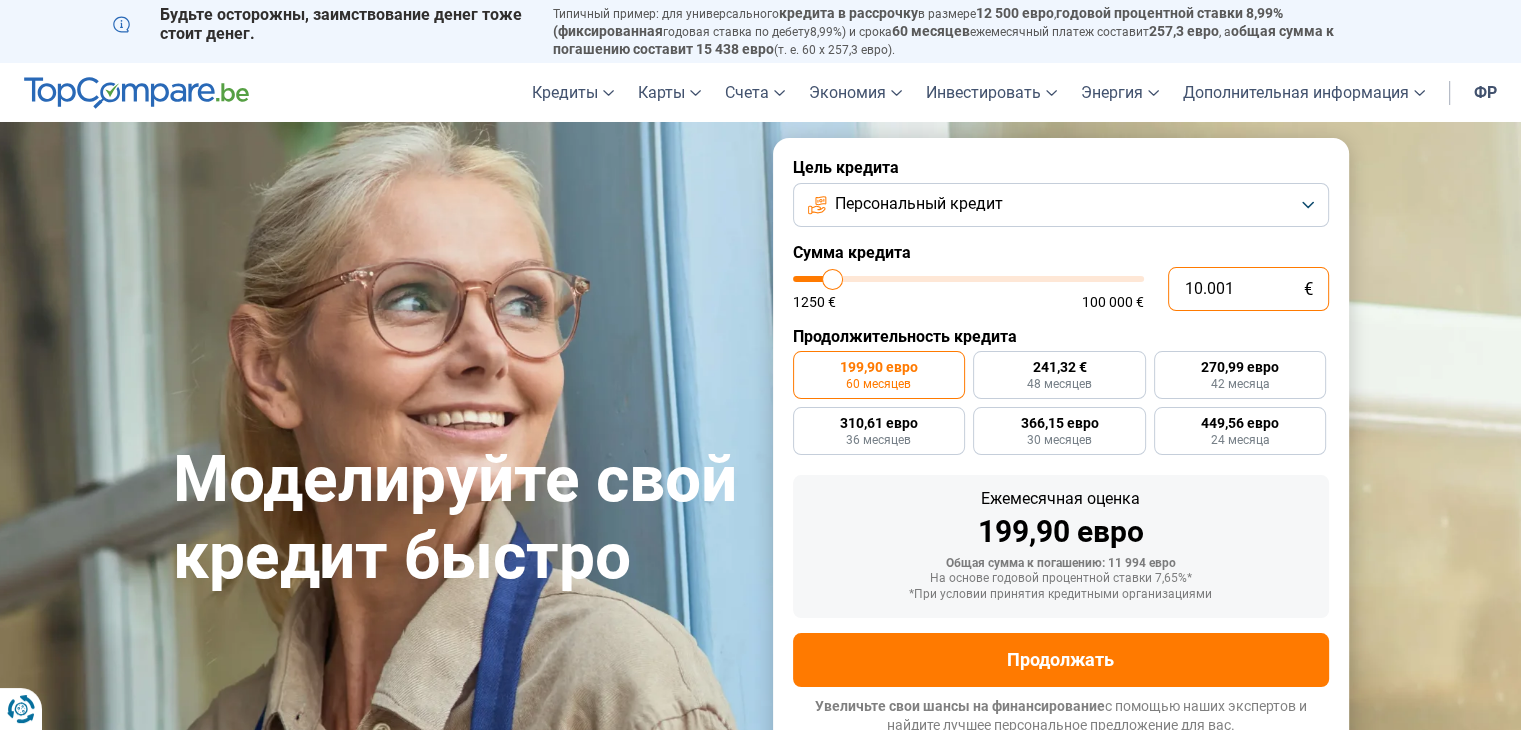 drag, startPoint x: 1252, startPoint y: 287, endPoint x: 777, endPoint y: 257, distance: 475.9464 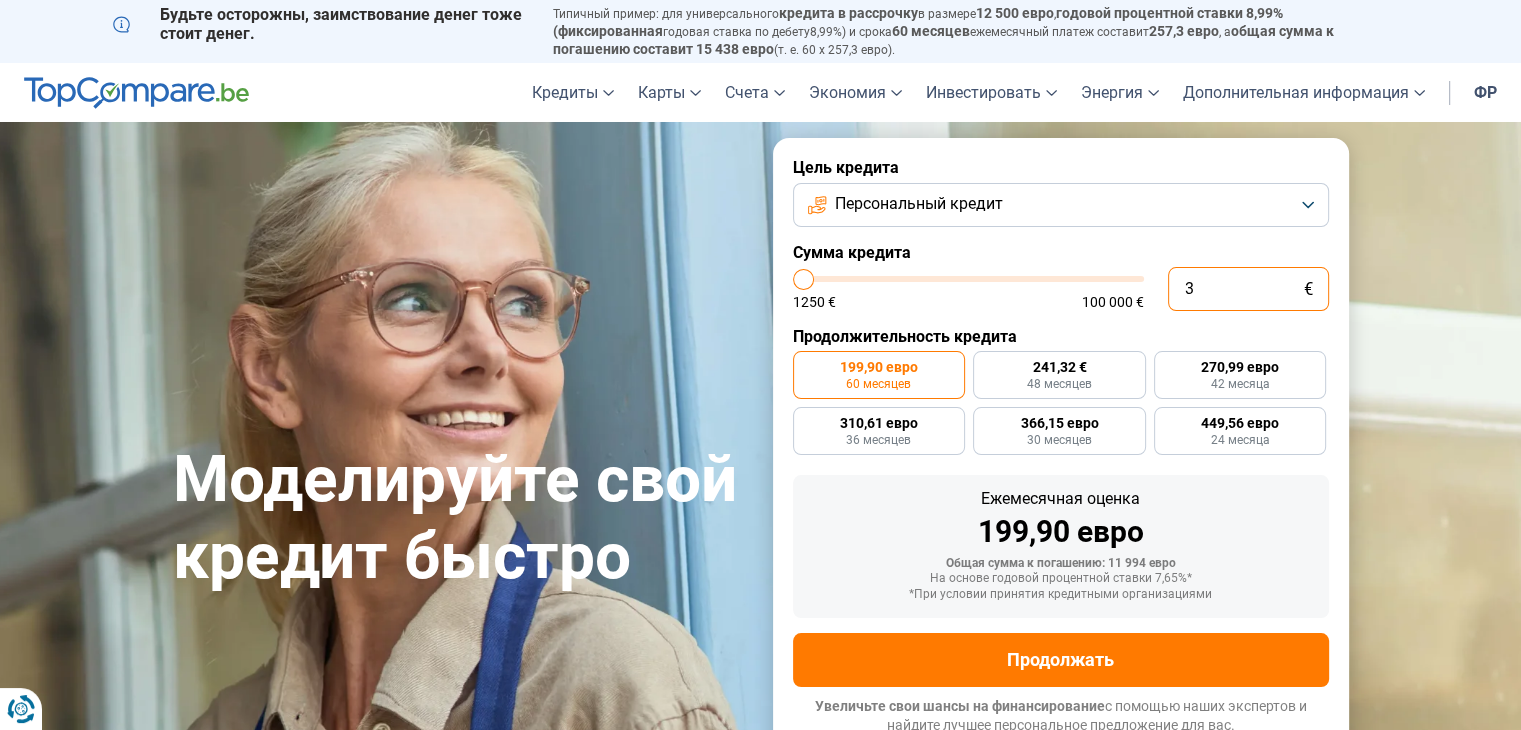 type on "30" 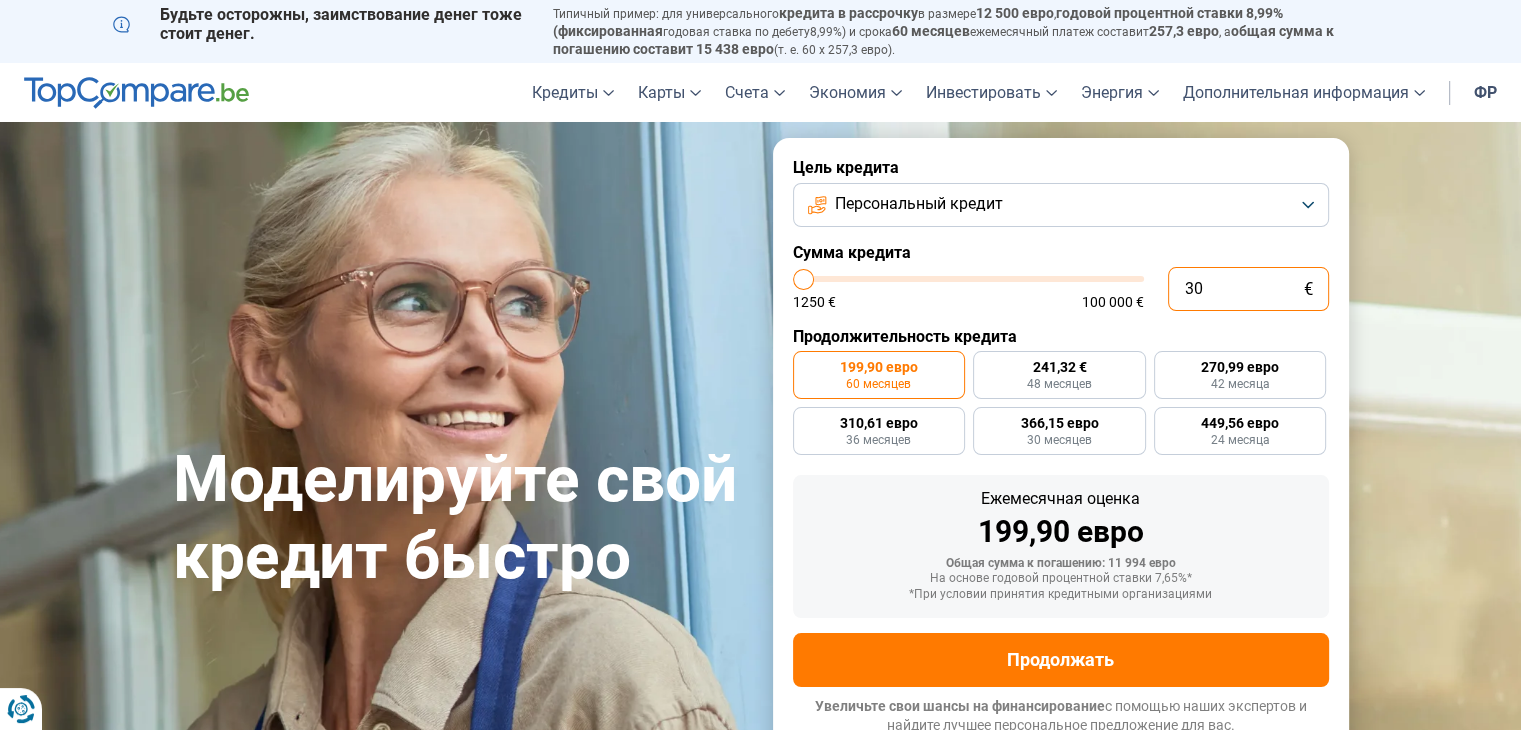 type on "300" 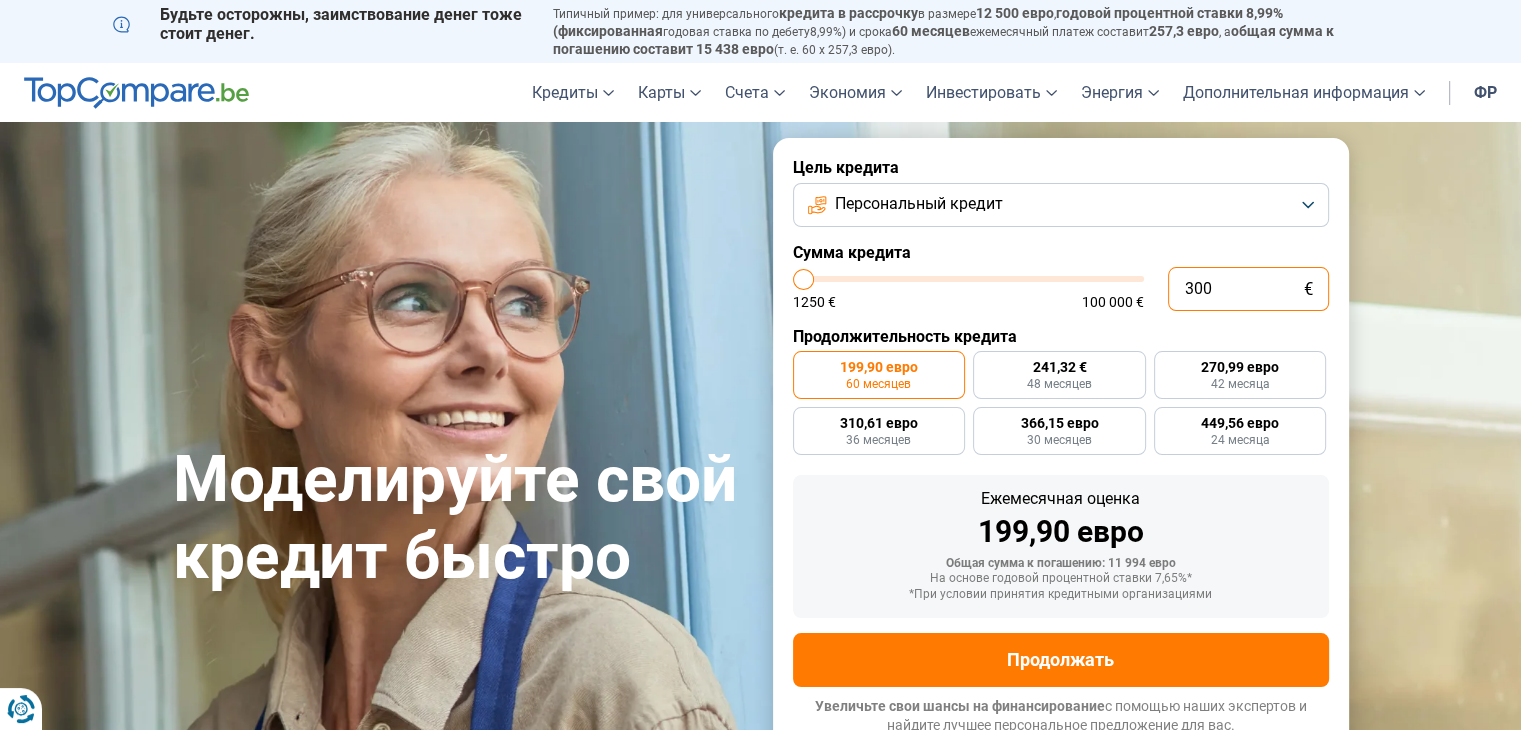 type on "3.000" 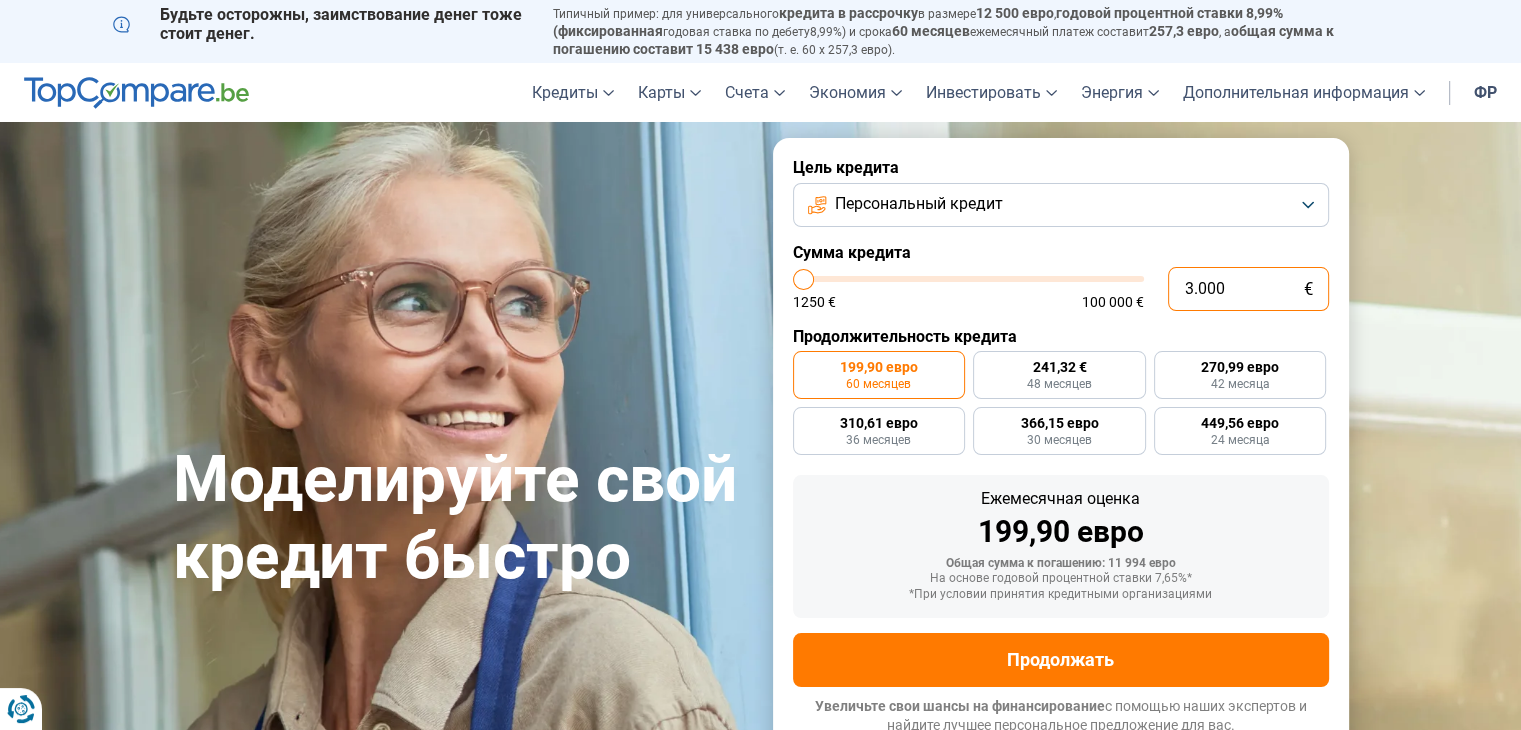 type on "3000" 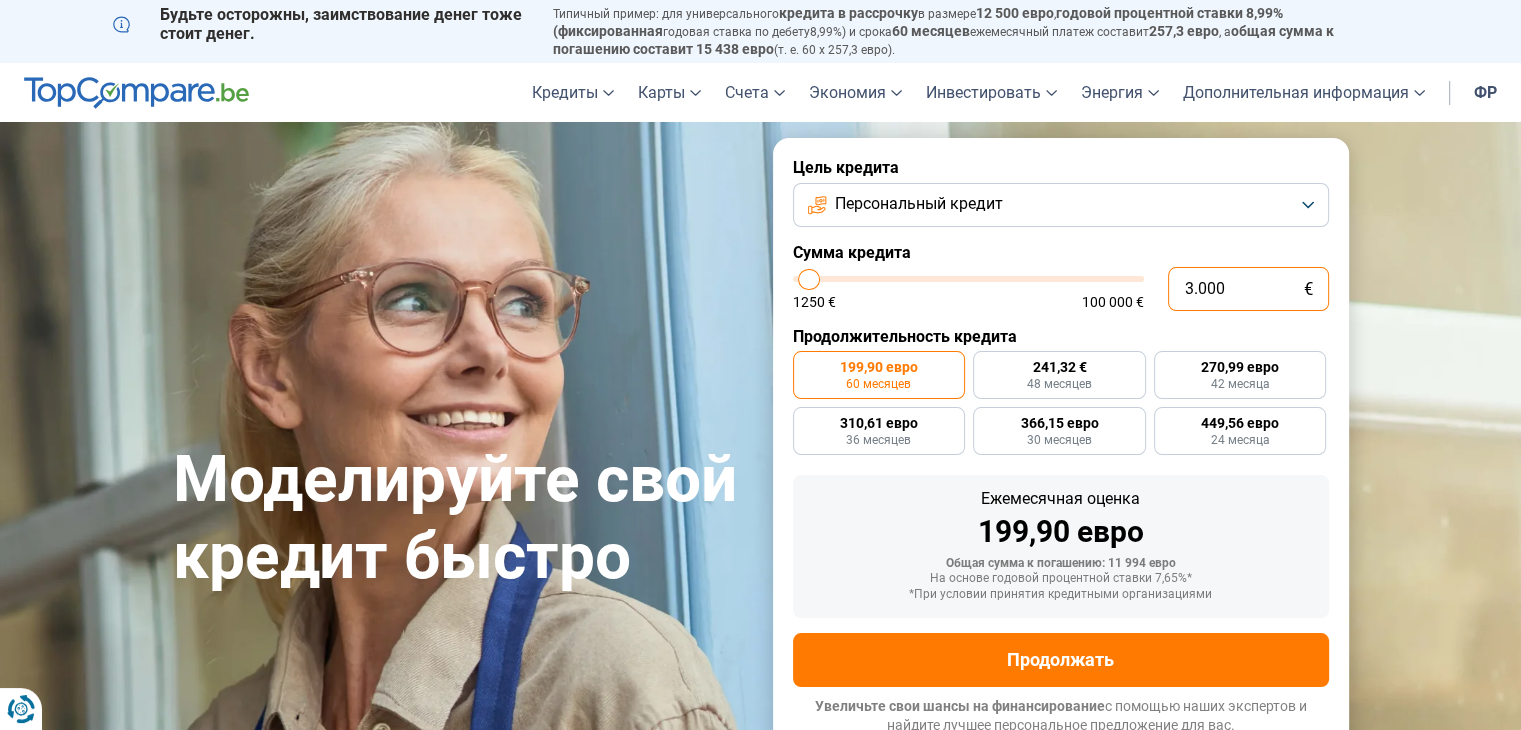 type on "30.000" 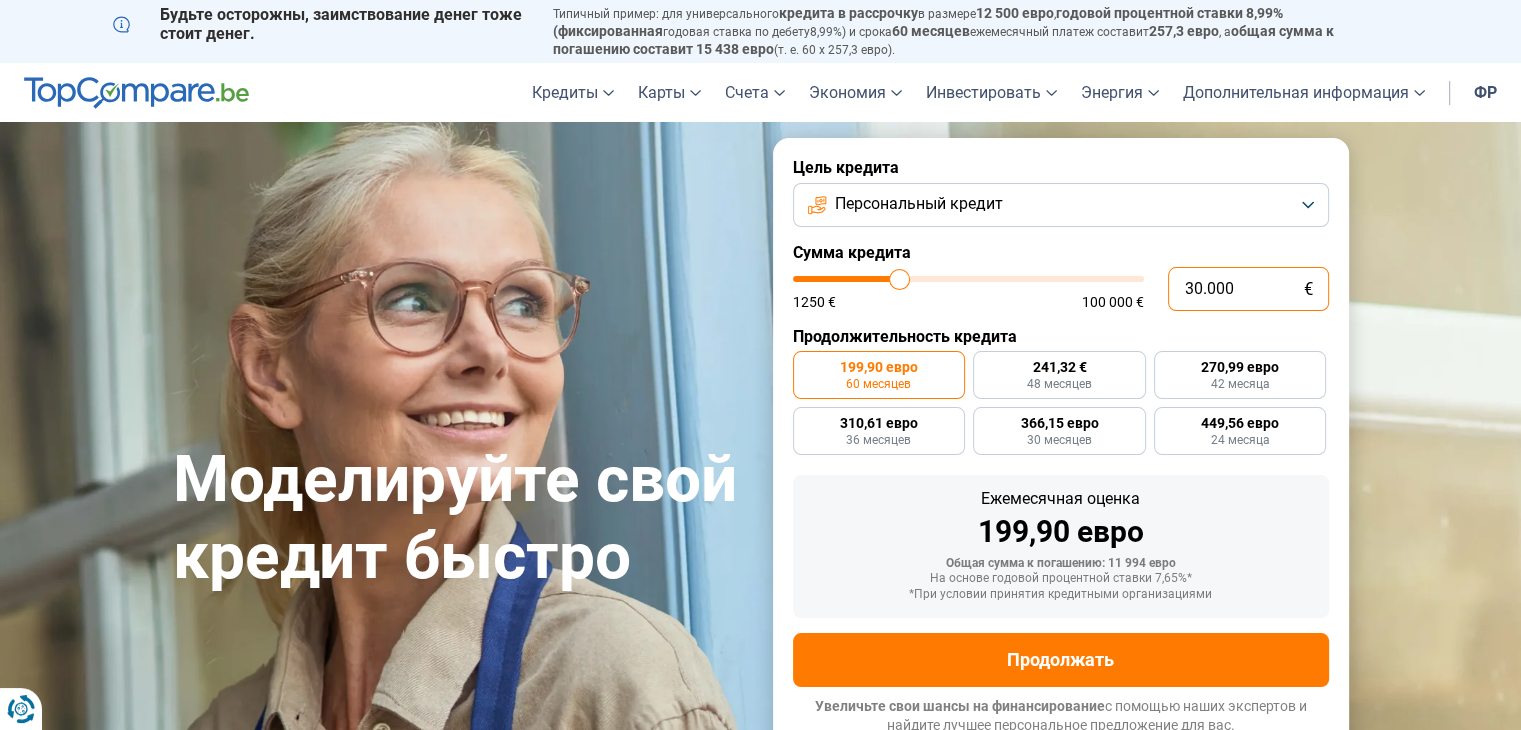 radio on "false" 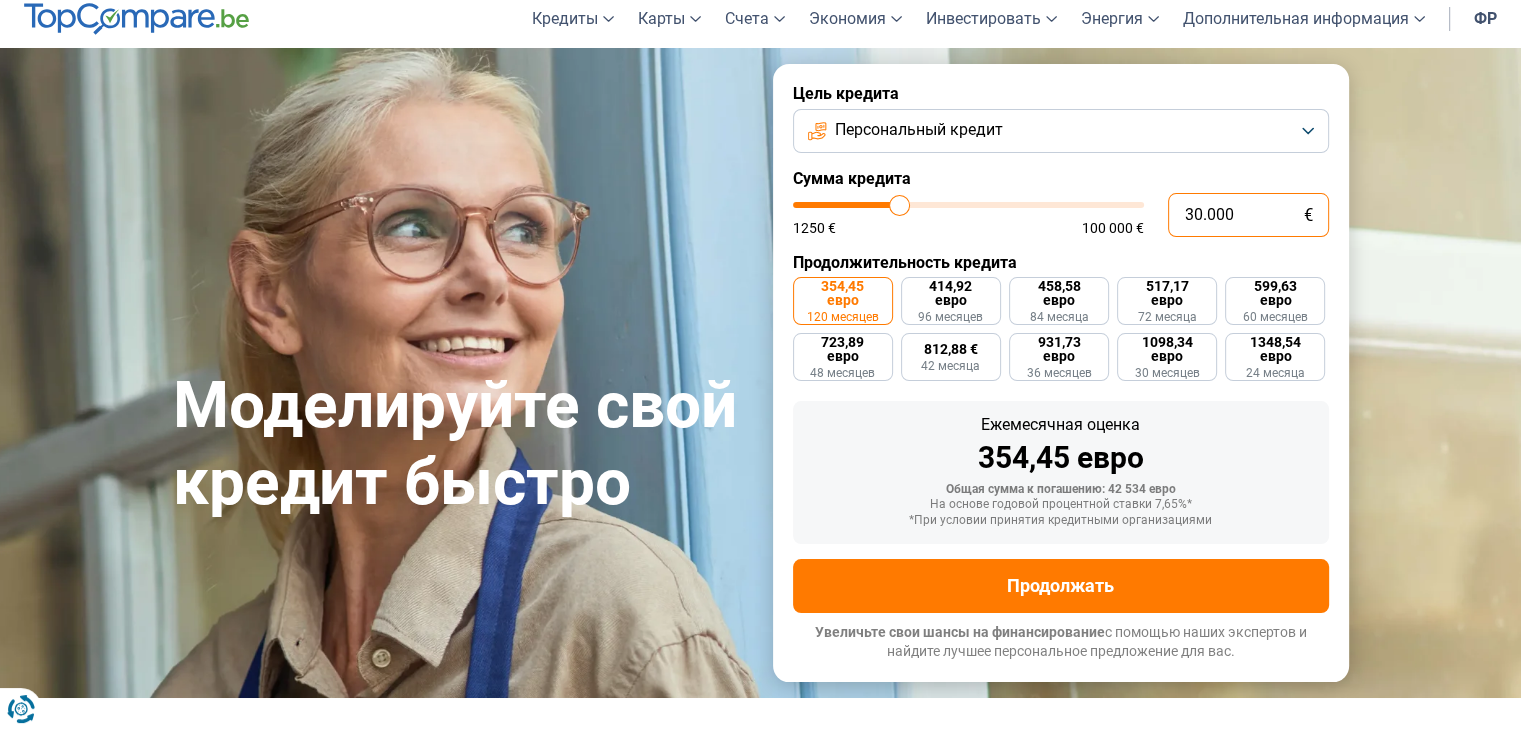 scroll, scrollTop: 109, scrollLeft: 0, axis: vertical 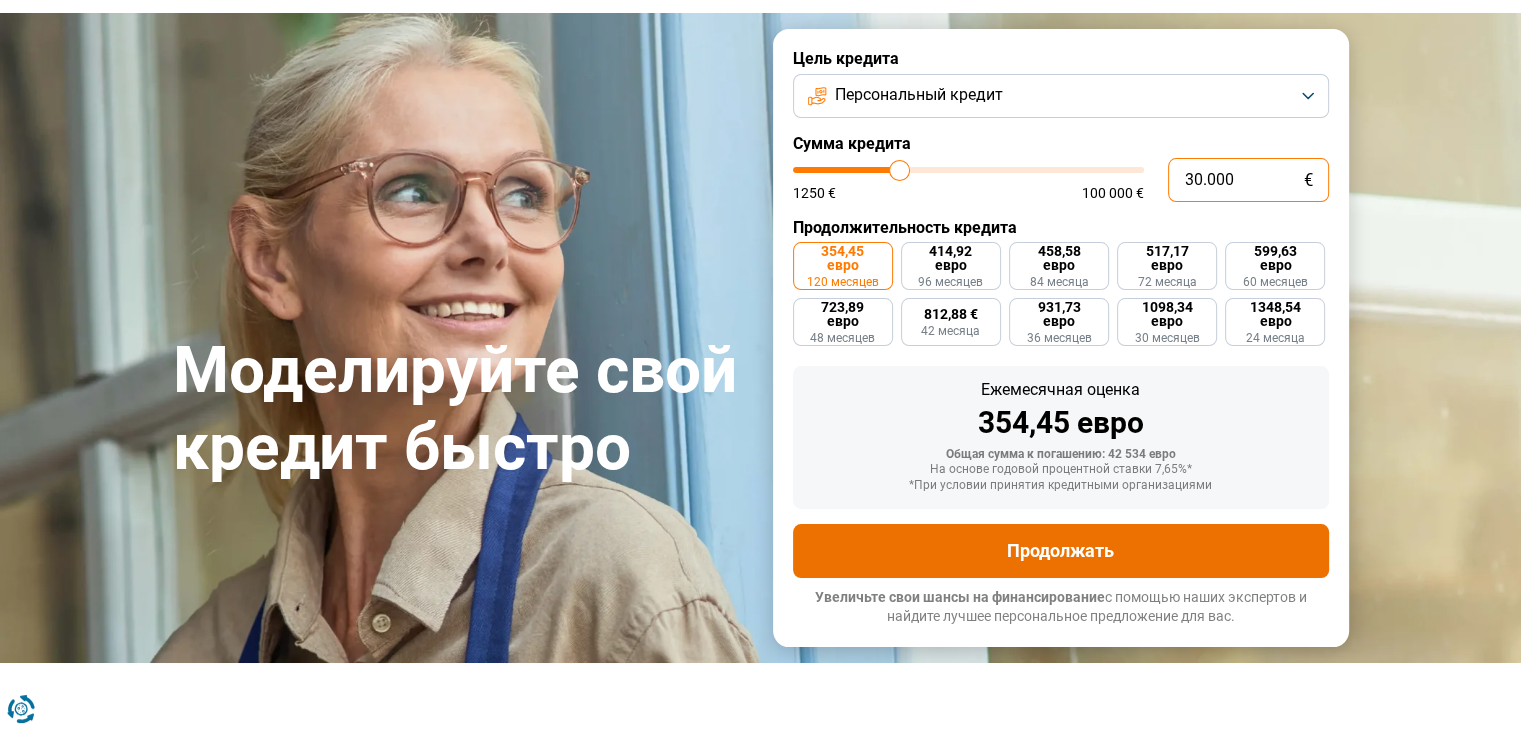 type on "30.000" 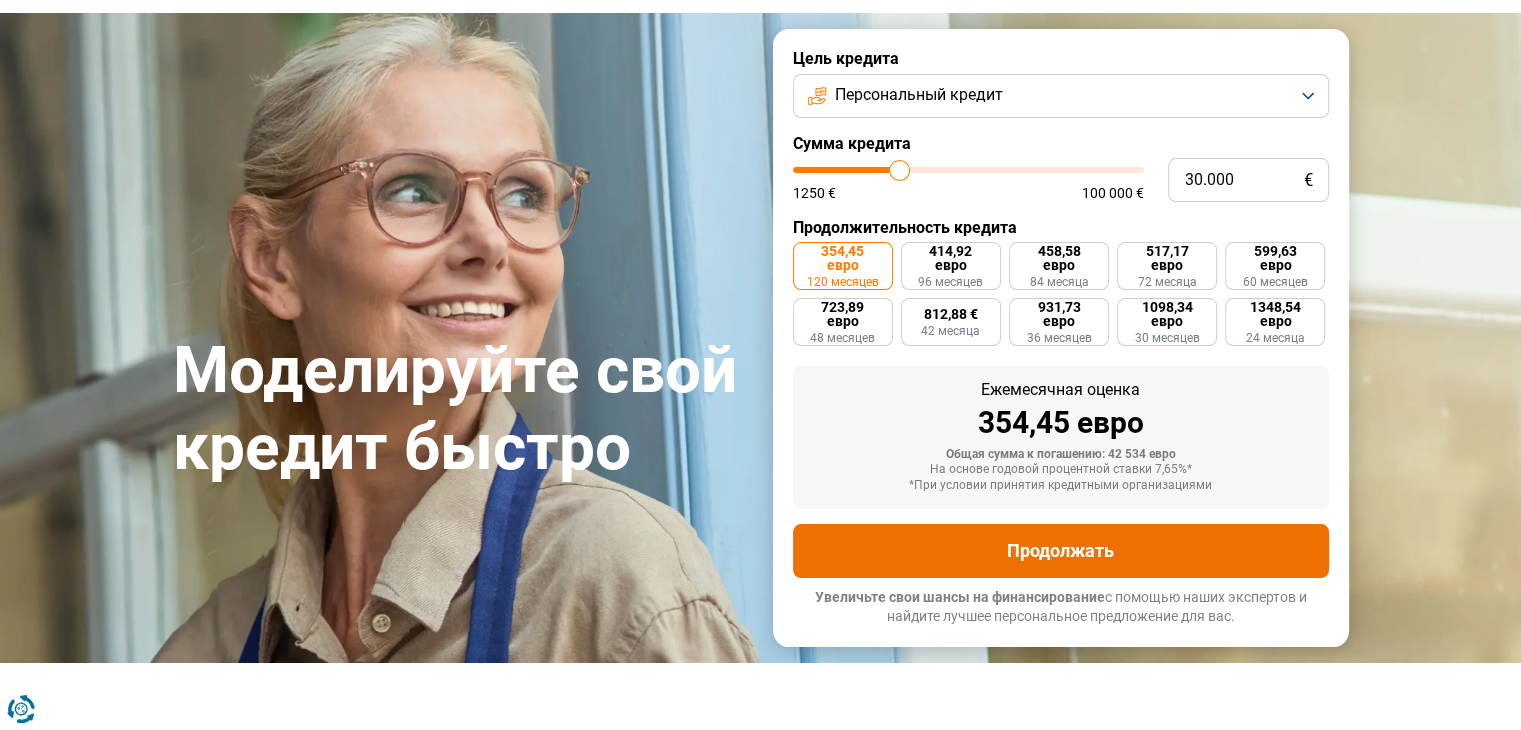 click on "Продолжать" at bounding box center [1060, 550] 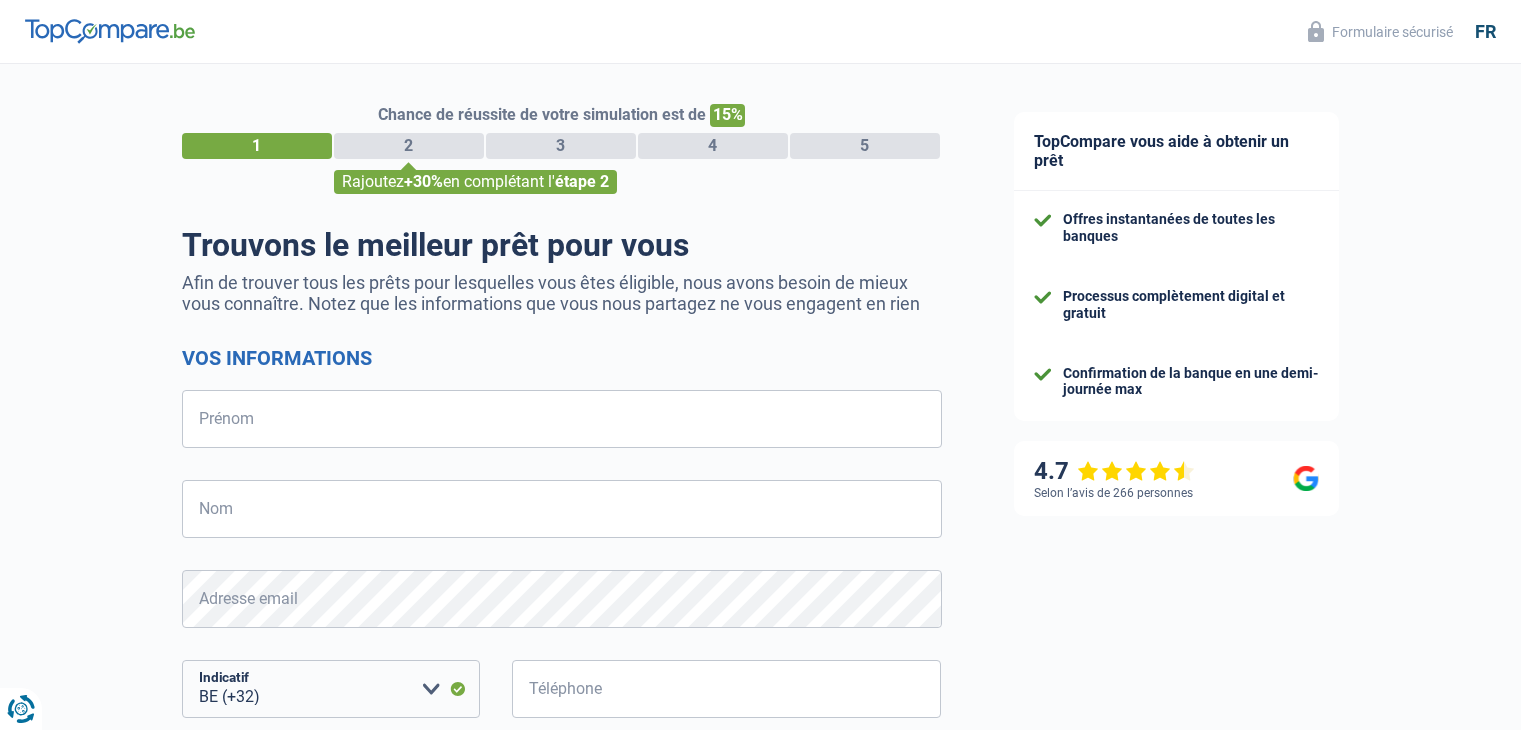 select on "32" 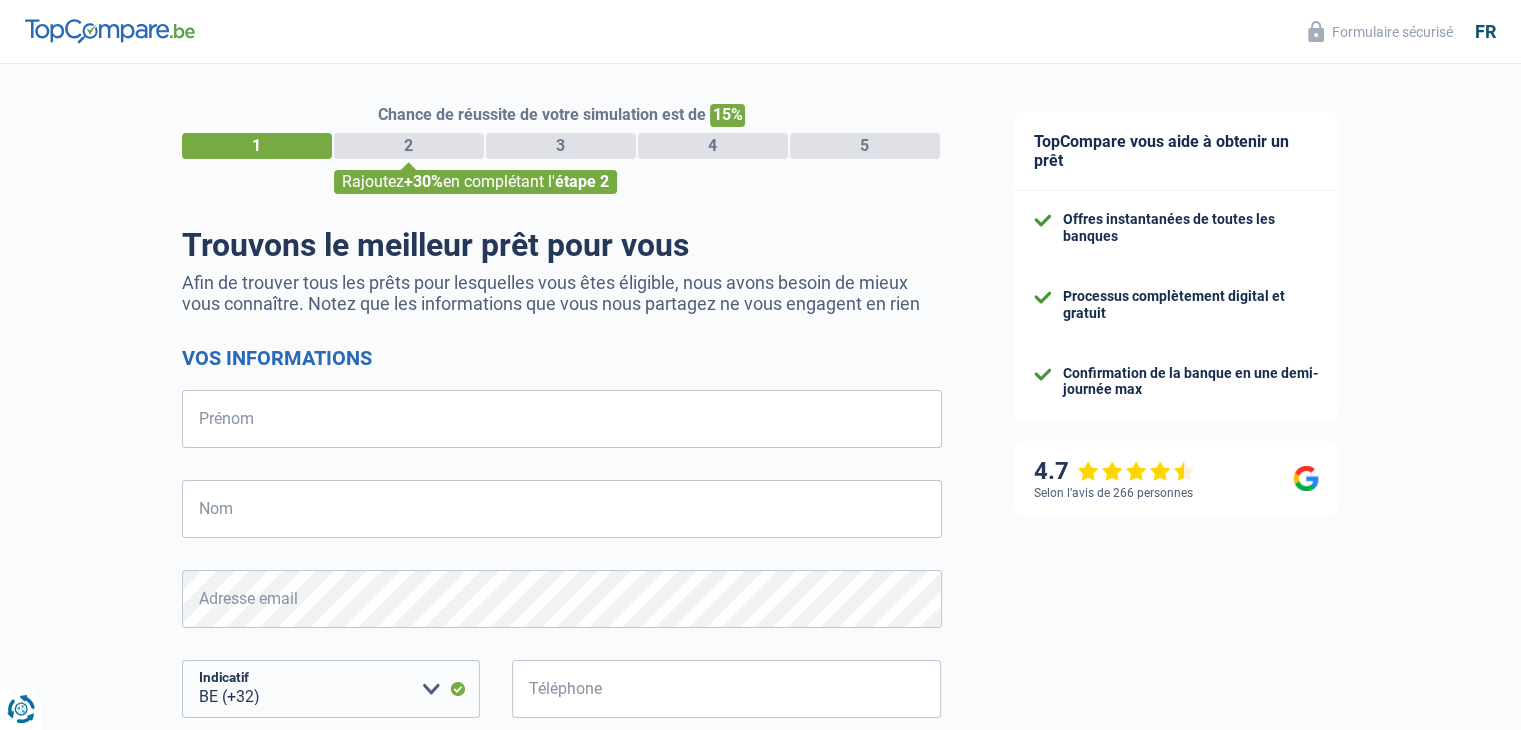 scroll, scrollTop: 0, scrollLeft: 0, axis: both 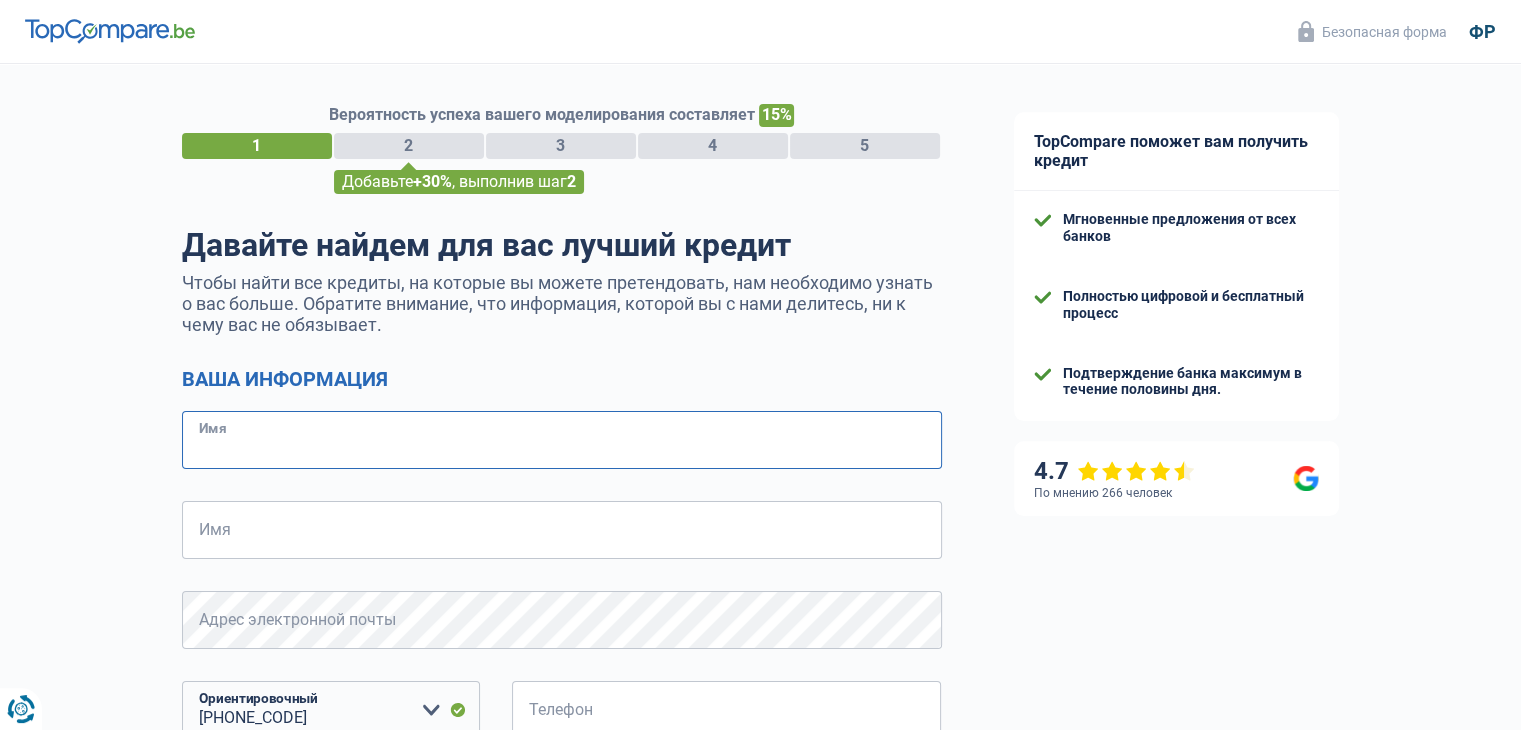 click on "Имя" at bounding box center [562, 440] 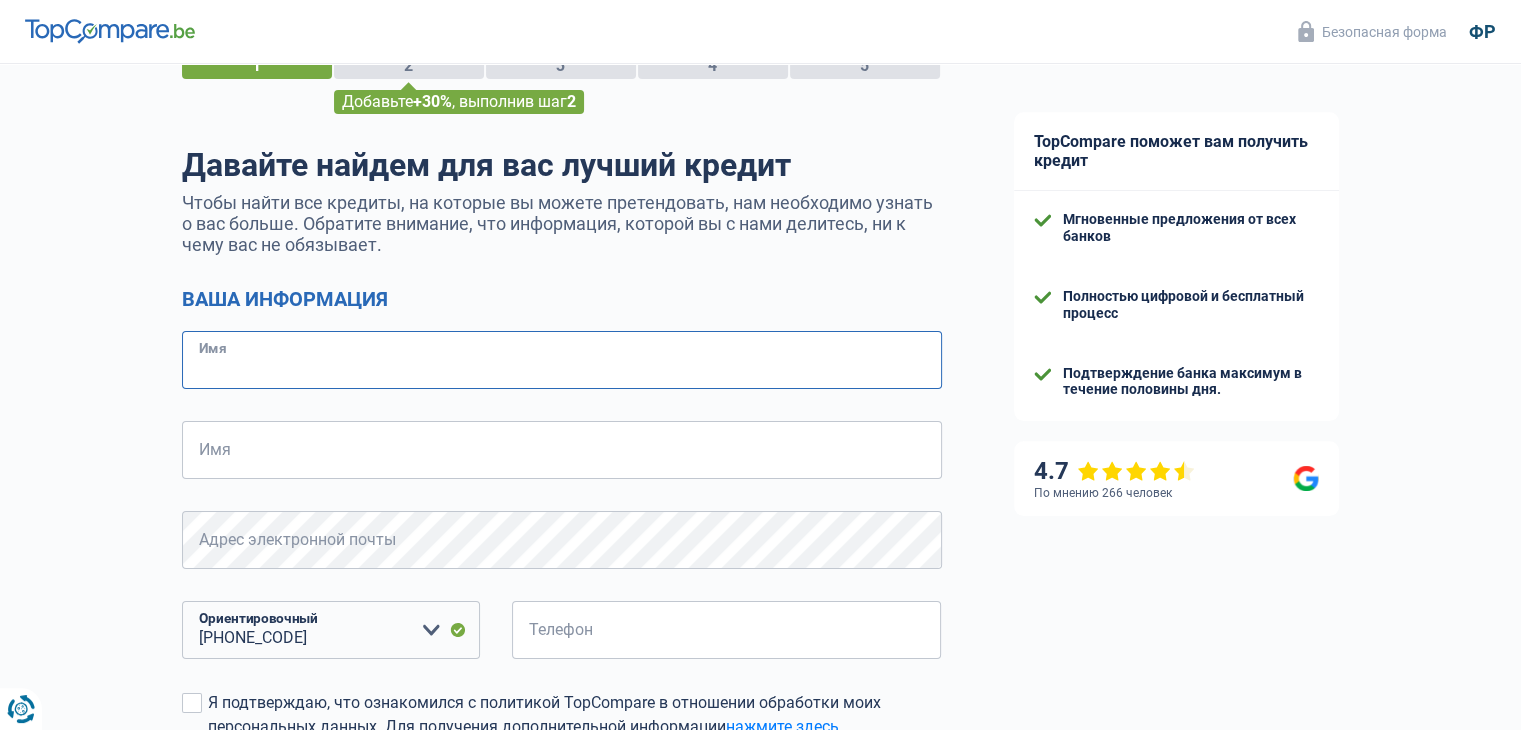 scroll, scrollTop: 200, scrollLeft: 0, axis: vertical 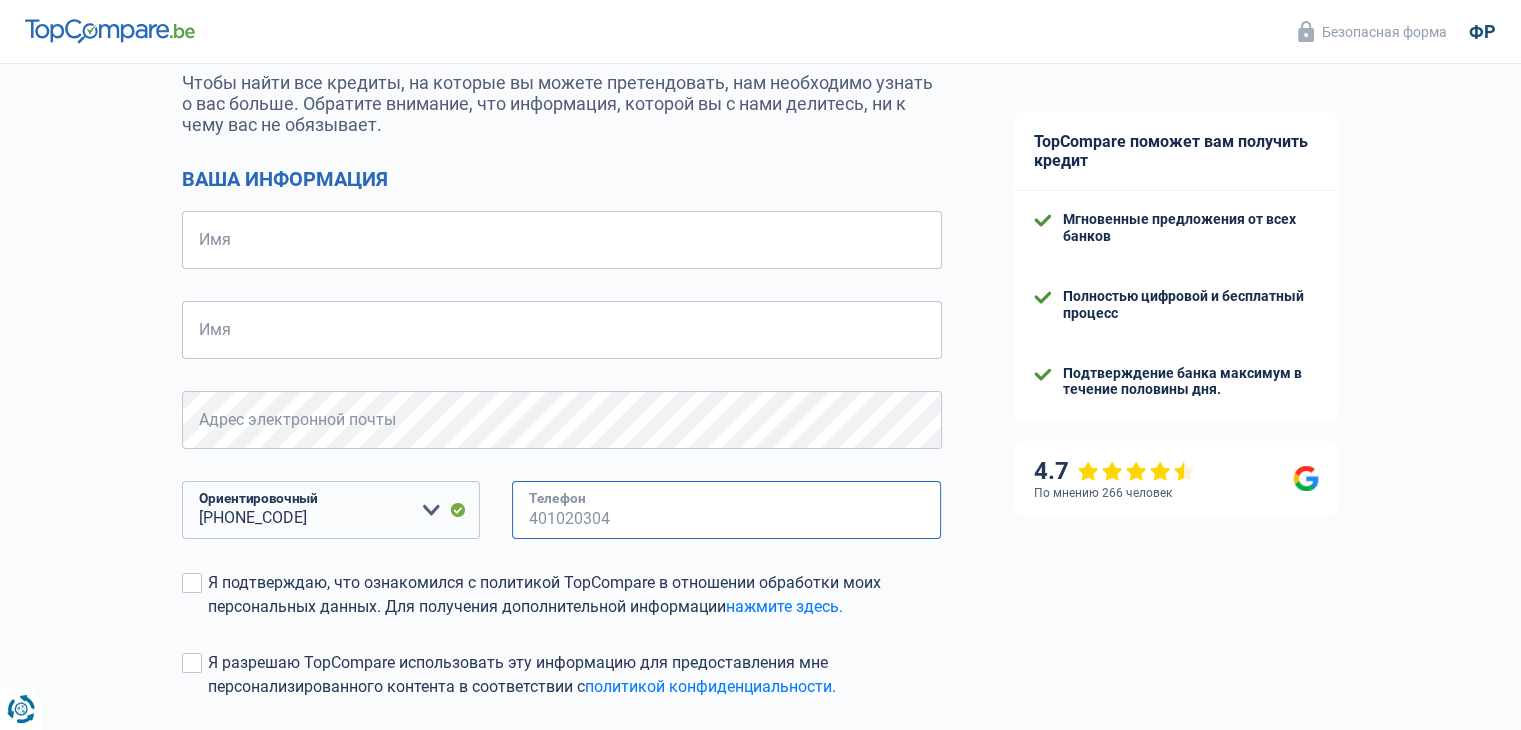 click on "Телефон" at bounding box center (727, 510) 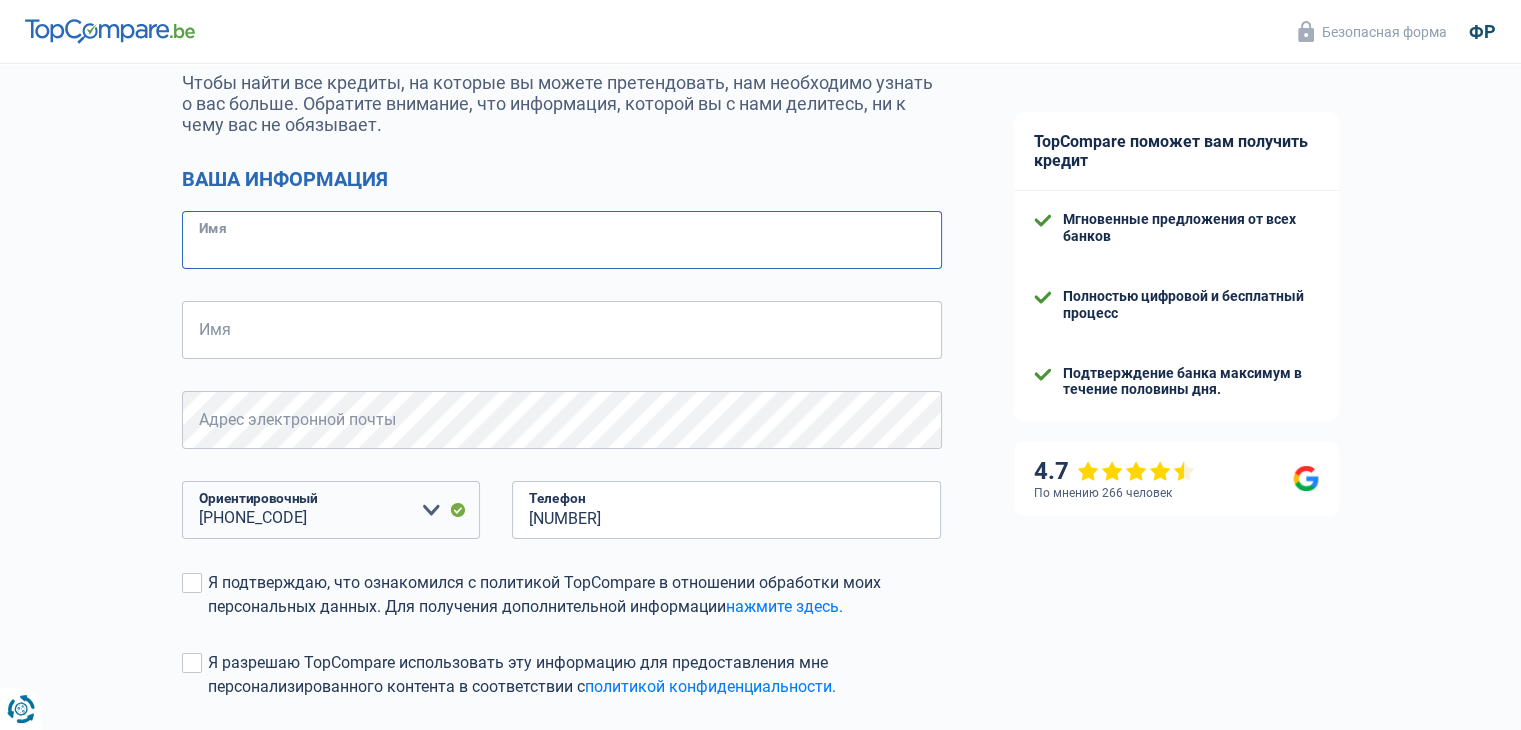 click on "Имя" at bounding box center [562, 240] 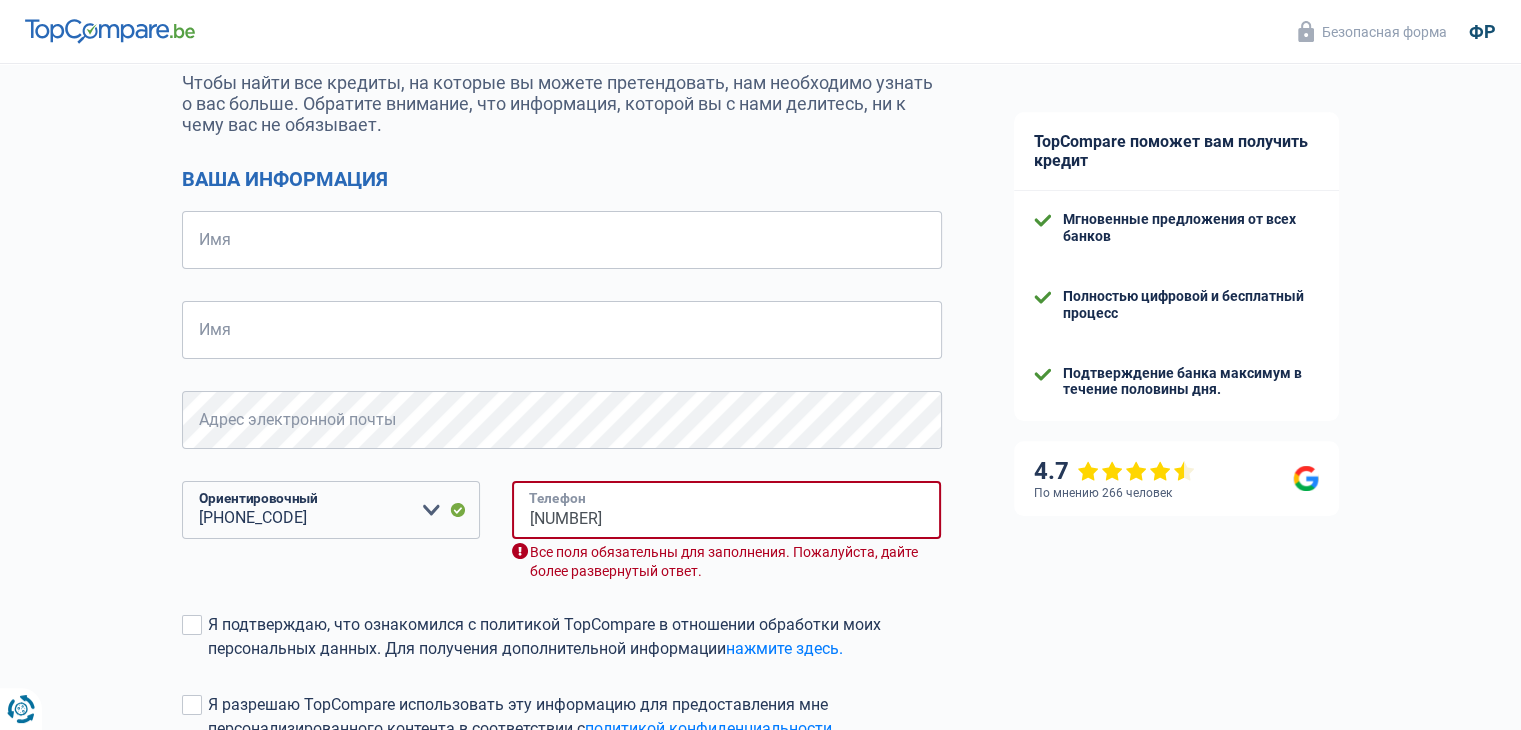 click on "46593652" at bounding box center (727, 510) 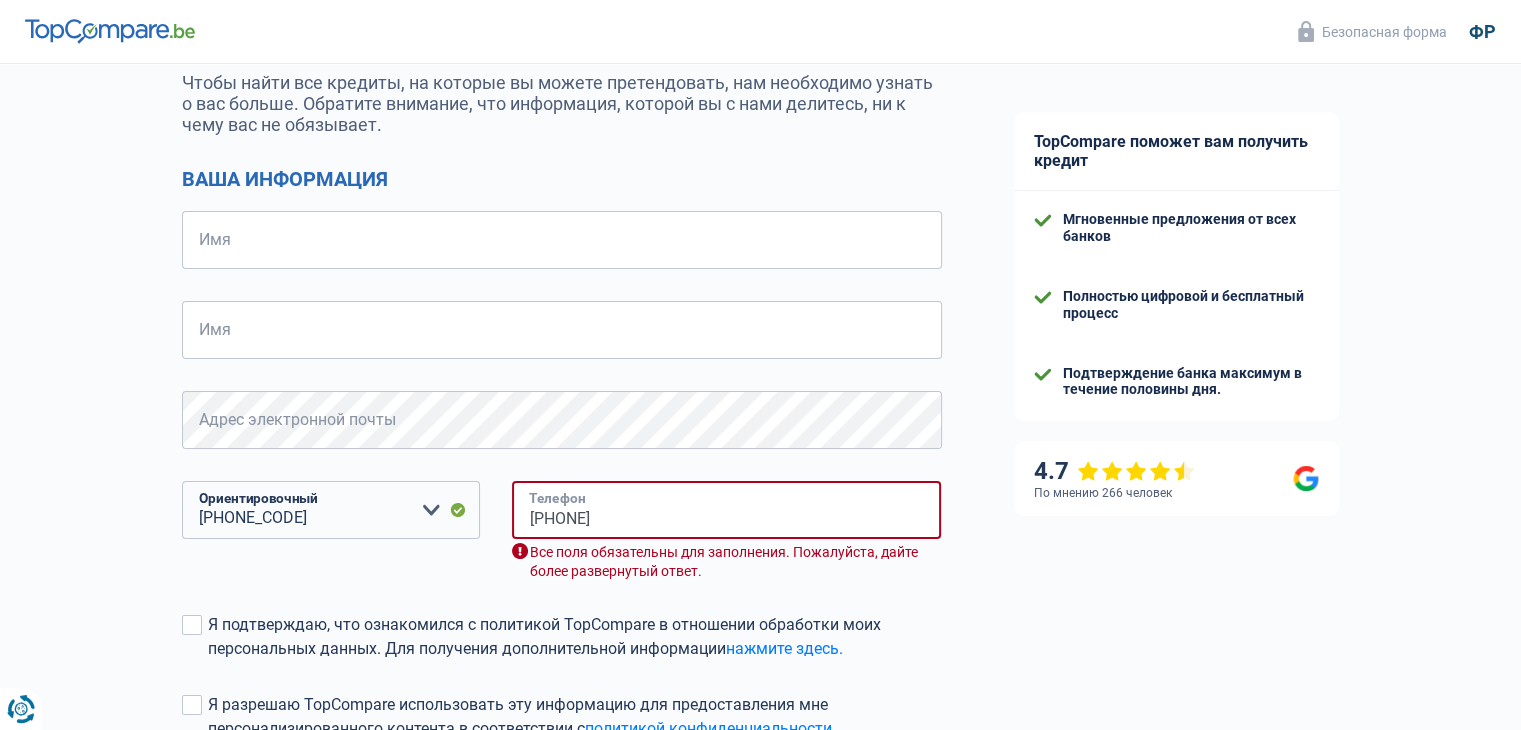 click on "046593652" at bounding box center [727, 510] 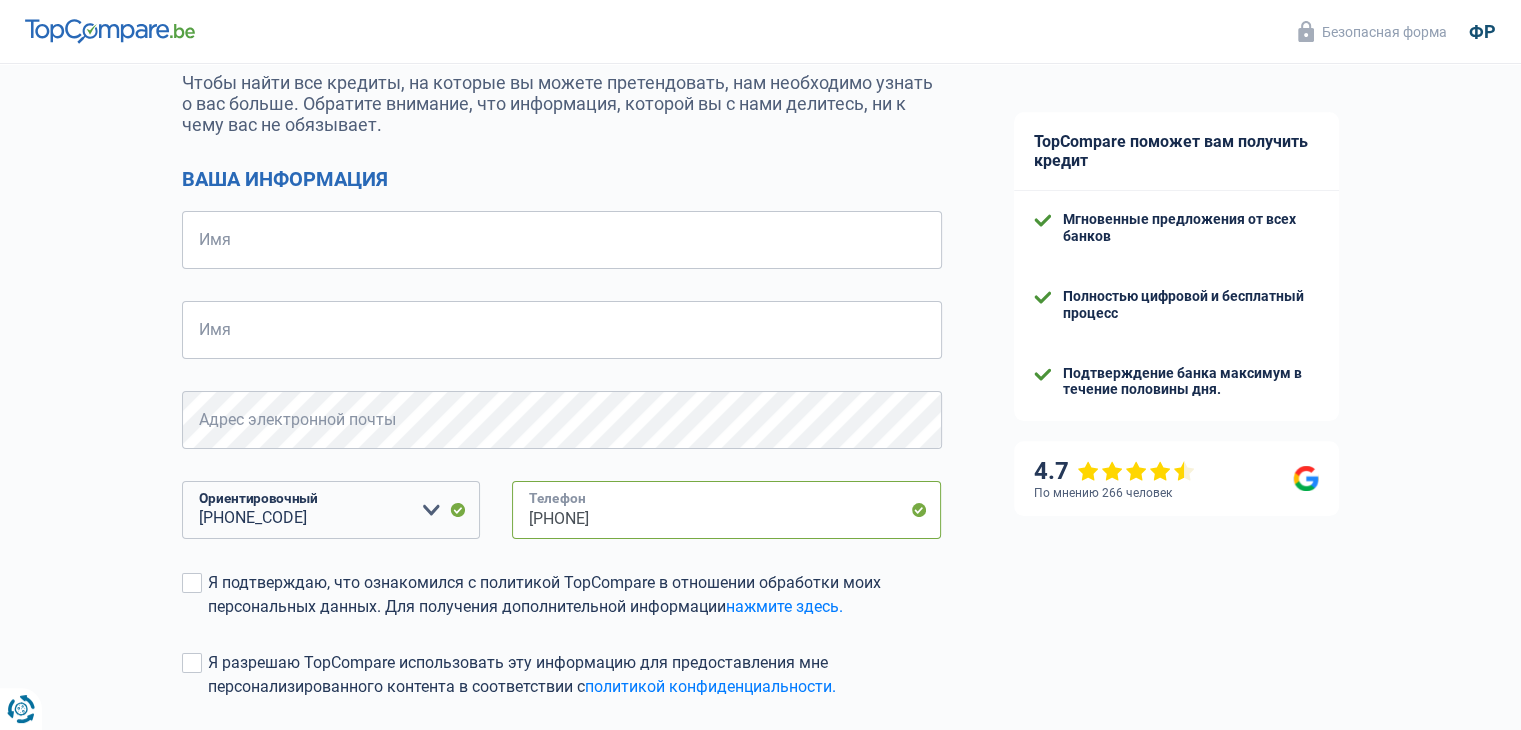 type on "0465930652" 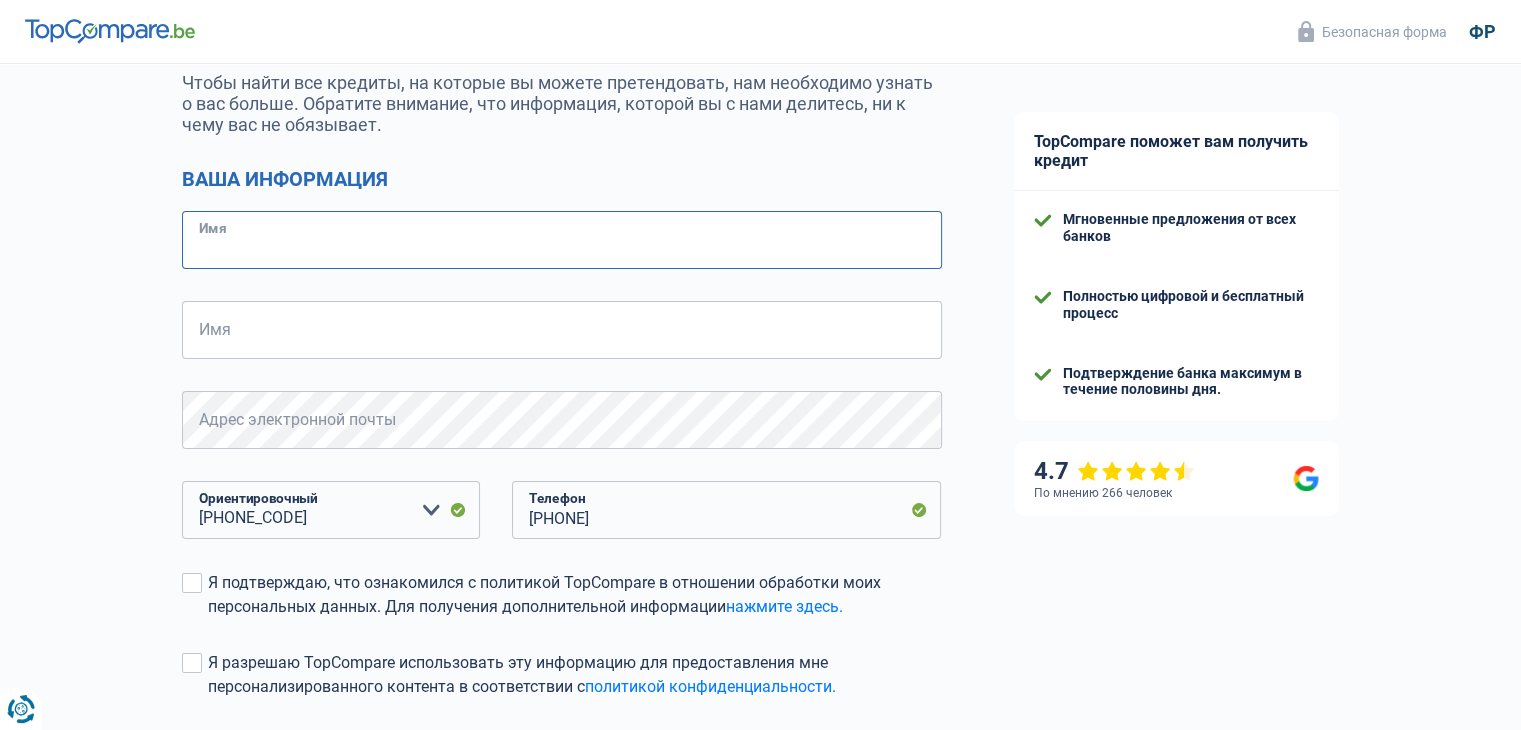 click on "Имя" at bounding box center [562, 240] 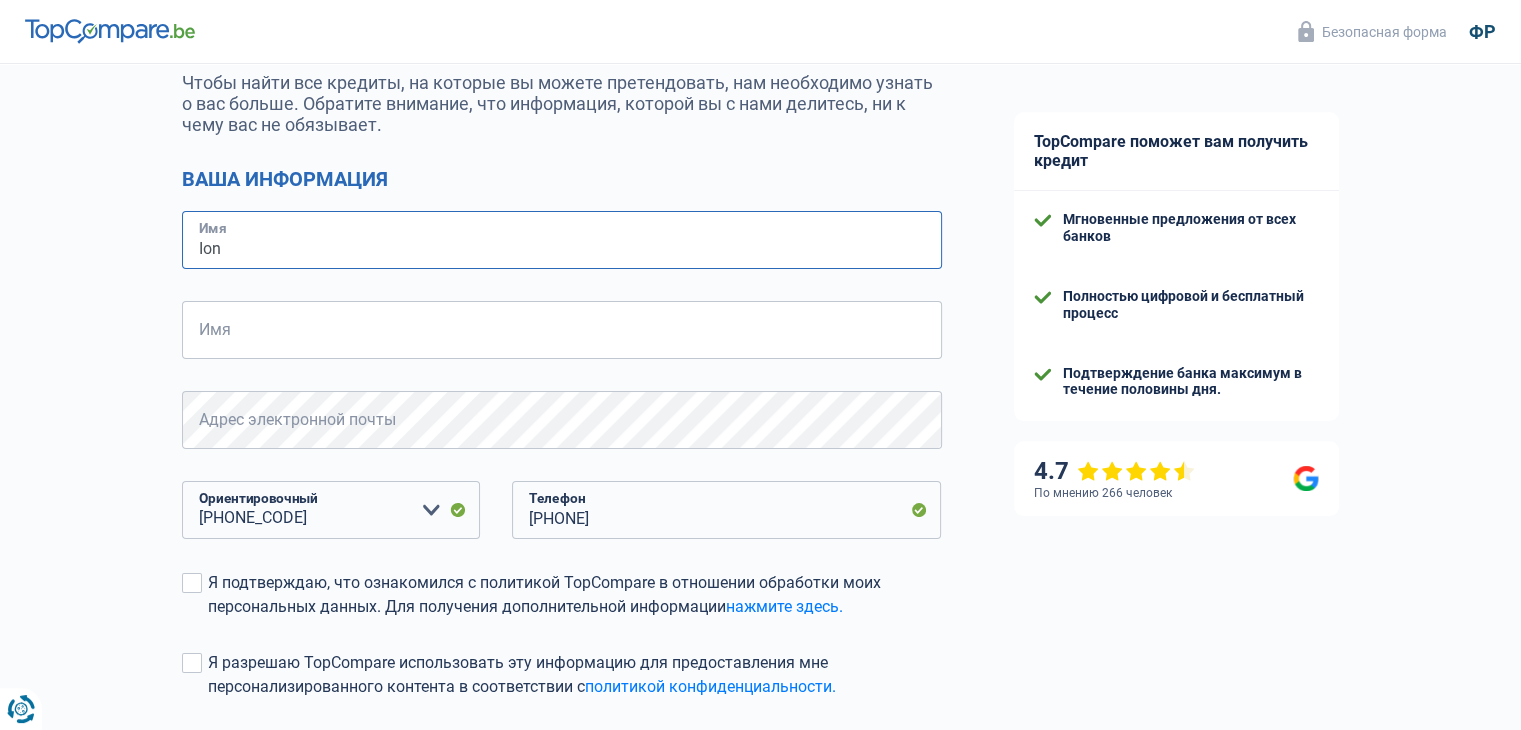type on "Ion" 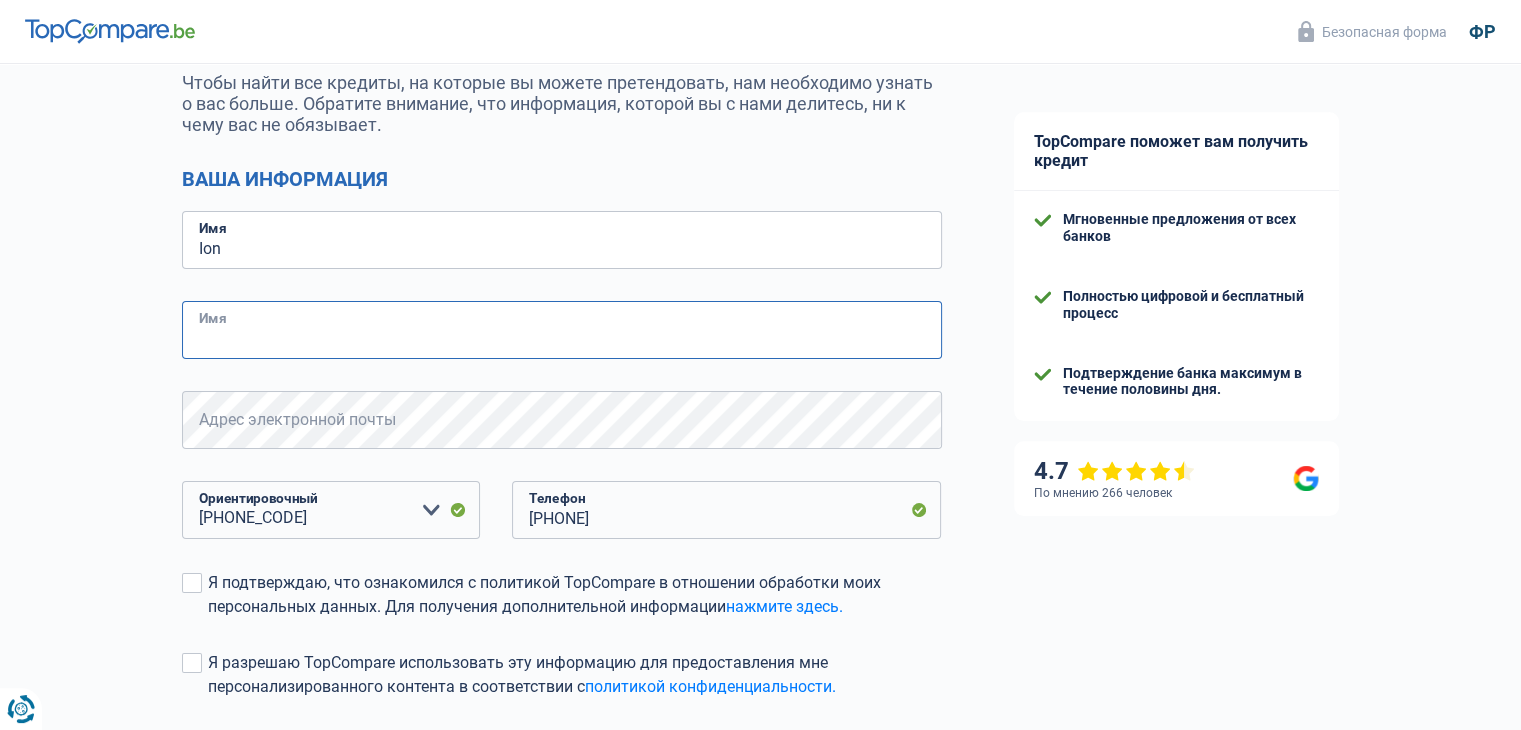 click on "Имя" at bounding box center (562, 330) 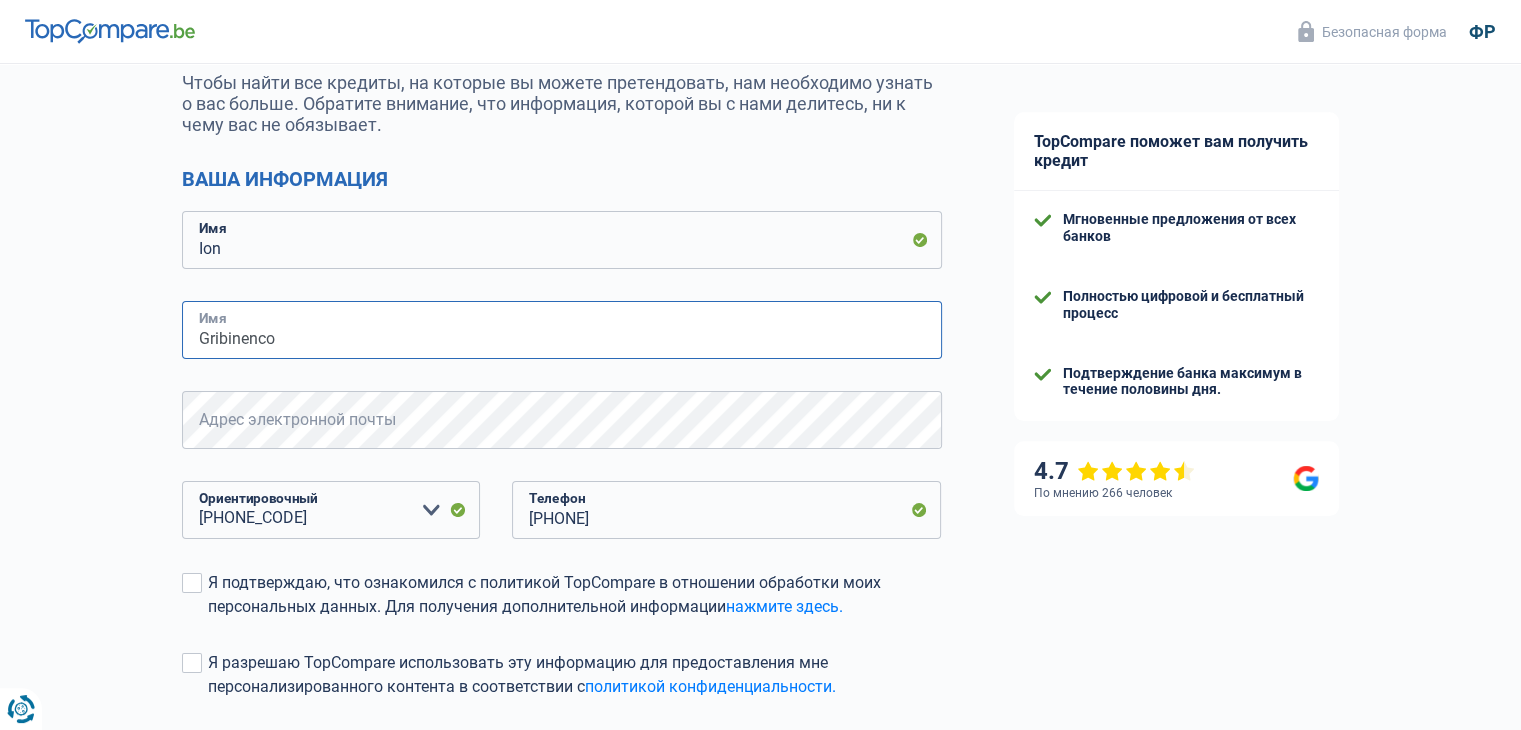 type on "Gribinenco" 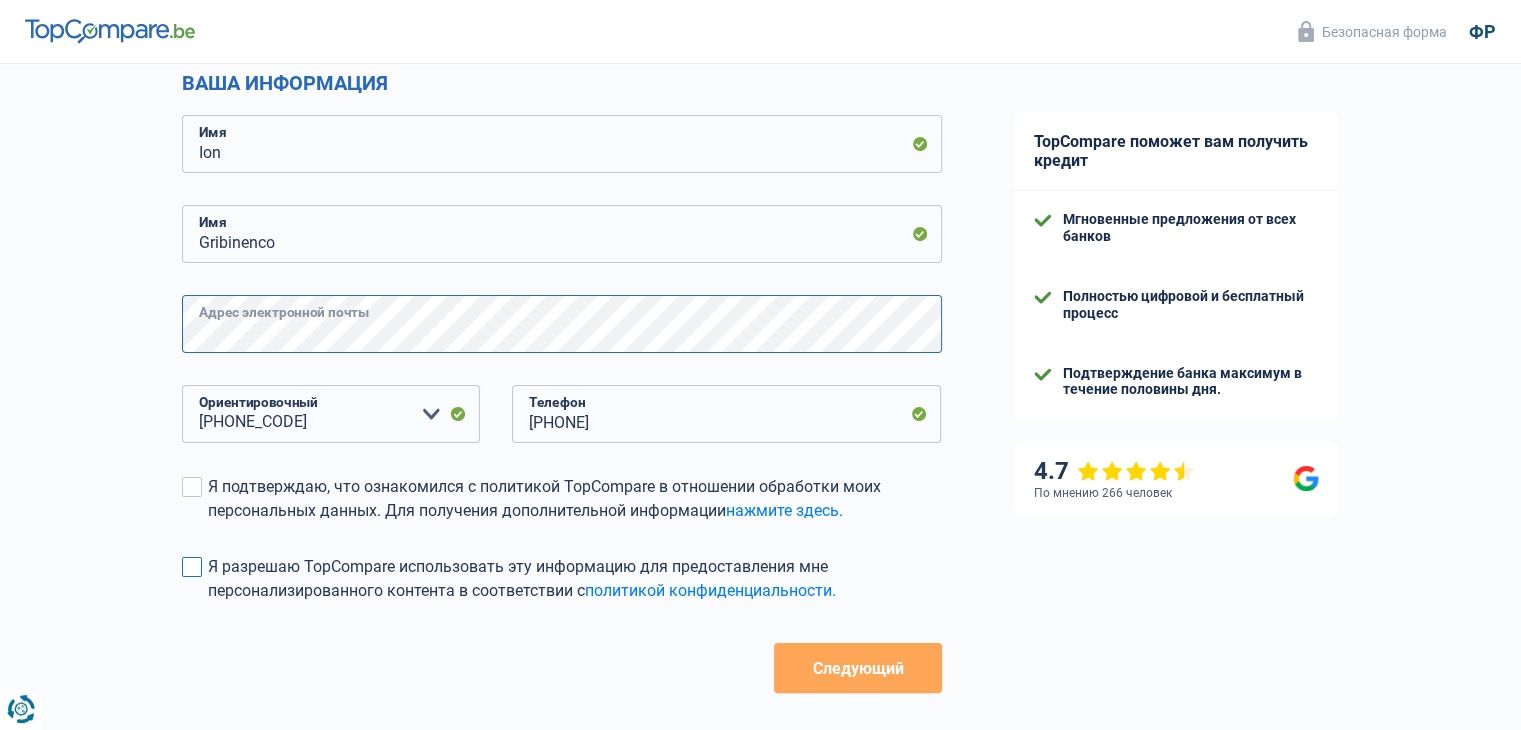 scroll, scrollTop: 390, scrollLeft: 0, axis: vertical 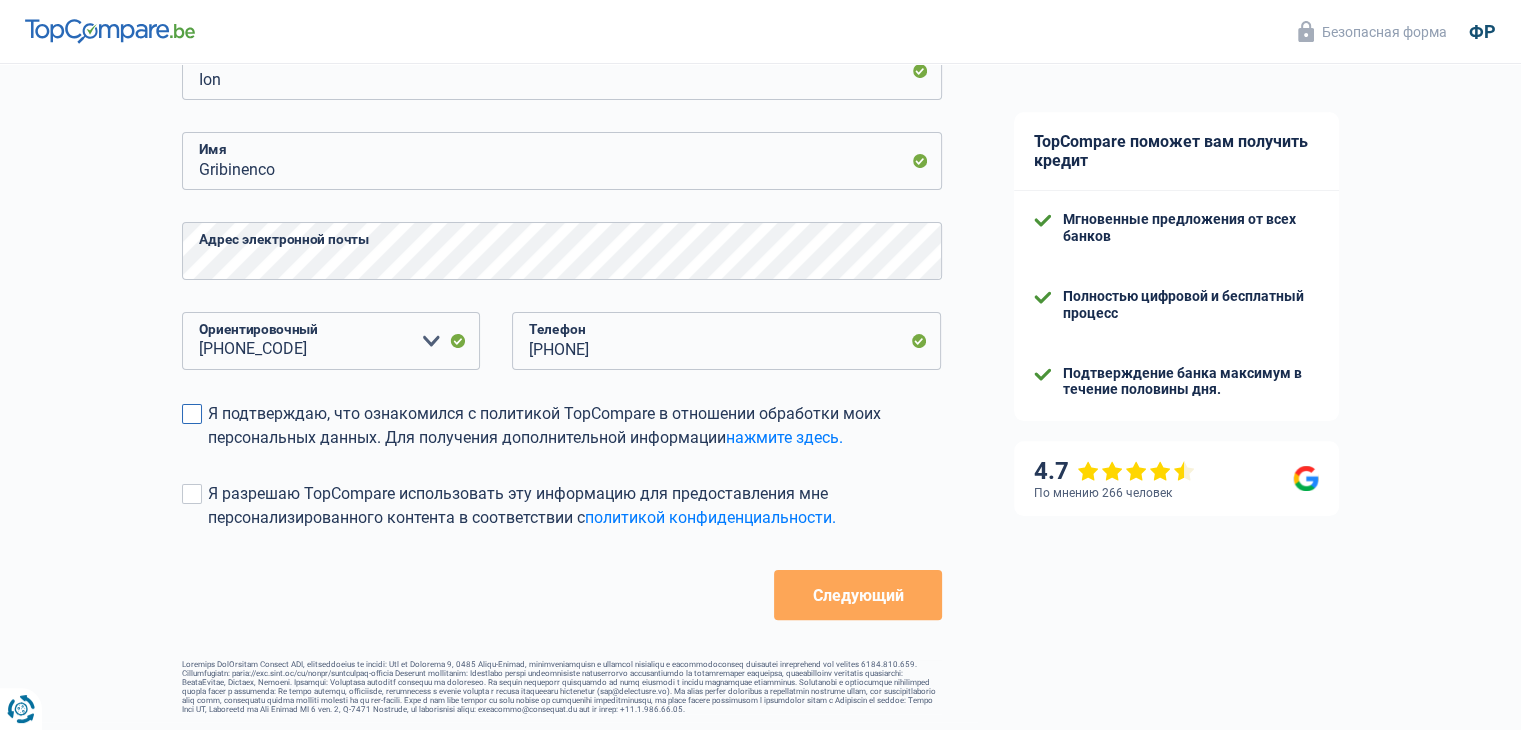 click at bounding box center [192, 414] 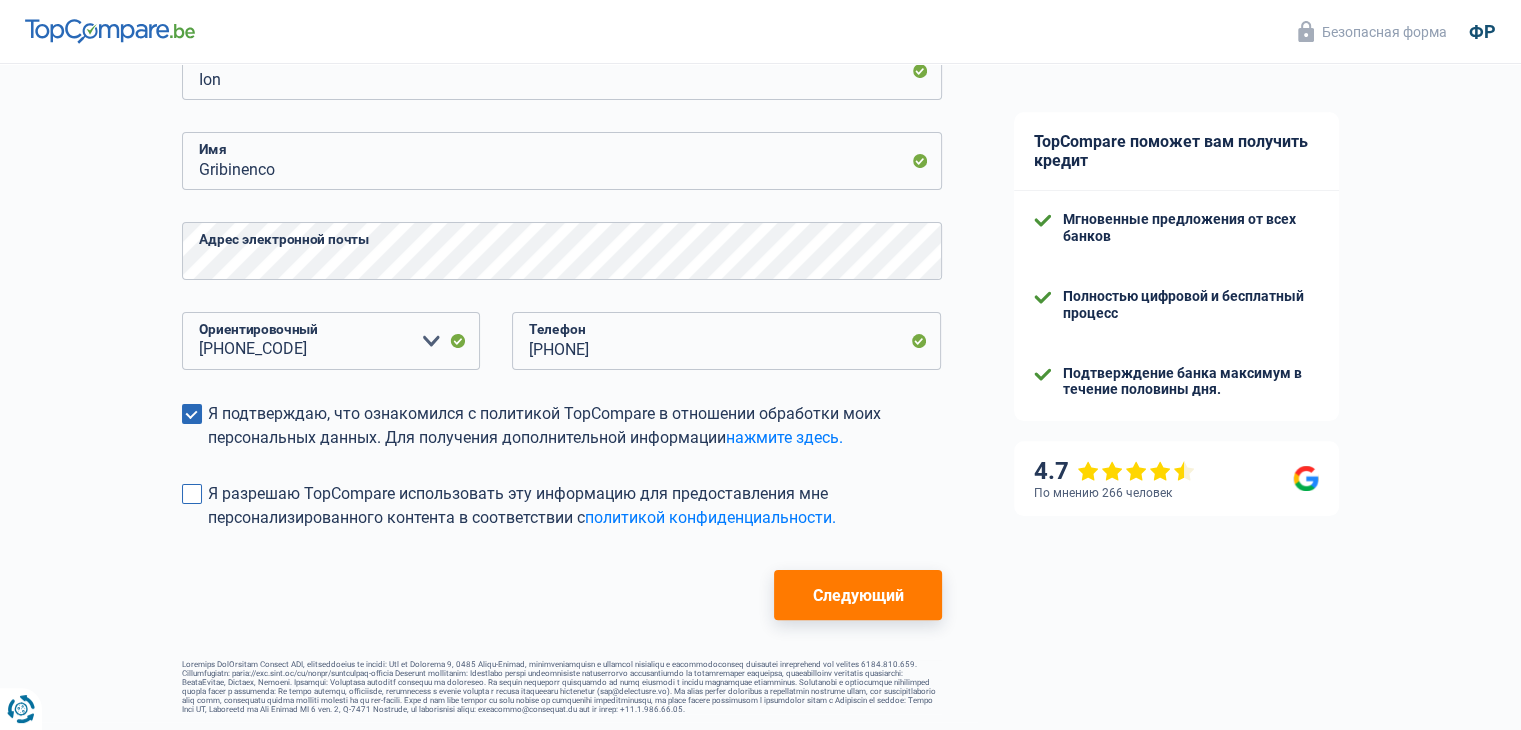 click at bounding box center (192, 494) 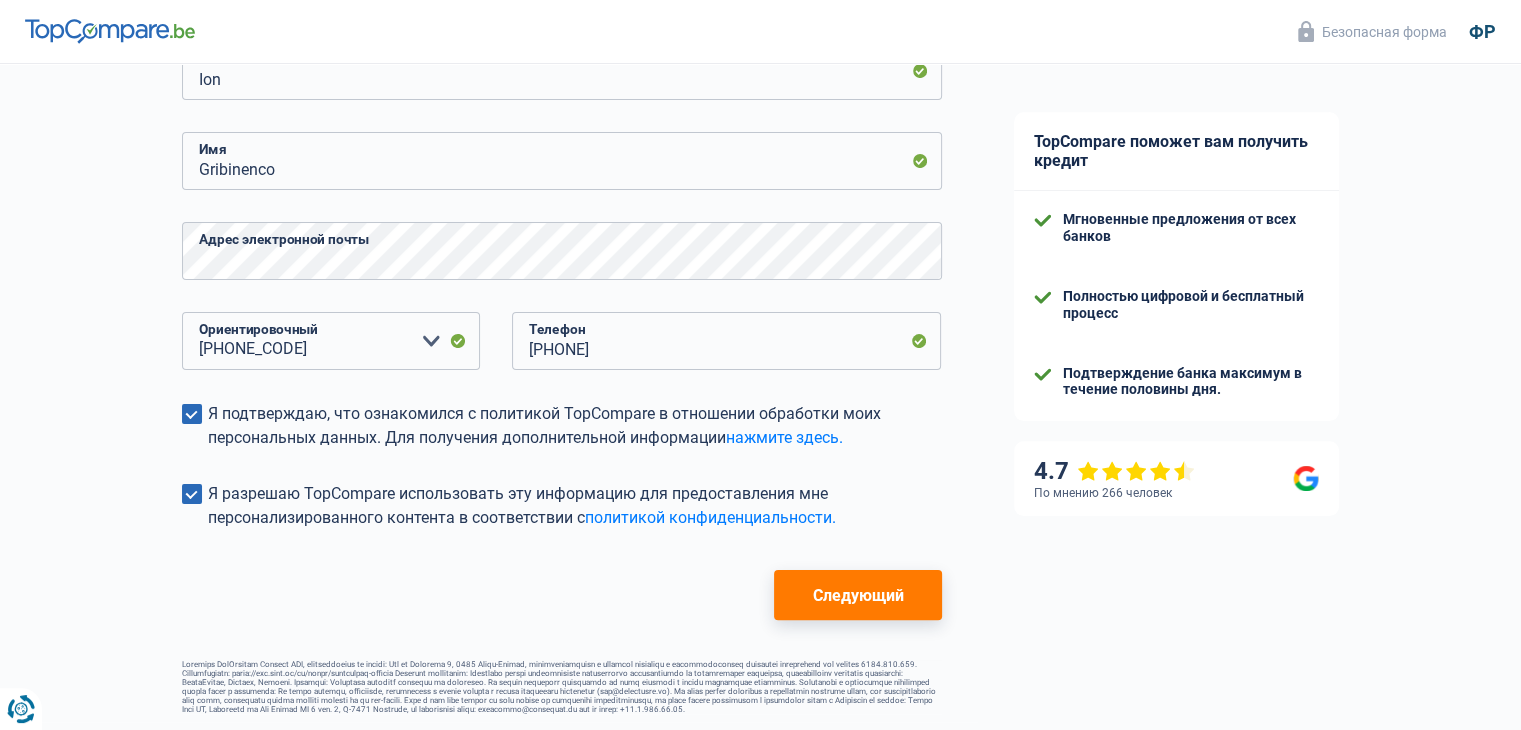 click on "Следующий" at bounding box center (857, 595) 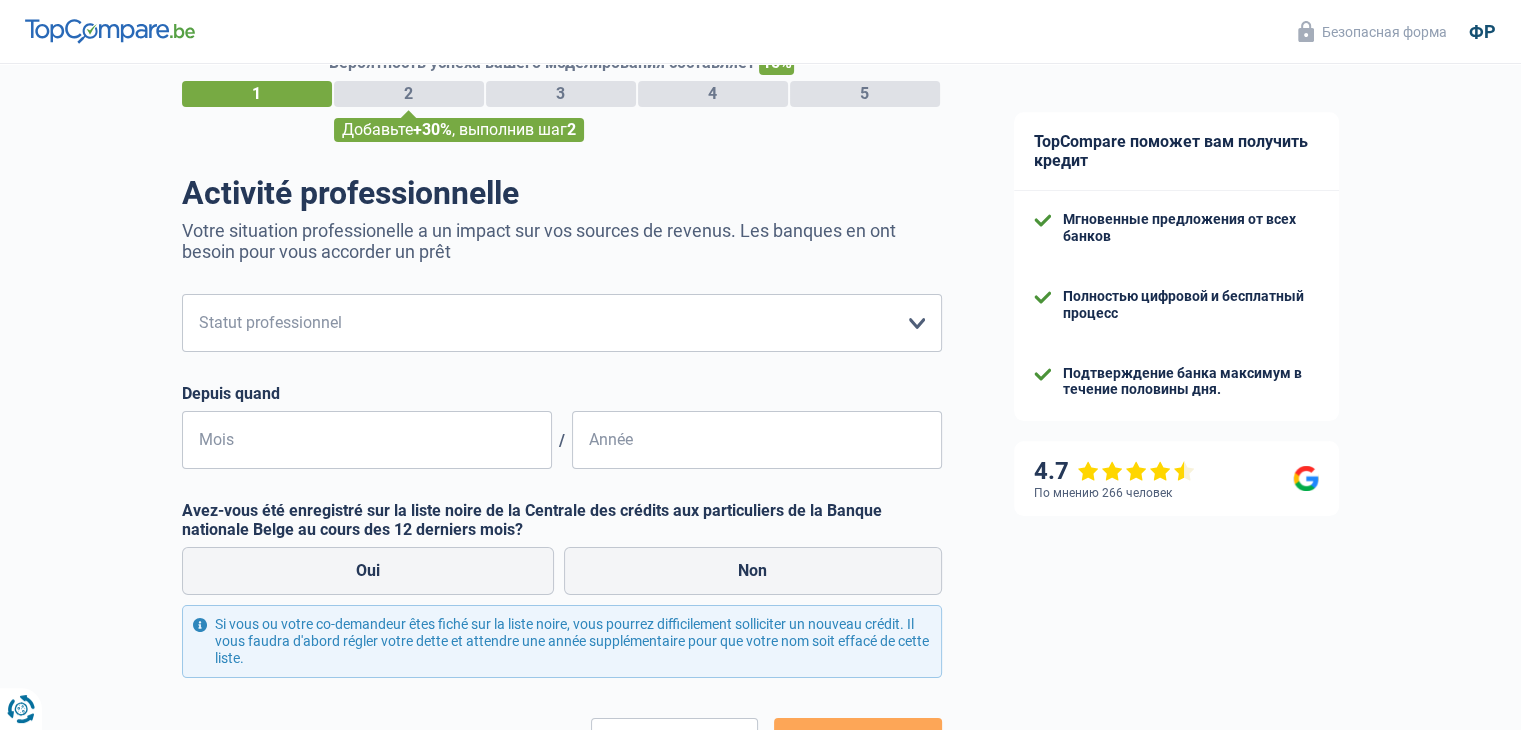 scroll, scrollTop: 0, scrollLeft: 0, axis: both 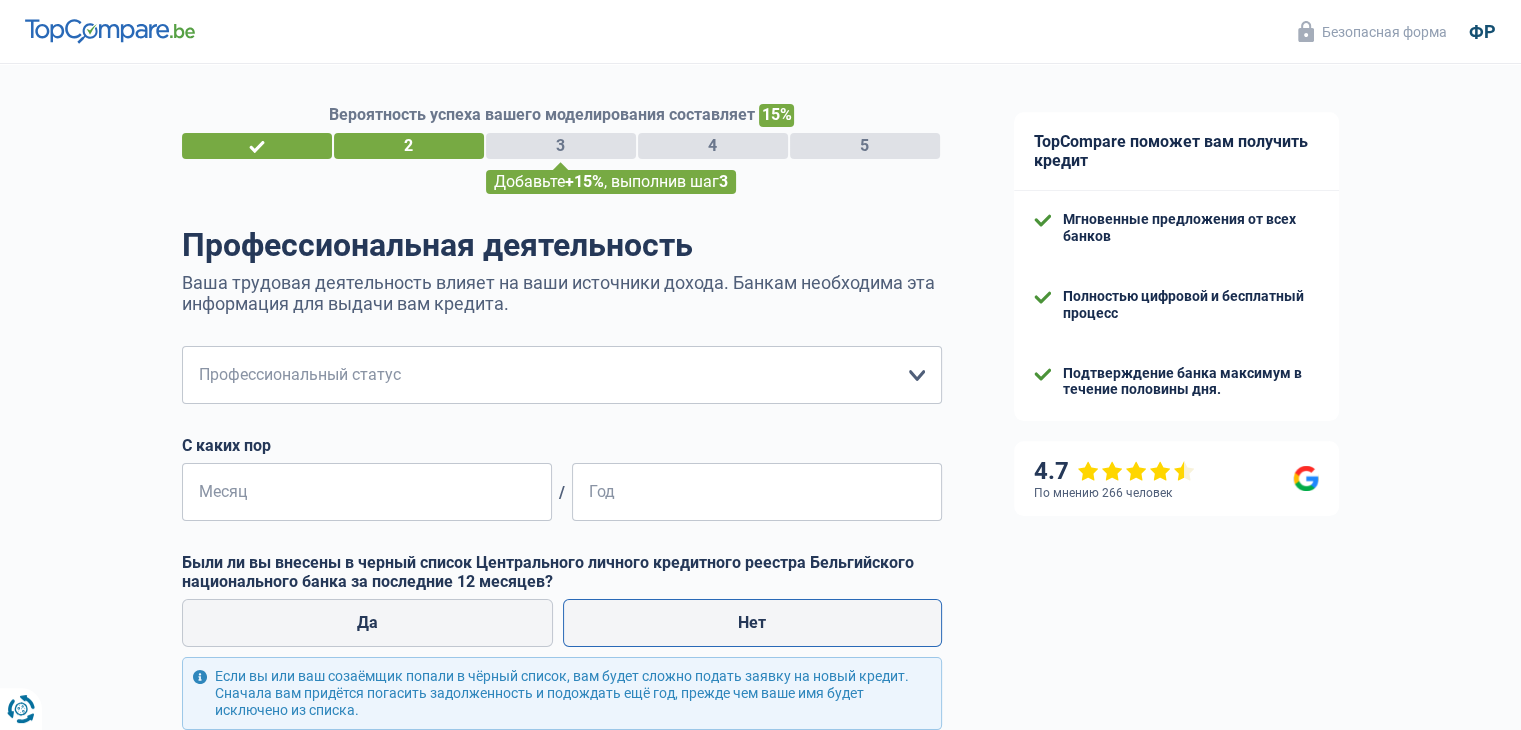 click on "Нет" at bounding box center (752, 623) 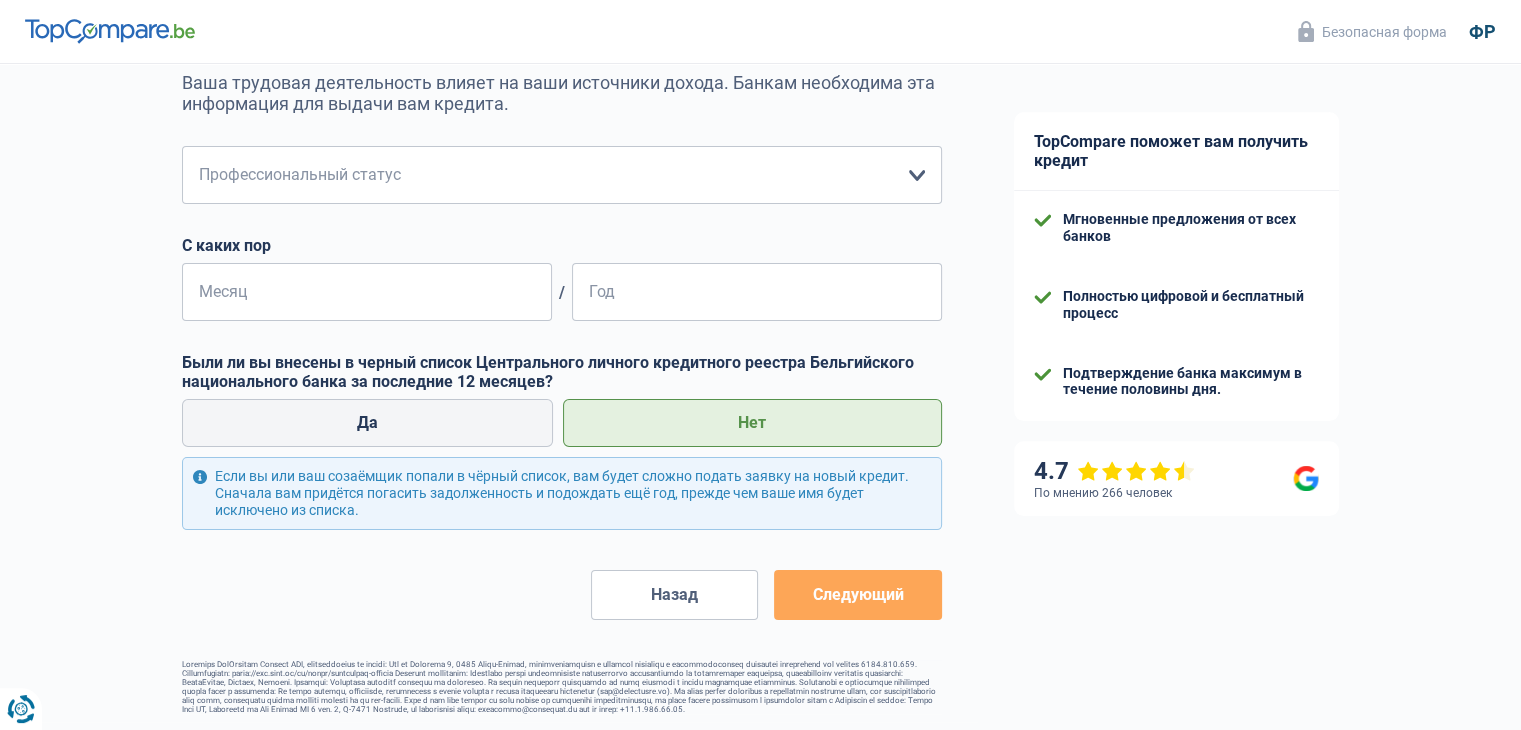 scroll, scrollTop: 100, scrollLeft: 0, axis: vertical 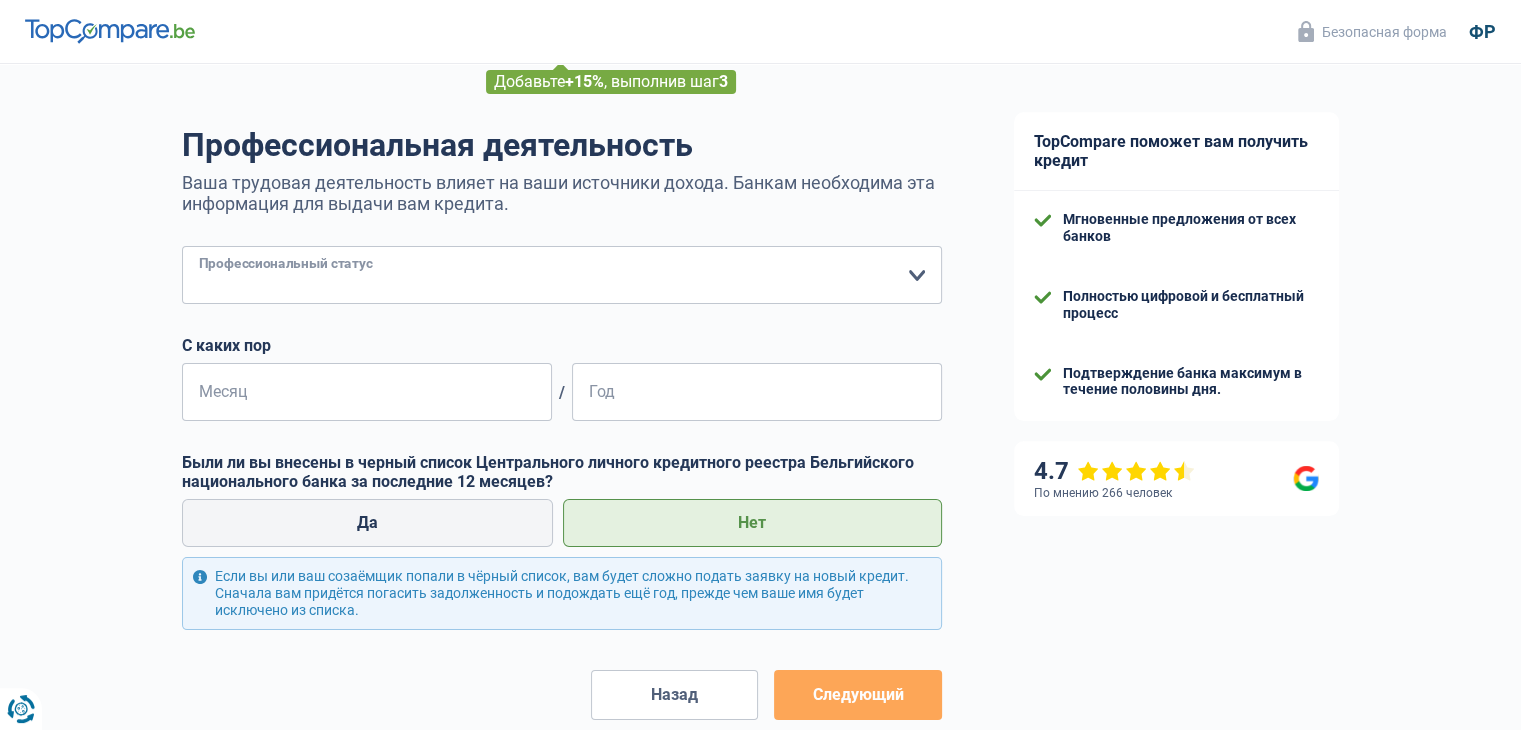 click on "Рабочий Частный служащий Государственный служащий Неверный Независимый Ушедший на пенсию Безработный Взаимный Домохозяйка Без профессии Получатель социального обеспечения/интеграции (SPF Social Security, CPAS) Студент Либеральная профессия Трейдер Рантье Ранний выход на пенсию
Пожалуйста, выберите вариант" at bounding box center [562, 275] 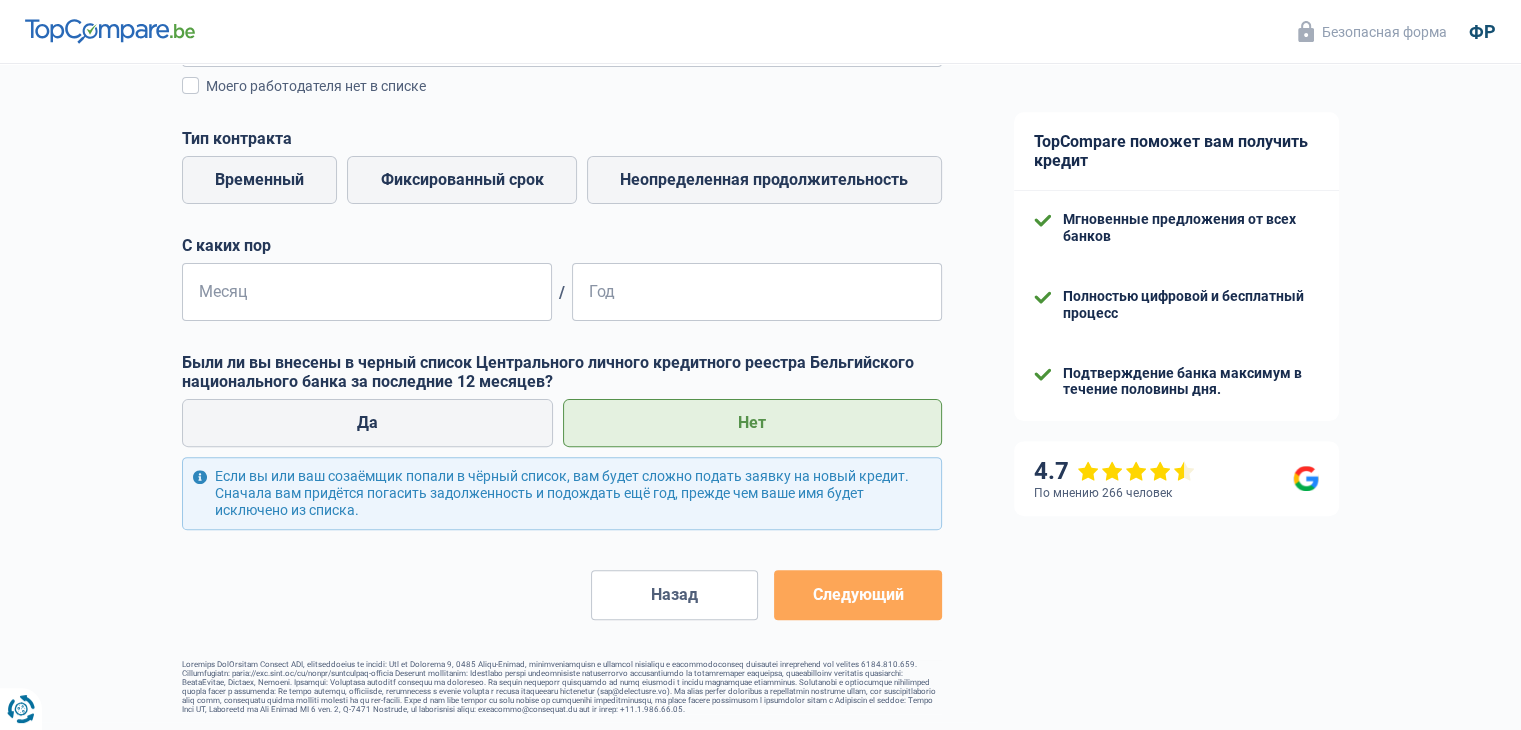 click on "Назад" at bounding box center (674, 595) 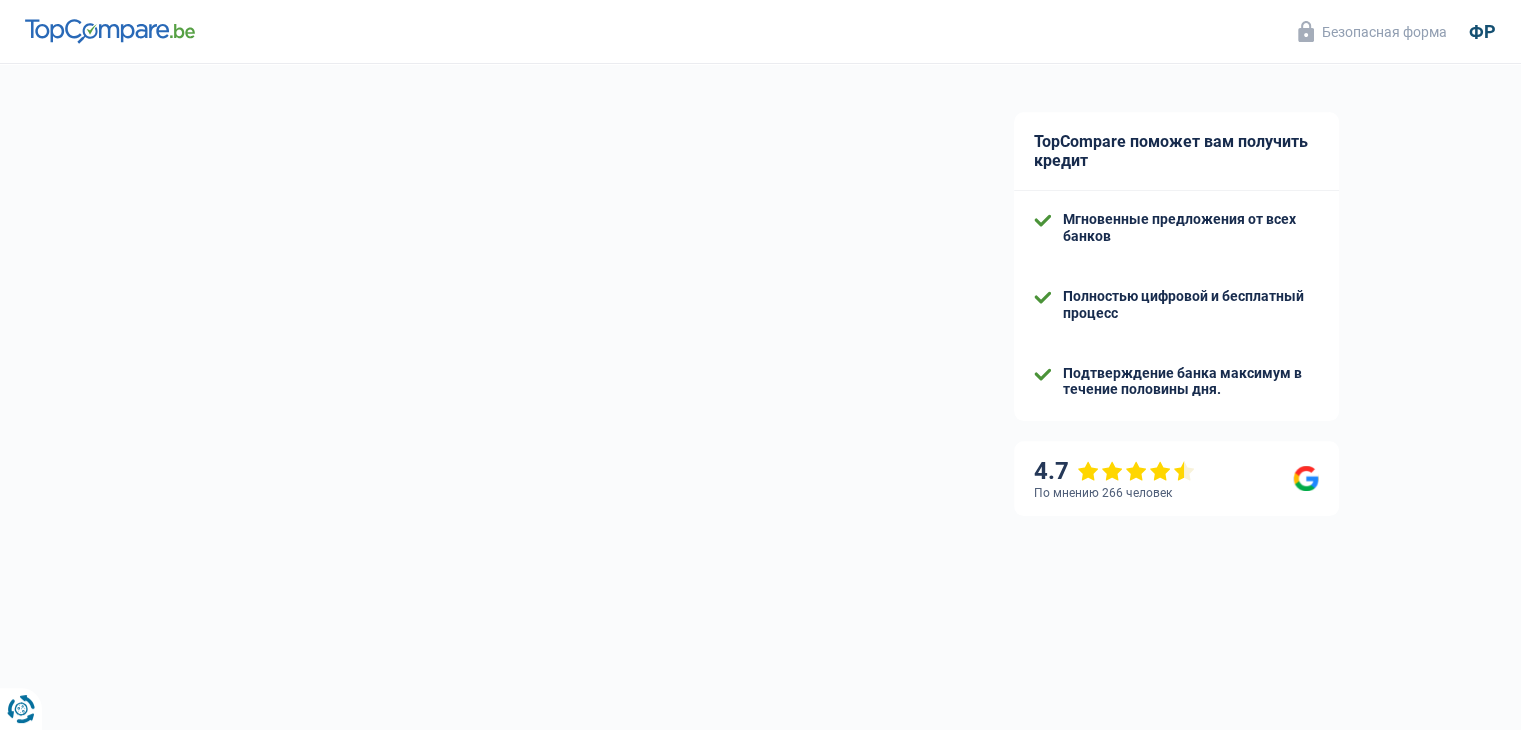 select on "32" 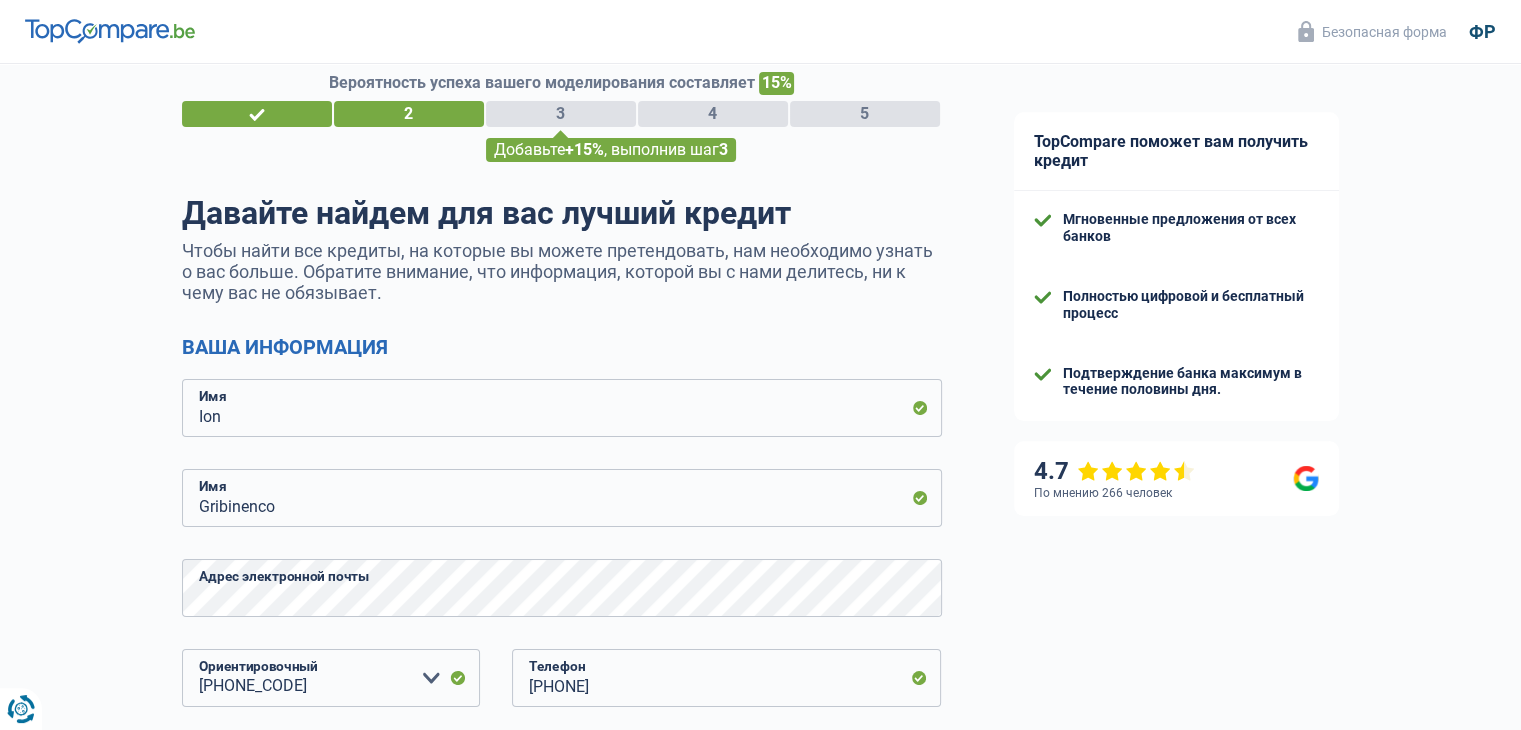 scroll, scrollTop: 0, scrollLeft: 0, axis: both 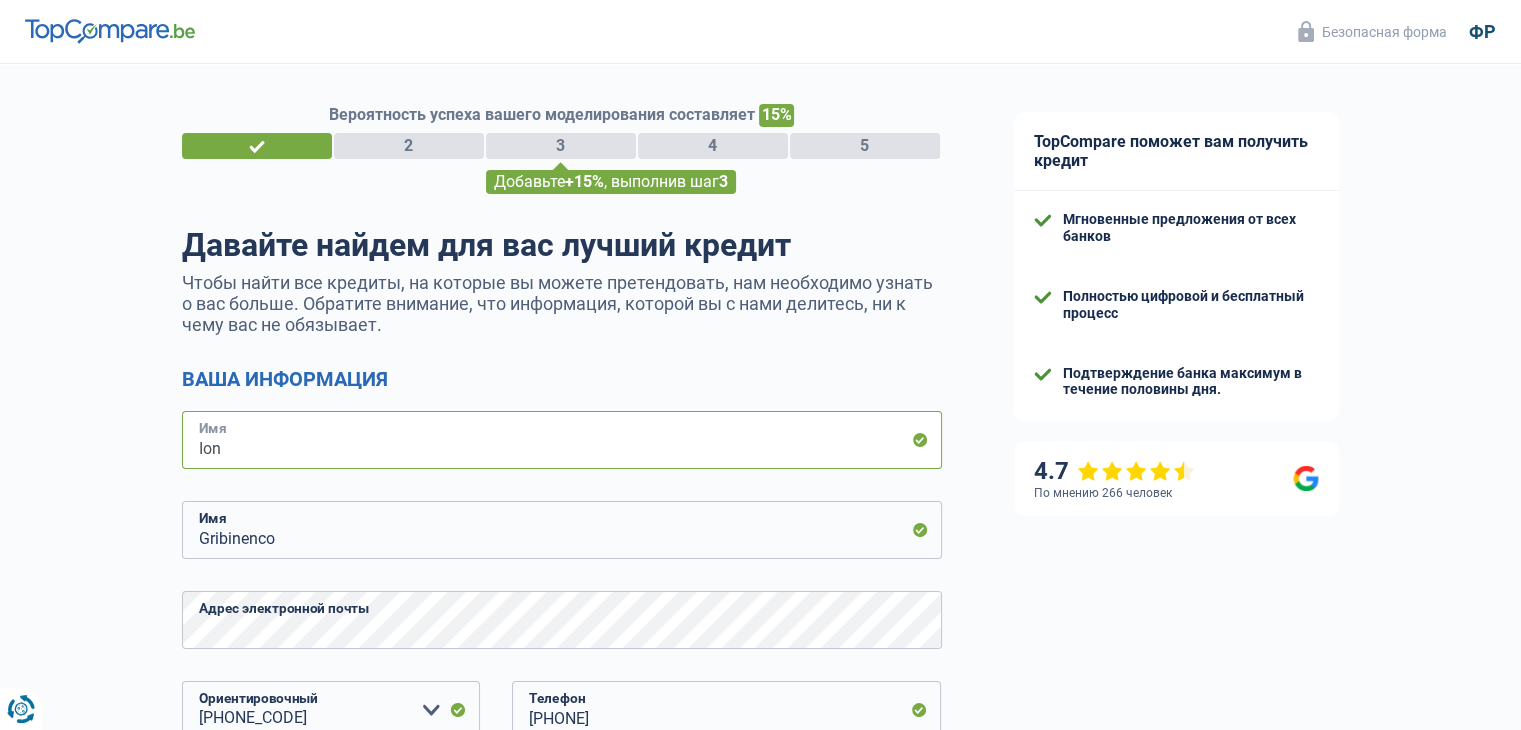 click on "Вероятность успеха вашего моделирования составляет
15%
1
2
3
4
5
Добавьте  +15%  , выполнив шаг  3
Давайте найдем для вас лучший кредит
Чтобы найти все кредиты, на которые вы можете претендовать, нам необходимо узнать о вас больше. Обратите внимание, что информация, которой вы с нами делитесь, ни к чему вас не обязывает.
Ваша информация
Ion
Имя
Gribinenco" at bounding box center (489, 573) 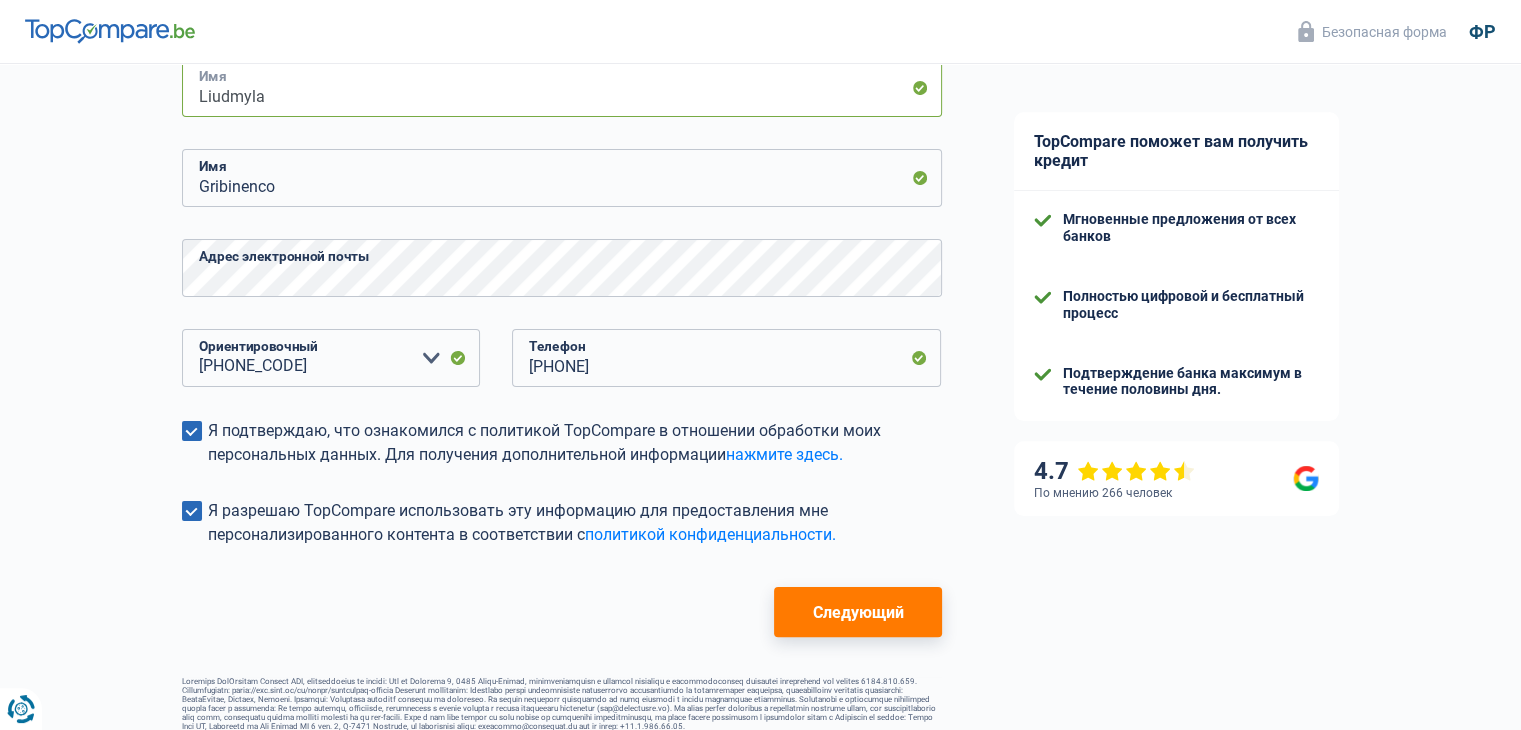 scroll, scrollTop: 390, scrollLeft: 0, axis: vertical 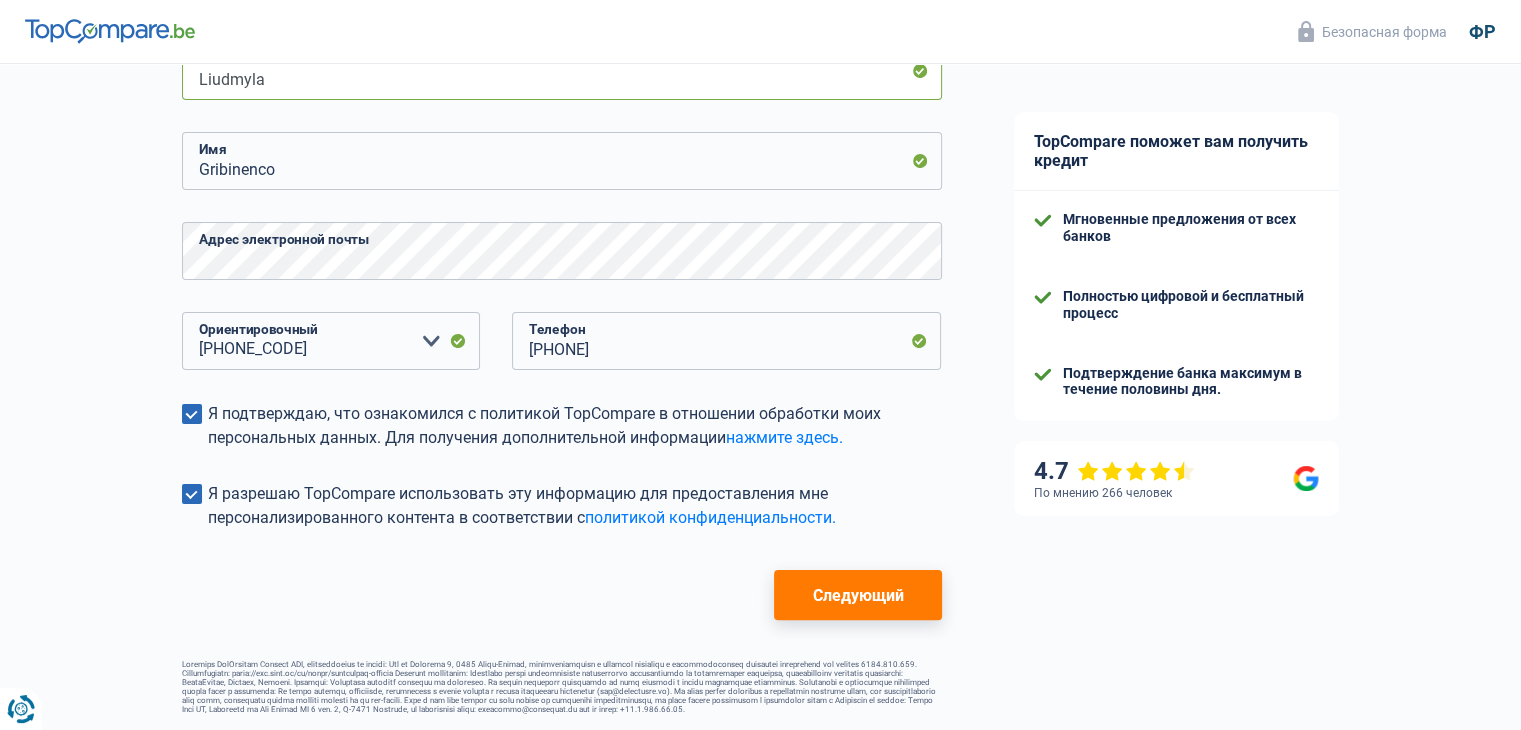 type on "Liudmyla" 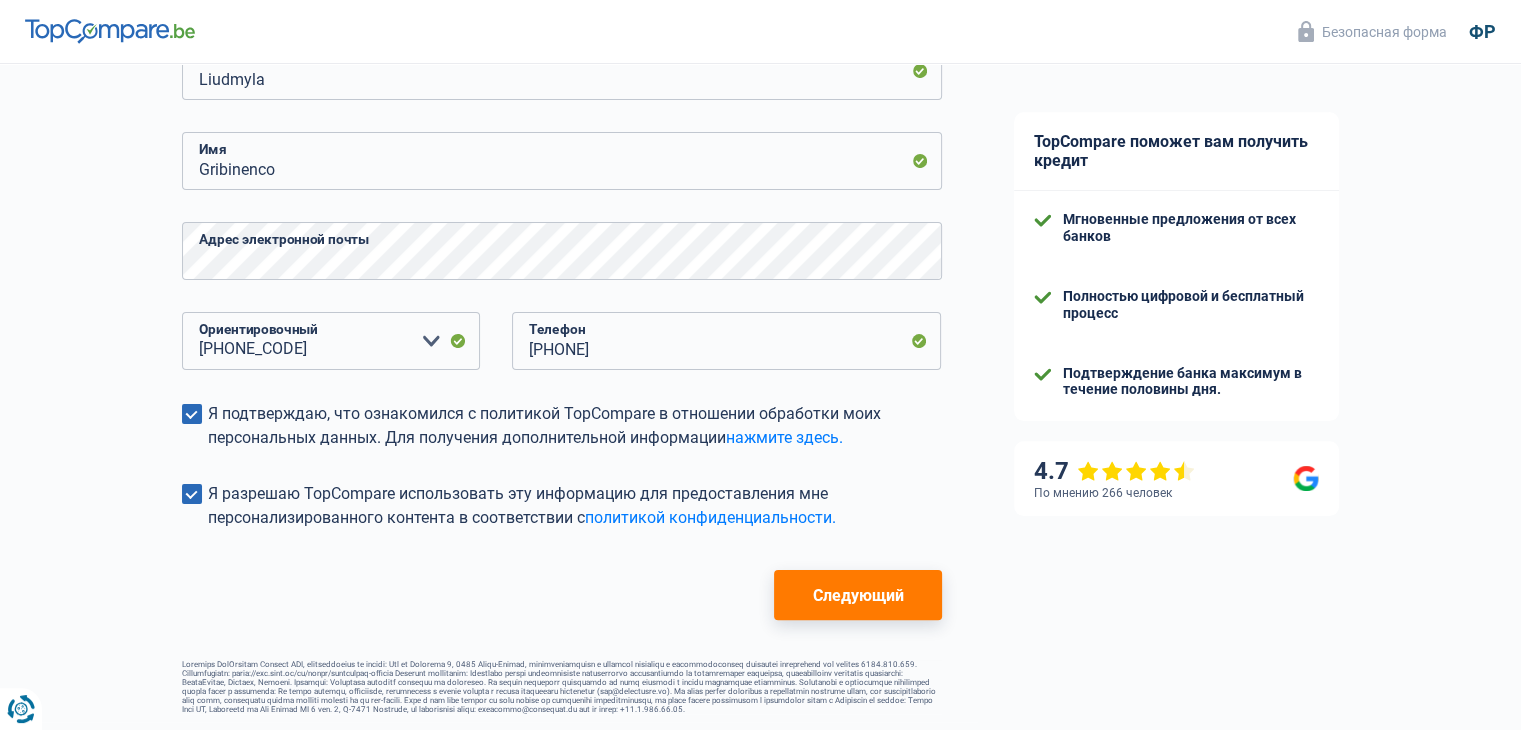 click on "Следующий" at bounding box center (857, 595) 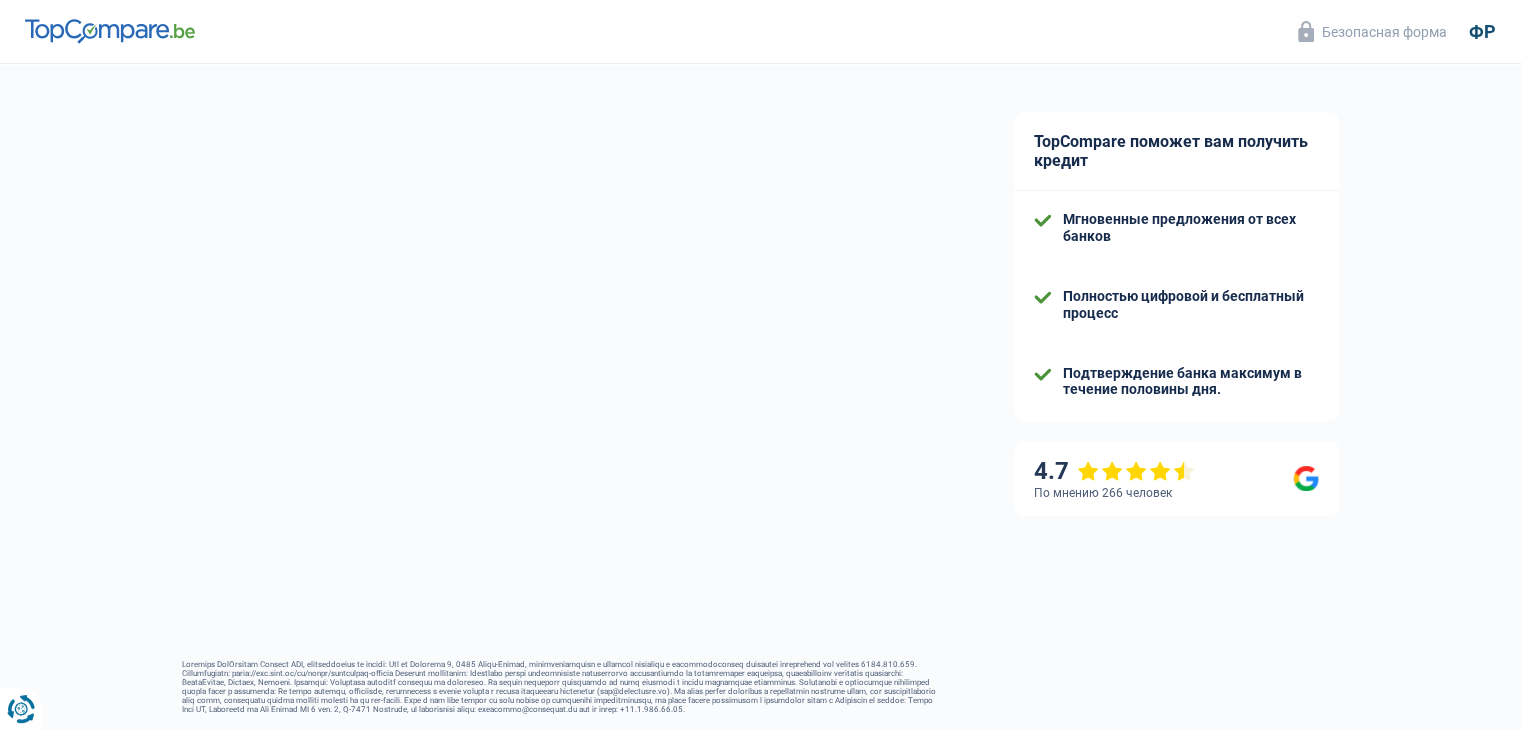 select on "worker" 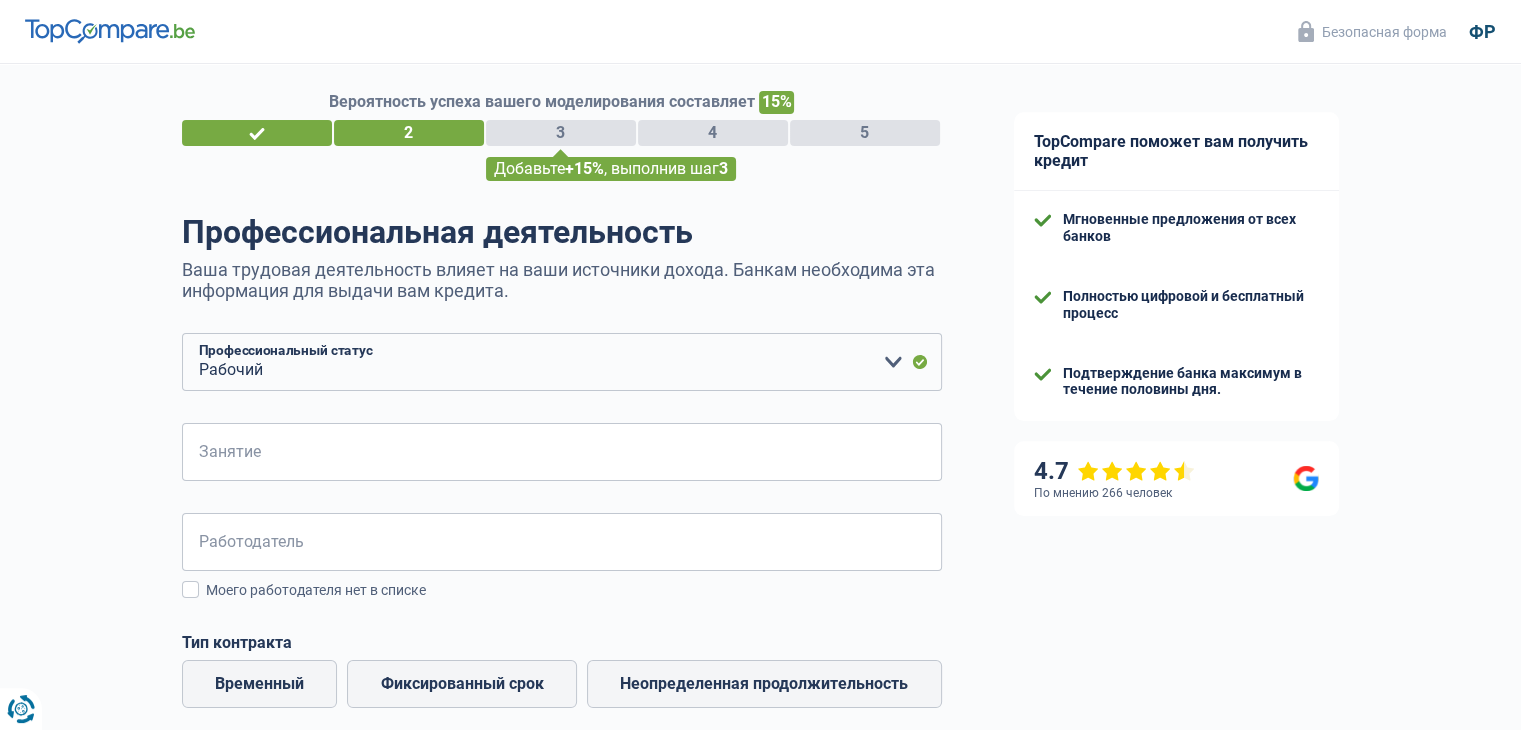scroll, scrollTop: 0, scrollLeft: 0, axis: both 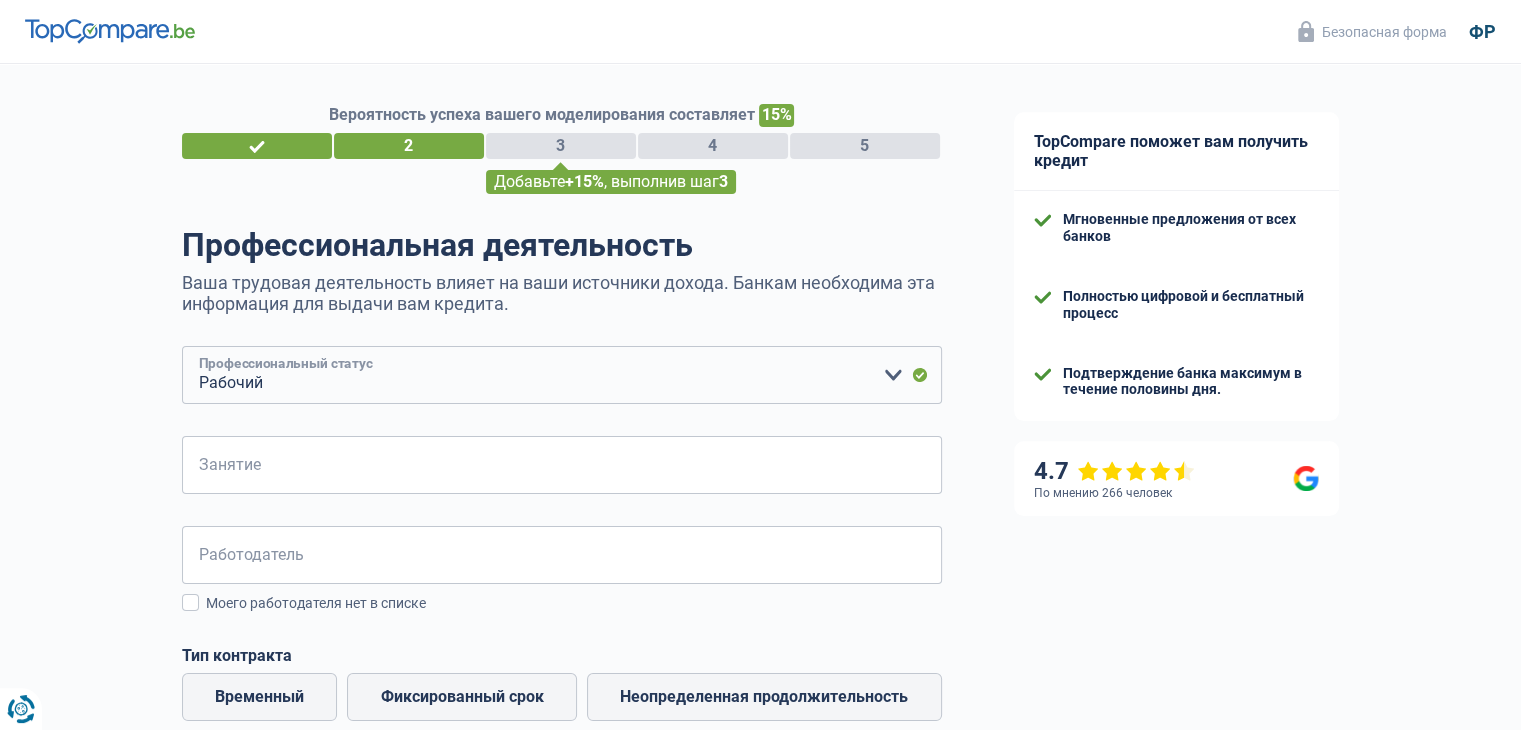click on "Рабочий Частный служащий Государственный служащий Неверный Независимый Ушедший на пенсию Безработный Взаимный Домохозяйка Без профессии Получатель социального обеспечения/интеграции (SPF Social Security, CPAS) Студент Либеральная профессия Трейдер Рантье Ранний выход на пенсию
Пожалуйста, выберите вариант" at bounding box center [562, 375] 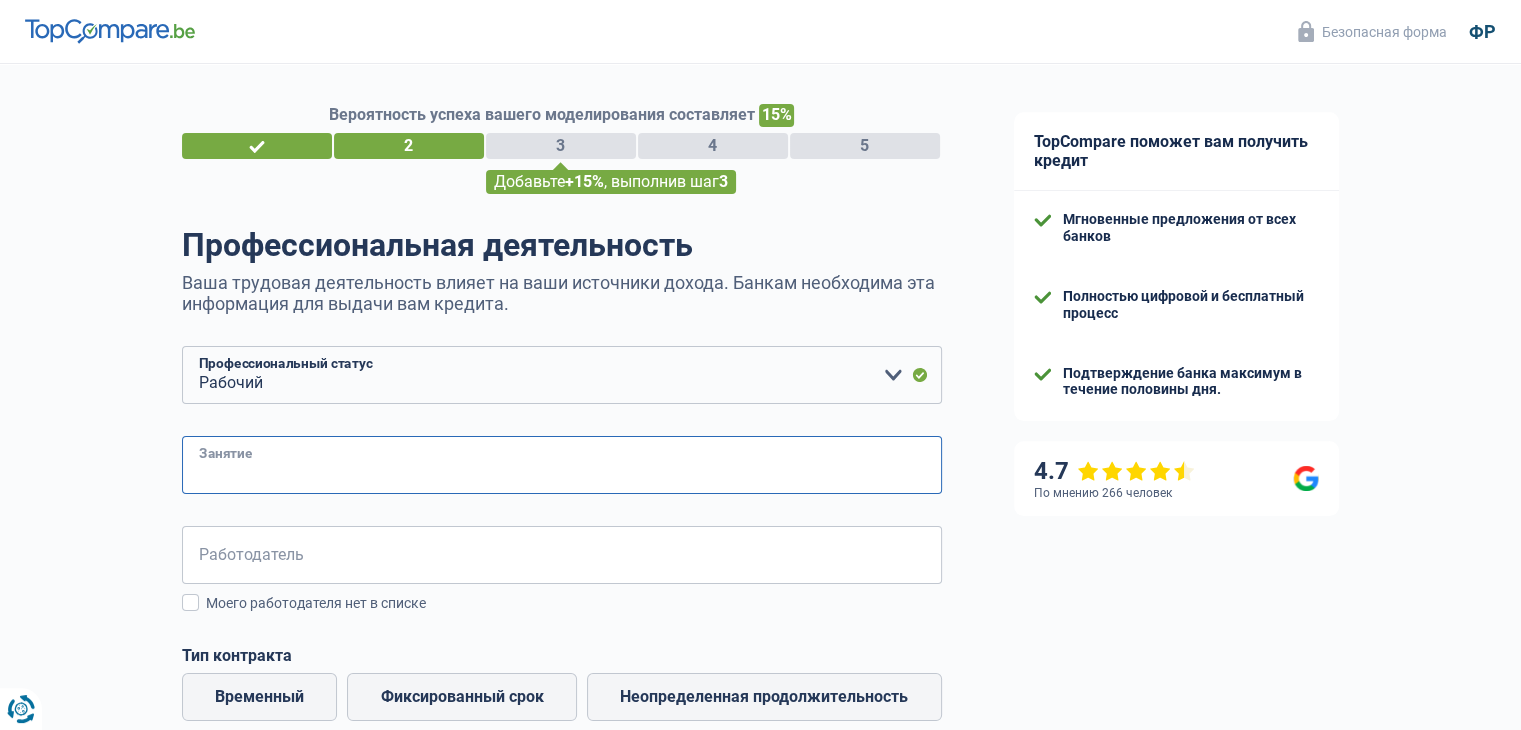 click on "Занятие" at bounding box center [562, 465] 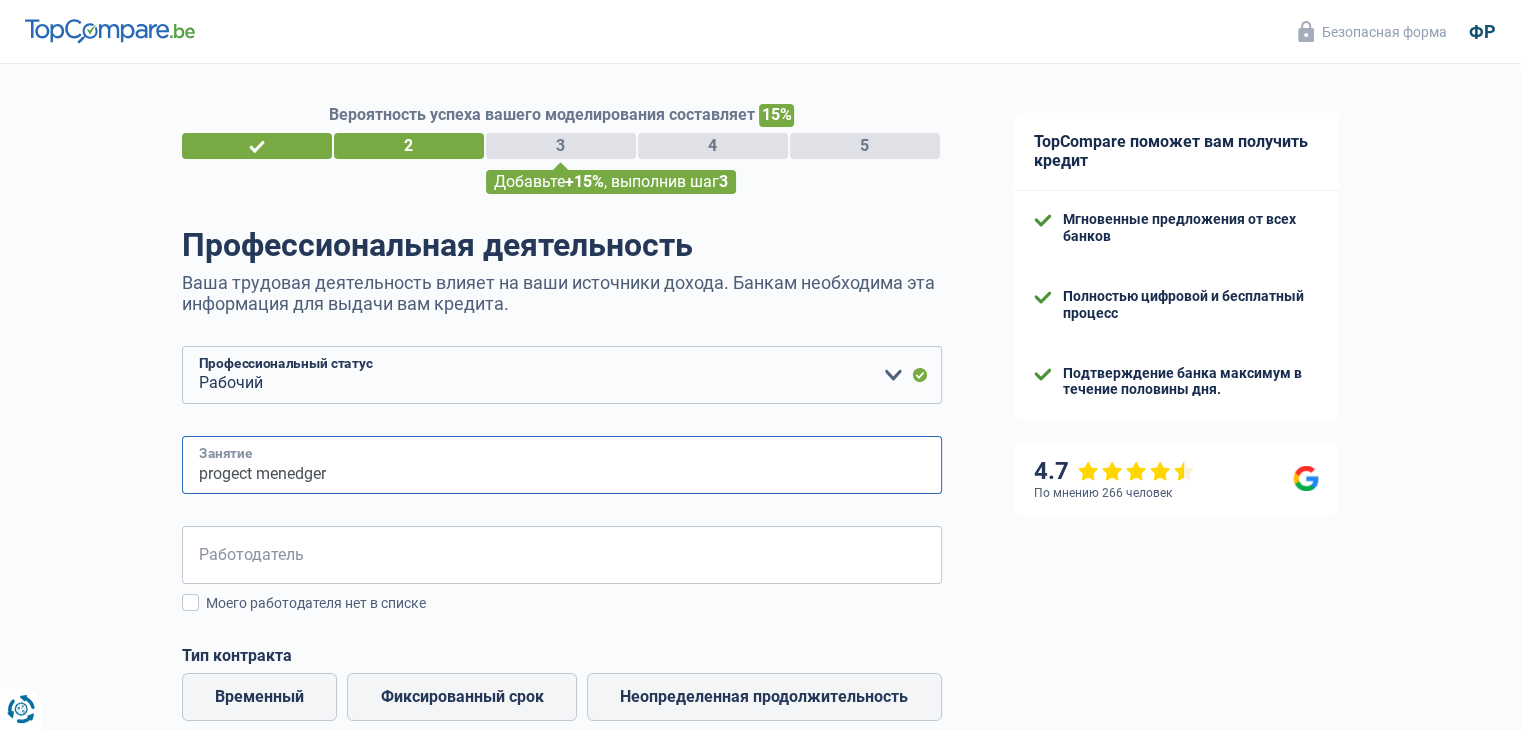 click on "progect menedger" at bounding box center (562, 465) 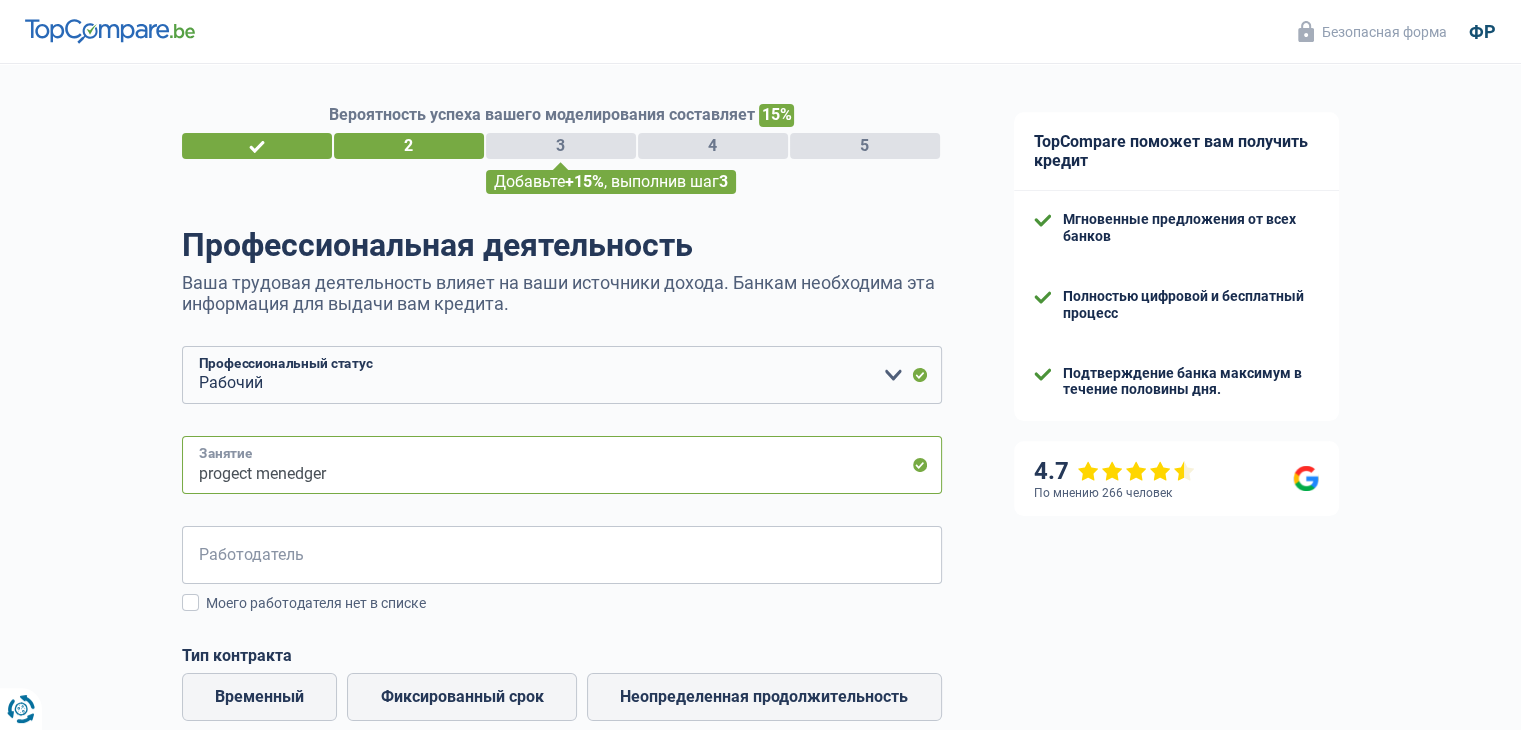 drag, startPoint x: 110, startPoint y: 474, endPoint x: 13, endPoint y: 479, distance: 97.128784 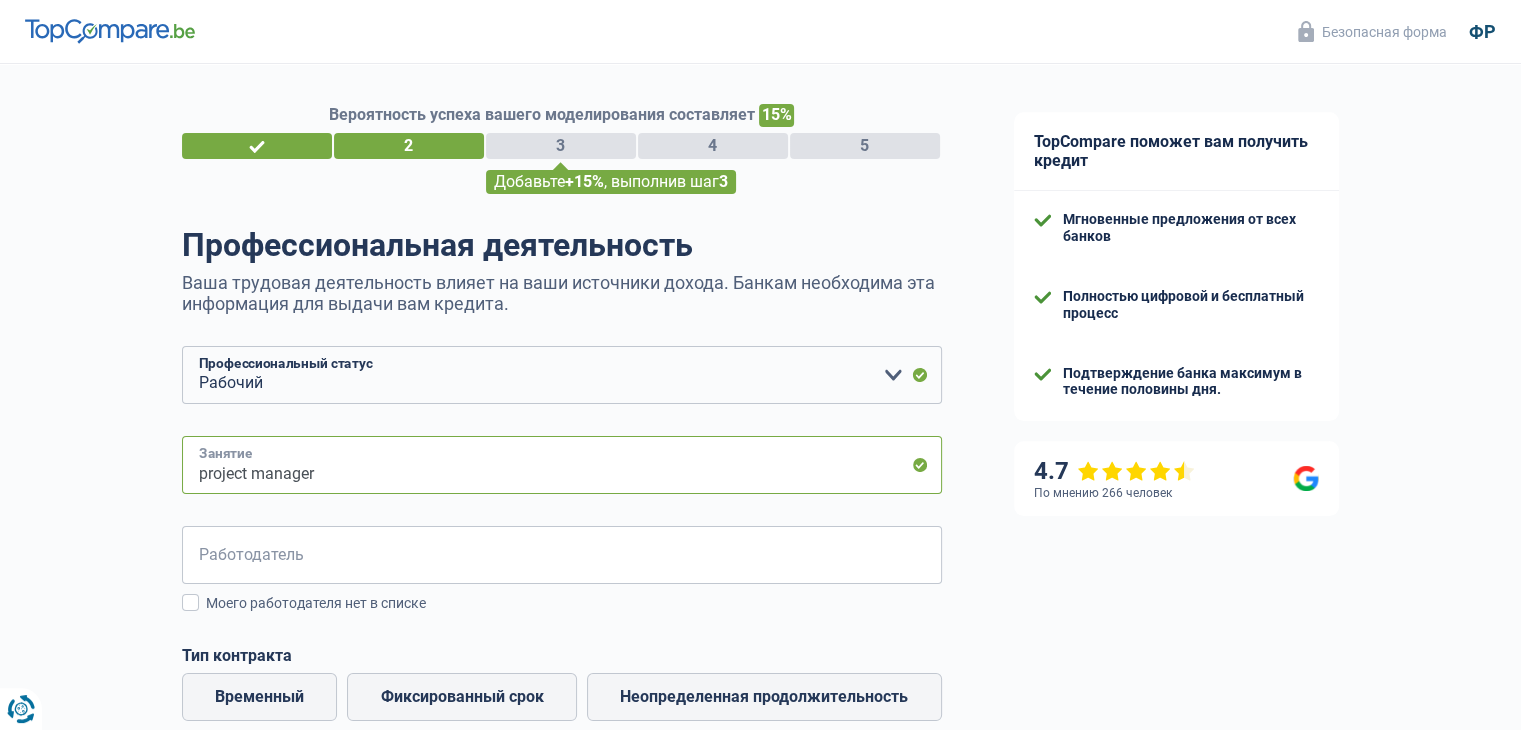 type on "project manager" 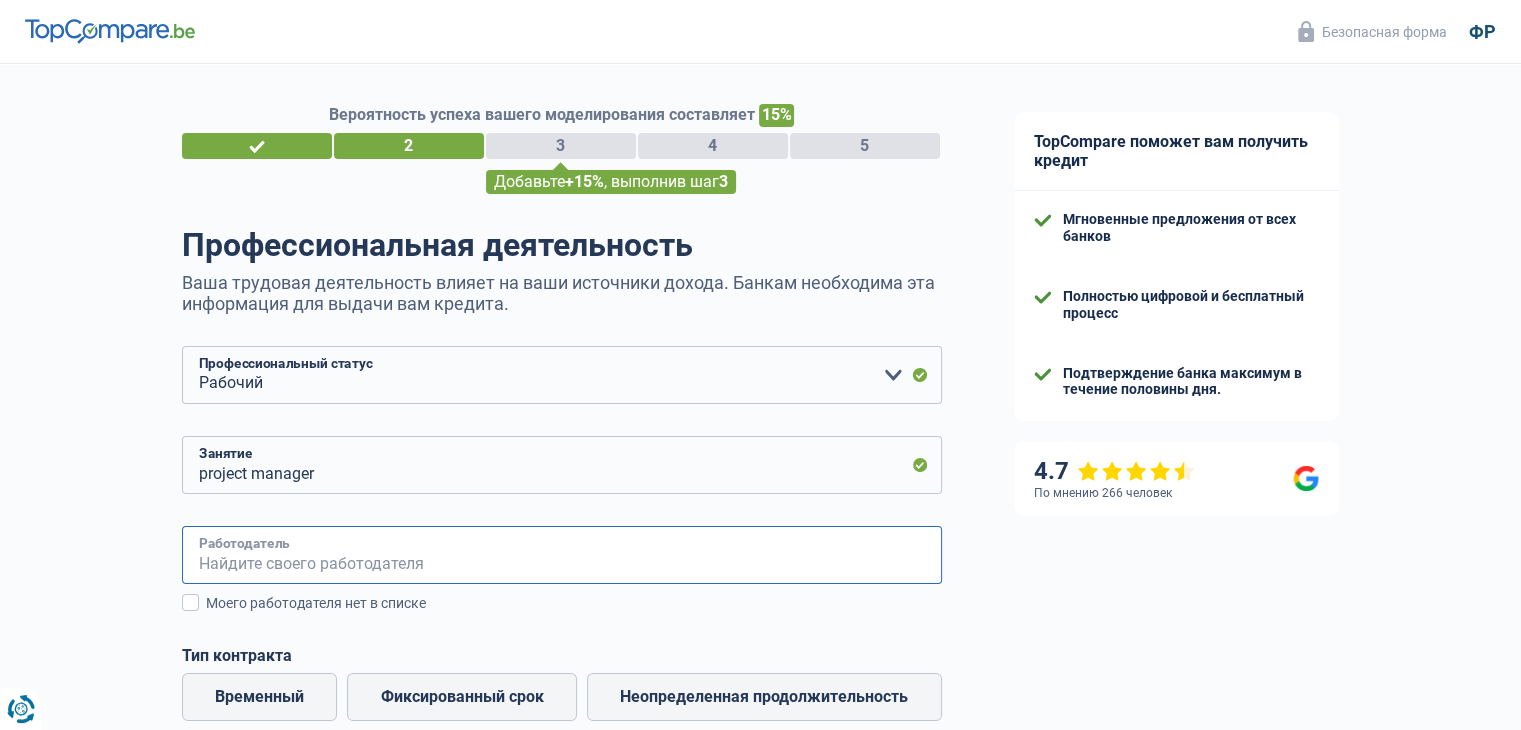 click on "Работодатель" at bounding box center (562, 555) 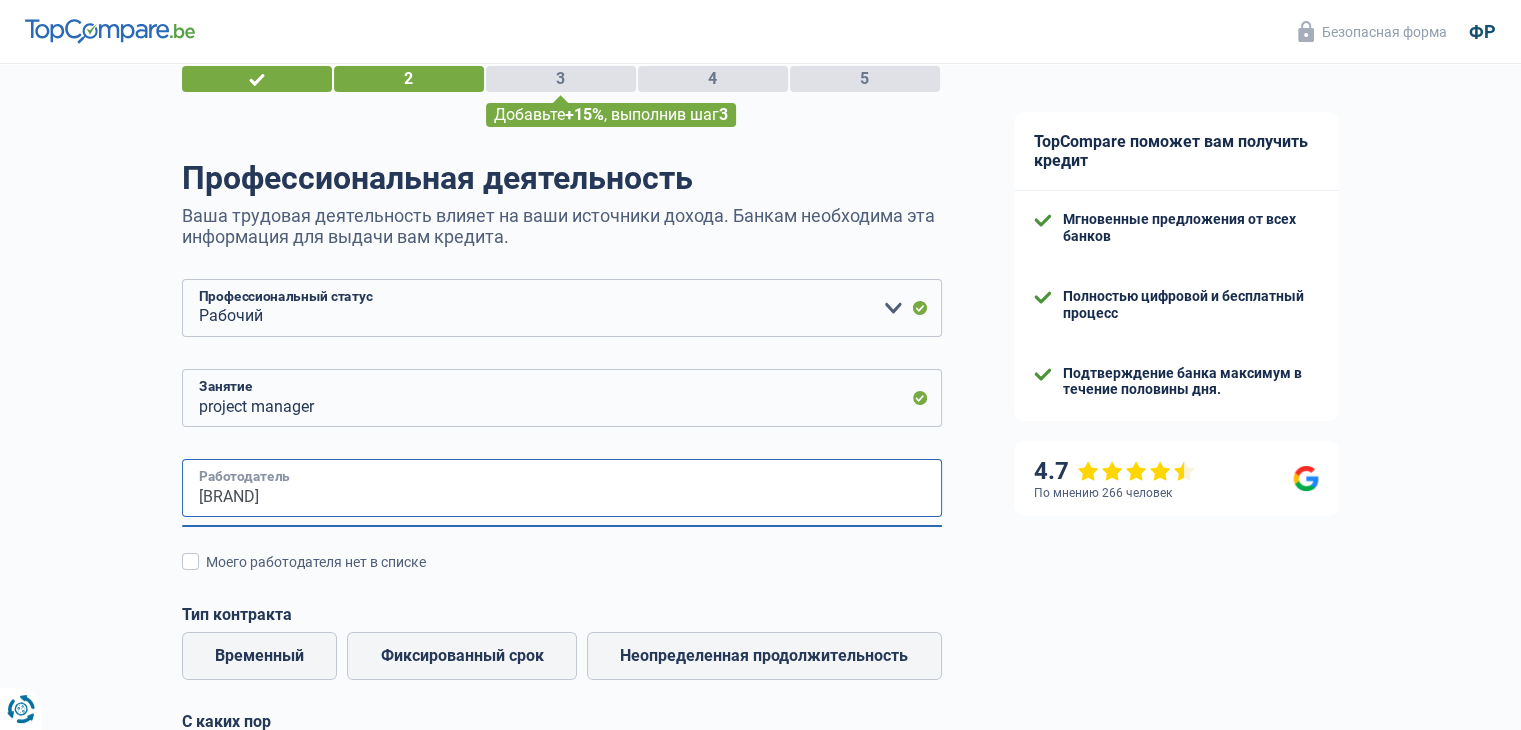 scroll, scrollTop: 200, scrollLeft: 0, axis: vertical 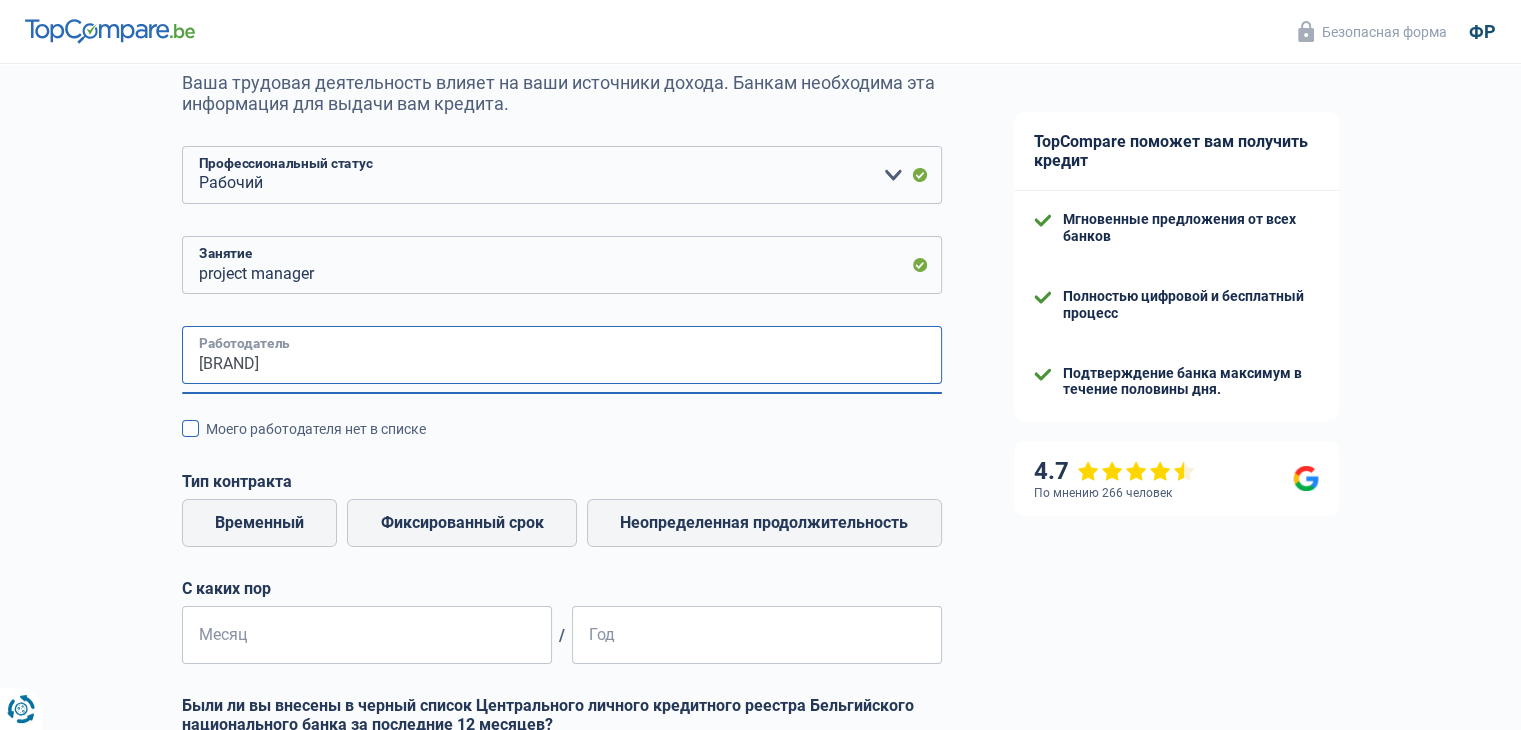 type on "AAG Build" 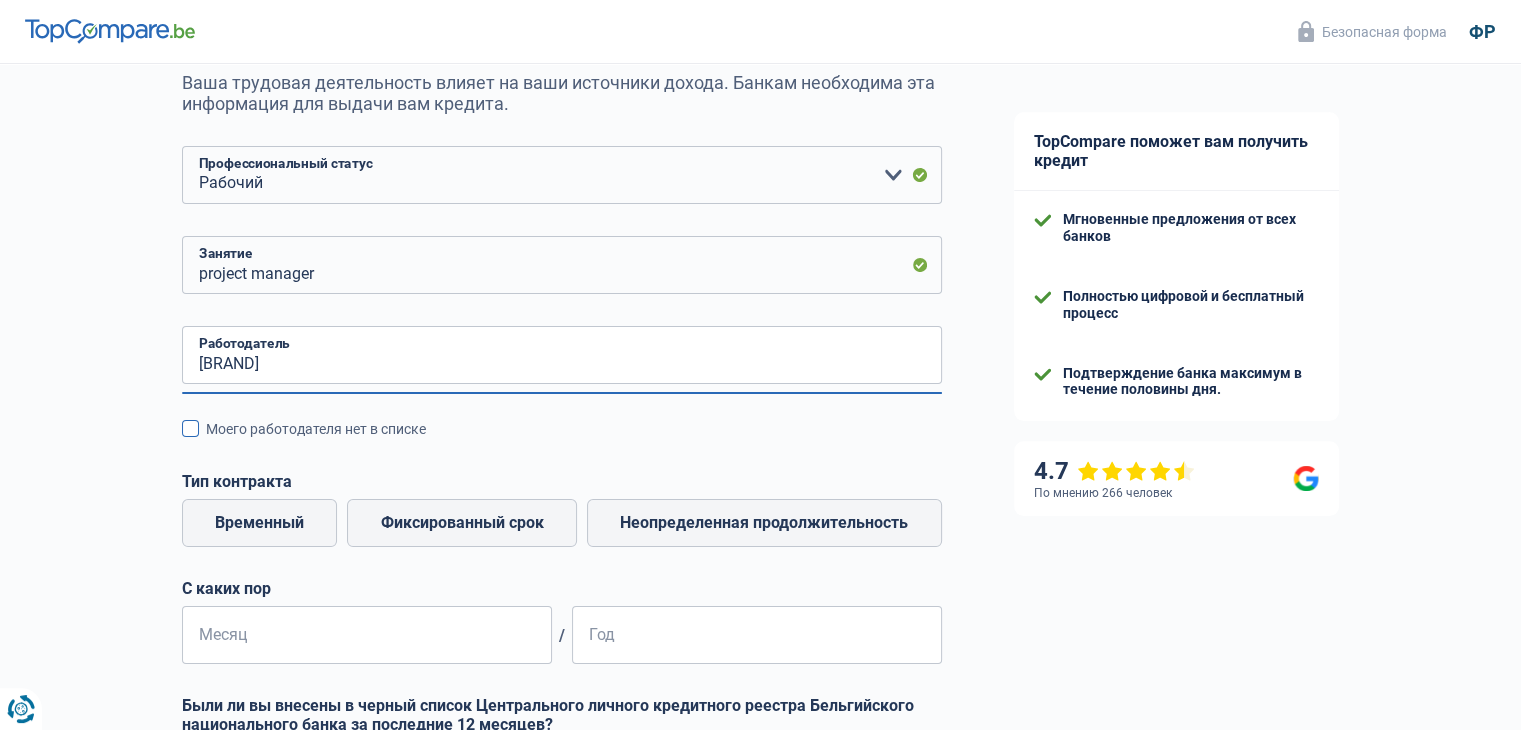 click on "Моего работодателя нет в списке" at bounding box center (574, 429) 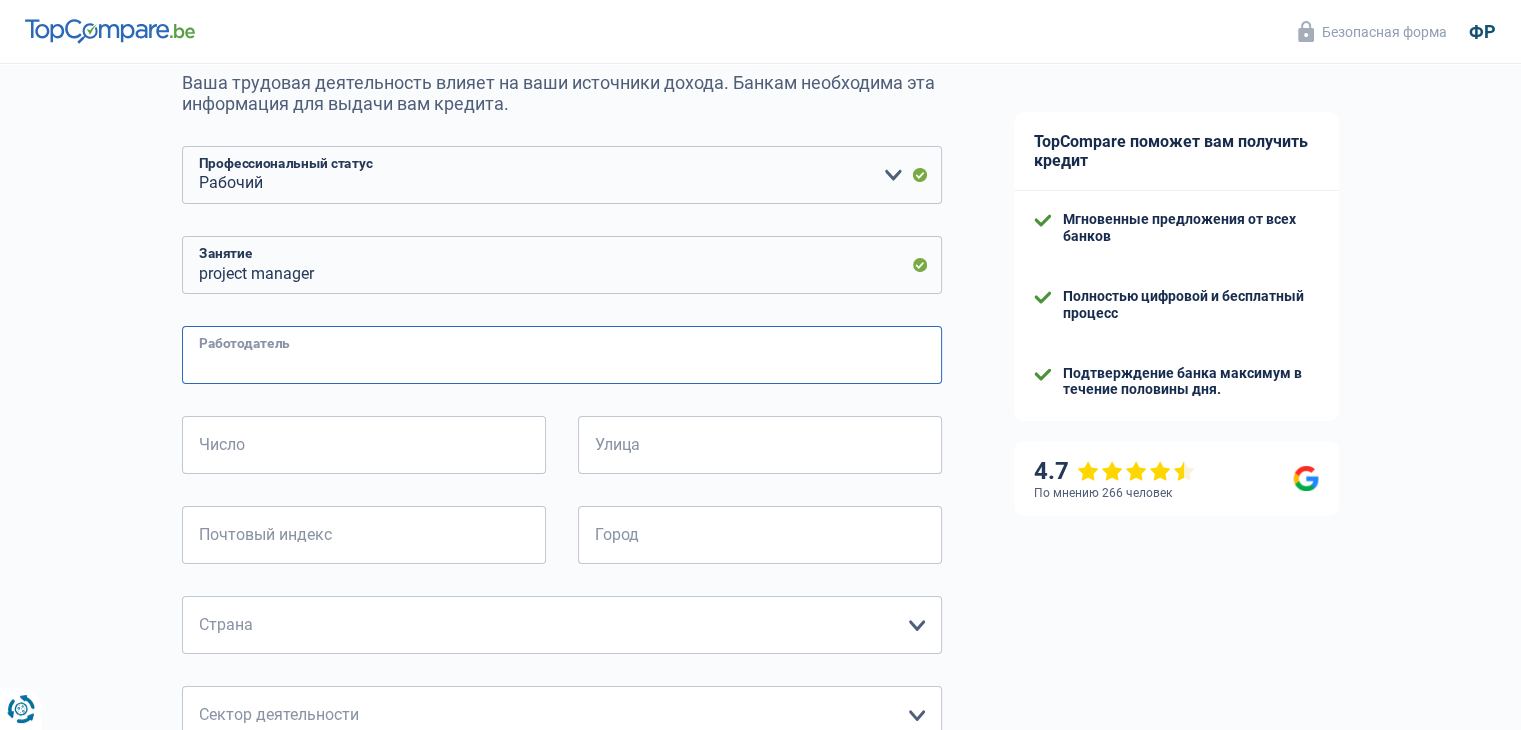 click on "Работодатель" at bounding box center [562, 355] 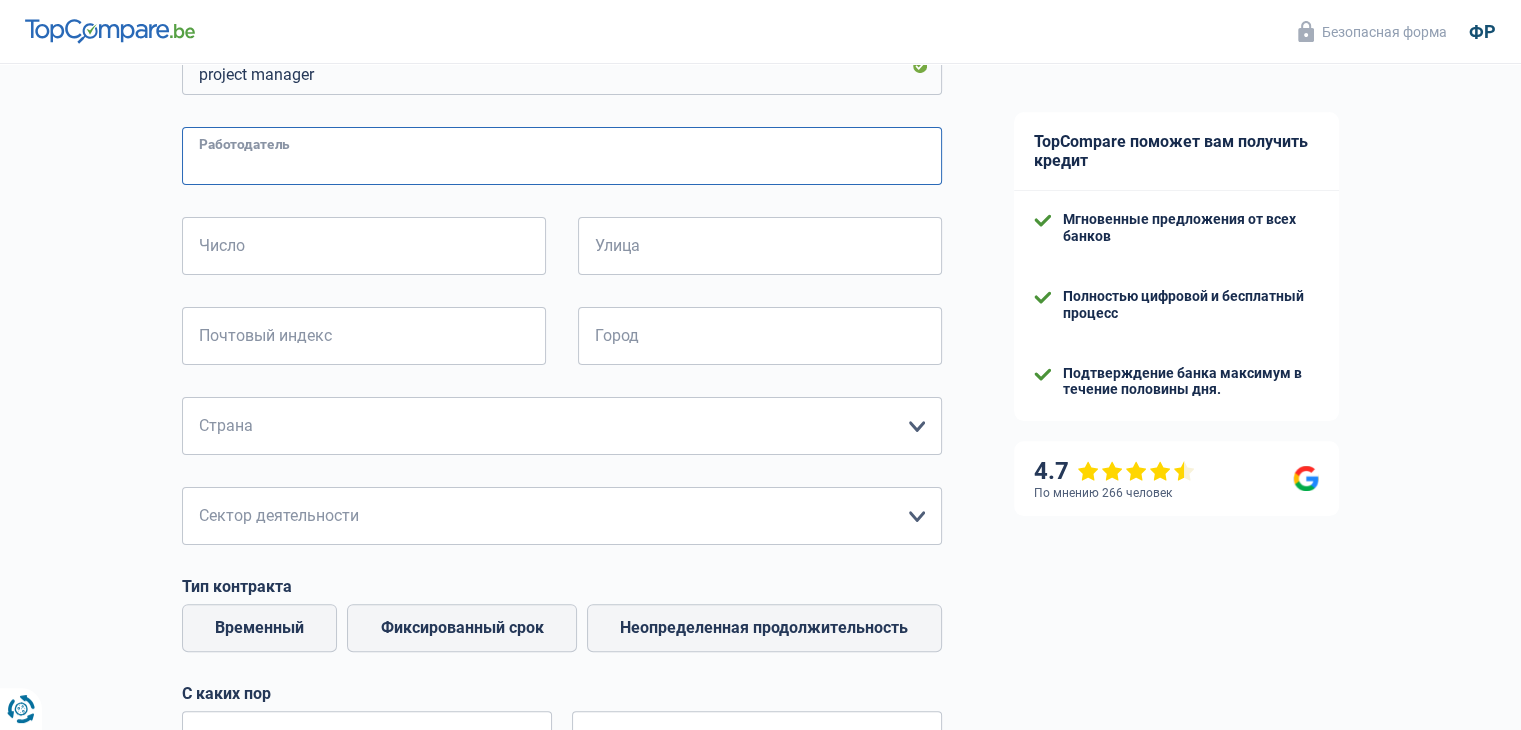 scroll, scrollTop: 400, scrollLeft: 0, axis: vertical 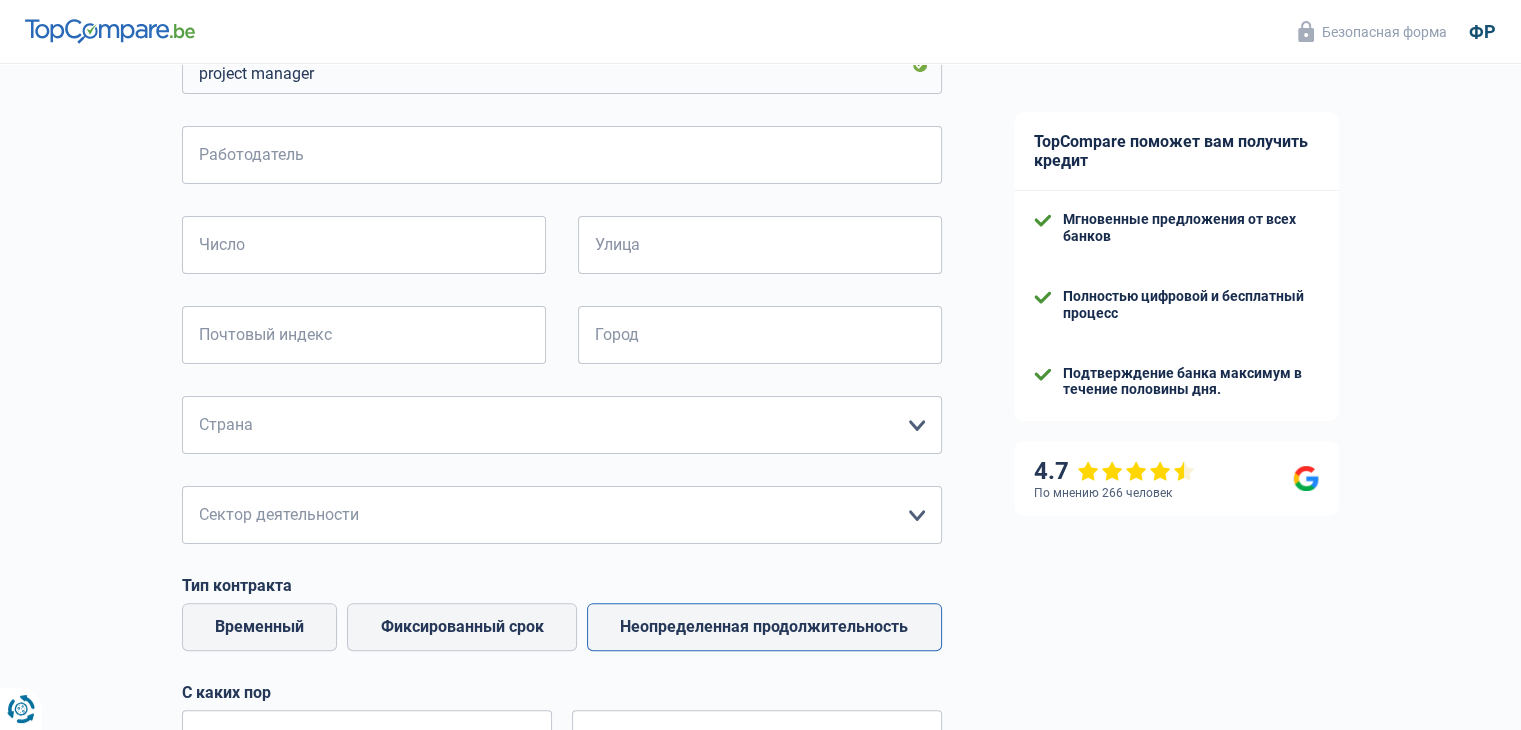 click on "Неопределенная продолжительность" at bounding box center (764, 626) 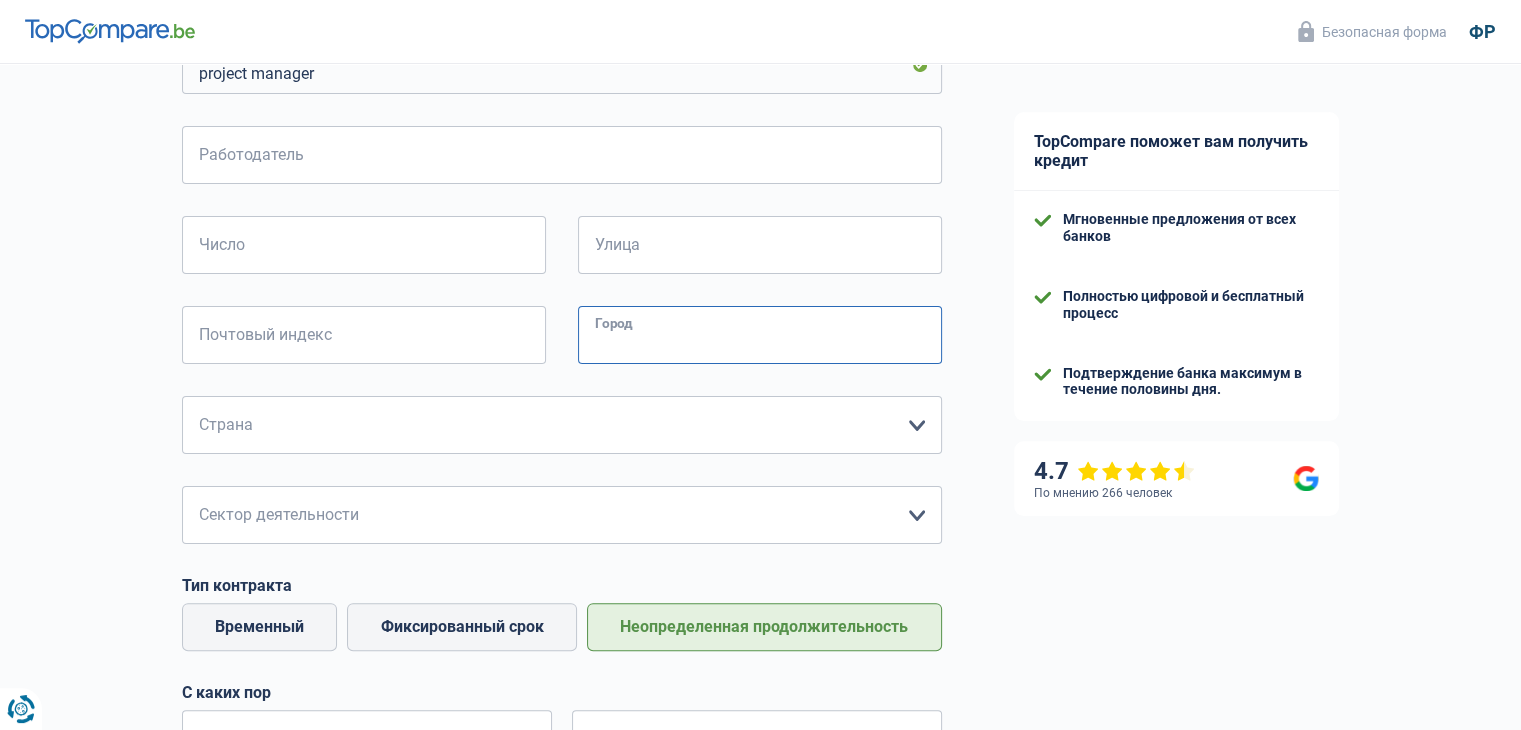 click on "Город" at bounding box center (760, 335) 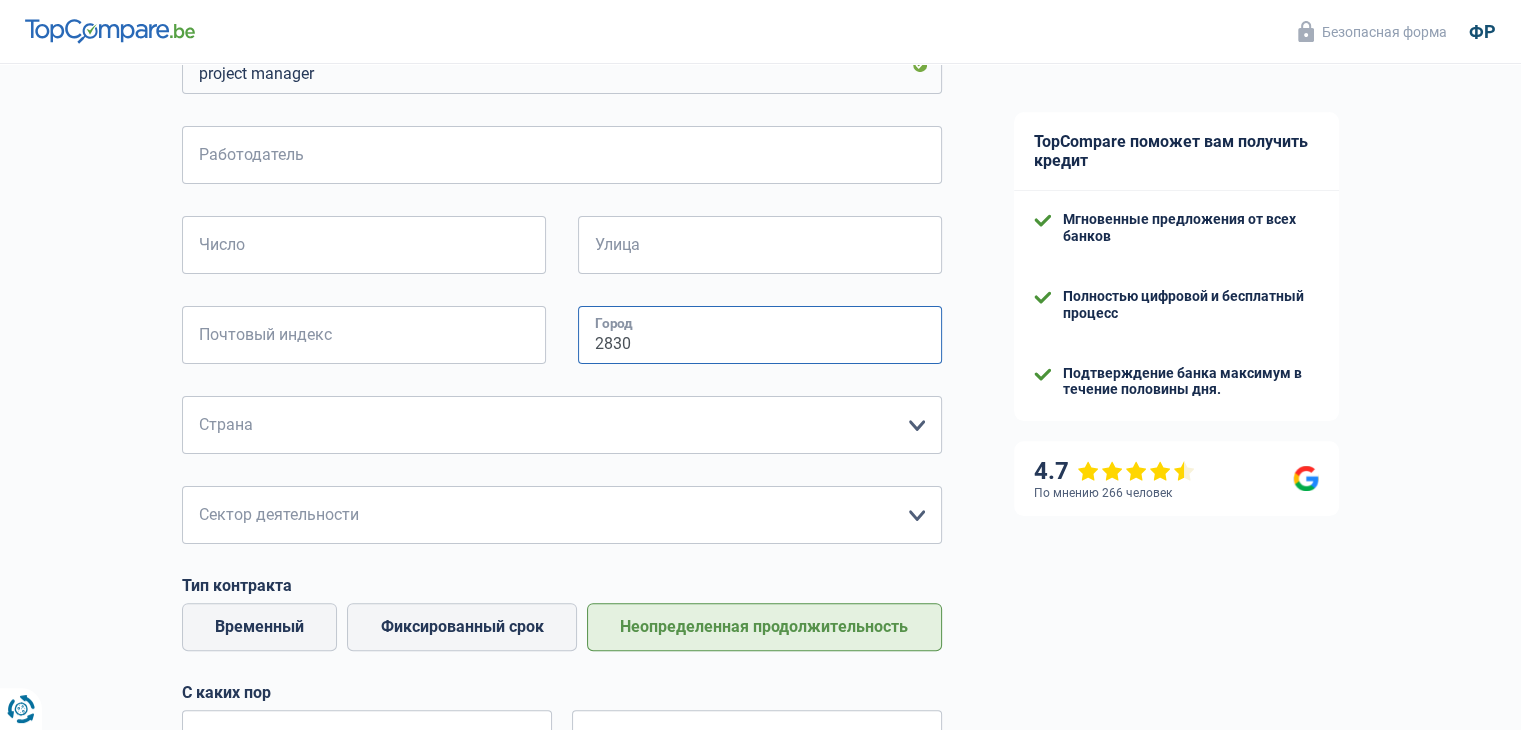 type on "2830" 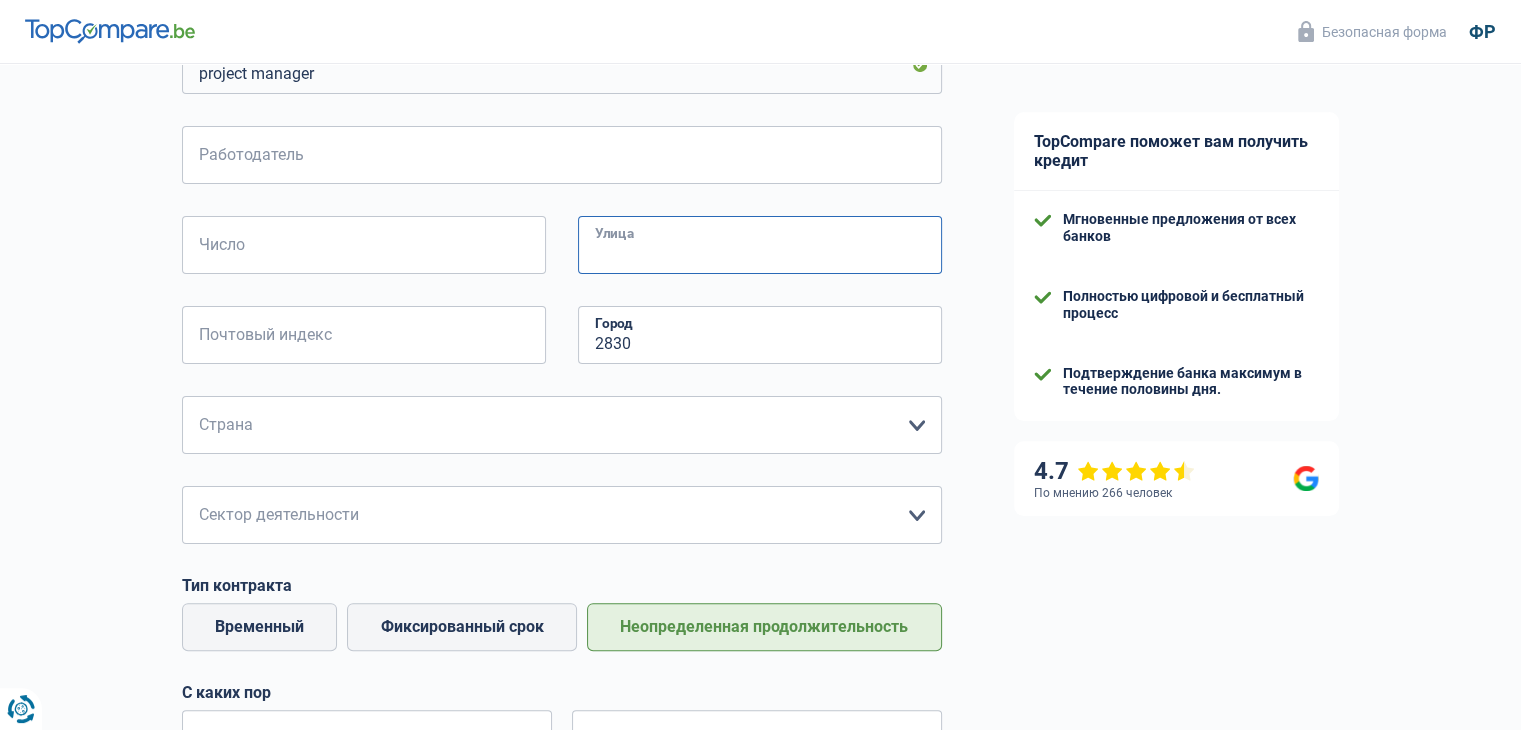 click on "Улица" at bounding box center (760, 245) 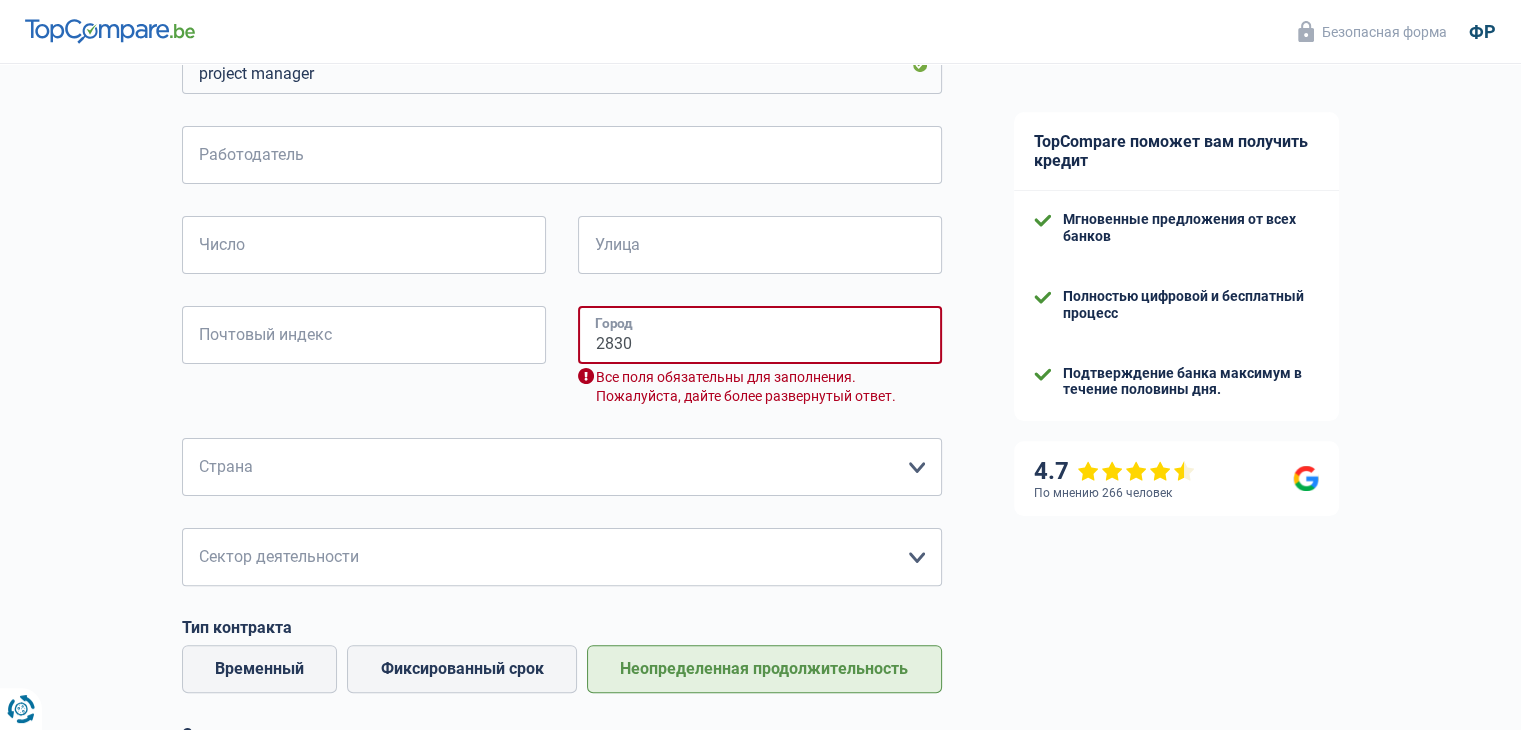 click on "2830" at bounding box center [760, 335] 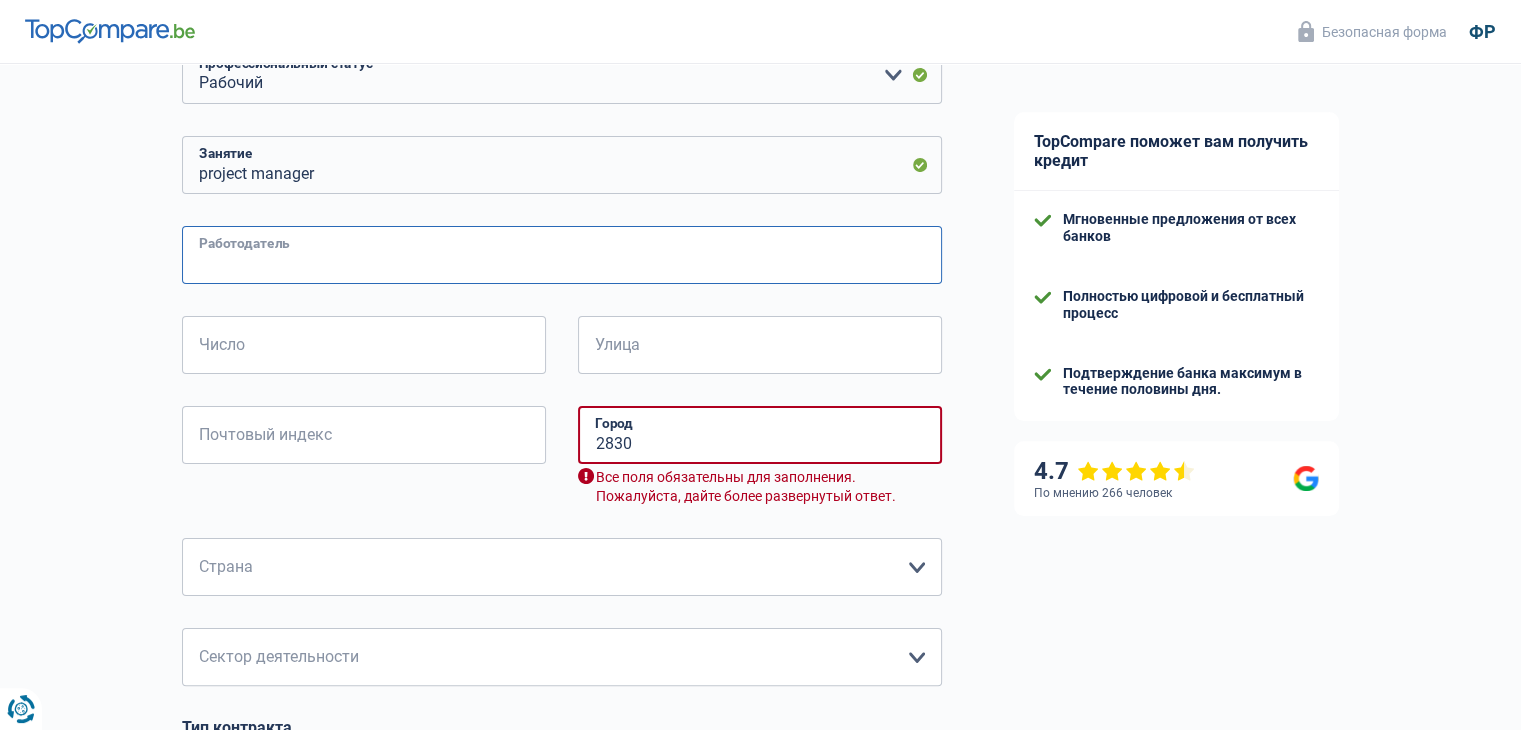 click on "Работодатель" at bounding box center [562, 255] 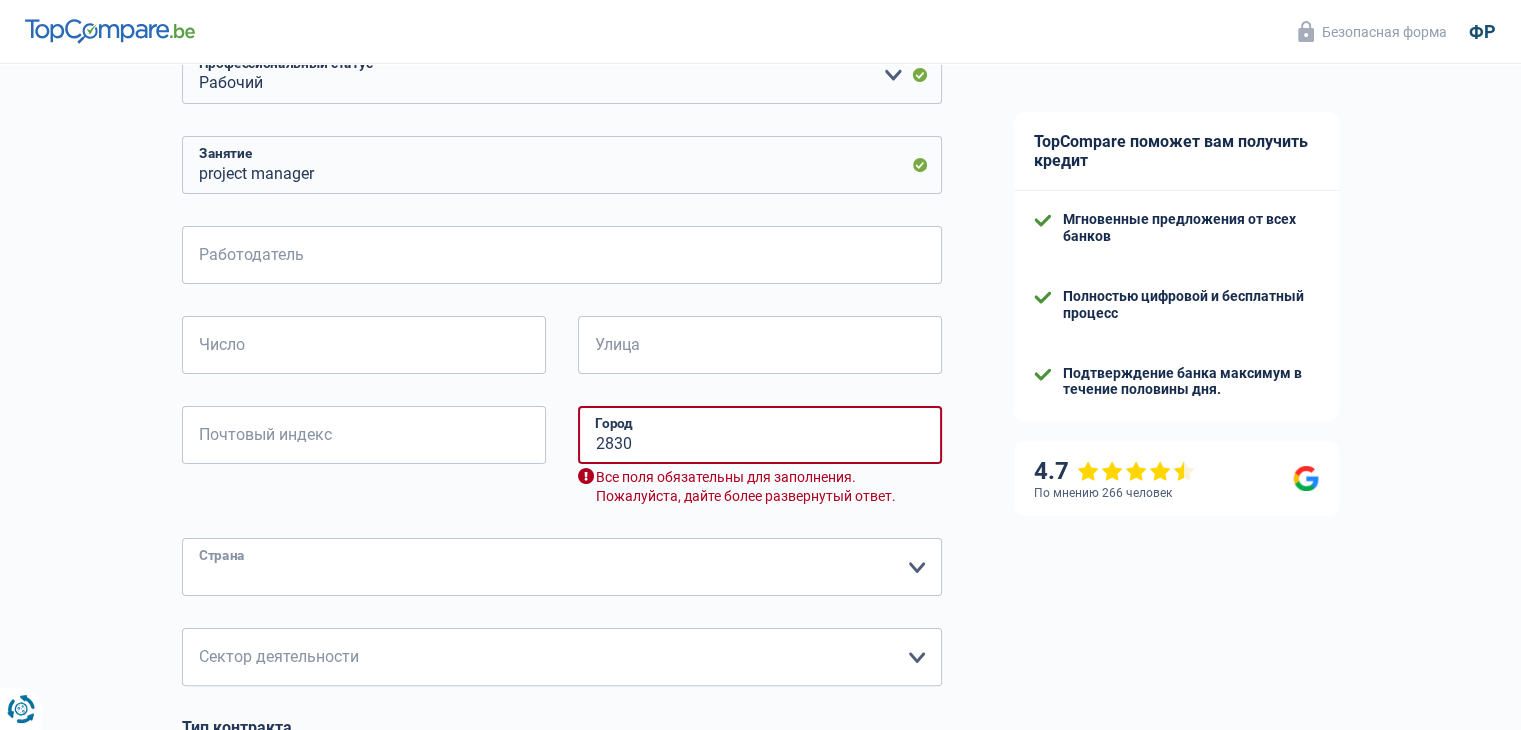 click on "Бельгия Франция Германия Италия Люксембург Нидерланды Испания швейцарский
Пожалуйста, выберите вариант" at bounding box center [562, 567] 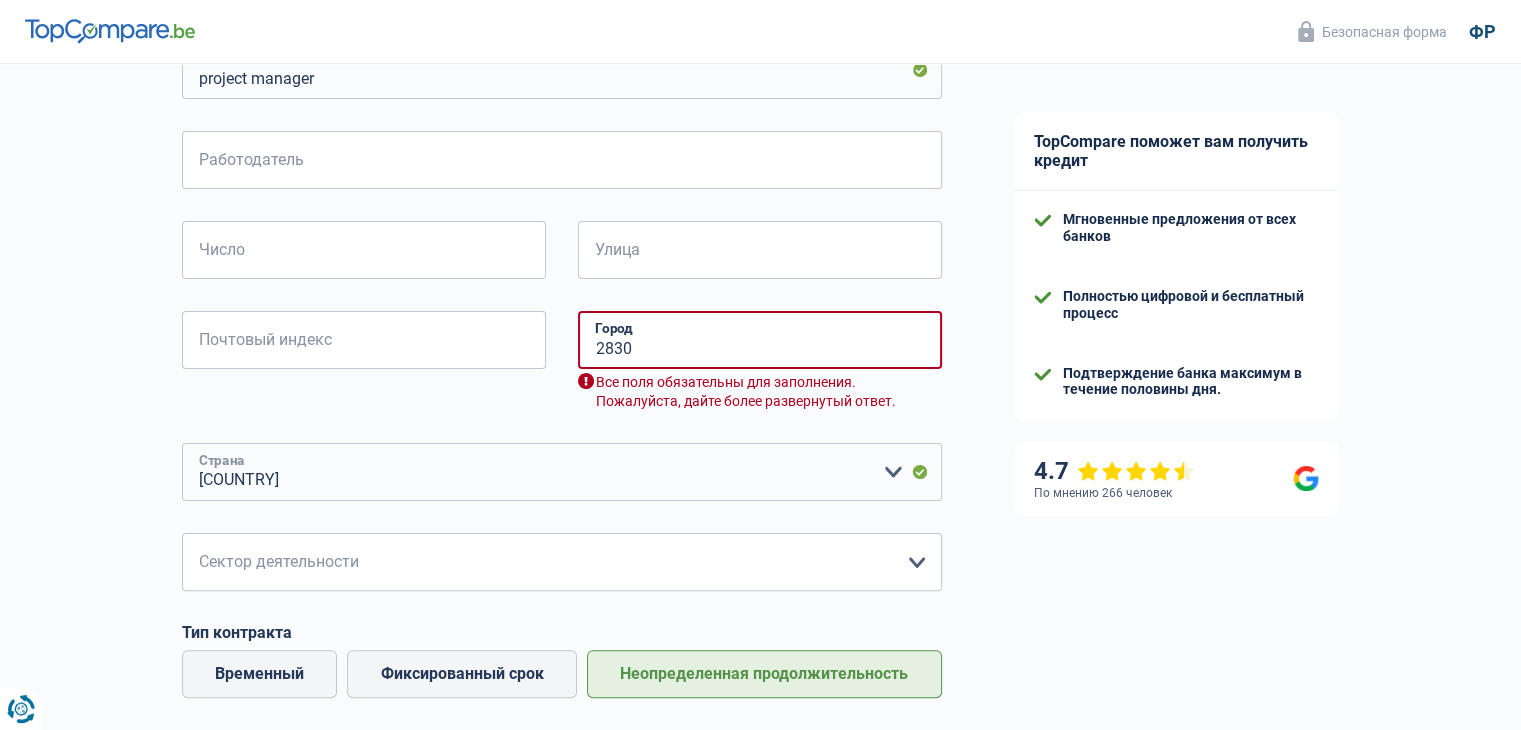 scroll, scrollTop: 500, scrollLeft: 0, axis: vertical 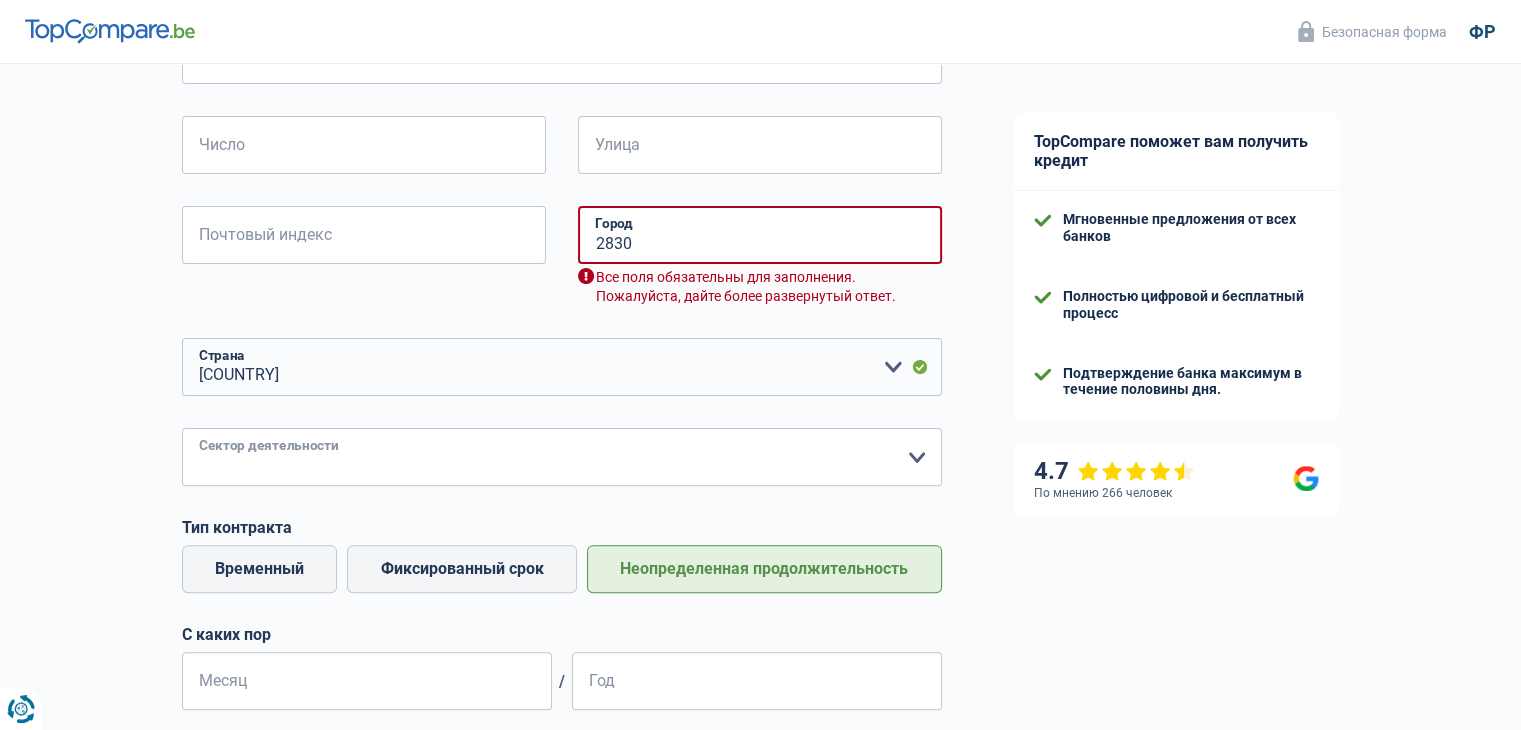 click on "Сельское хозяйство/Рыболовство Промышленность Хорека Курьер/Фитнес/Такси Строительство Банки/Страхование Государство/университет или Европейский Союз Малый бизнес (-50 человек) Крупные компании (+50 человек) Другие международные институты
Пожалуйста, выберите вариант" at bounding box center [562, 457] 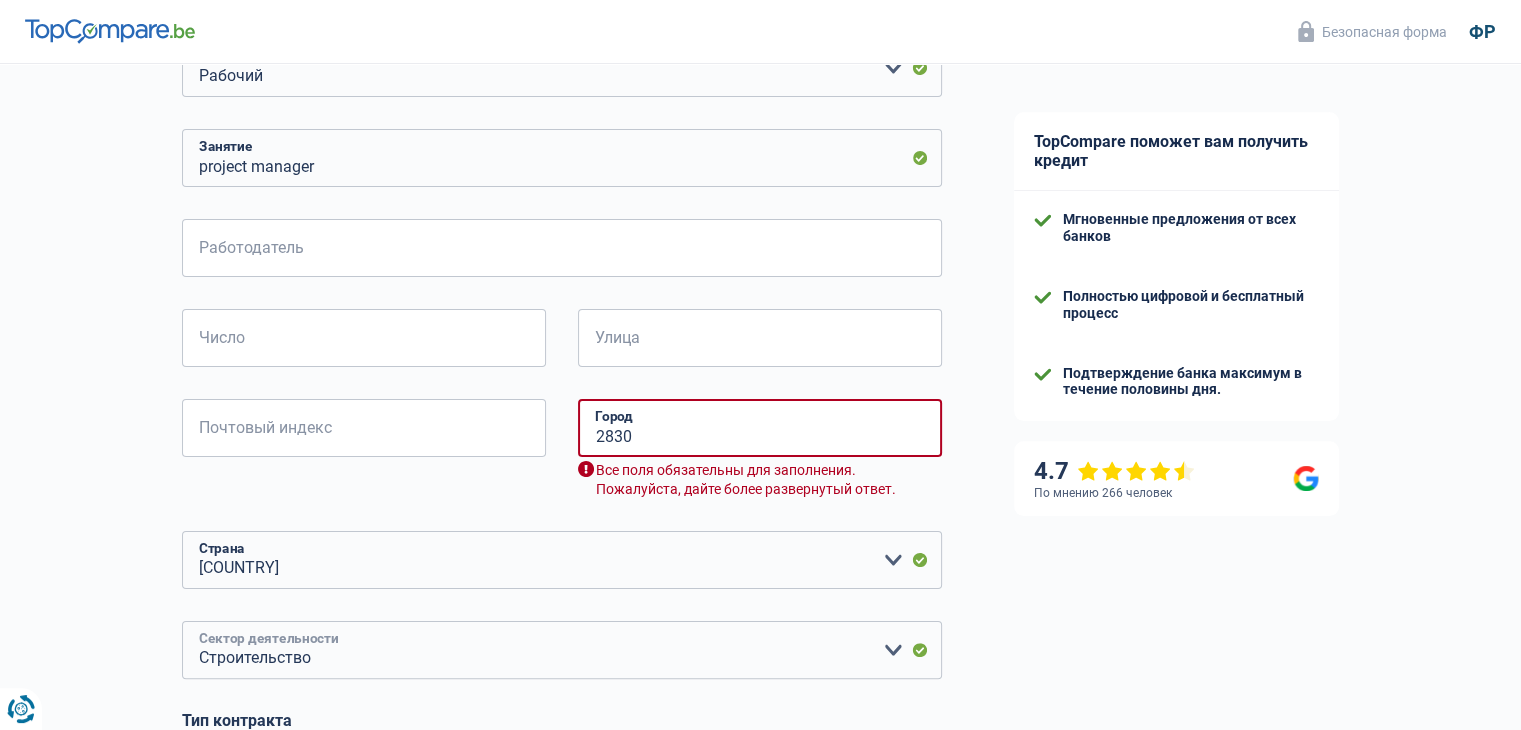 scroll, scrollTop: 300, scrollLeft: 0, axis: vertical 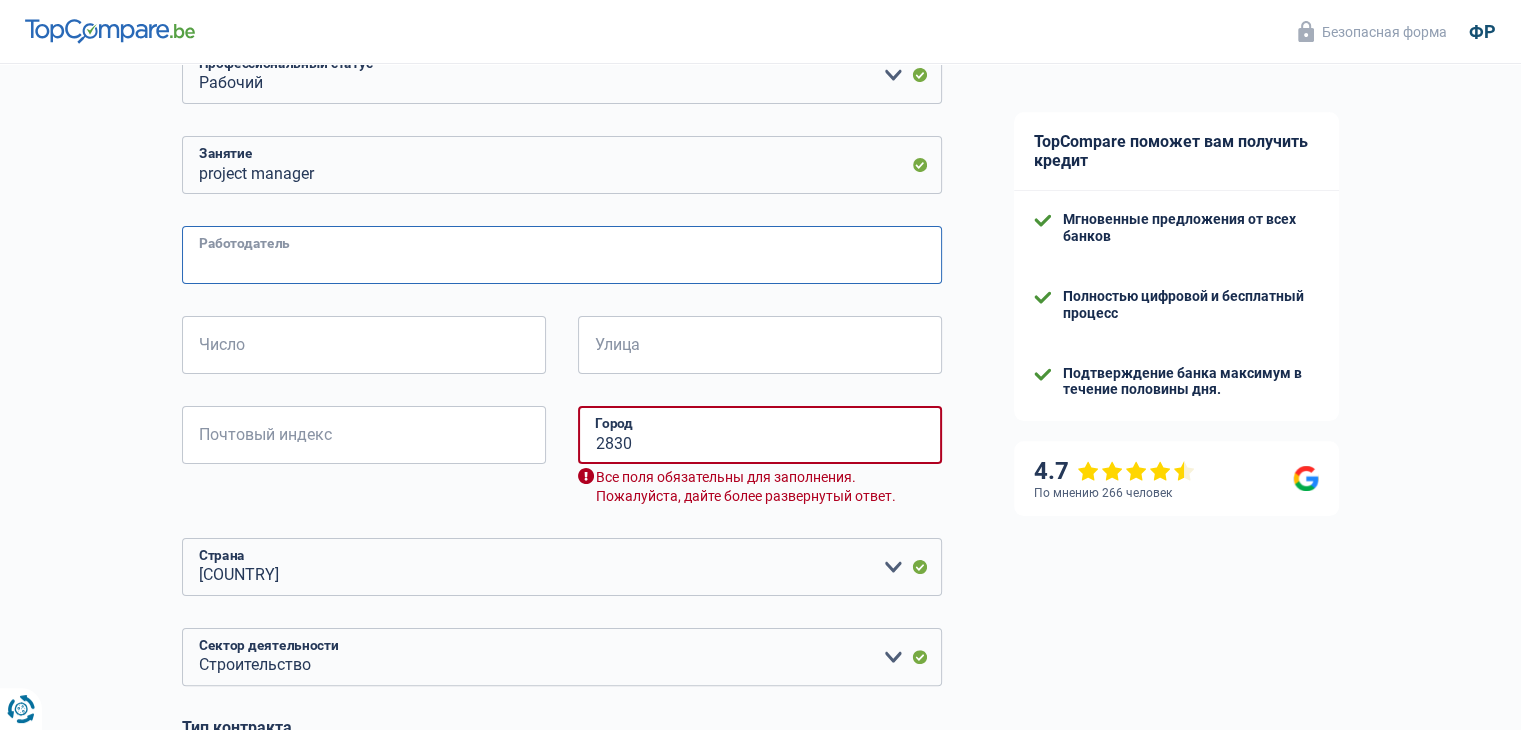 click on "Работодатель" at bounding box center (562, 255) 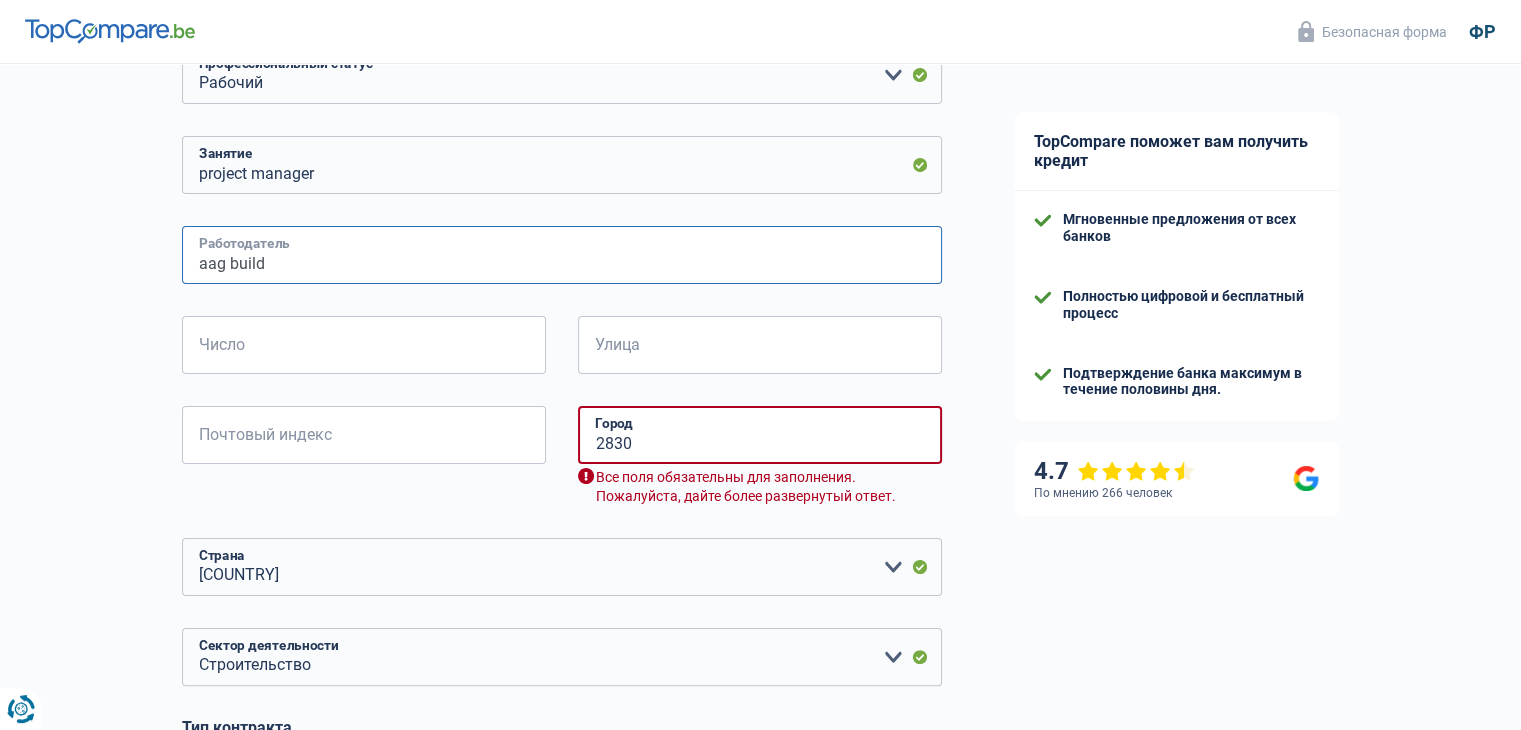type on "aag build" 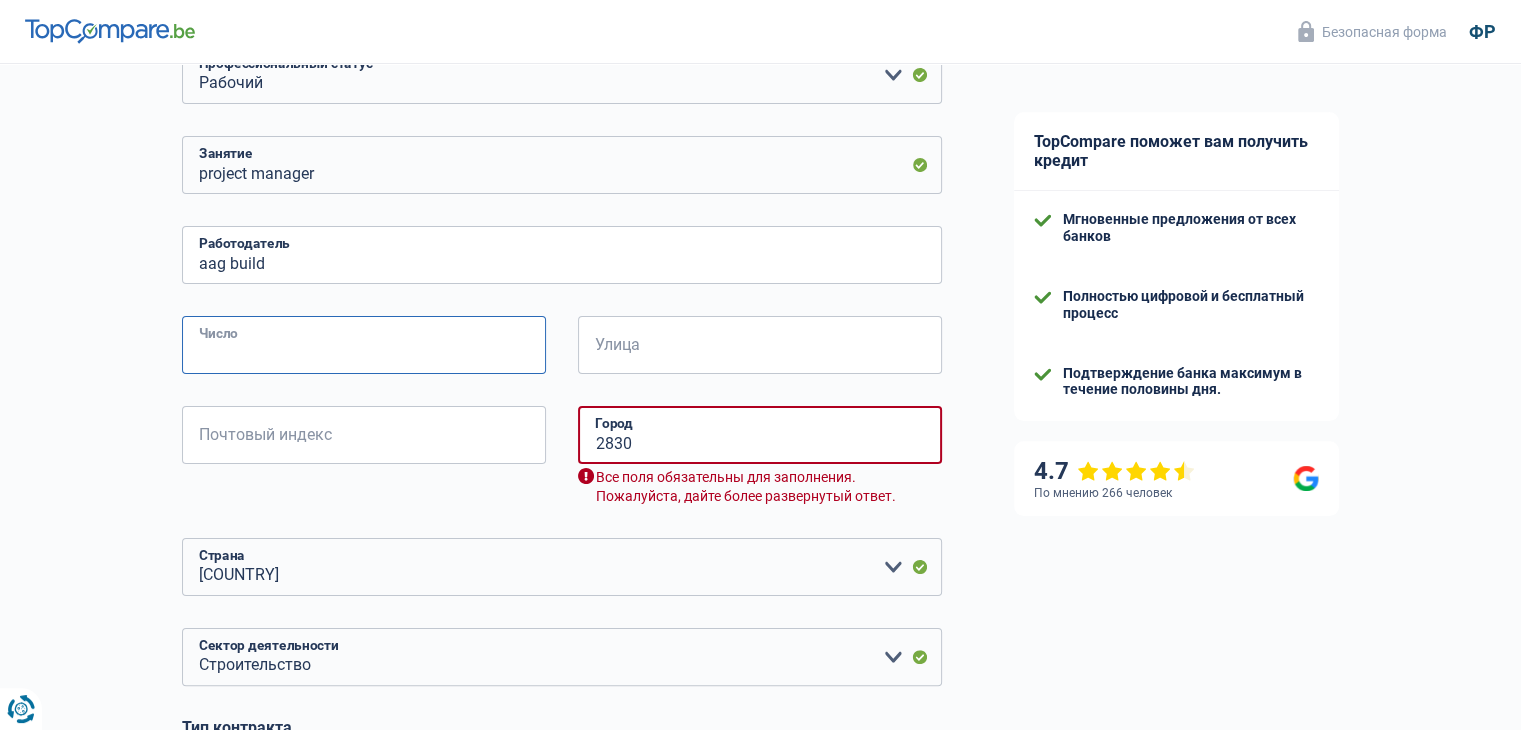 click on "Число" at bounding box center [364, 345] 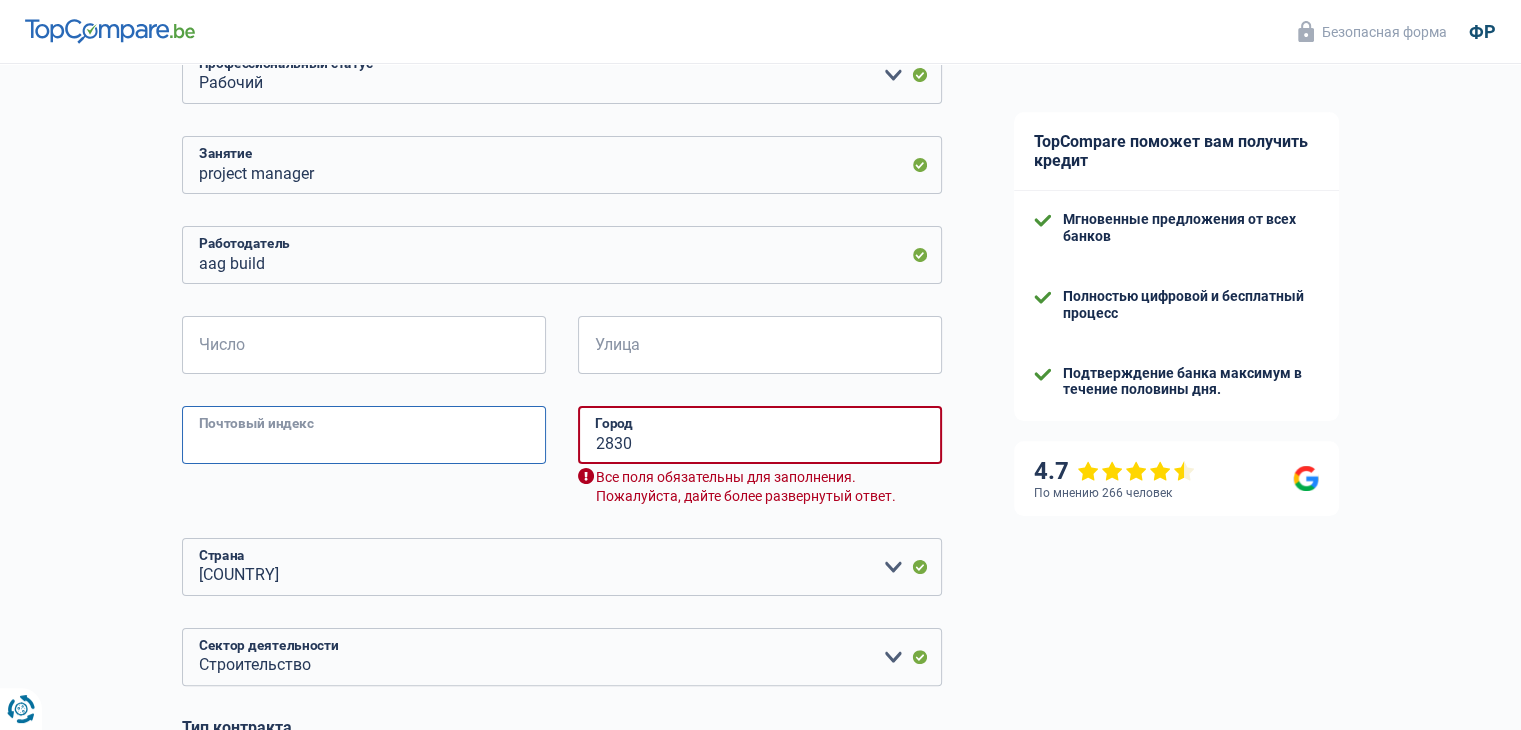 click on "Почтовый индекс" at bounding box center (364, 435) 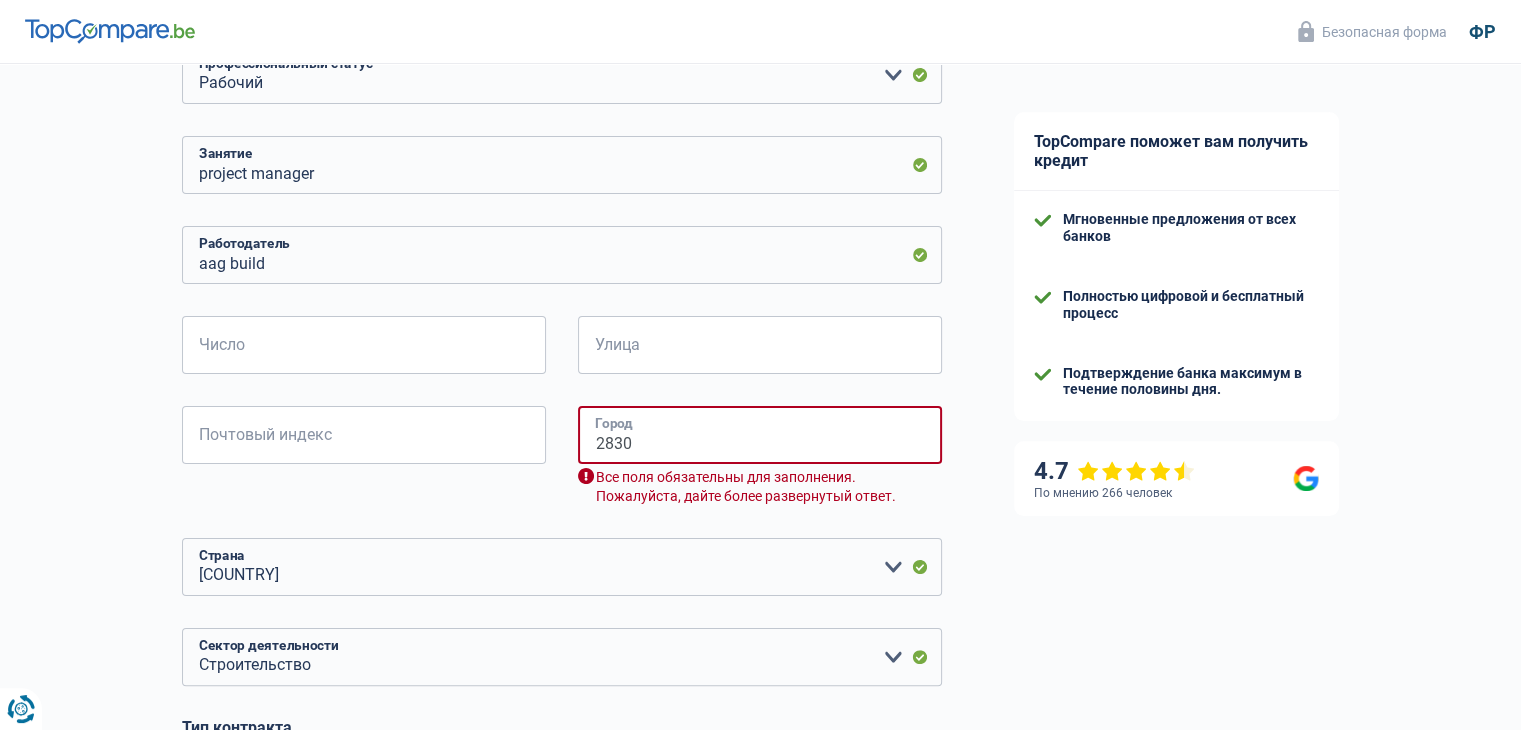 drag, startPoint x: 516, startPoint y: 445, endPoint x: 199, endPoint y: 383, distance: 323.0062 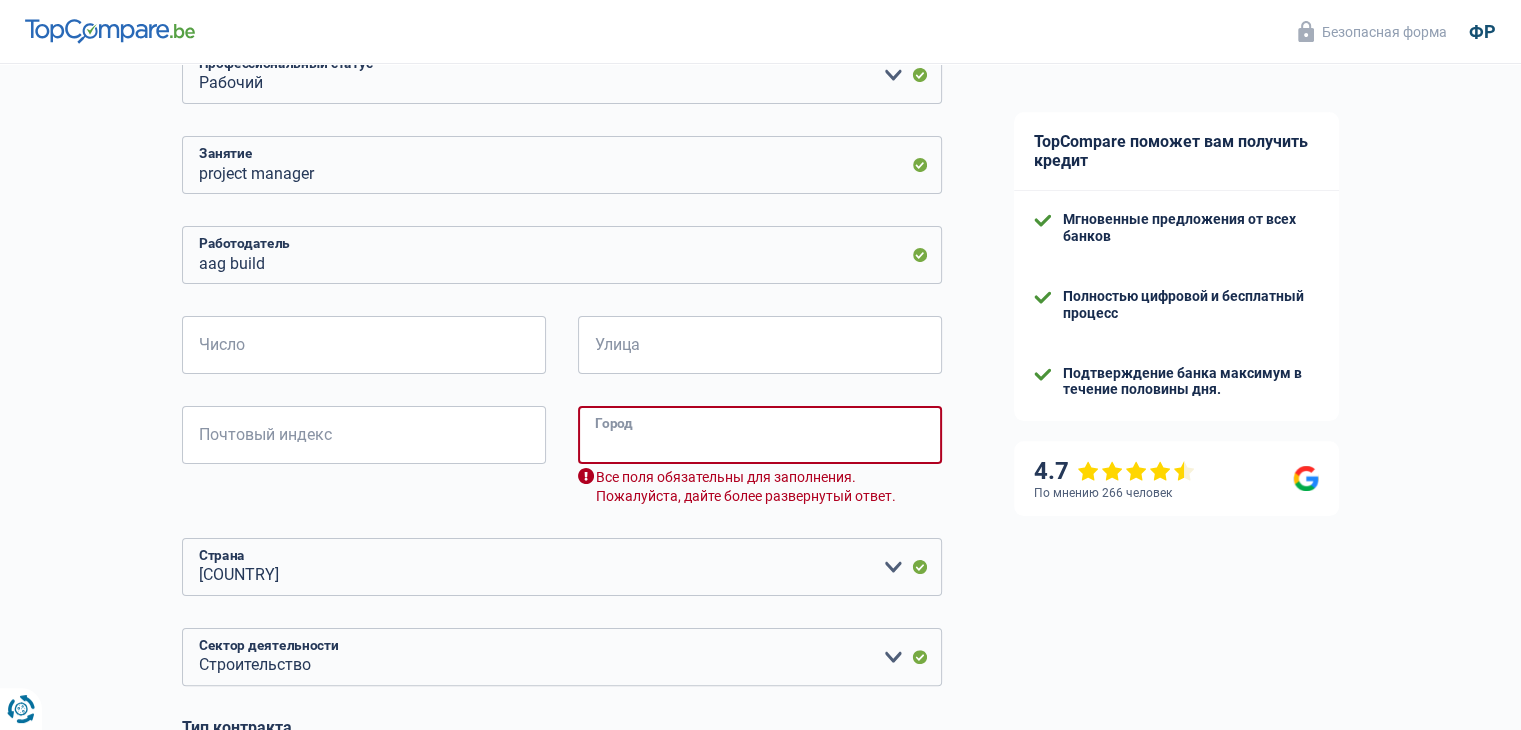 type 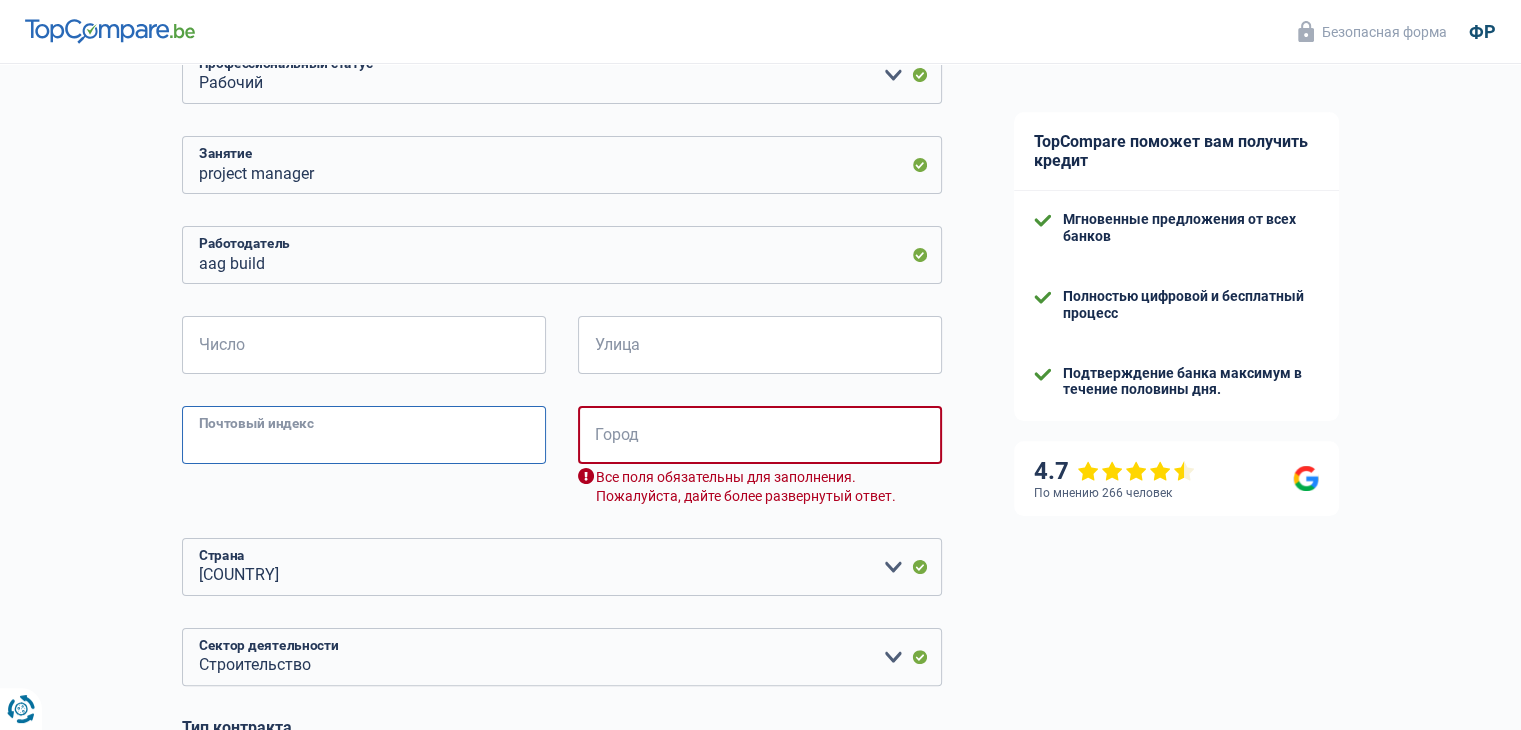 click on "Почтовый индекс" at bounding box center (364, 435) 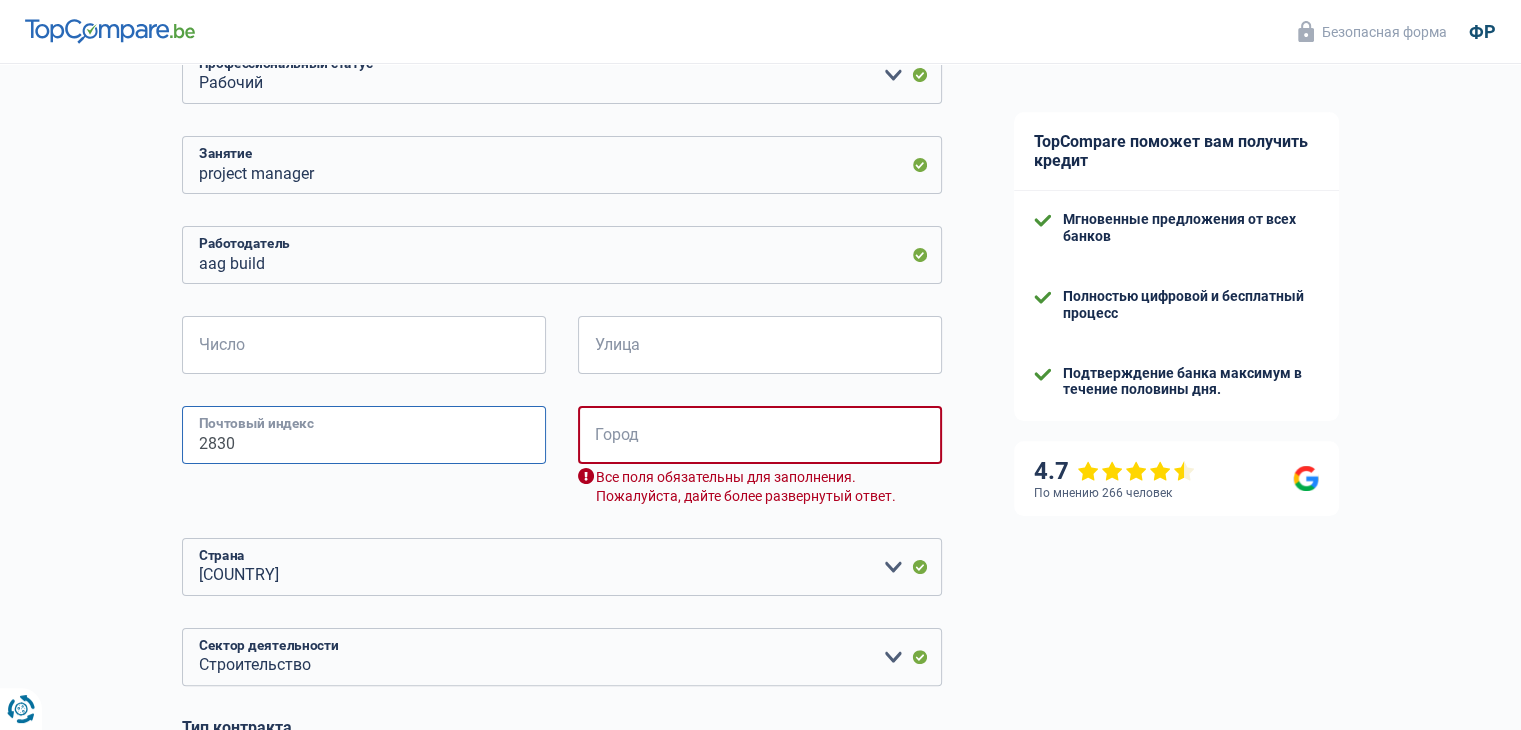 type on "2830" 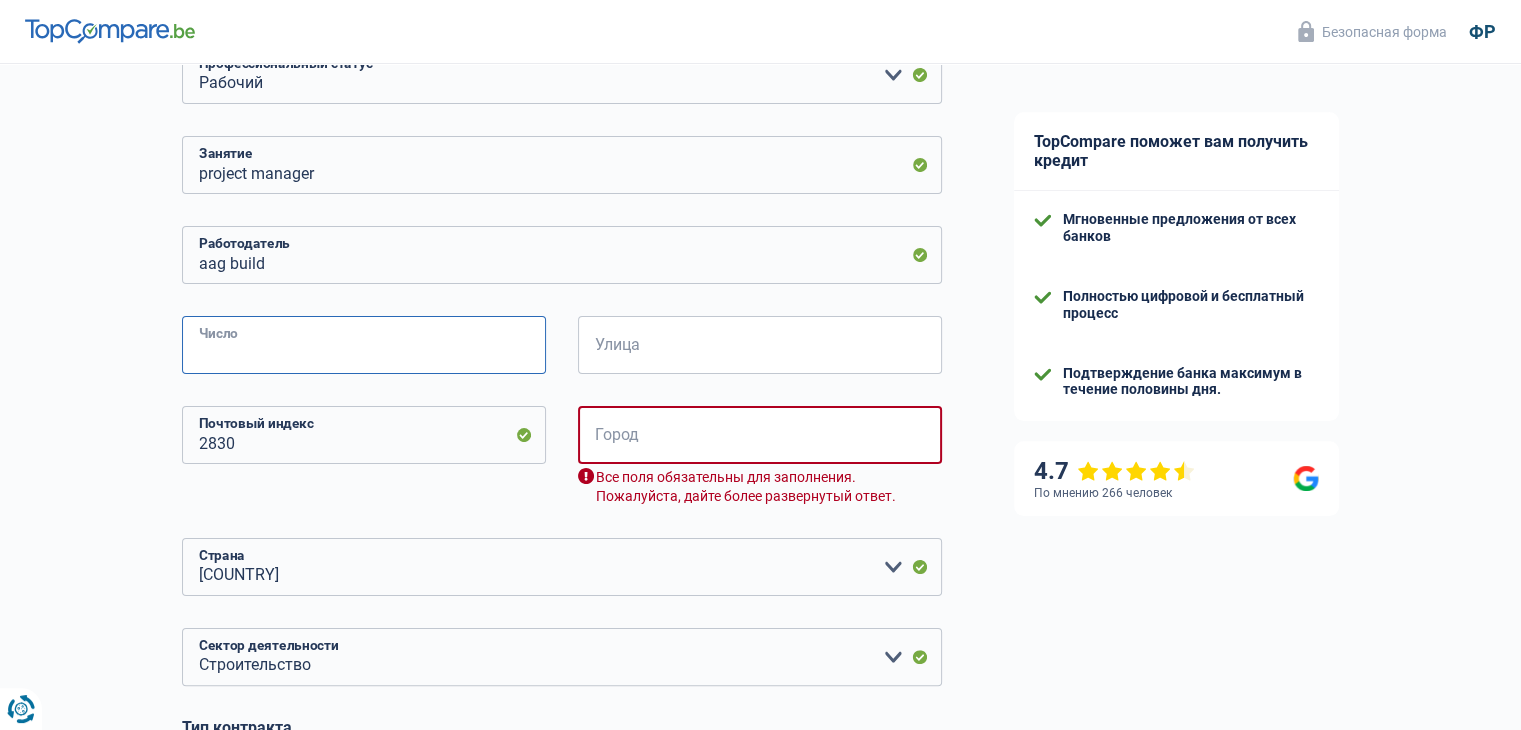 click on "Число" at bounding box center [364, 345] 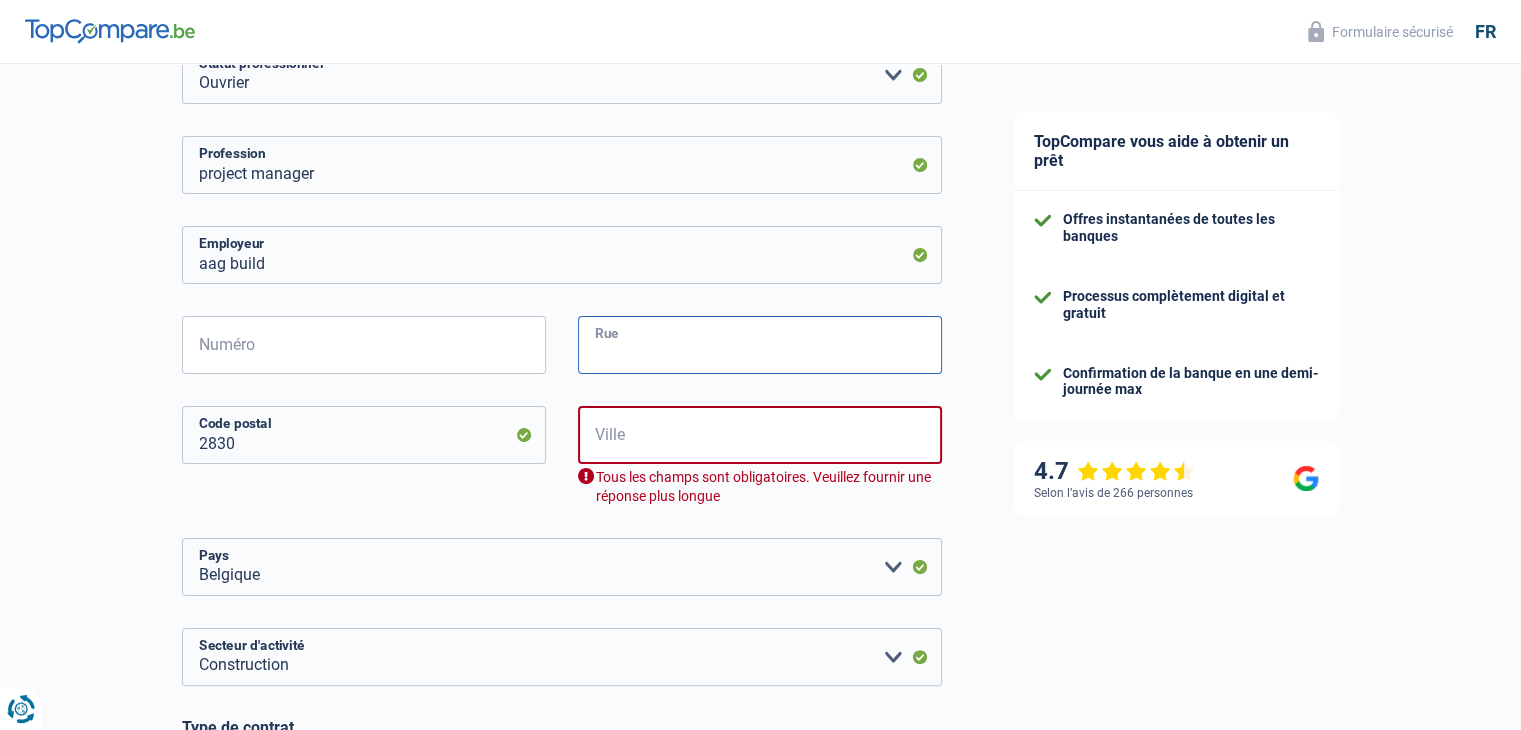 click on "Rue" at bounding box center (760, 345) 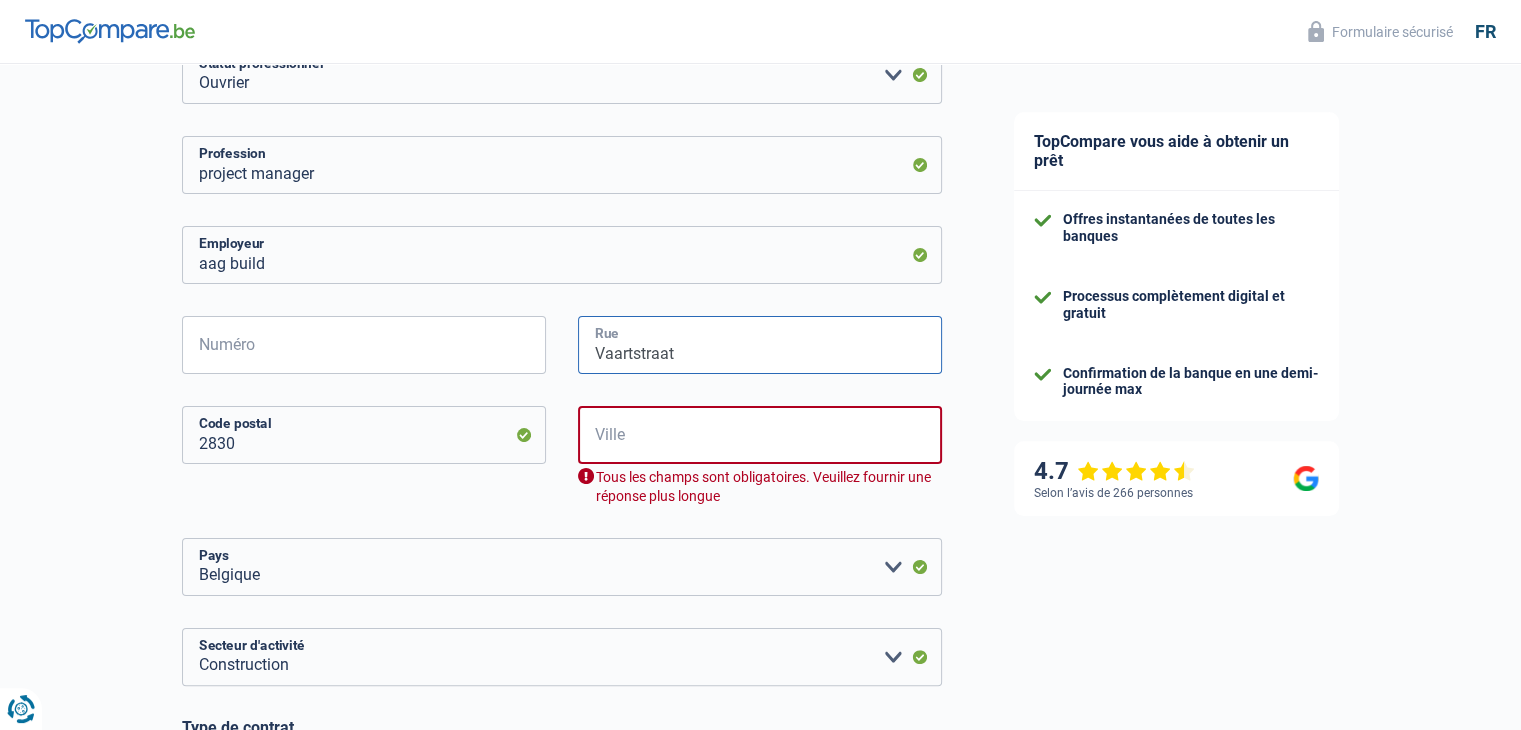 type on "Vaartstraat" 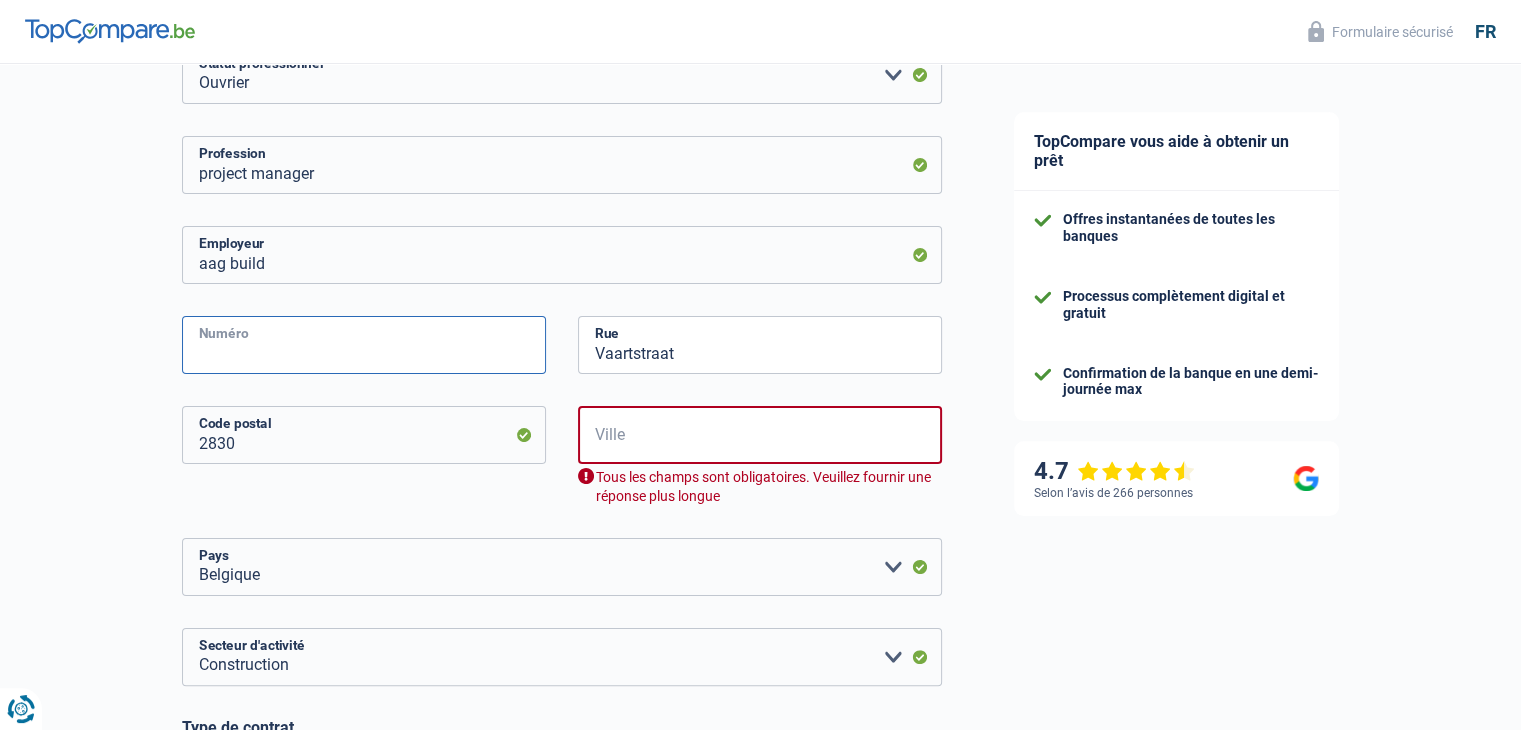 click on "Numéro" at bounding box center [364, 345] 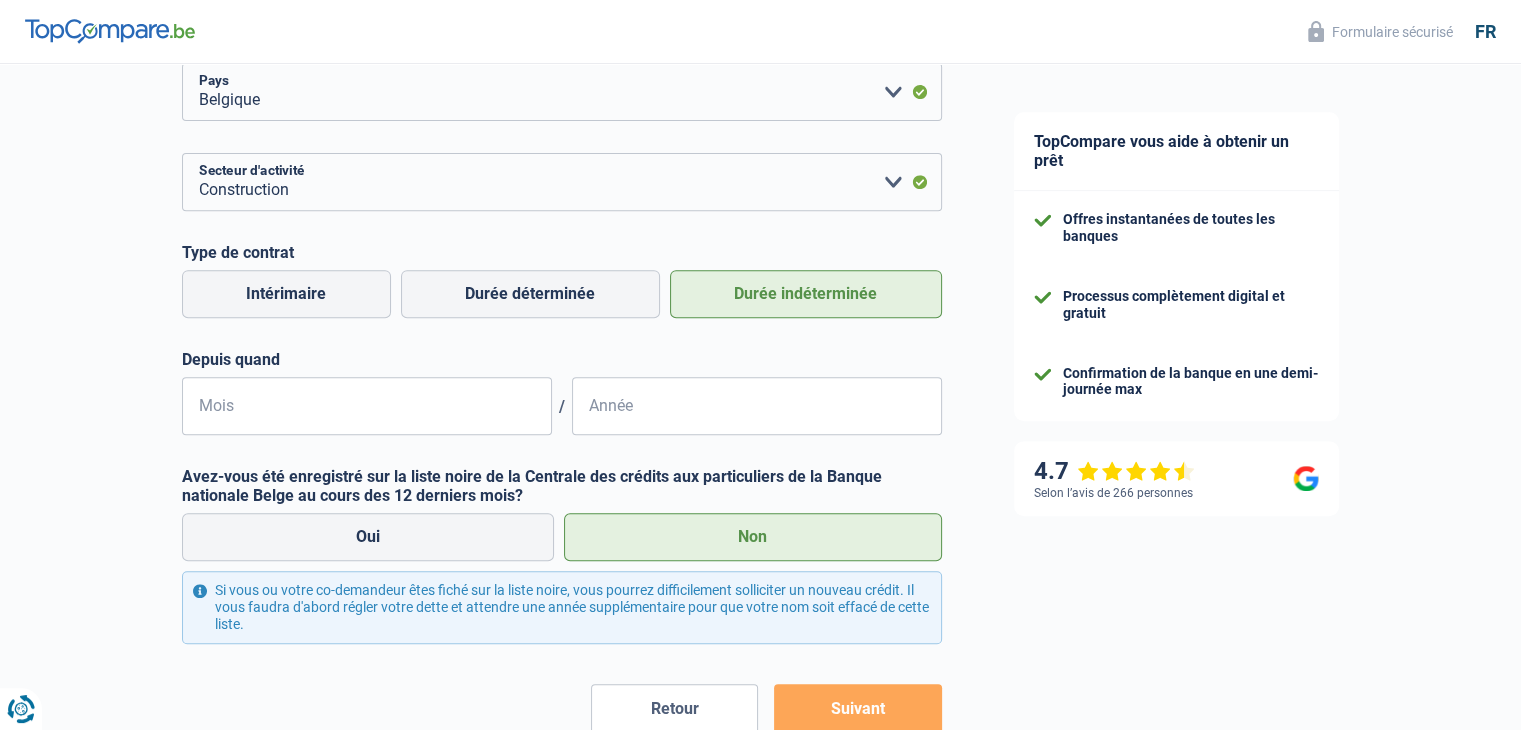 scroll, scrollTop: 800, scrollLeft: 0, axis: vertical 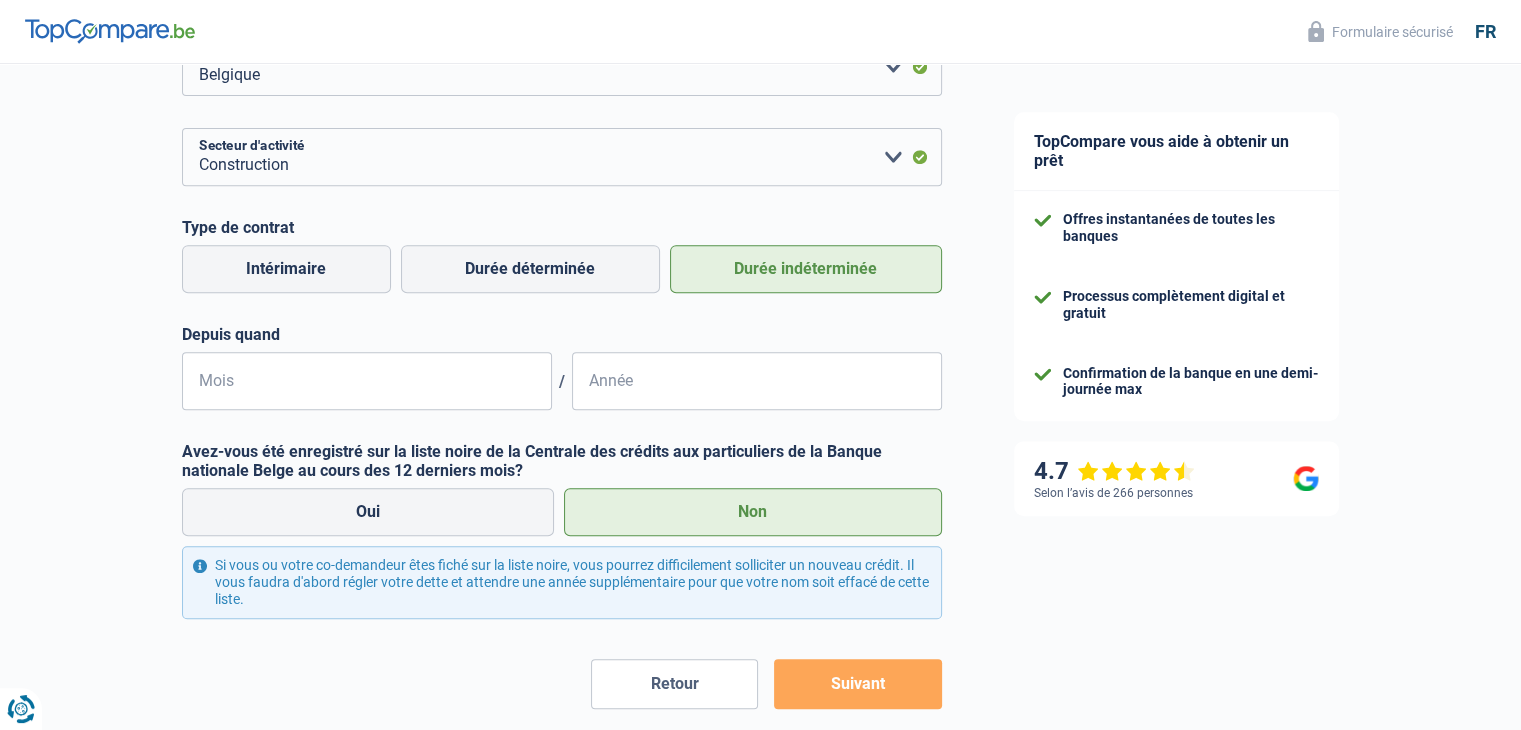 type on "21" 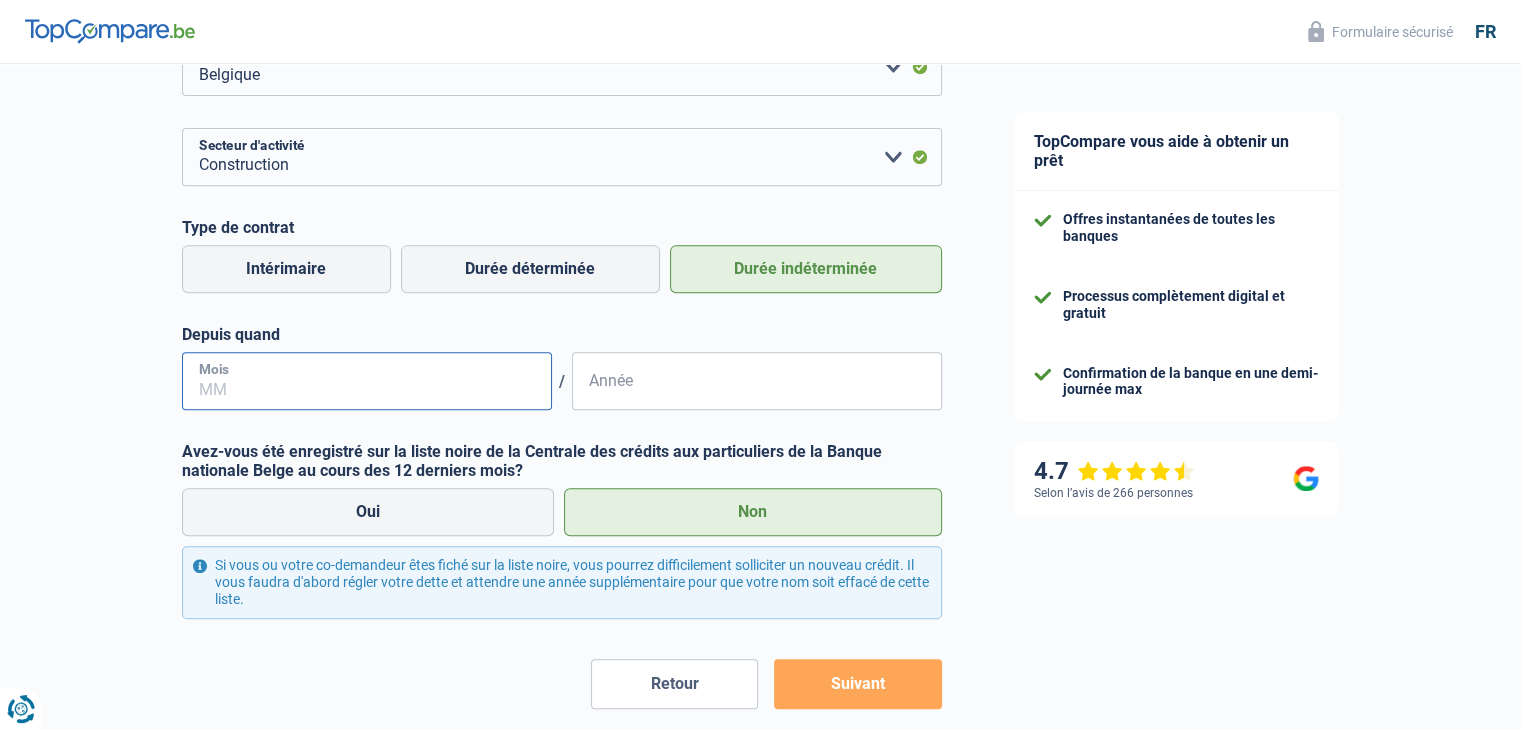 click on "Mois" at bounding box center [367, 381] 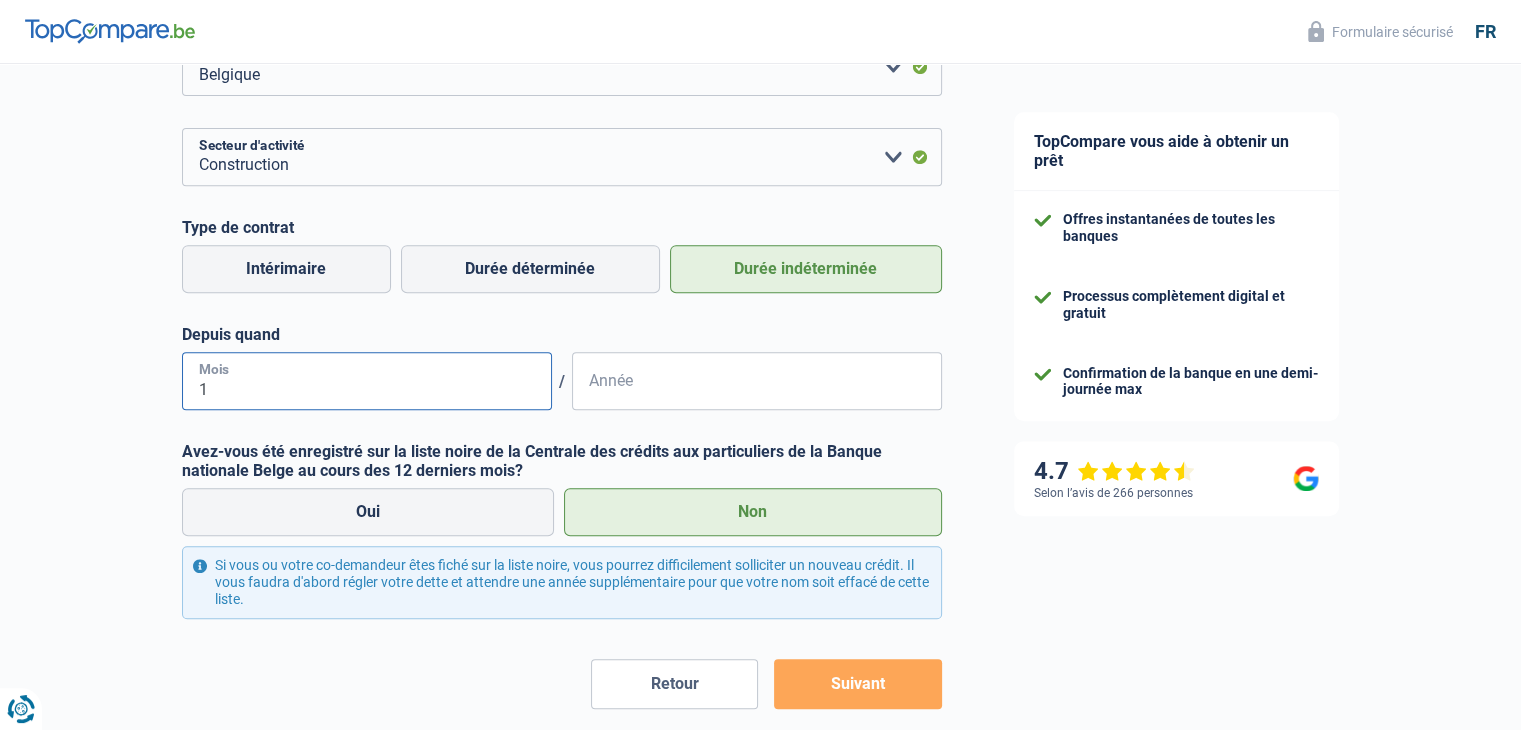 type on "11" 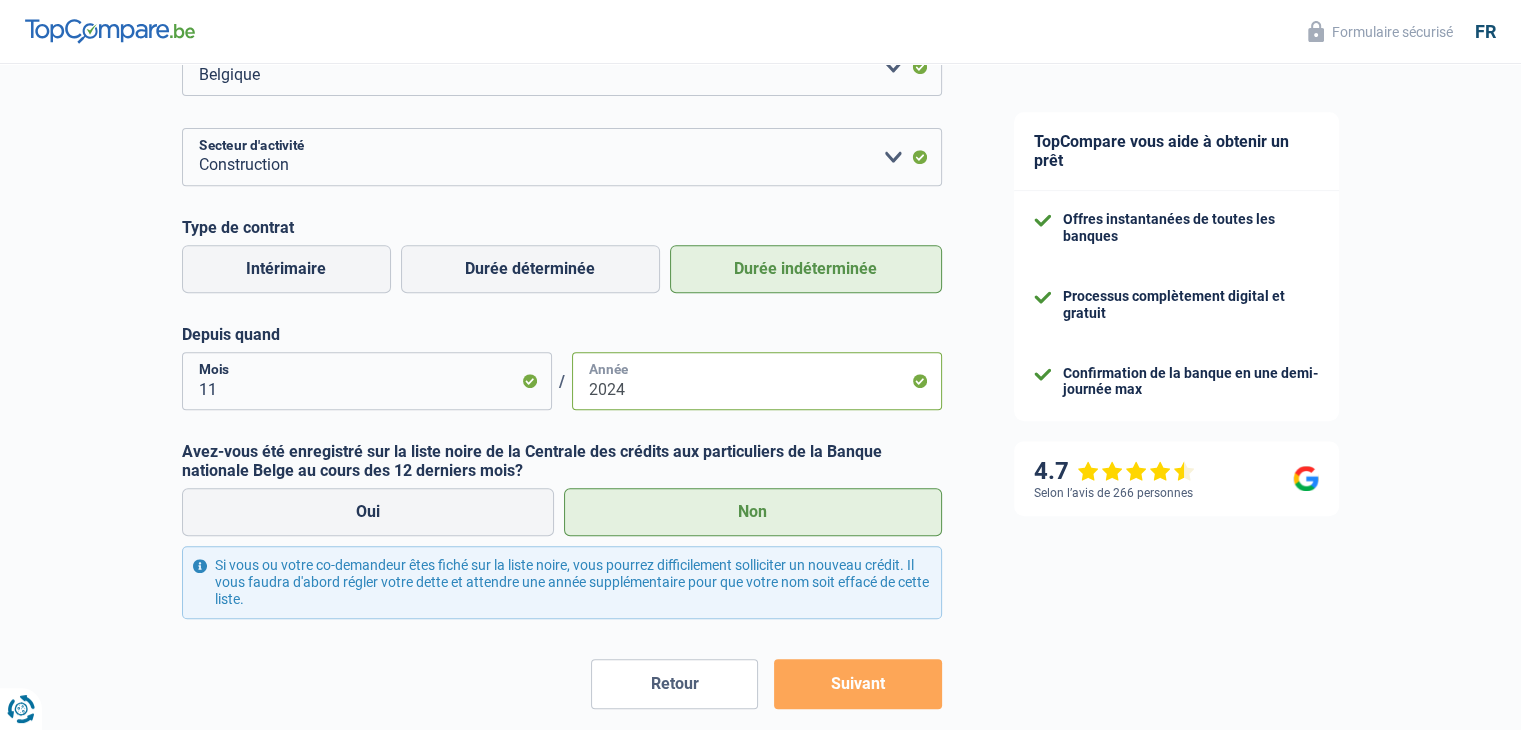 type on "2024" 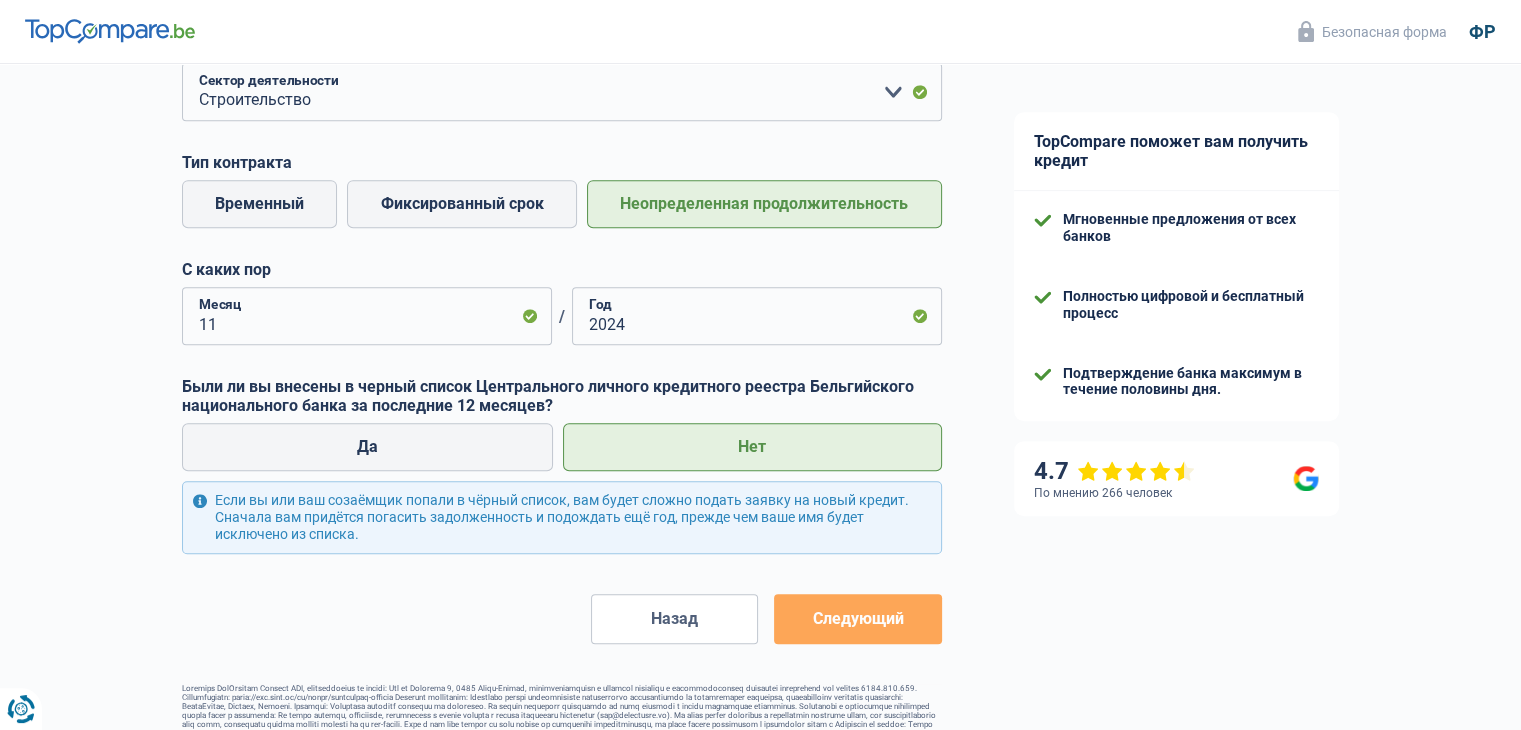 scroll, scrollTop: 900, scrollLeft: 0, axis: vertical 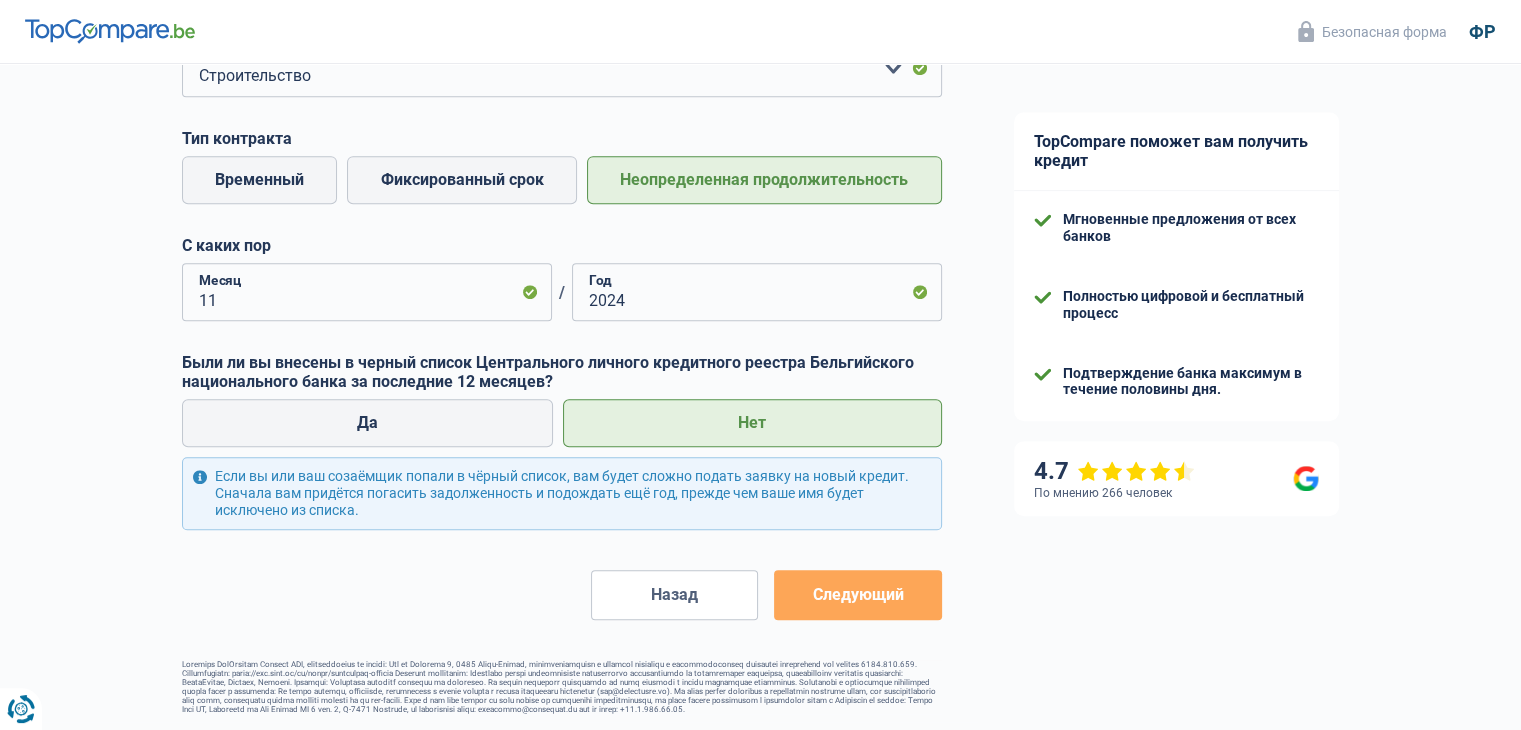 click on "Следующий" at bounding box center [857, 594] 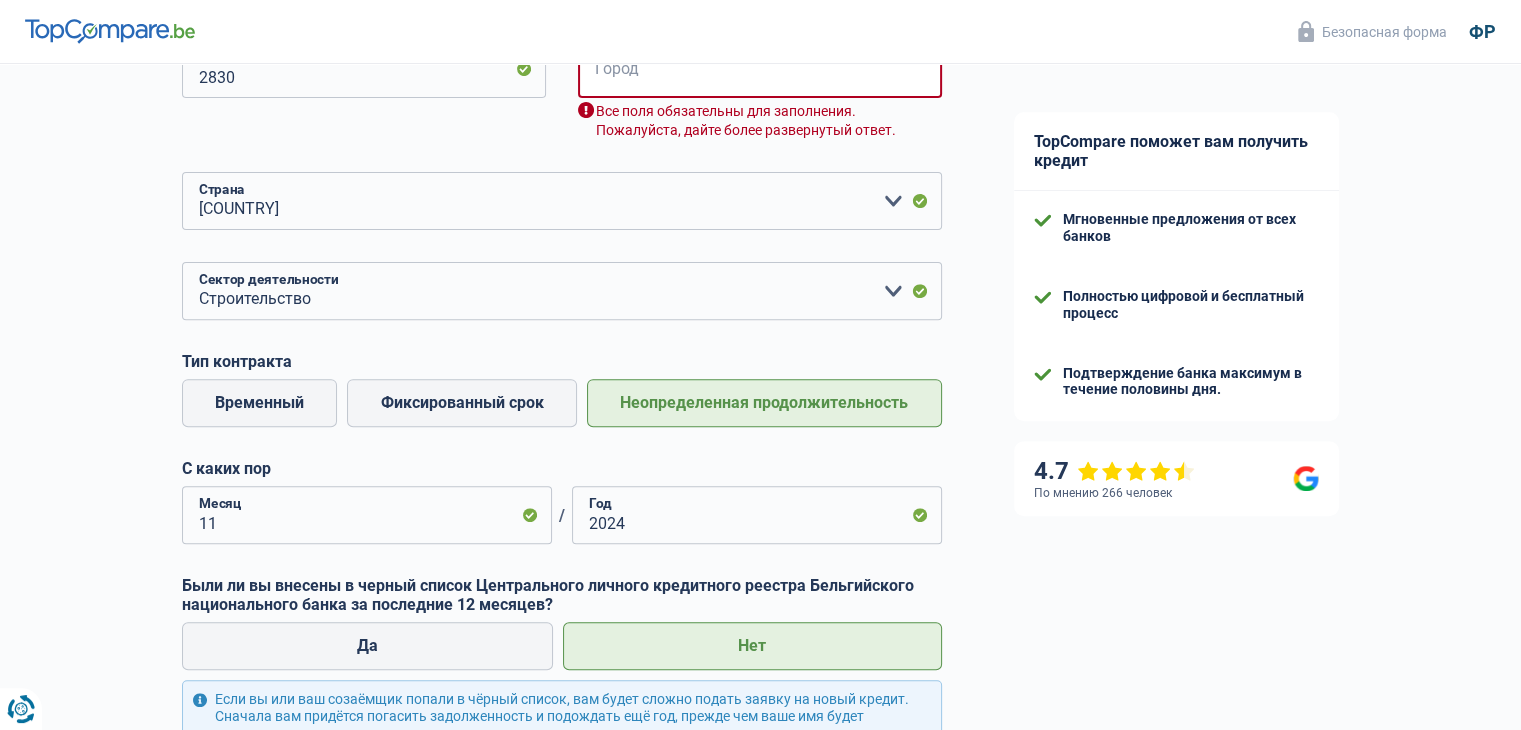 scroll, scrollTop: 639, scrollLeft: 0, axis: vertical 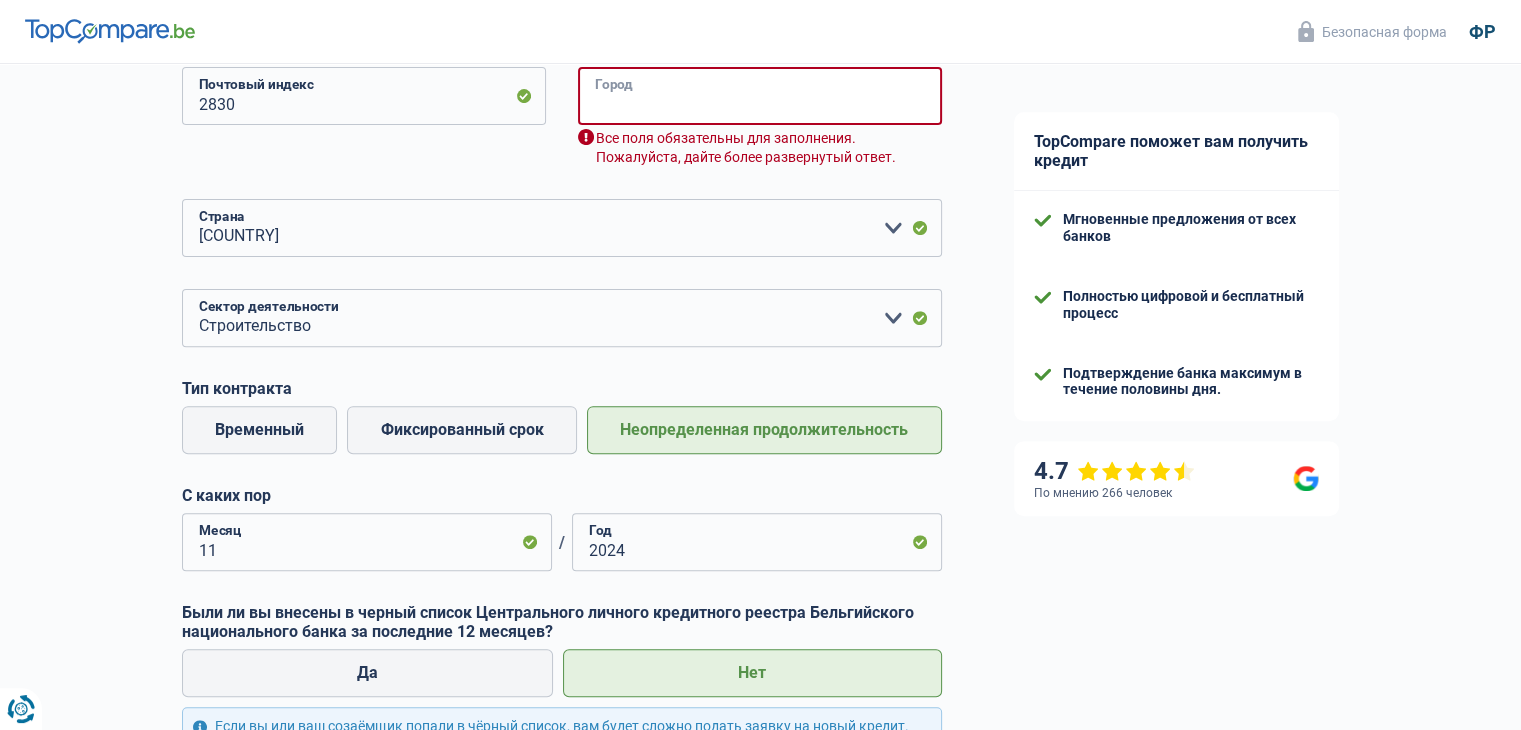 click on "Город" at bounding box center (760, 96) 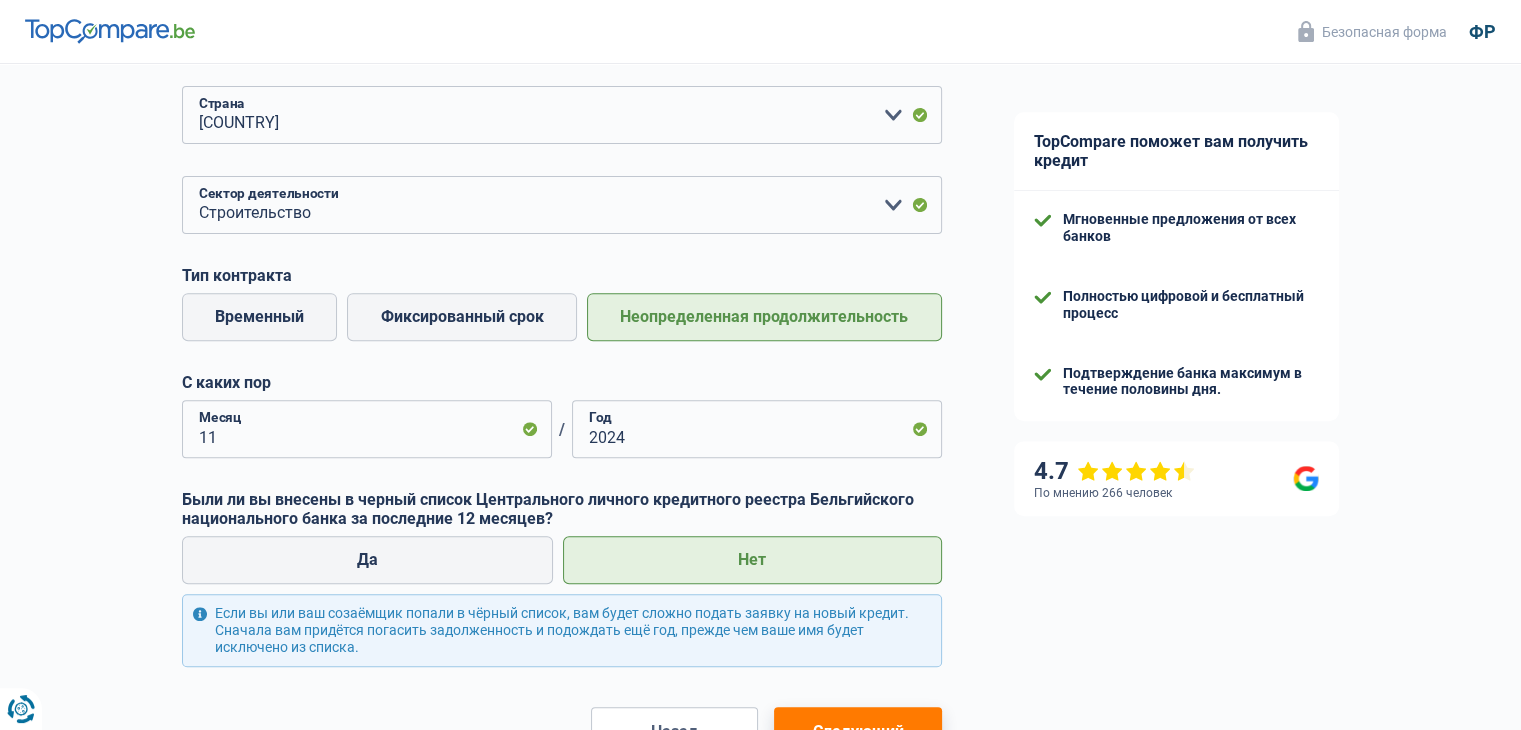 scroll, scrollTop: 867, scrollLeft: 0, axis: vertical 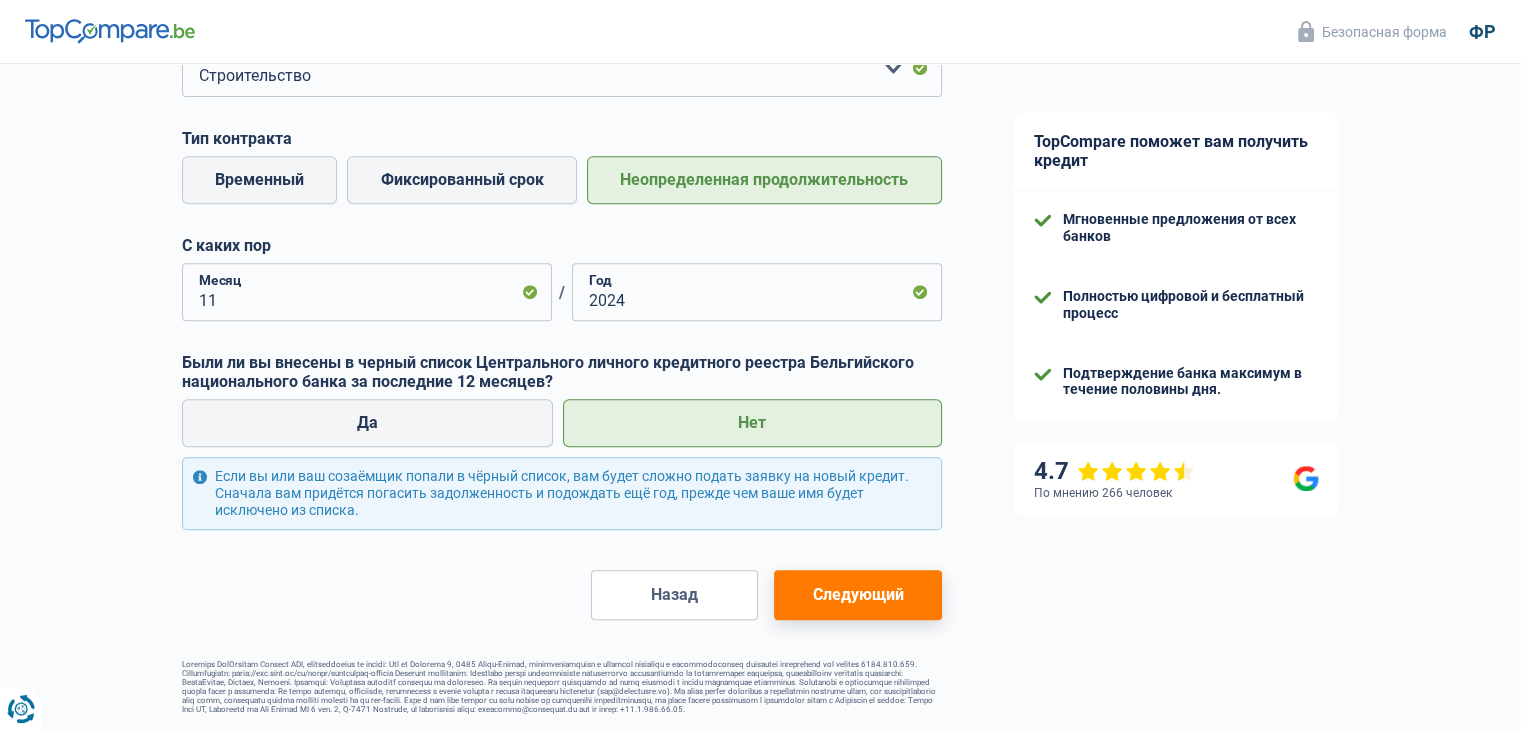 type on "Willebroek" 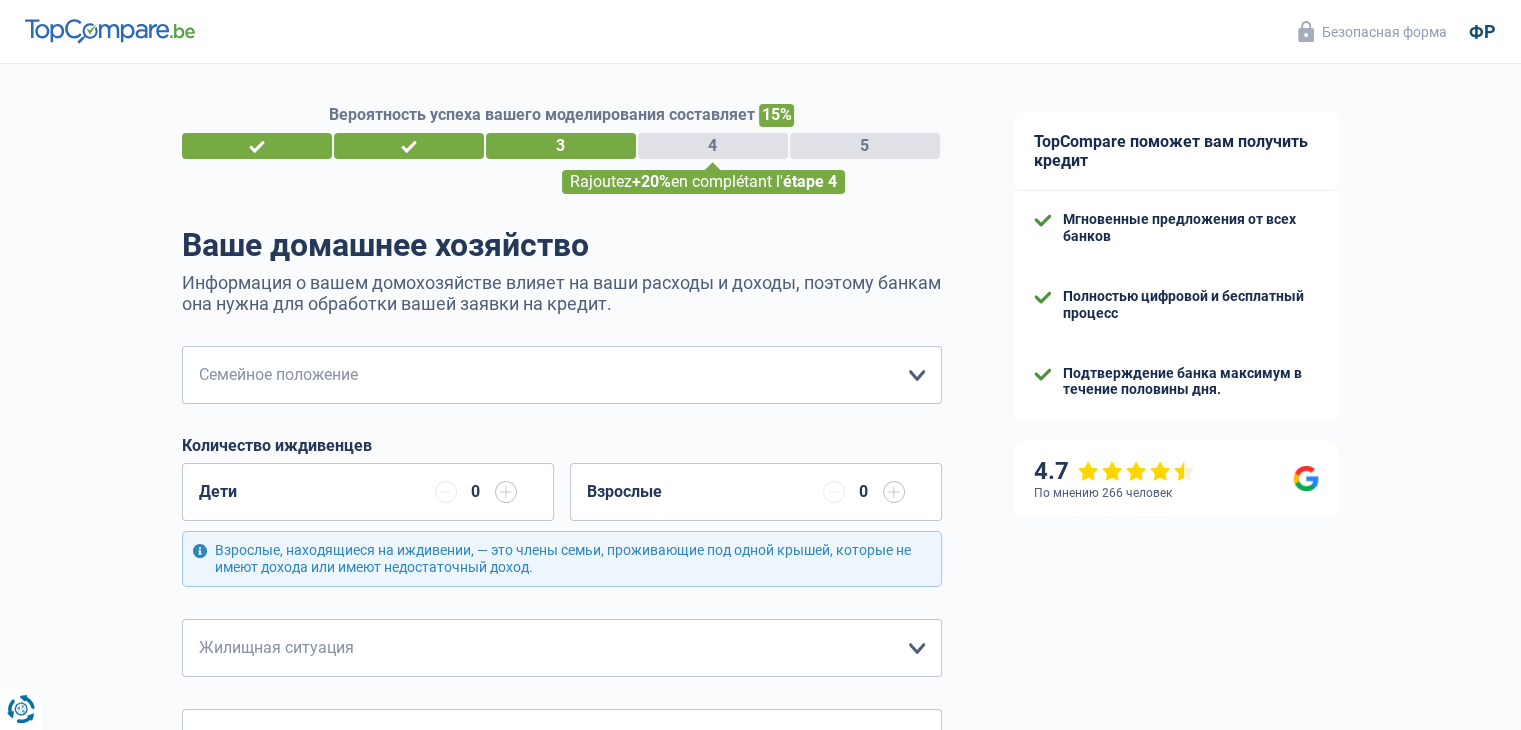 scroll, scrollTop: 0, scrollLeft: 0, axis: both 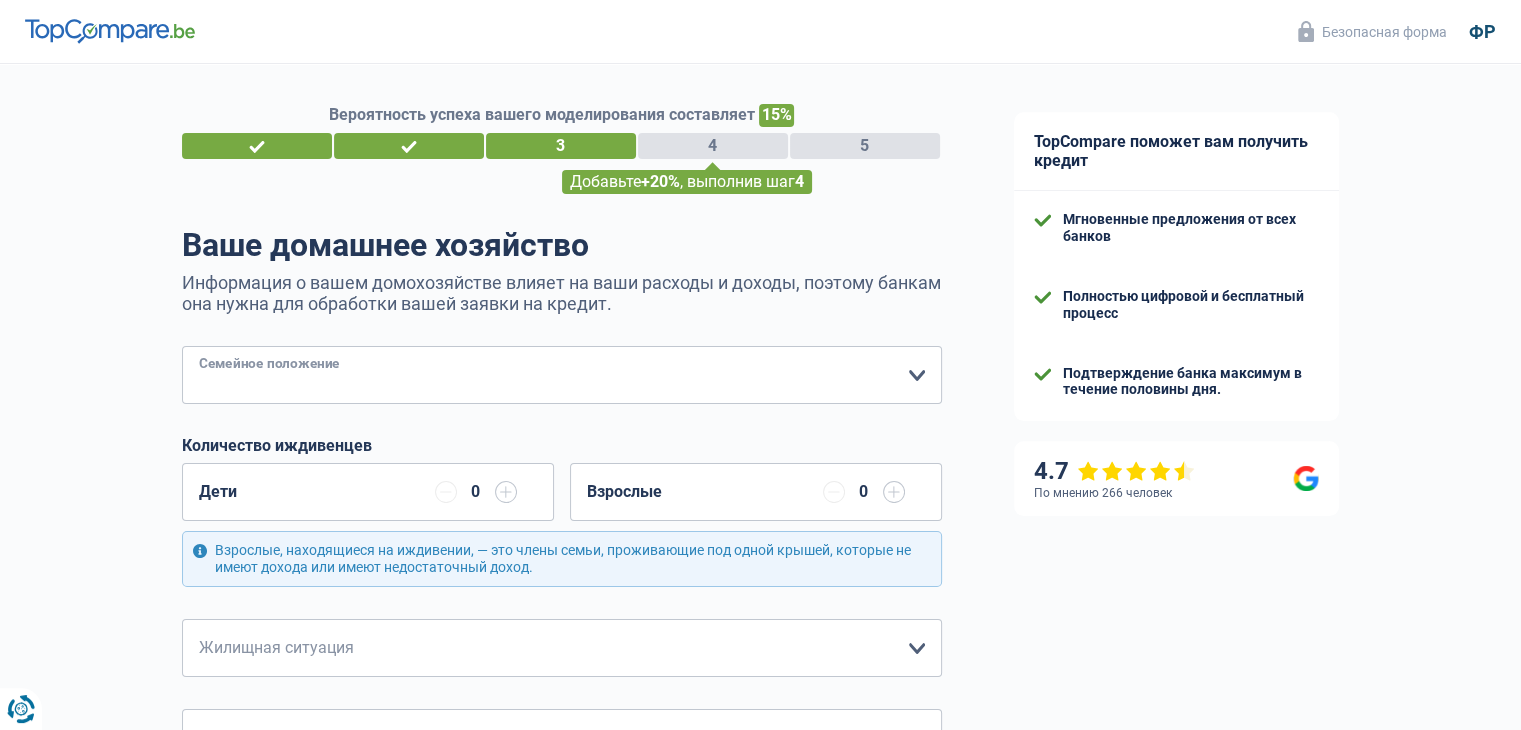click on "Холостяк Невеста) Законный сожитель (разведена) Вдовец Разделены (фактически)
Пожалуйста, выберите вариант" at bounding box center [562, 375] 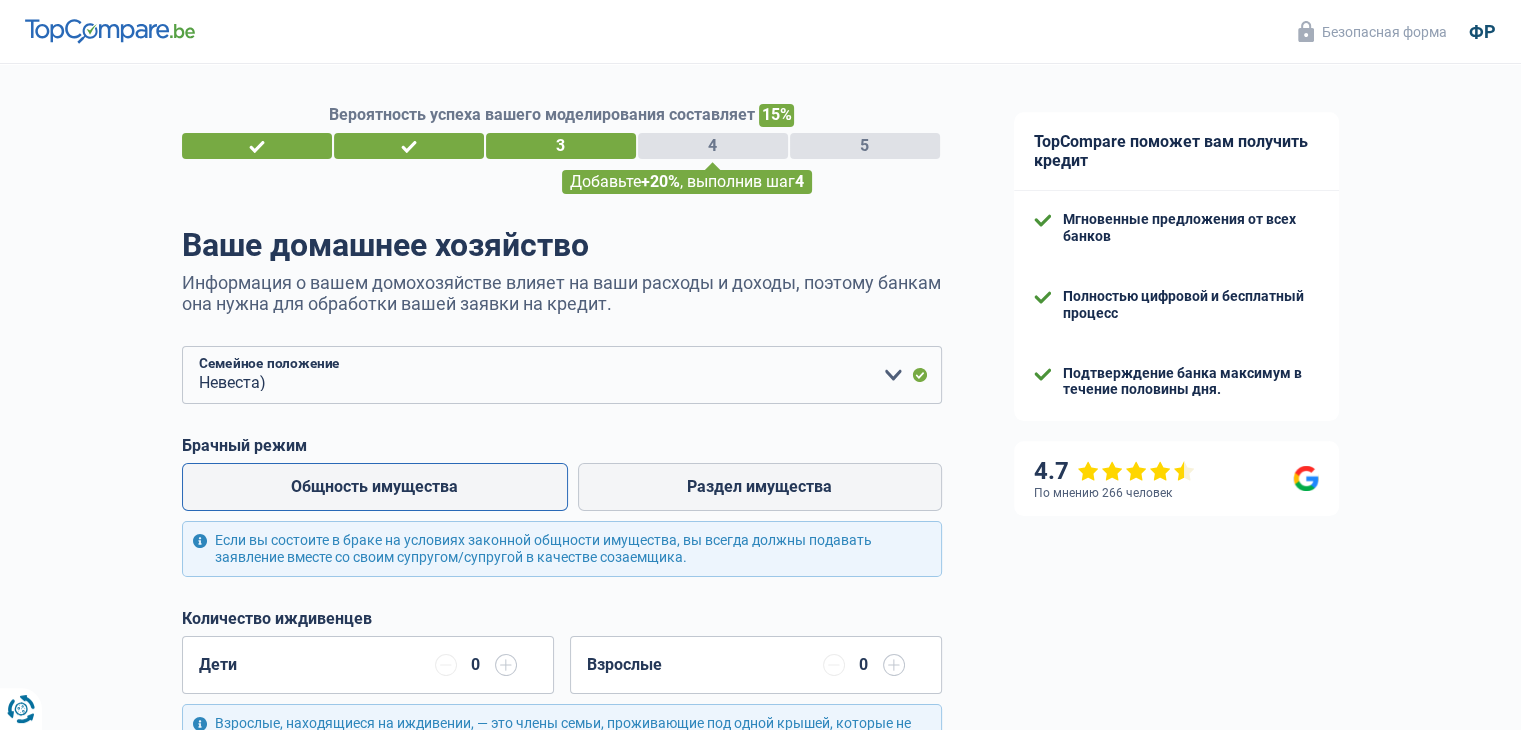 click on "Общность имущества" at bounding box center [374, 486] 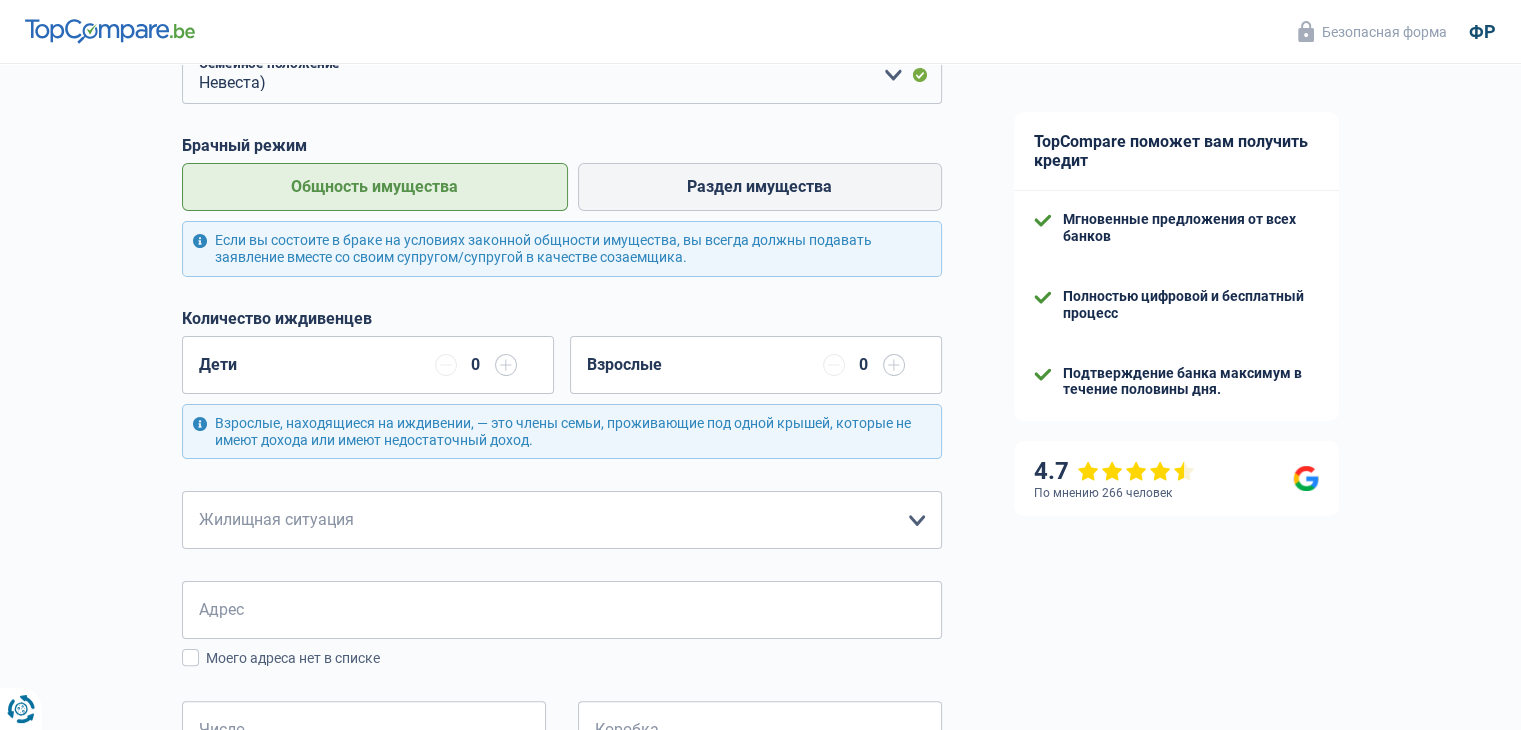 scroll, scrollTop: 400, scrollLeft: 0, axis: vertical 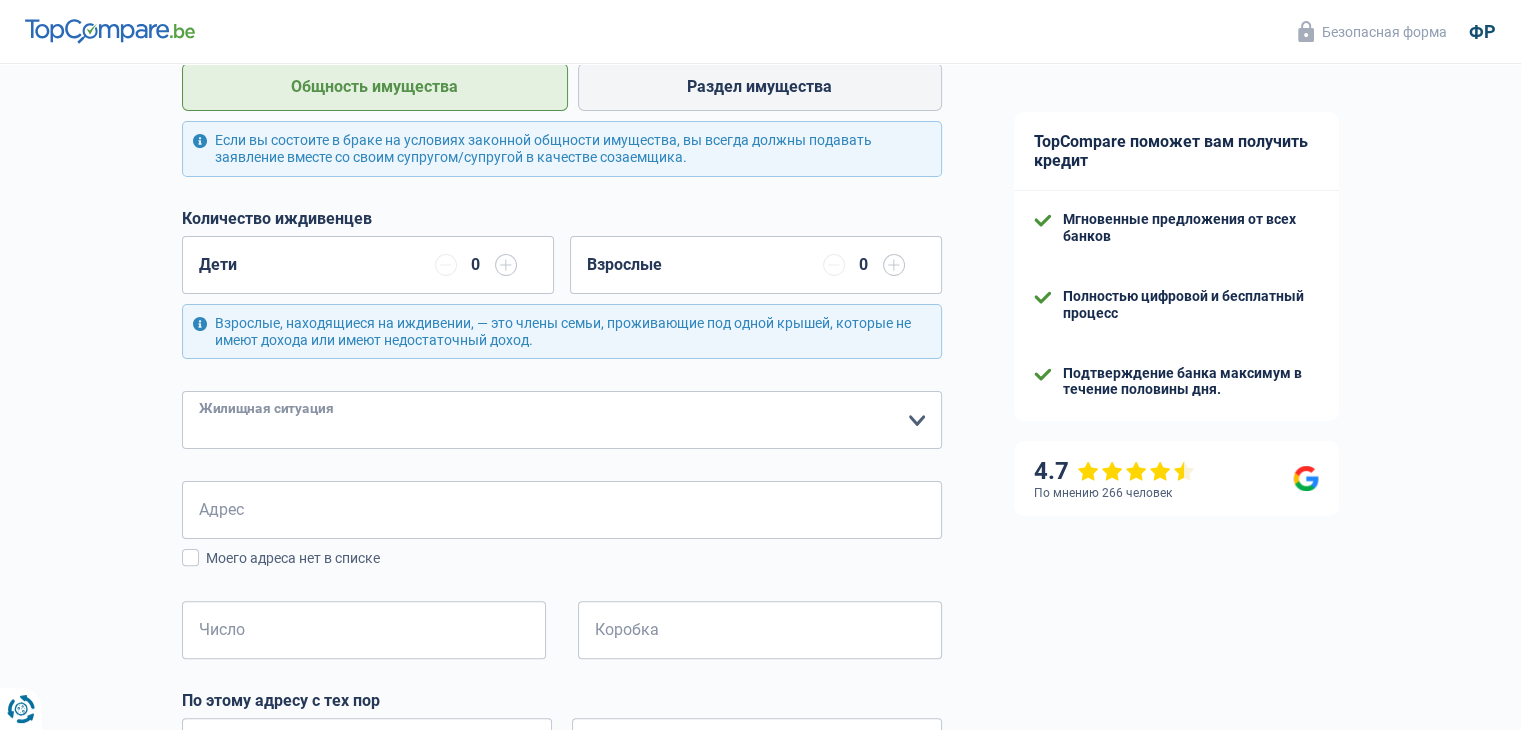 click on "Жилец Владелец с ипотекой Владелец дома без ипотеки Проживание с семьей Консьерж
Пожалуйста, выберите вариант" at bounding box center [562, 420] 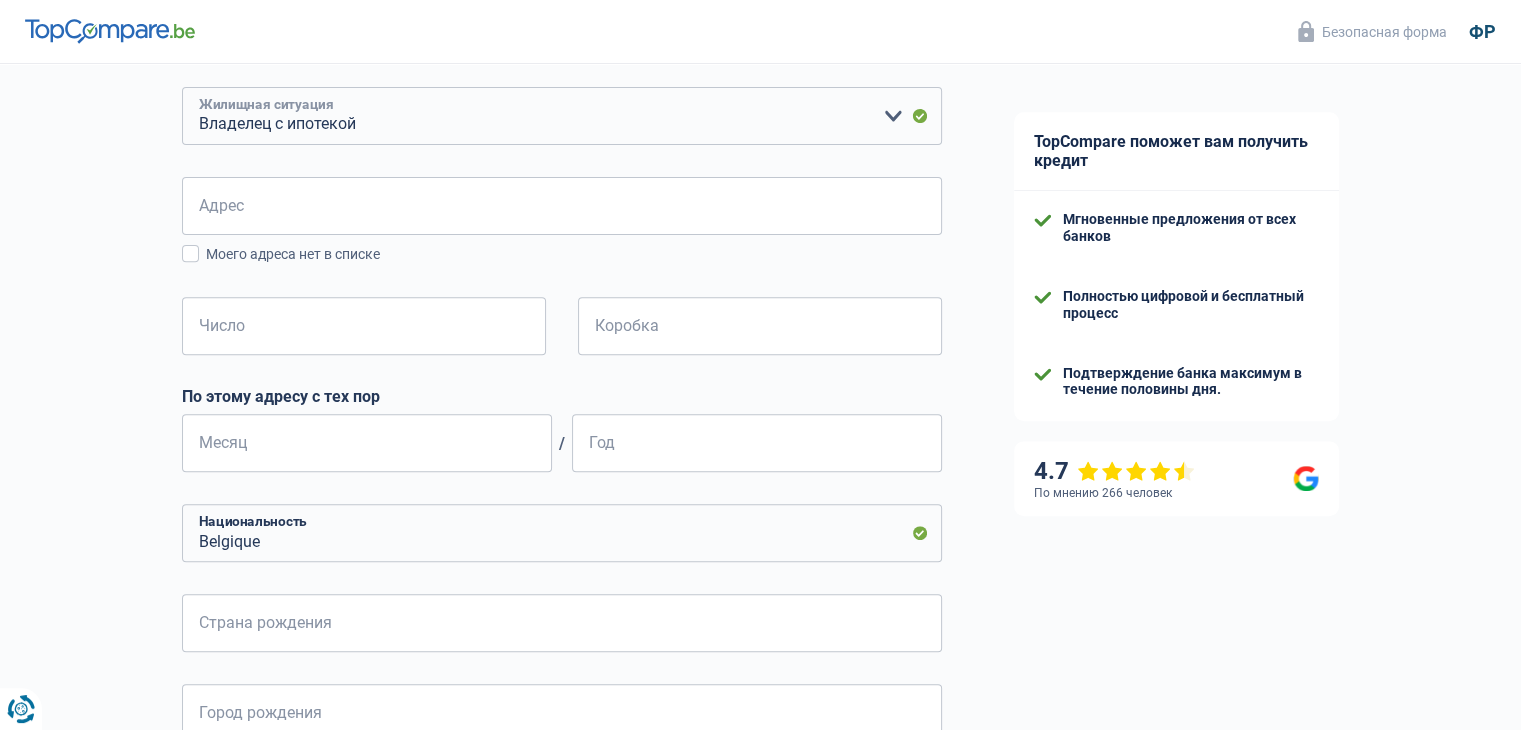 scroll, scrollTop: 700, scrollLeft: 0, axis: vertical 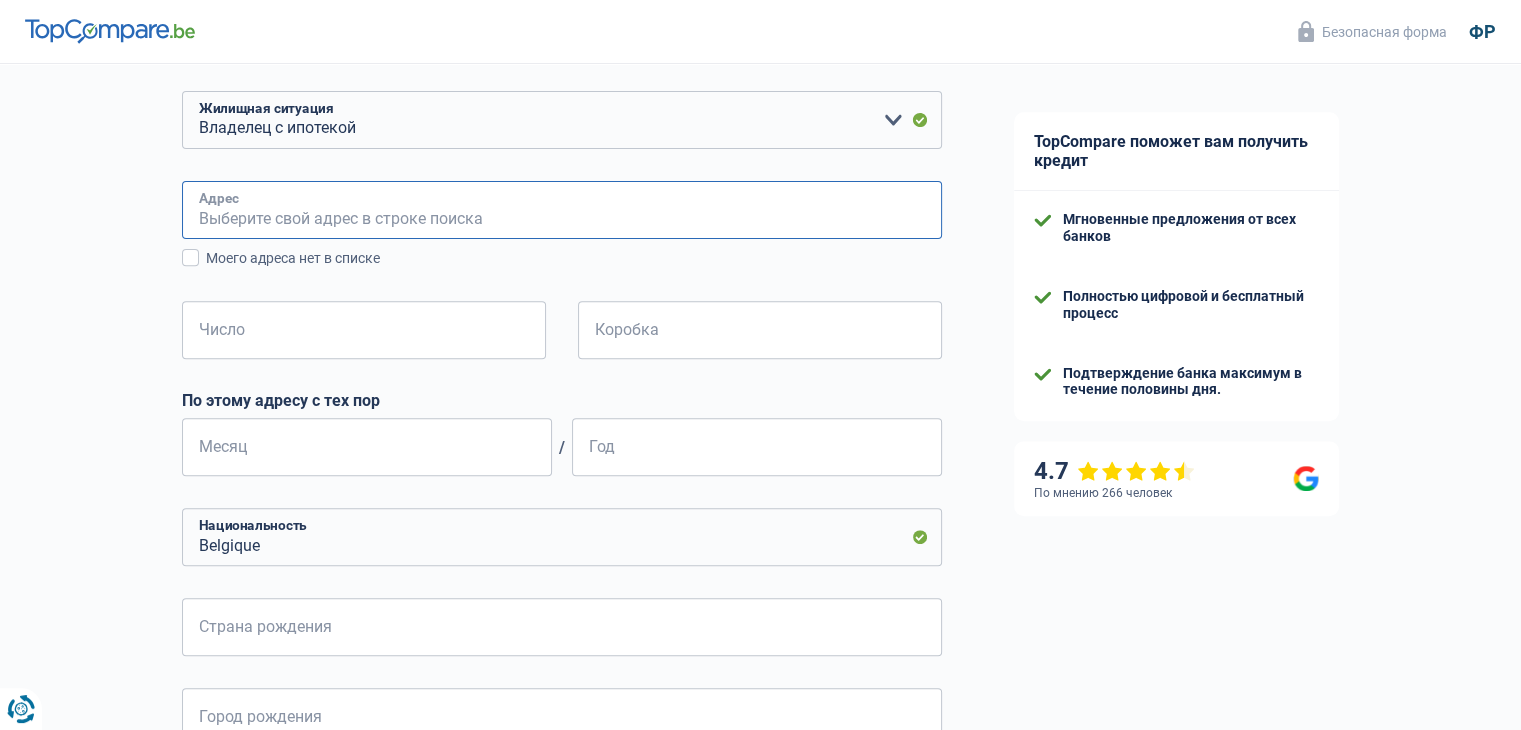 click on "Адрес" at bounding box center (562, 210) 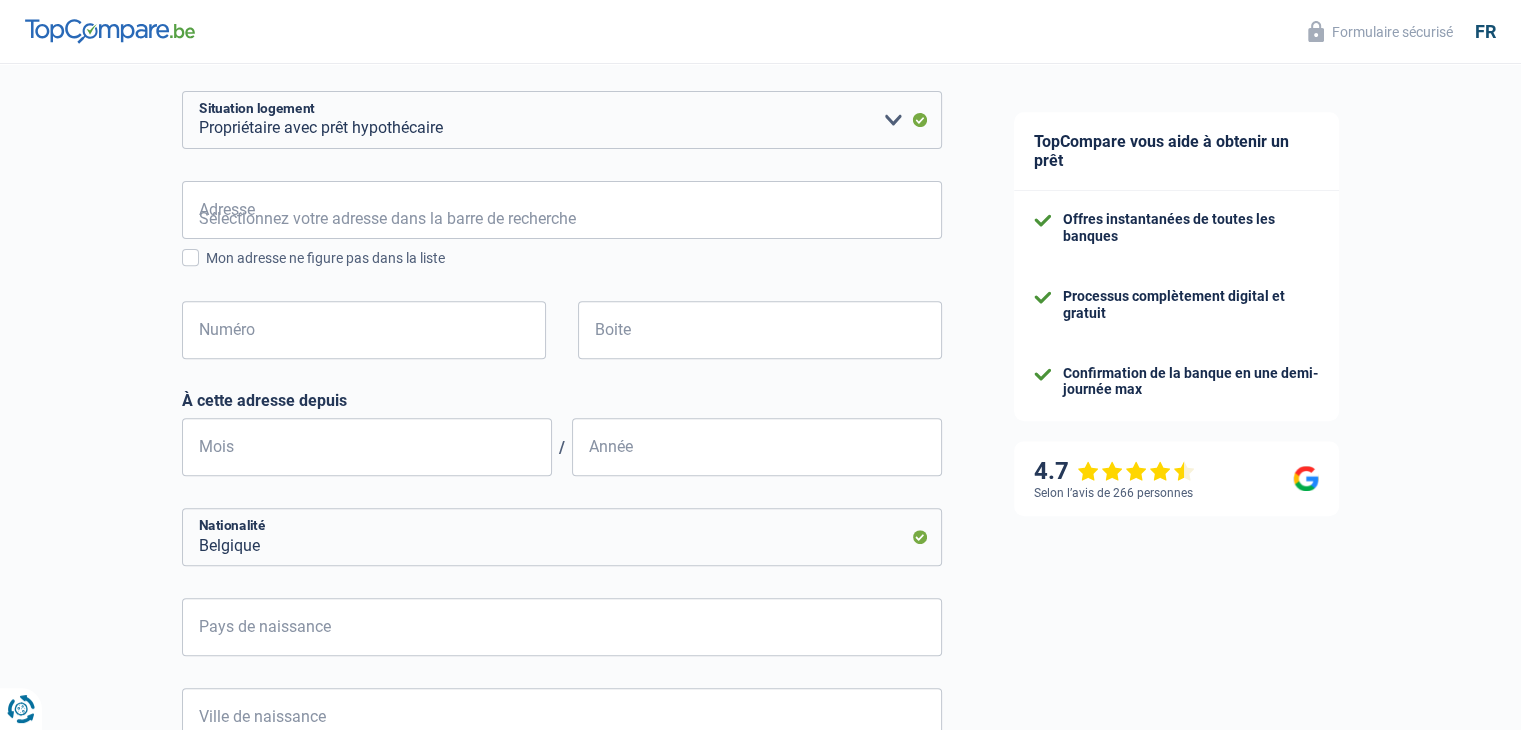 scroll, scrollTop: 900, scrollLeft: 0, axis: vertical 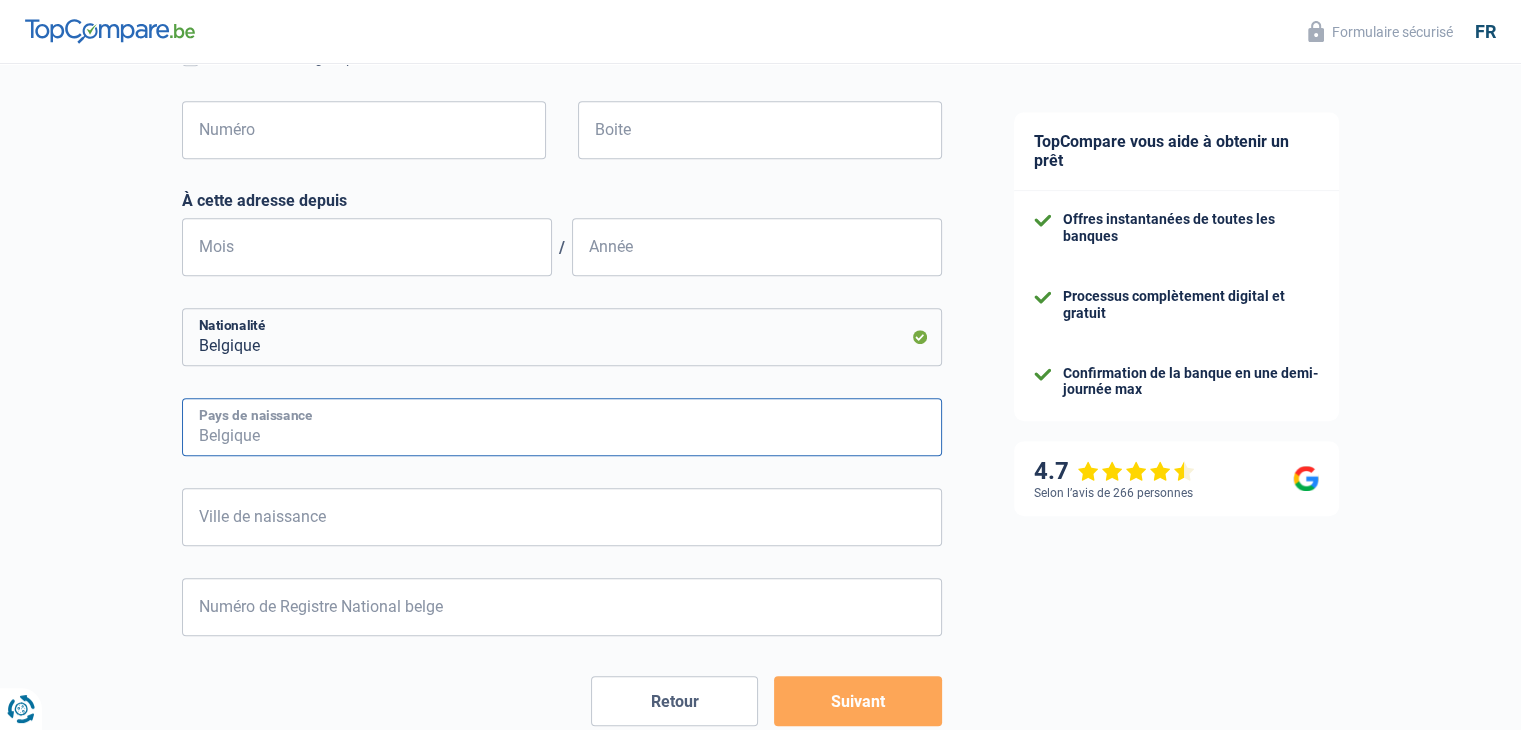 click on "Pays de naissance" at bounding box center [562, 427] 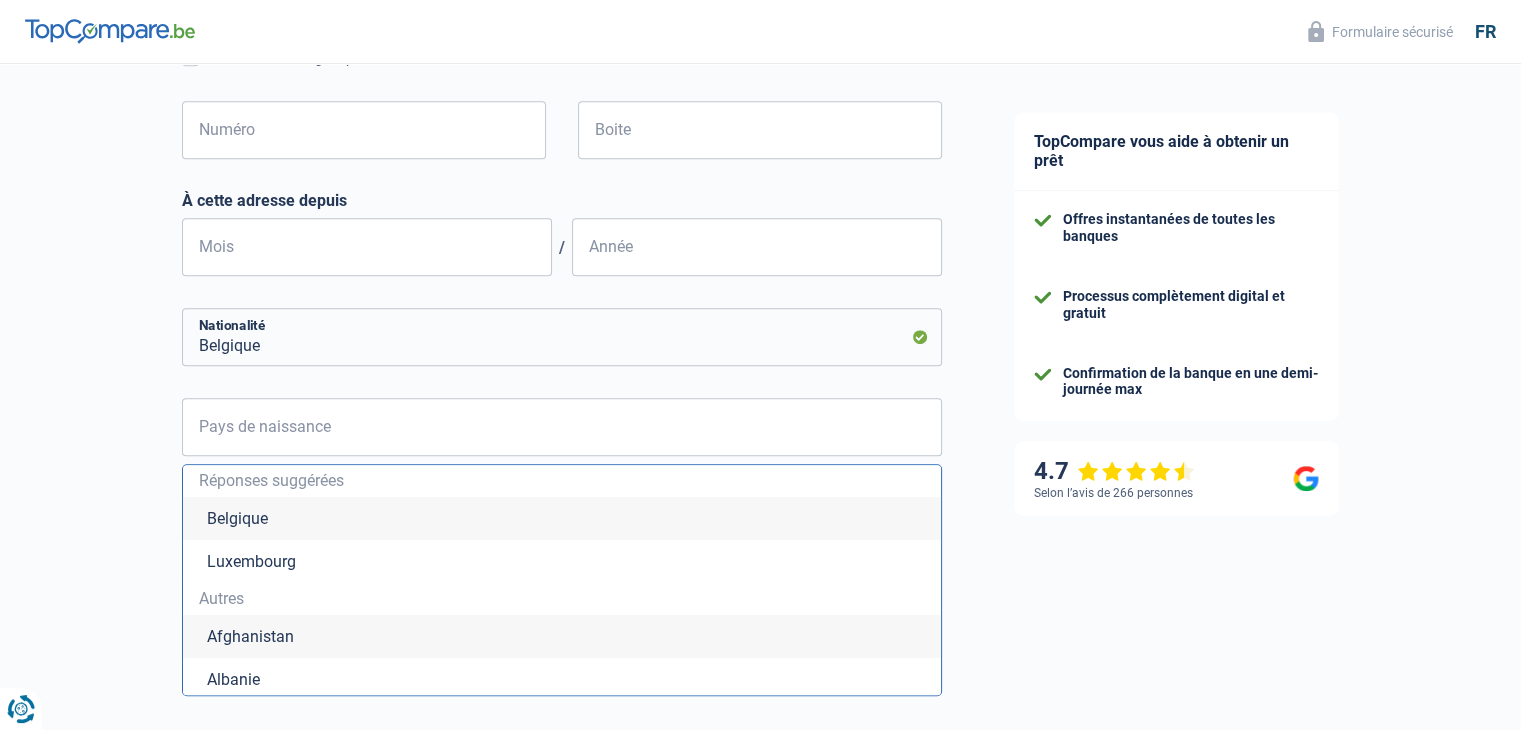 click on "Chance de réussite de votre simulation est de
15%
1
2
3
4
5
Rajoutez  +20%  en complétant l' étape 4
Votre ménage
Les informations sur votre ménage ont un impact sur vos charges et revenus. Les banques en ont donc besoin pour traiter votre demande de prêt
Célibataire Marié(e) Cohabitant(e) légal(e) Divorcé(e) Veuf(ve) Séparé (de fait)
Veuillez sélectionner une option
État civil
Régime matrimonial
Communauté des biens
Séparation des biens
Nombre de personnes à charge" at bounding box center (489, 124) 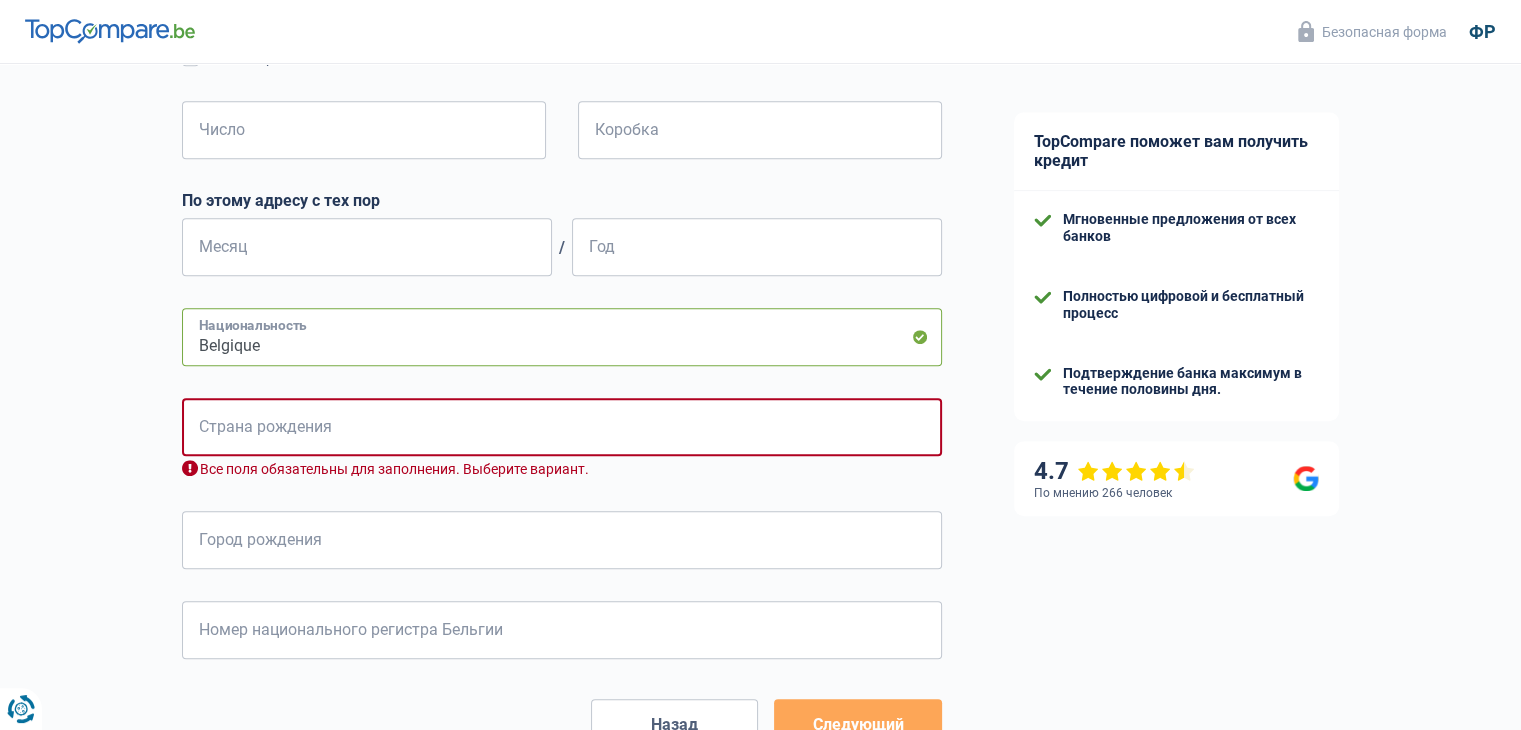 click on "Belgique" at bounding box center [562, 337] 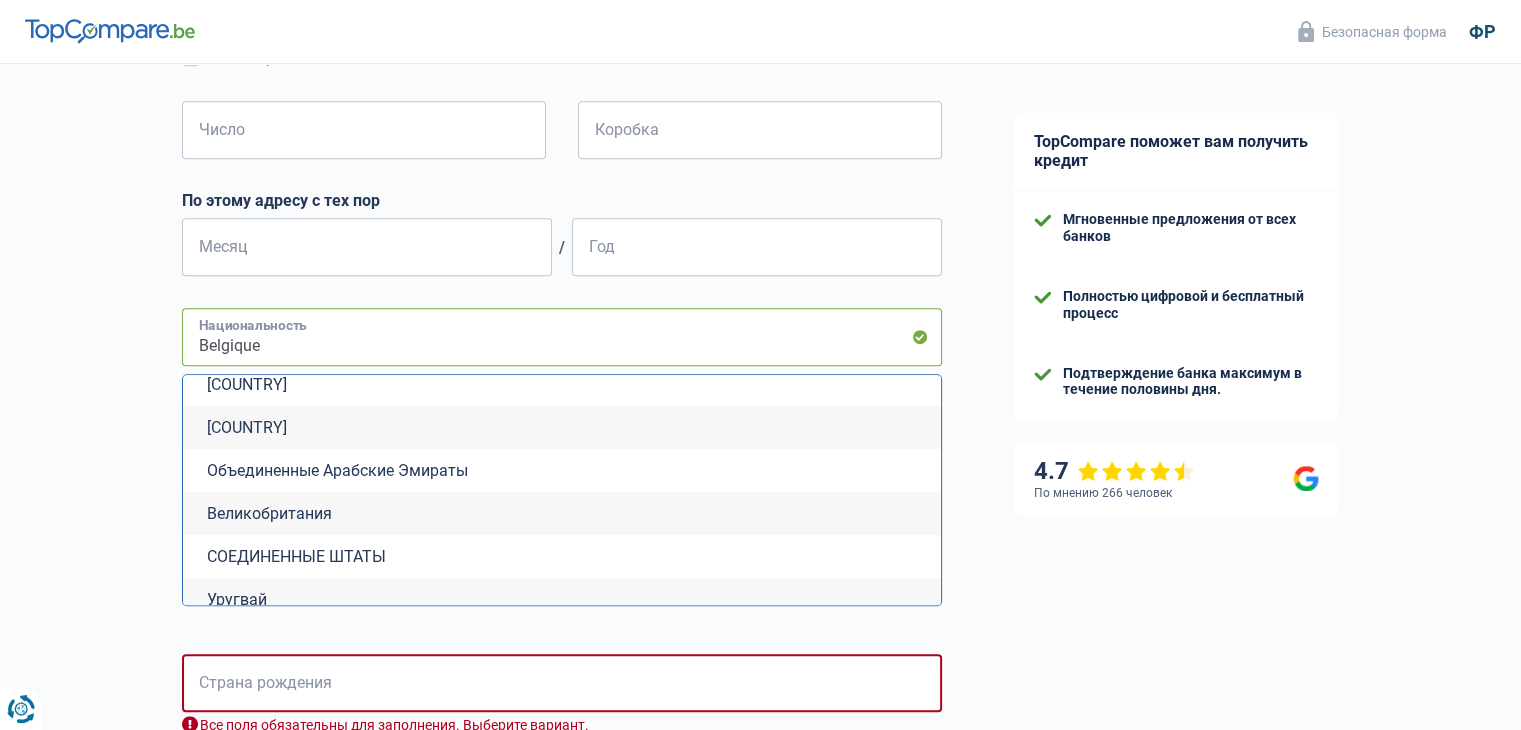 scroll, scrollTop: 7900, scrollLeft: 0, axis: vertical 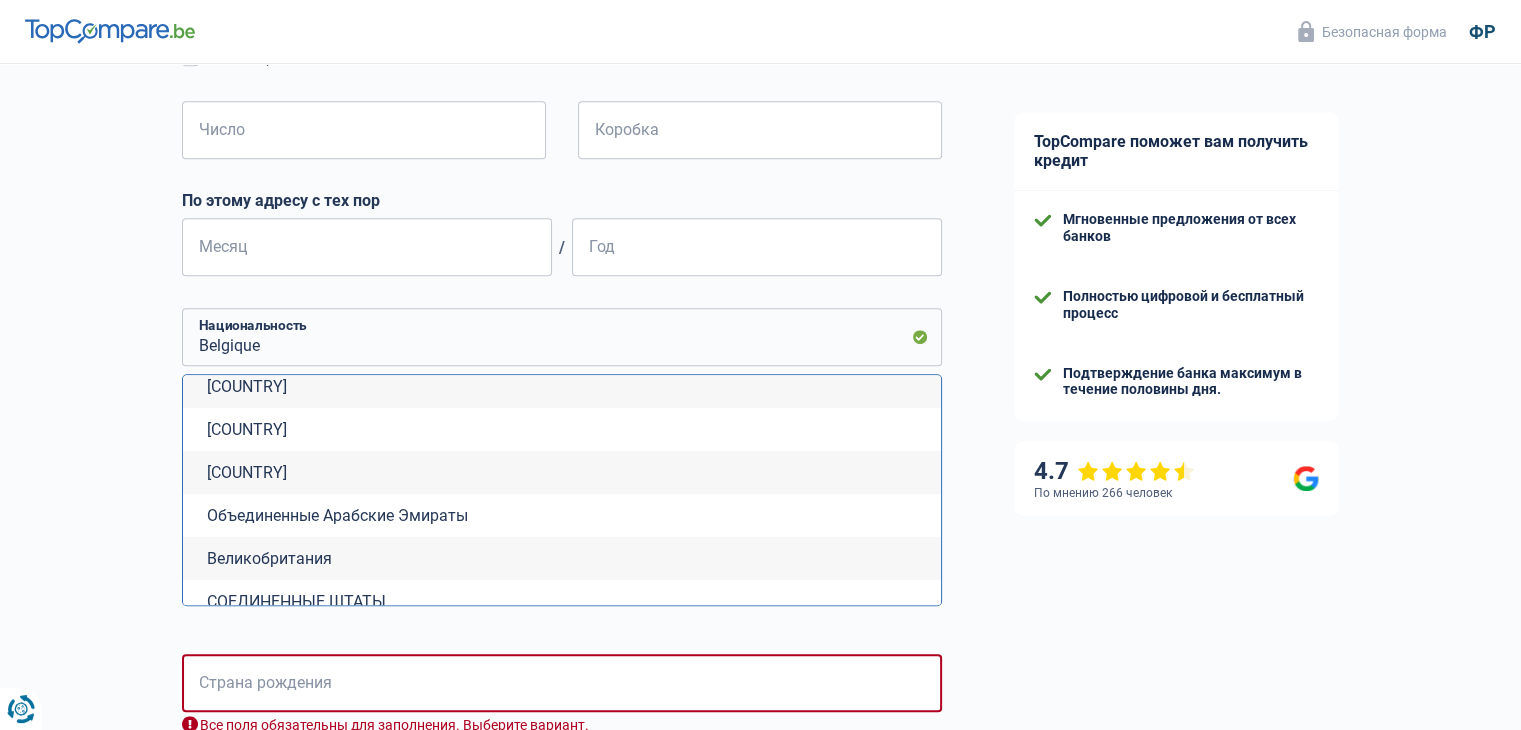 click on "Украина" at bounding box center [562, 472] 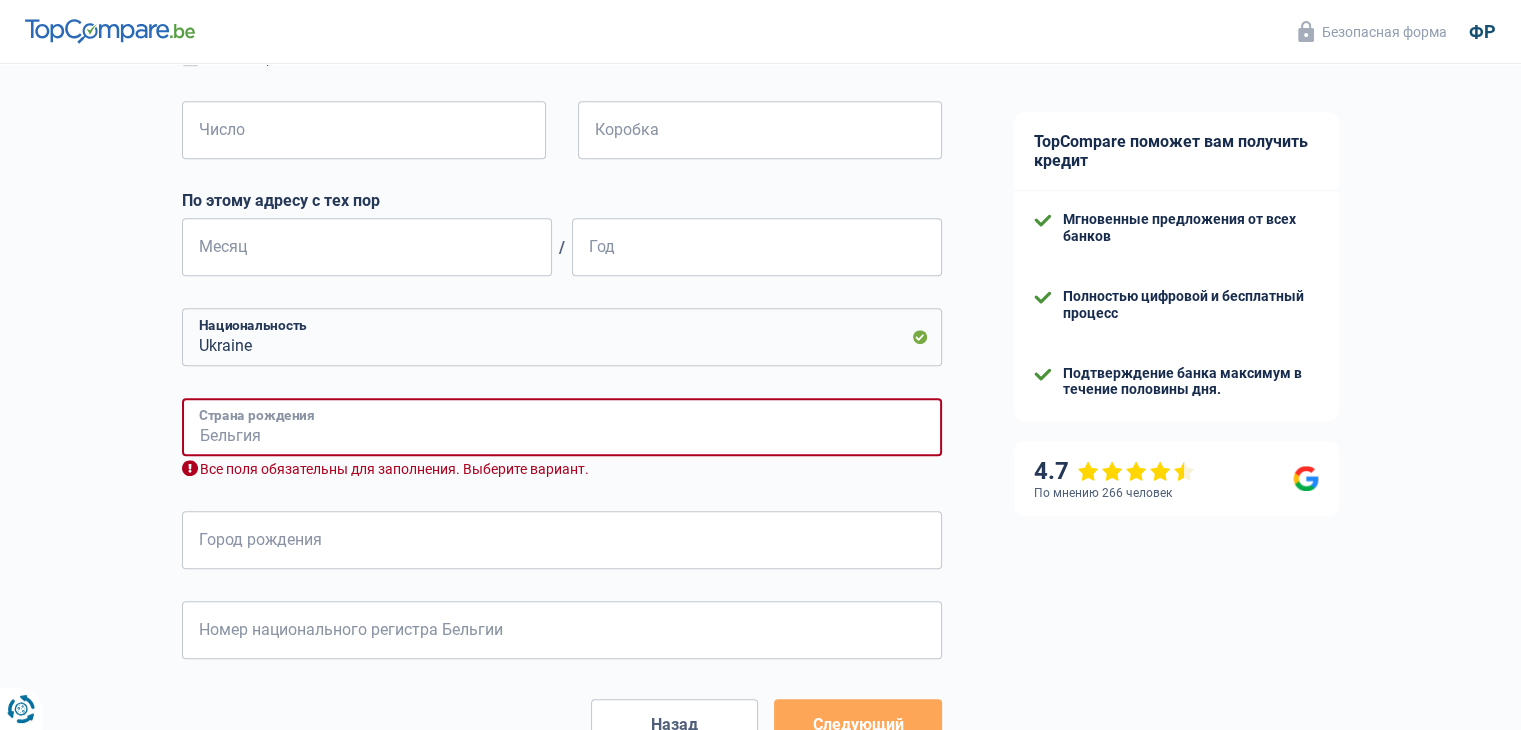 click on "Страна рождения" at bounding box center (562, 427) 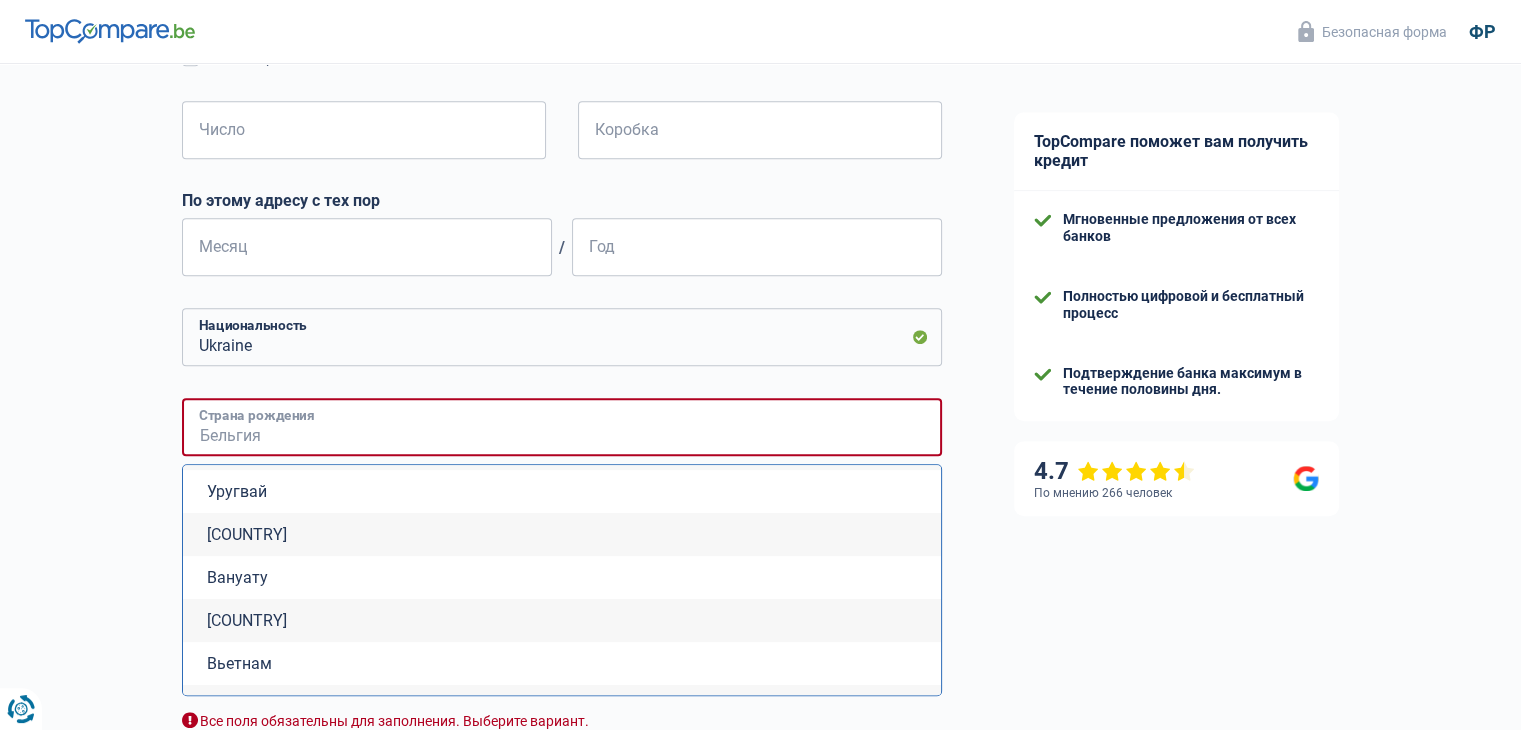 scroll, scrollTop: 7900, scrollLeft: 0, axis: vertical 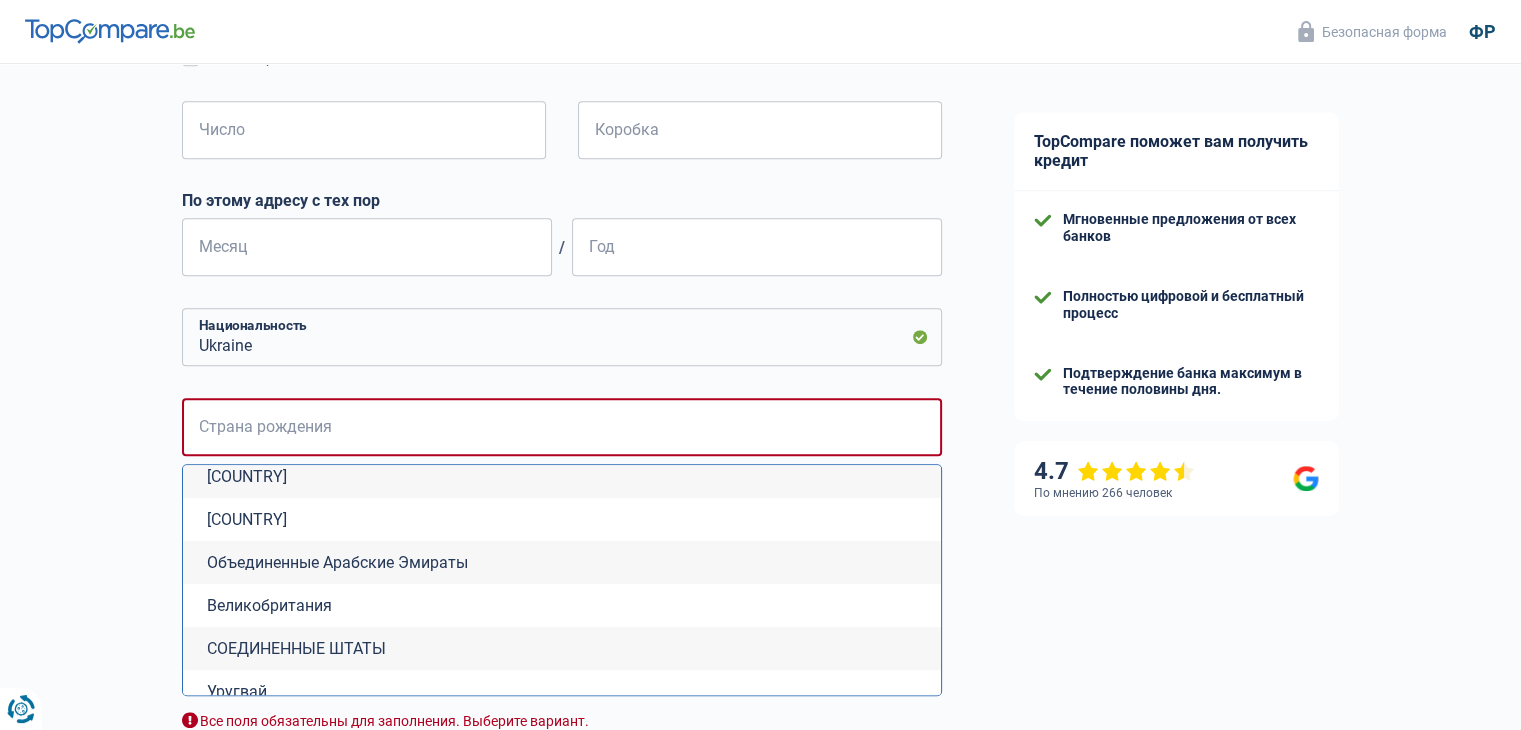 click on "Украина" at bounding box center [562, 519] 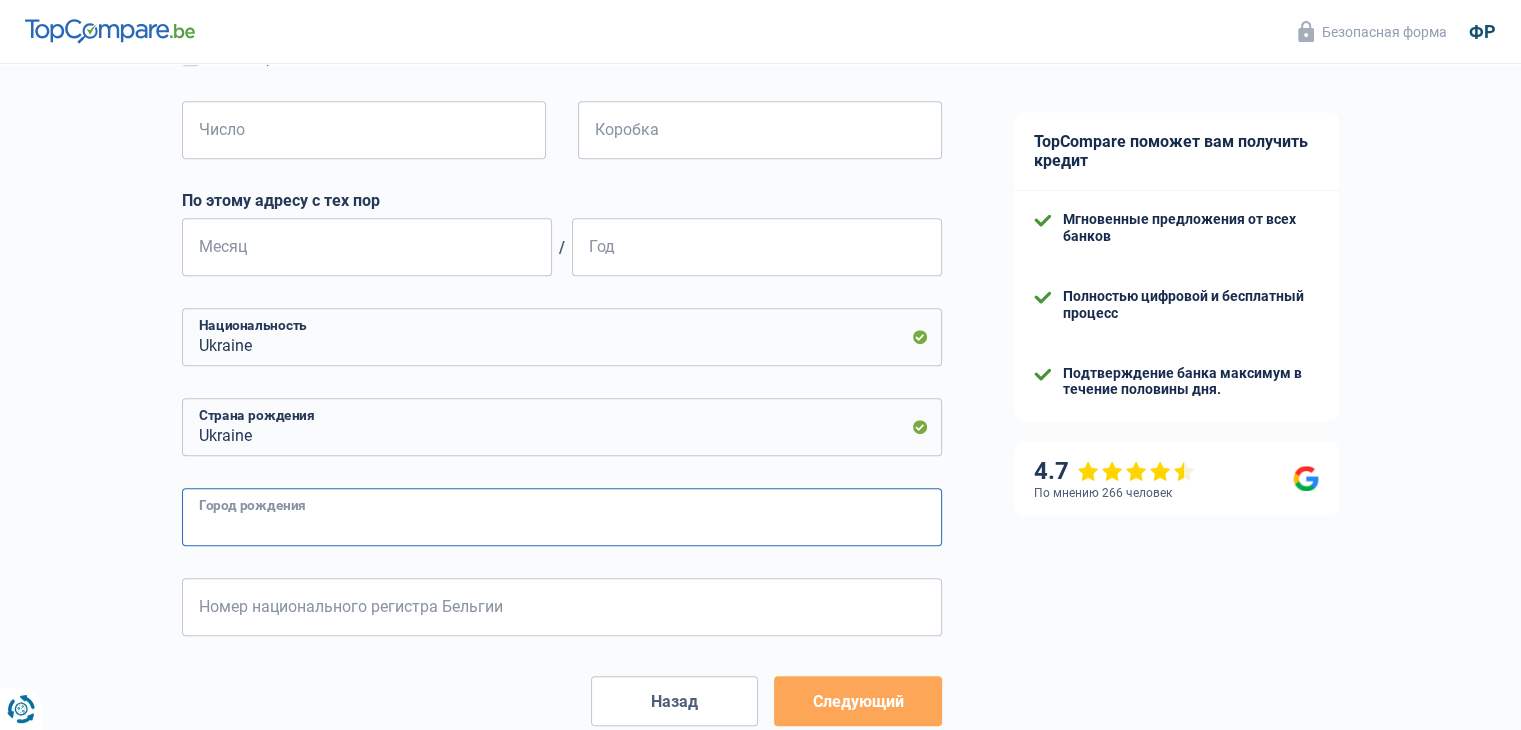 click on "Город рождения" at bounding box center [562, 517] 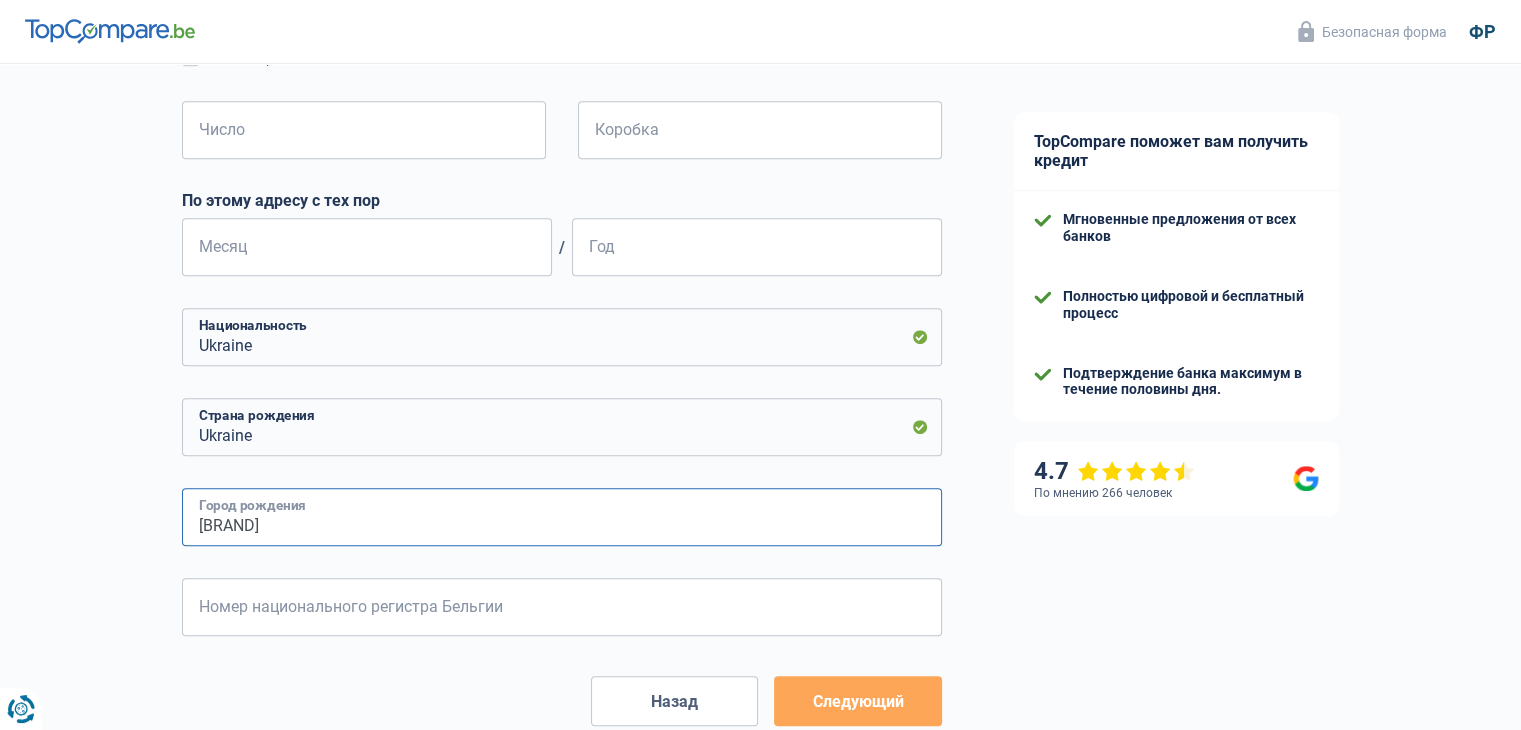 type on "Dnipro" 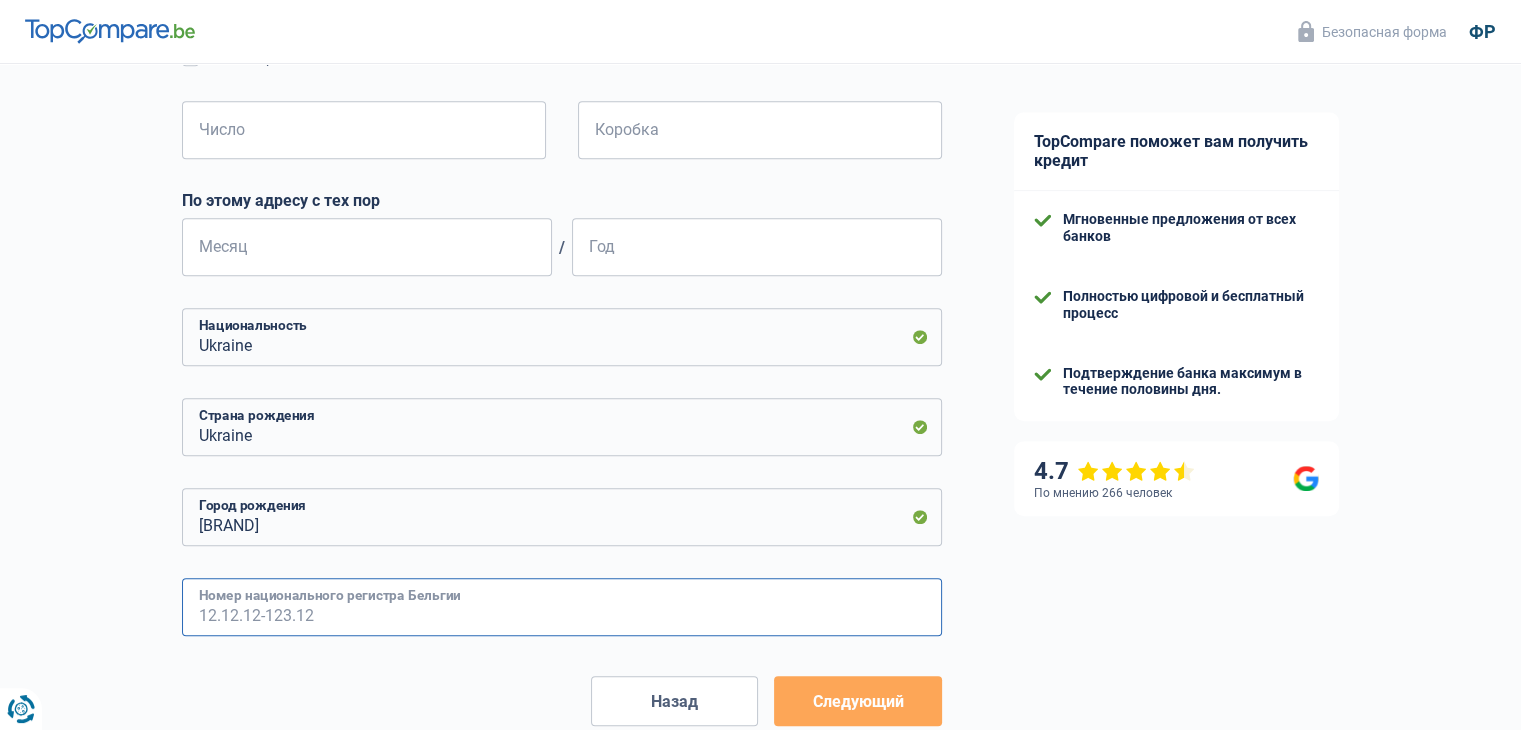 click on "Номер национального регистра Бельгии" at bounding box center (562, 607) 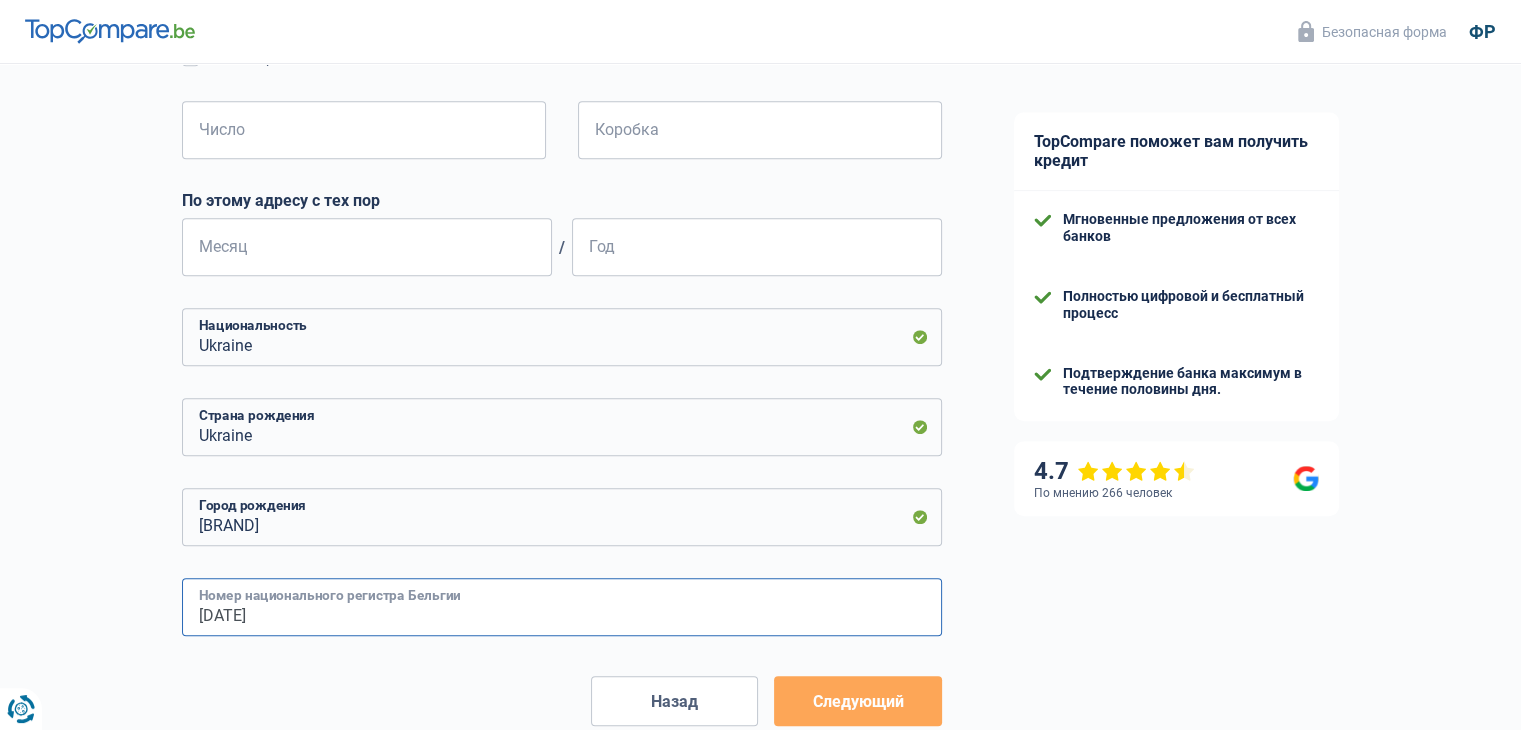 type on "80.02.26-576.4" 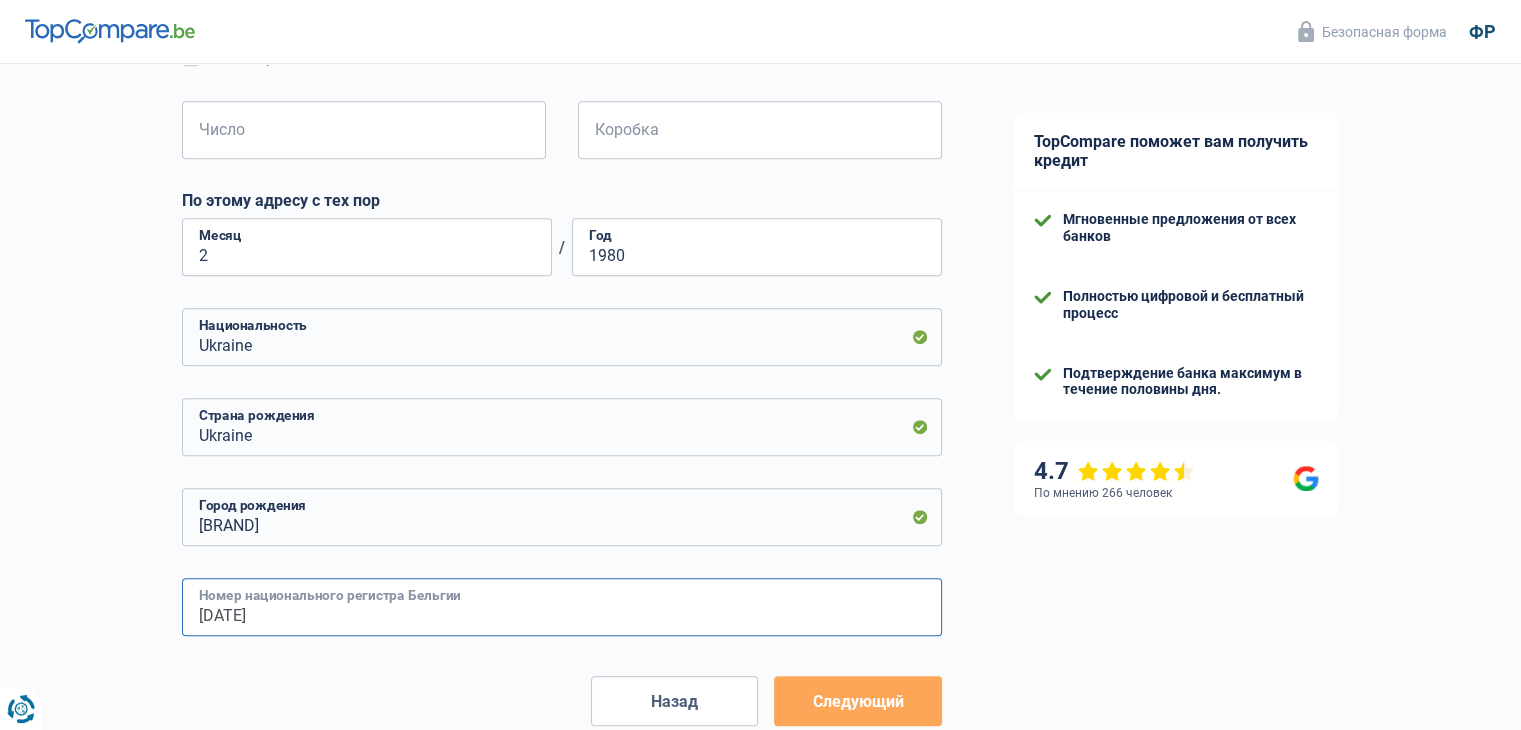 scroll, scrollTop: 600, scrollLeft: 0, axis: vertical 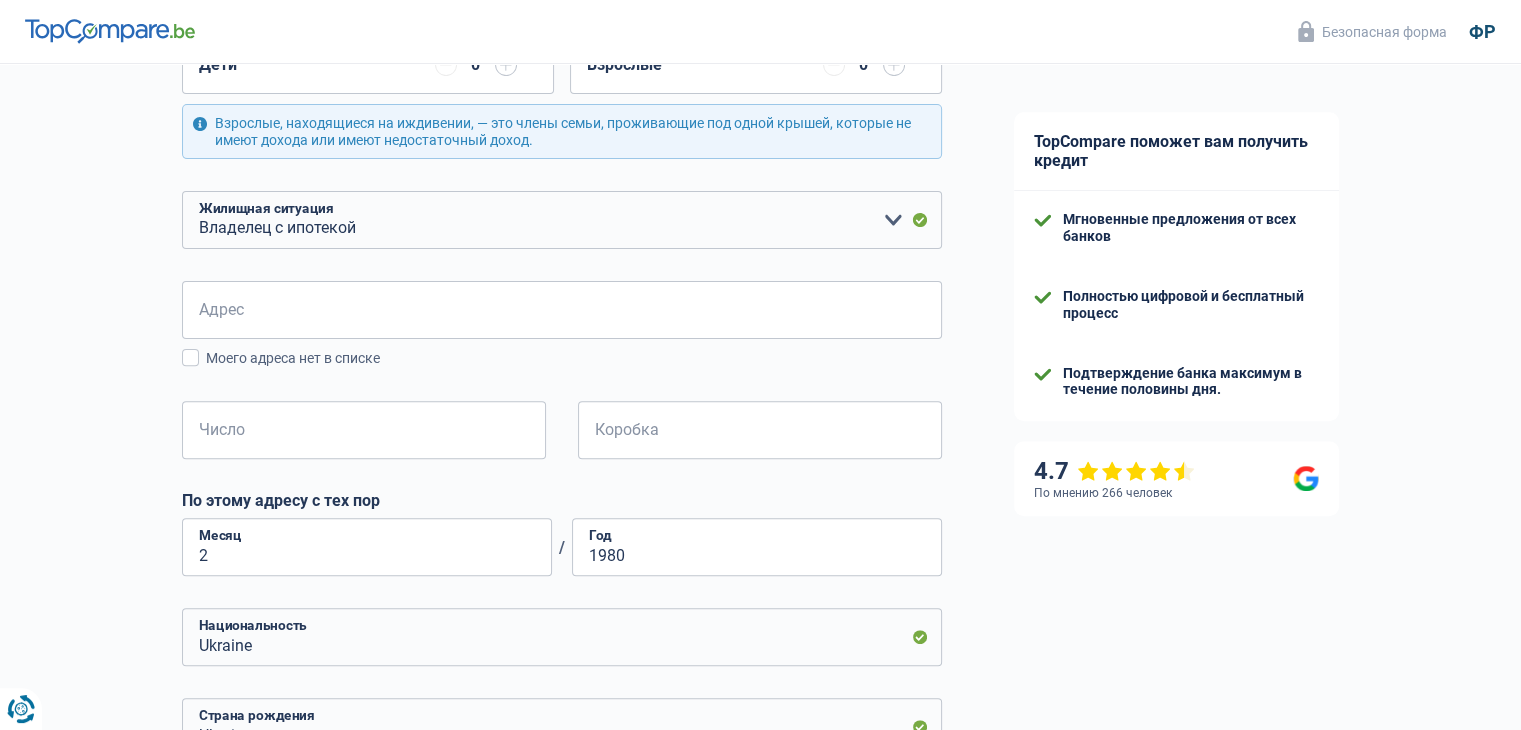 type on "80.02.26-576.47" 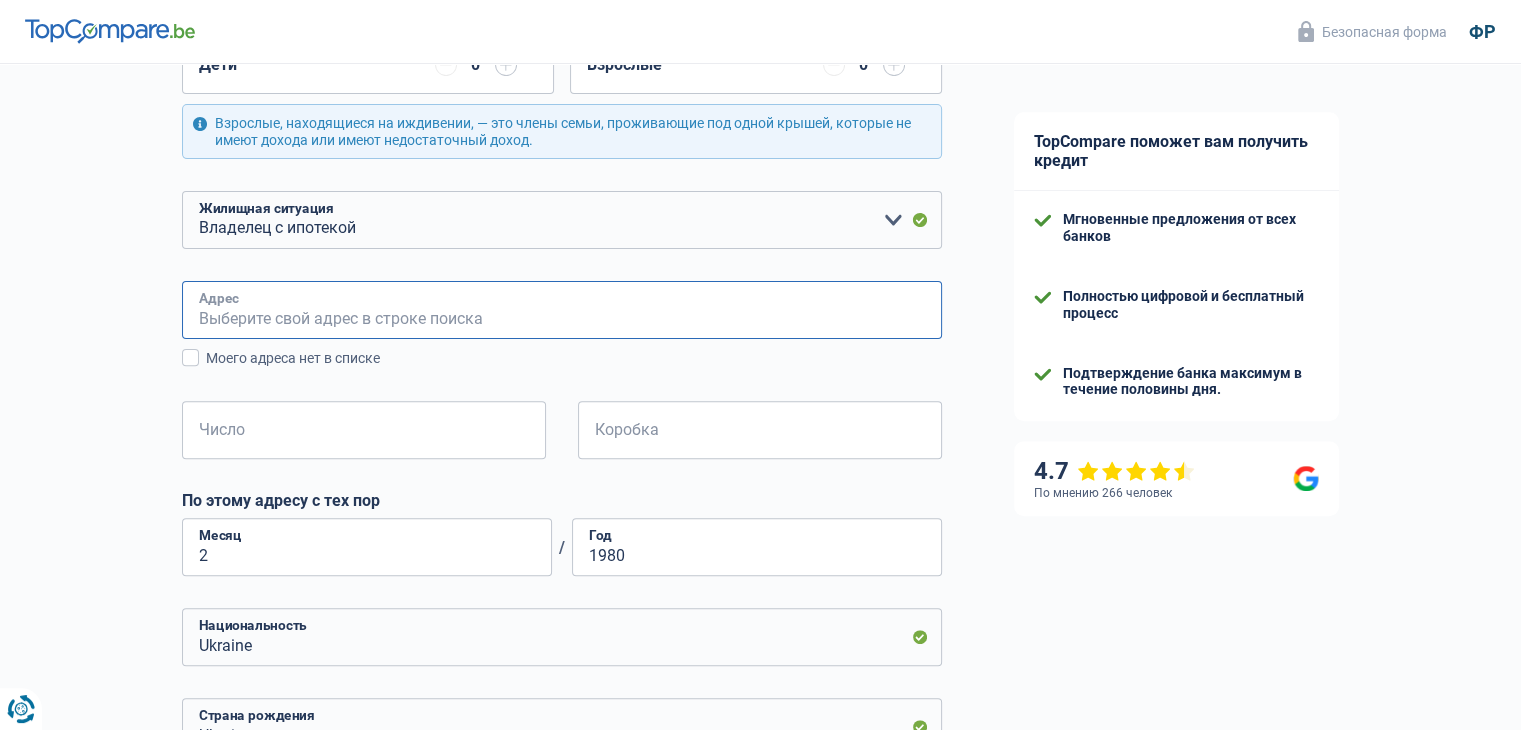 click on "Адрес" at bounding box center (562, 310) 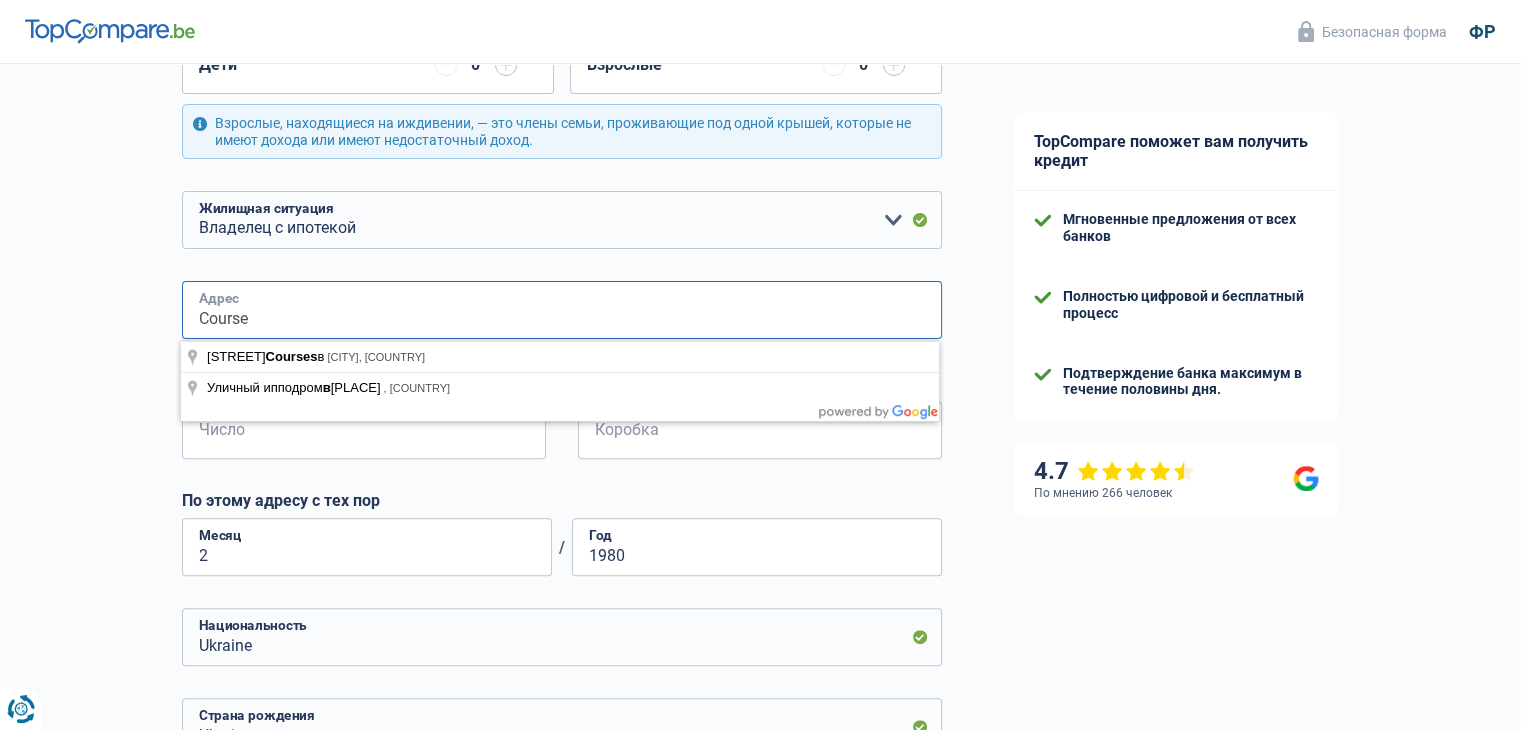 drag, startPoint x: 284, startPoint y: 325, endPoint x: 0, endPoint y: 265, distance: 290.26883 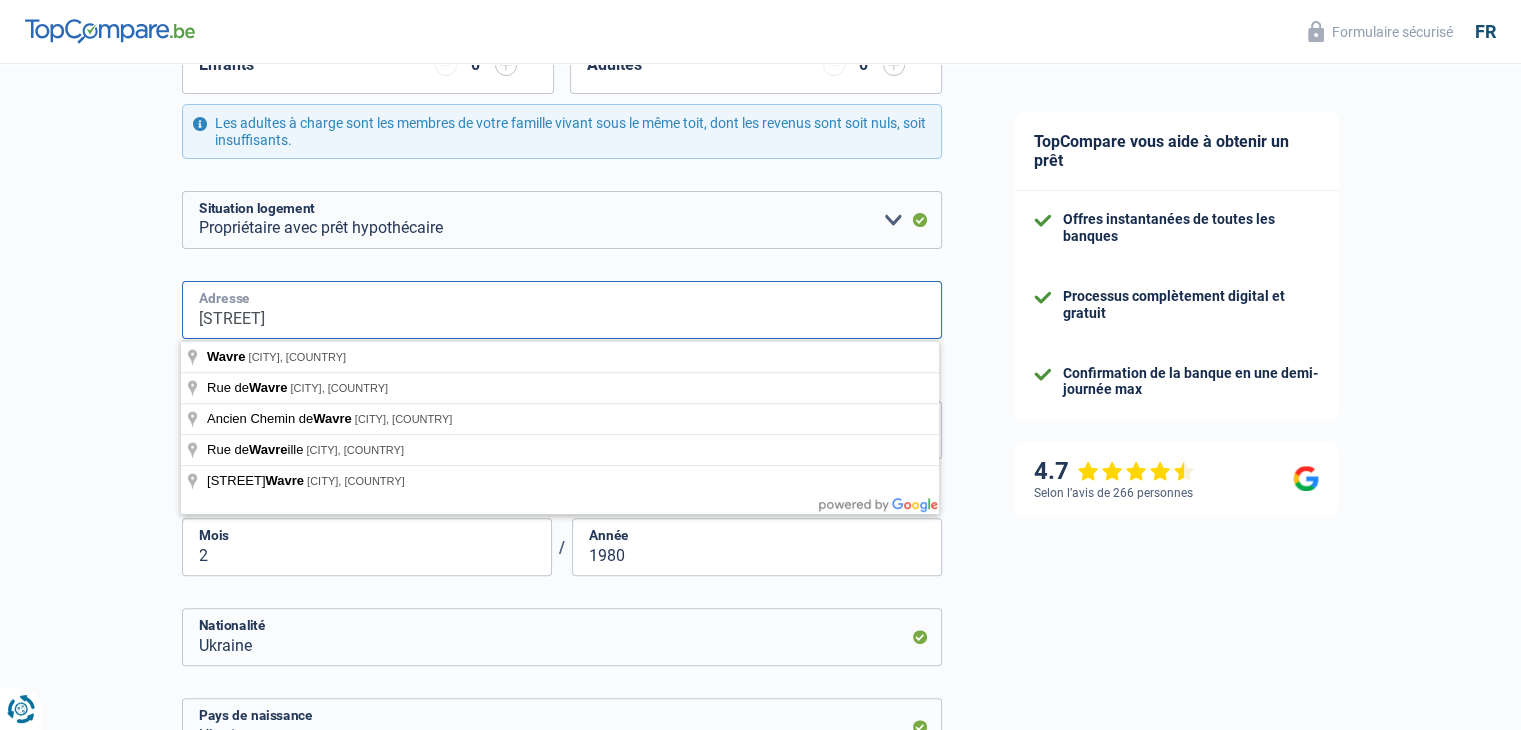 drag, startPoint x: 259, startPoint y: 323, endPoint x: 1, endPoint y: 245, distance: 269.53293 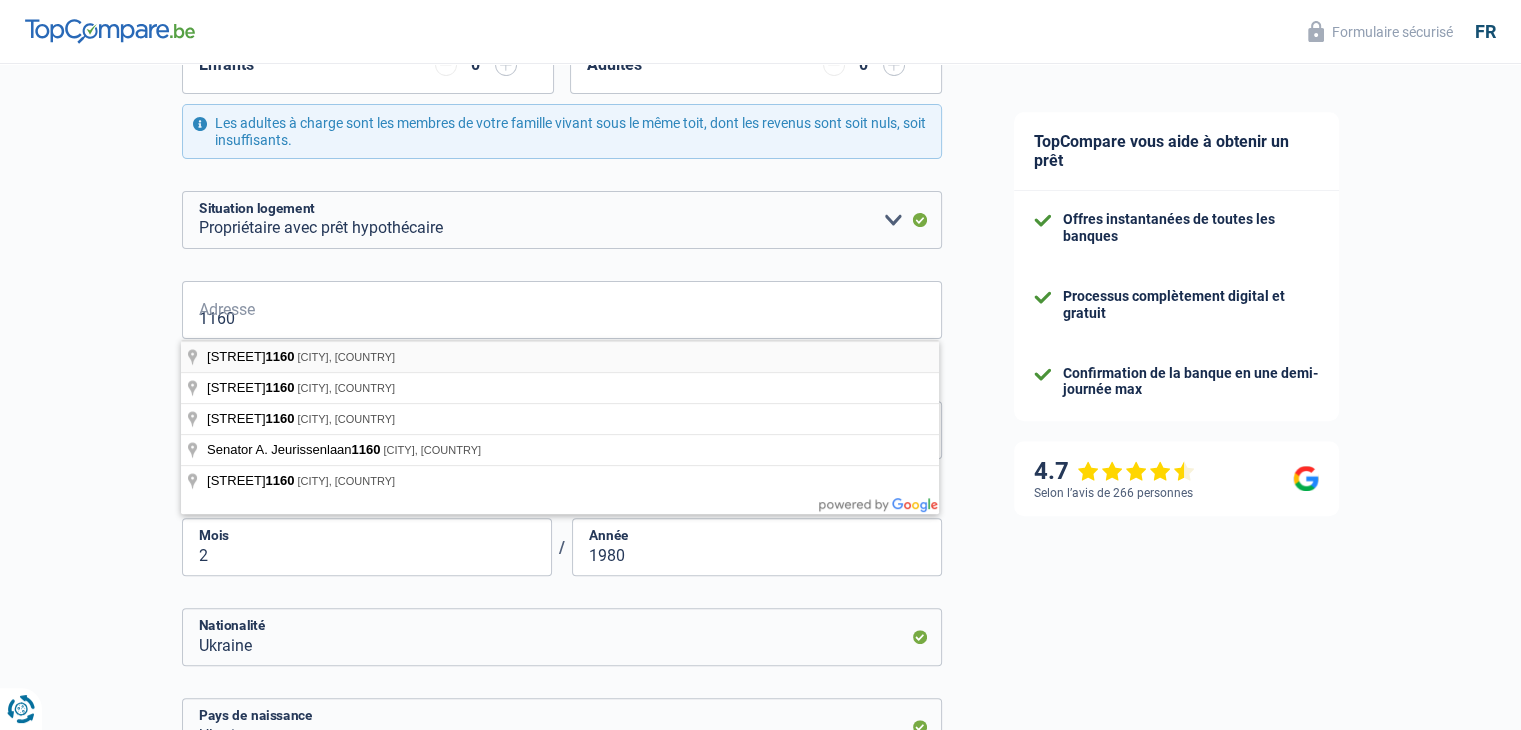 type on "Шоссе Вавр 1160, Одергем, Бельгия" 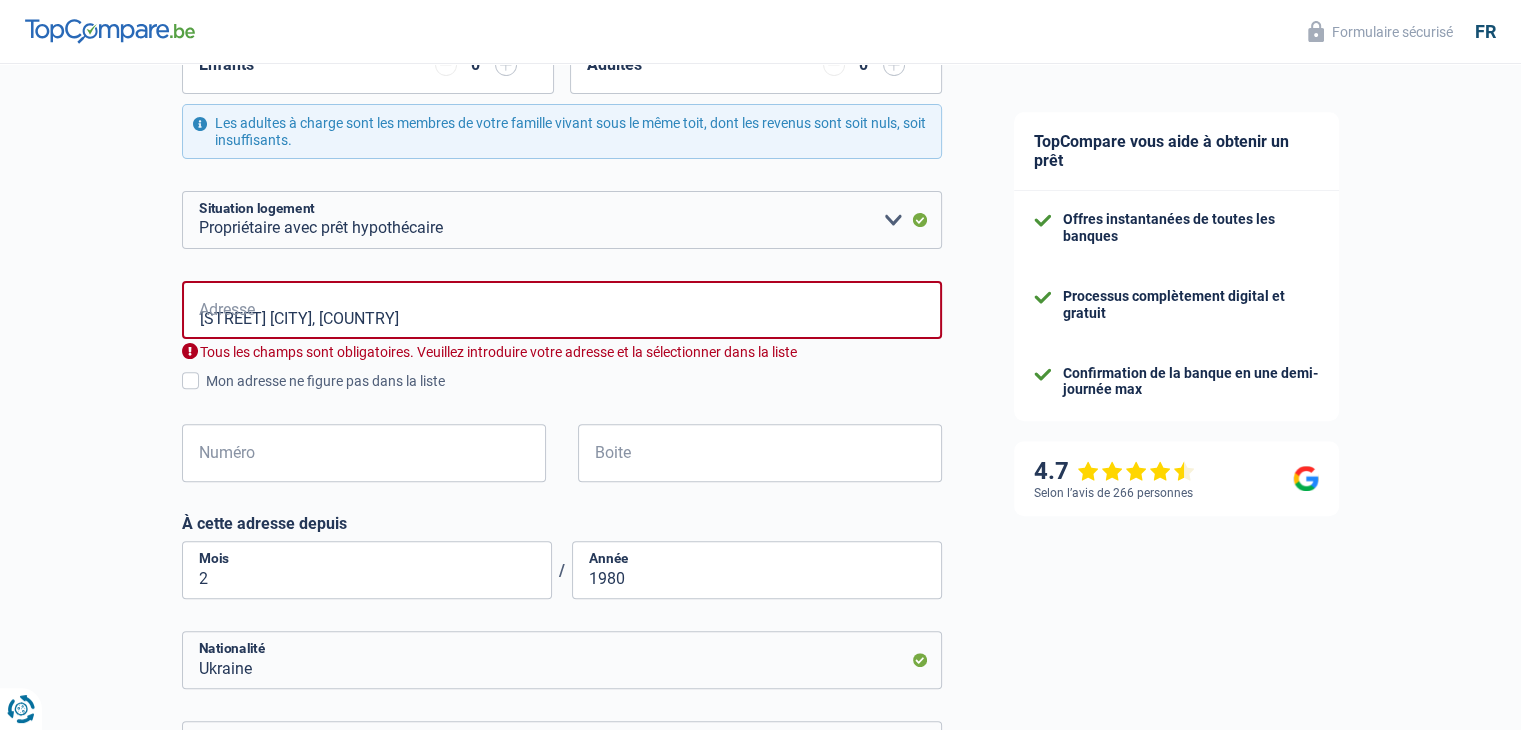 type on "1160" 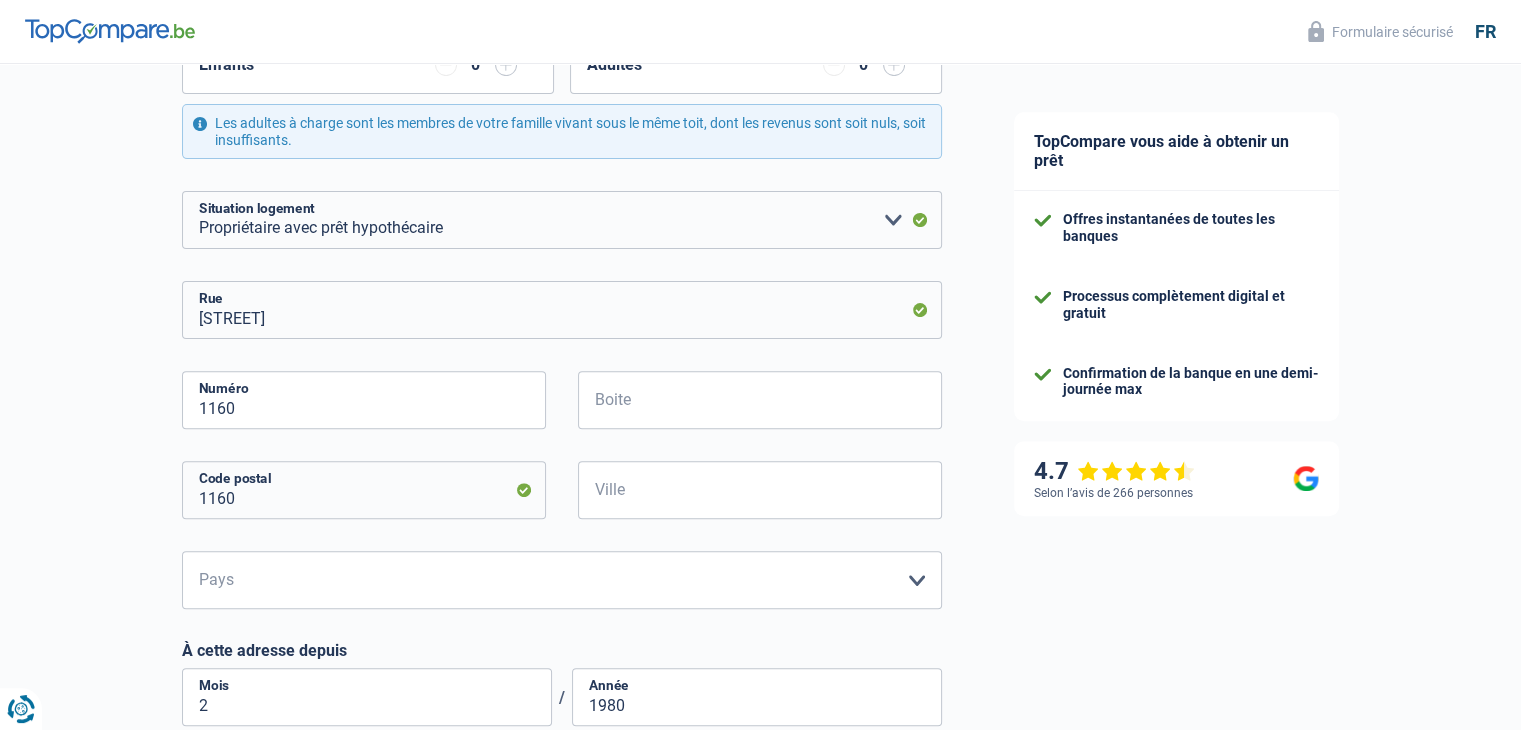 scroll, scrollTop: 700, scrollLeft: 0, axis: vertical 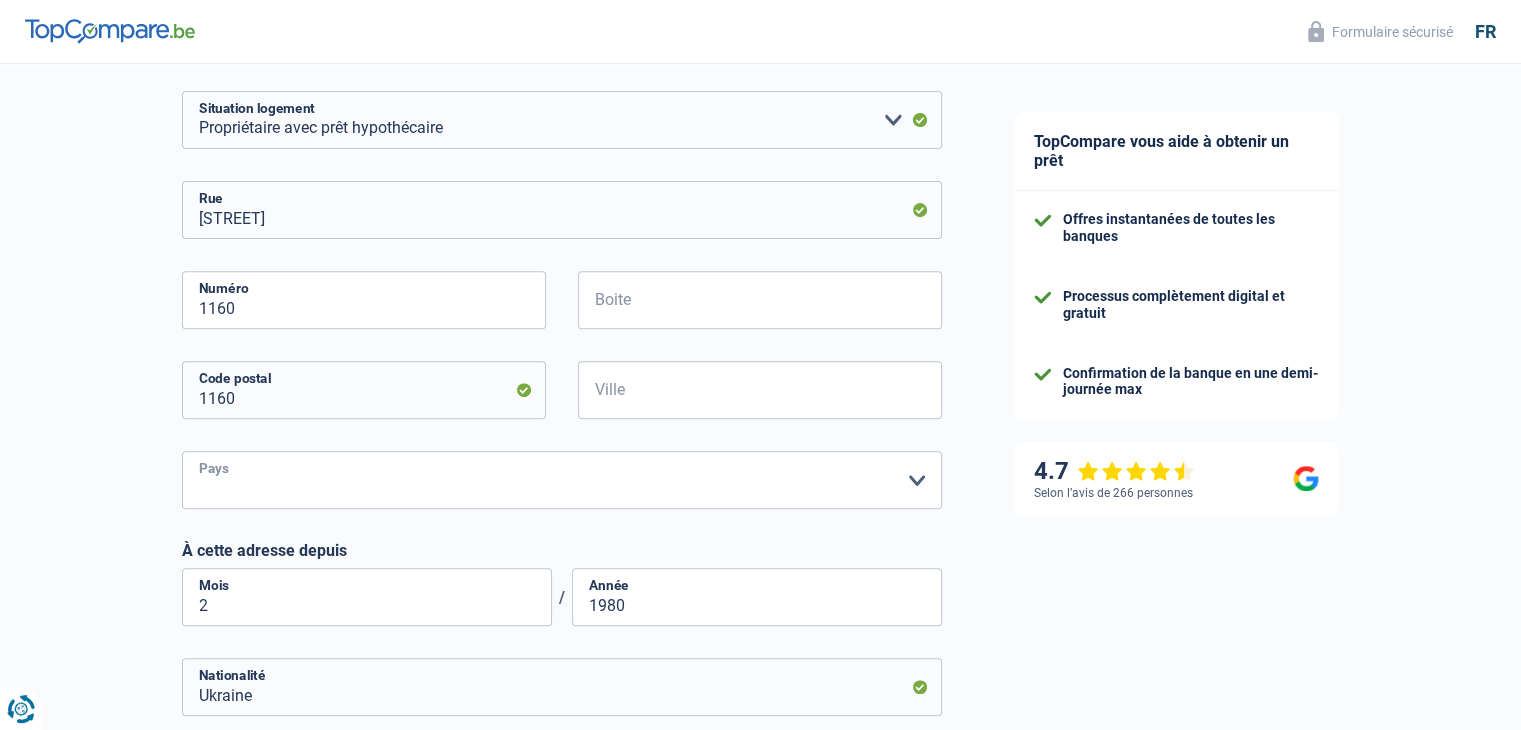 click on "Belgique Luxembourg
Veuillez sélectionner une option" at bounding box center (562, 480) 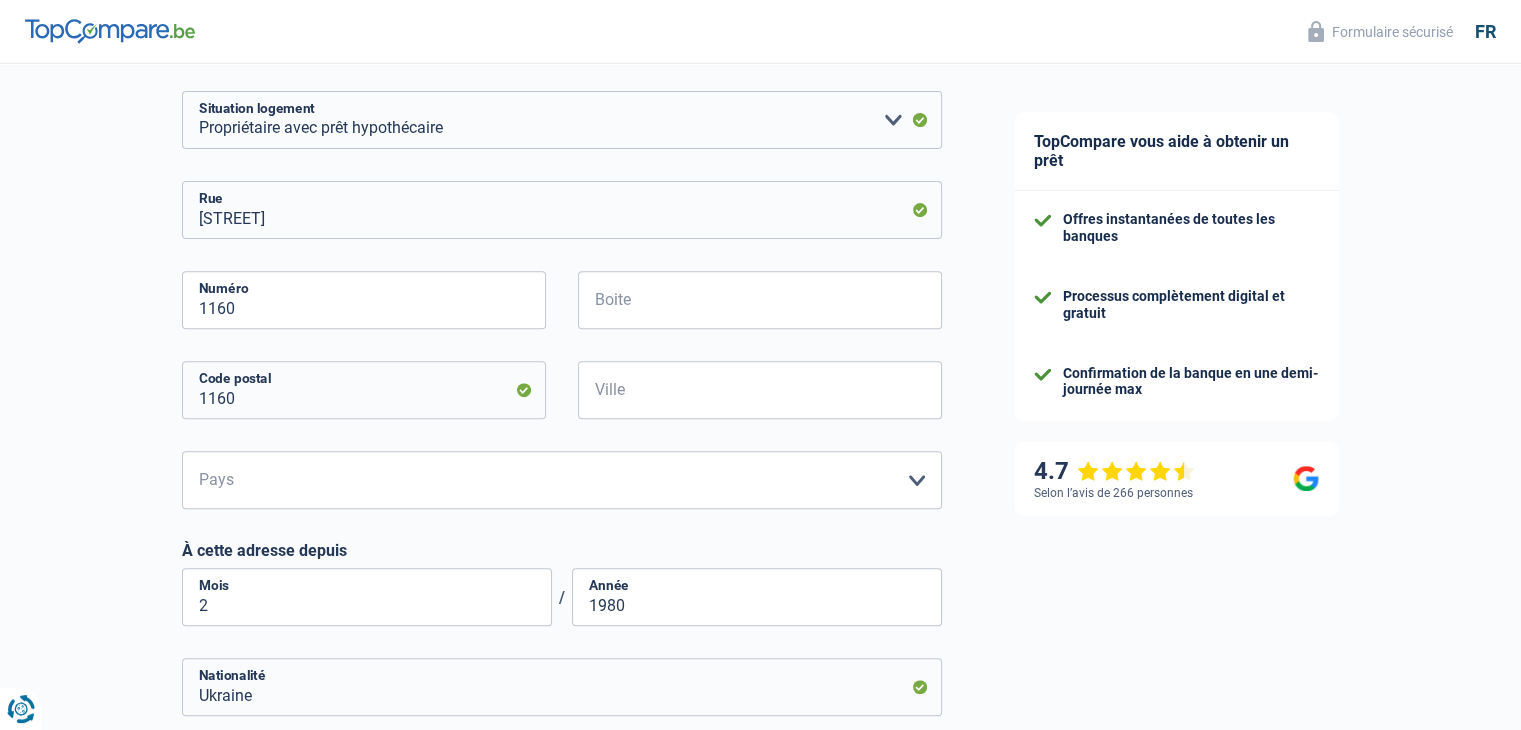 click on "Chance de réussite de votre simulation est de
15%
1
2
3
4
5
Rajoutez  +20%  en complétant l' étape 4
Votre ménage
Les informations sur votre ménage ont un impact sur vos charges et revenus. Les banques en ont donc besoin pour traiter votre demande de prêt
Célibataire Marié(e) Cohabitant(e) légal(e) Divorcé(e) Veuf(ve) Séparé (de fait)
Veuillez sélectionner une option
État civil
Régime matrimonial
Communauté des biens
Séparation des biens
Nombre de personnes à charge" at bounding box center [489, 271] 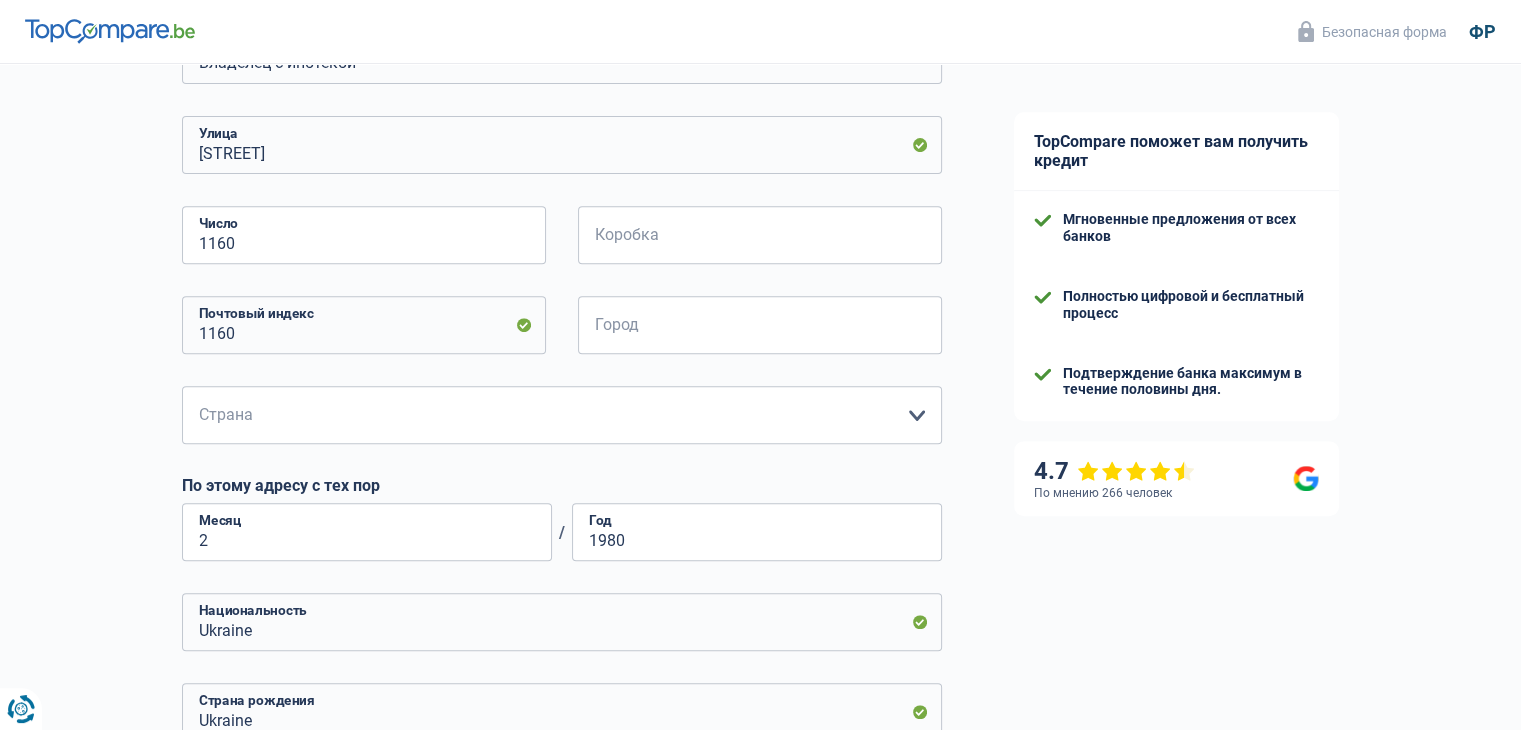 scroll, scrollTop: 800, scrollLeft: 0, axis: vertical 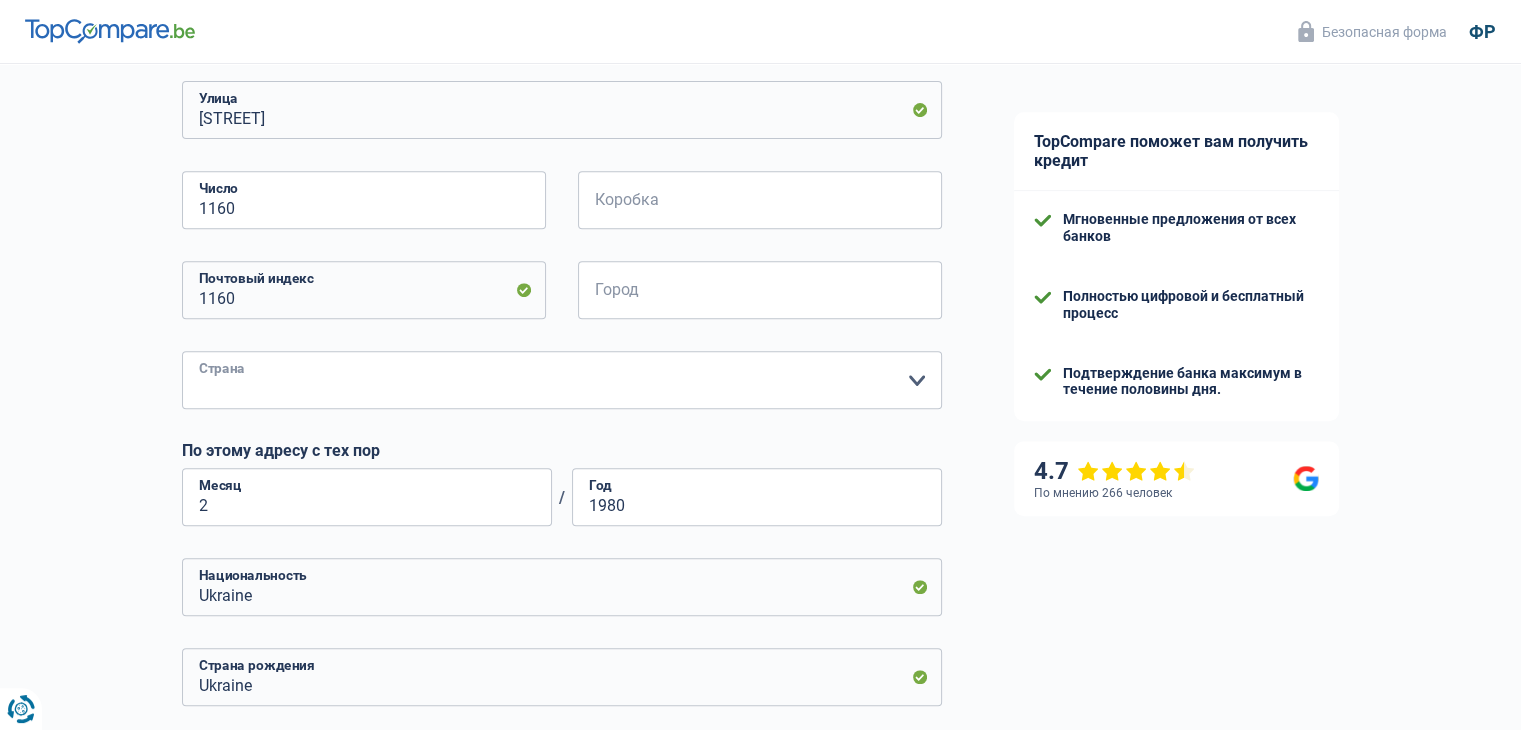 click on "Бельгия Люксембург
Пожалуйста, выберите вариант" at bounding box center (562, 380) 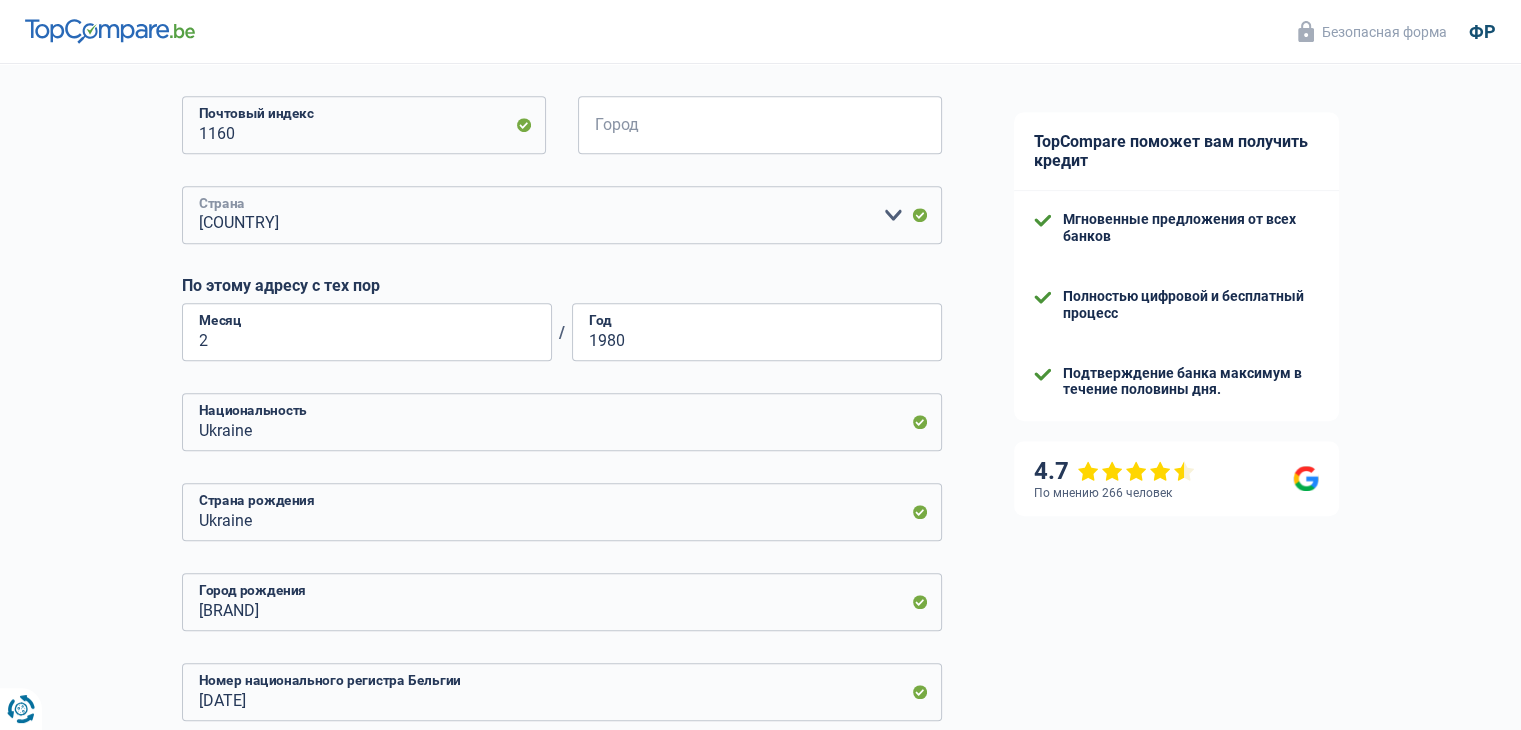 scroll, scrollTop: 1000, scrollLeft: 0, axis: vertical 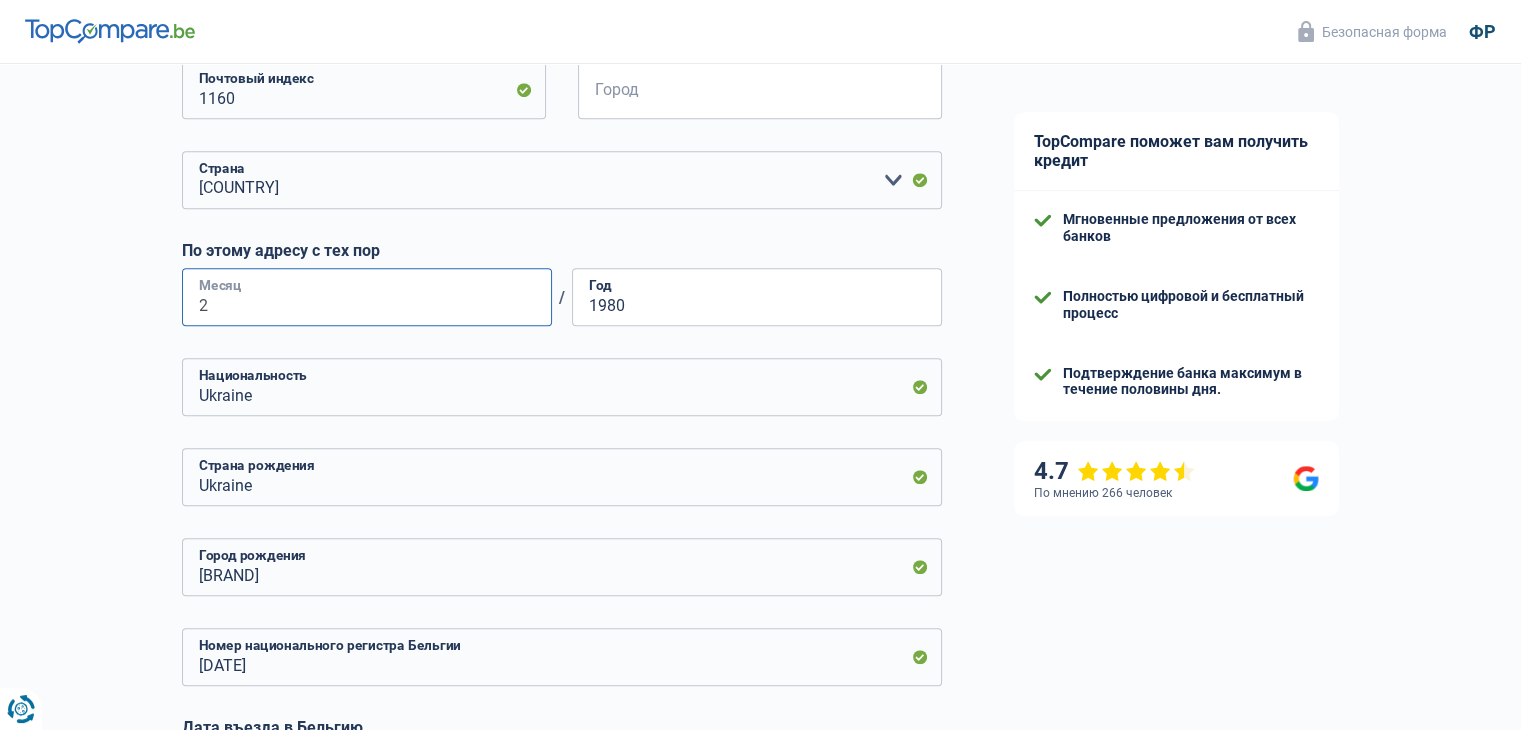 click on "2" at bounding box center [367, 297] 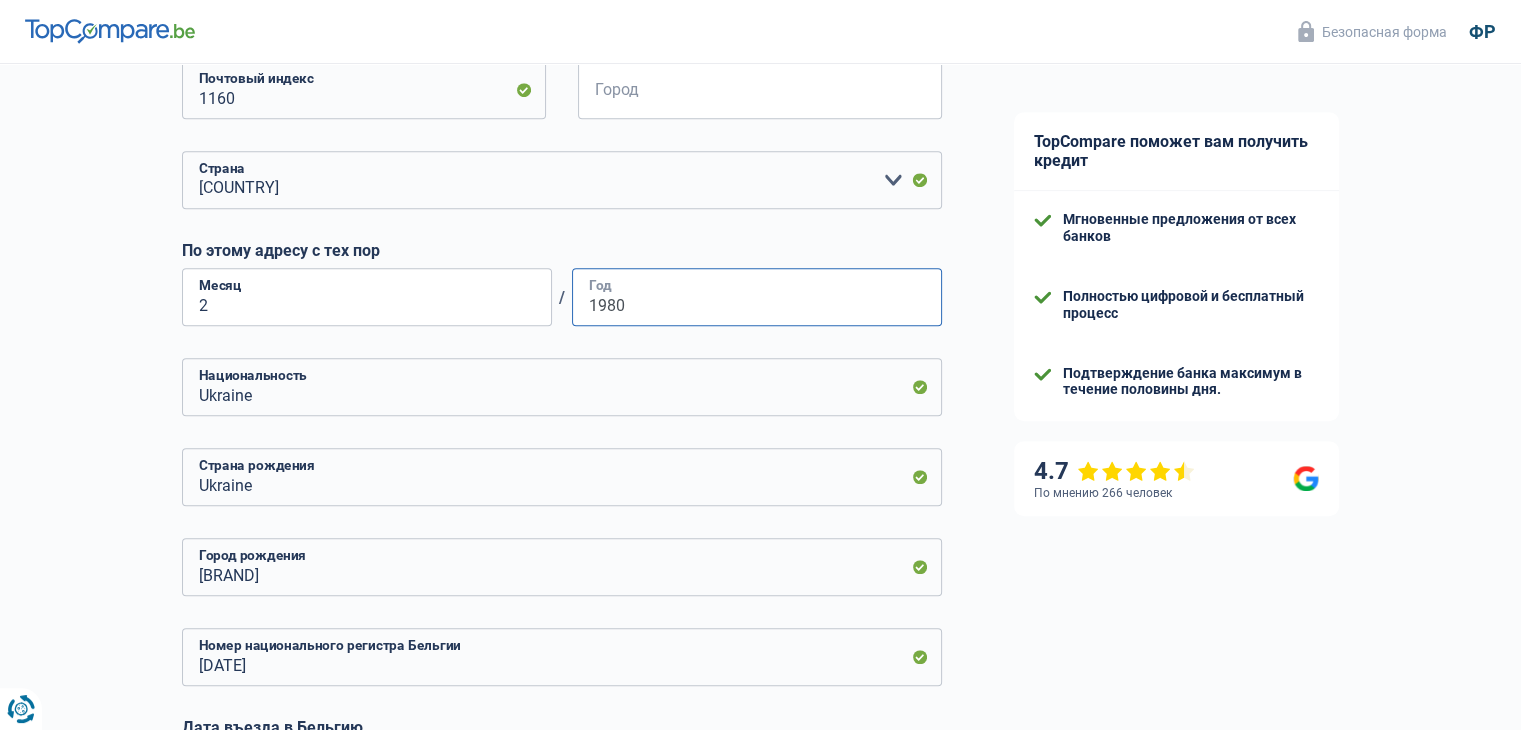 drag, startPoint x: 660, startPoint y: 305, endPoint x: 428, endPoint y: 308, distance: 232.0194 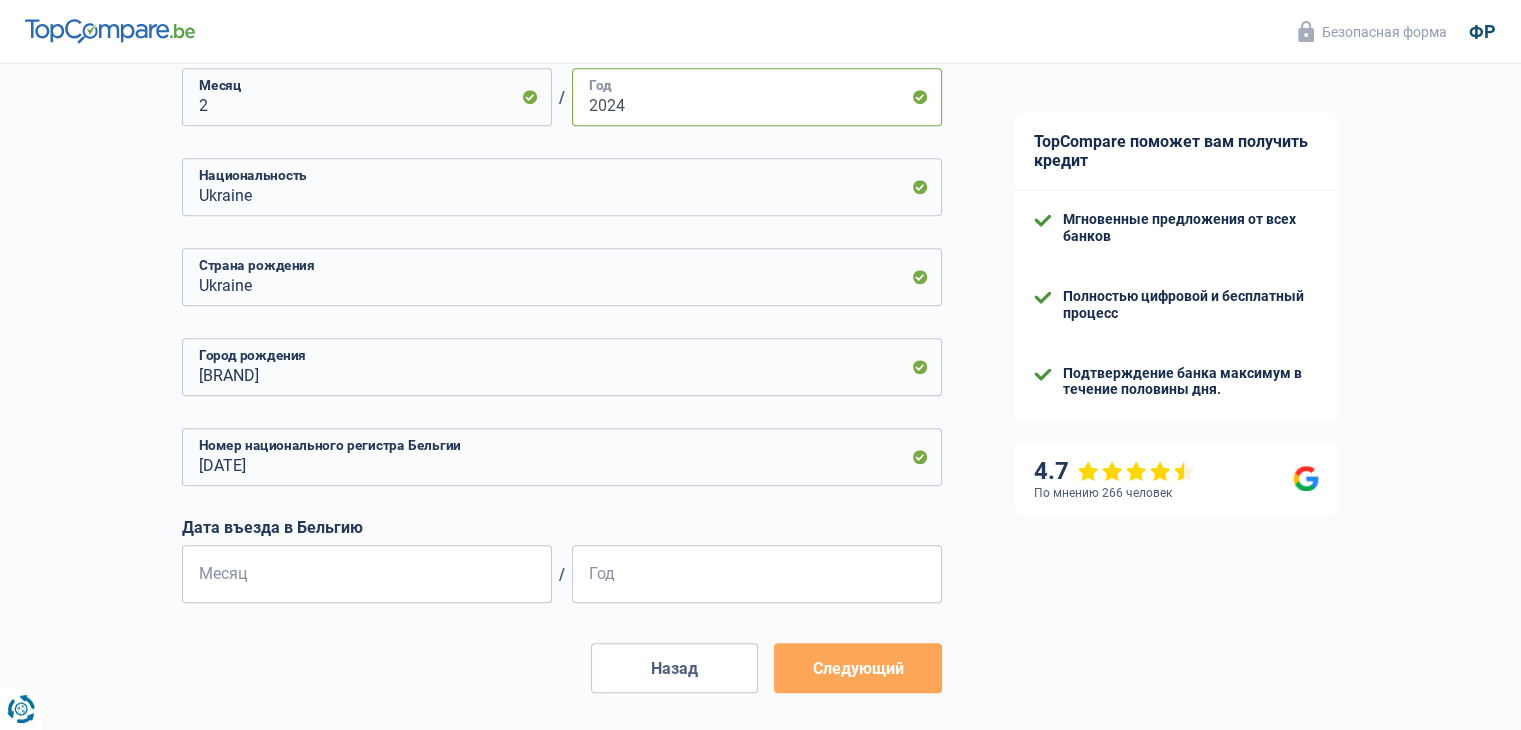 scroll, scrollTop: 1293, scrollLeft: 0, axis: vertical 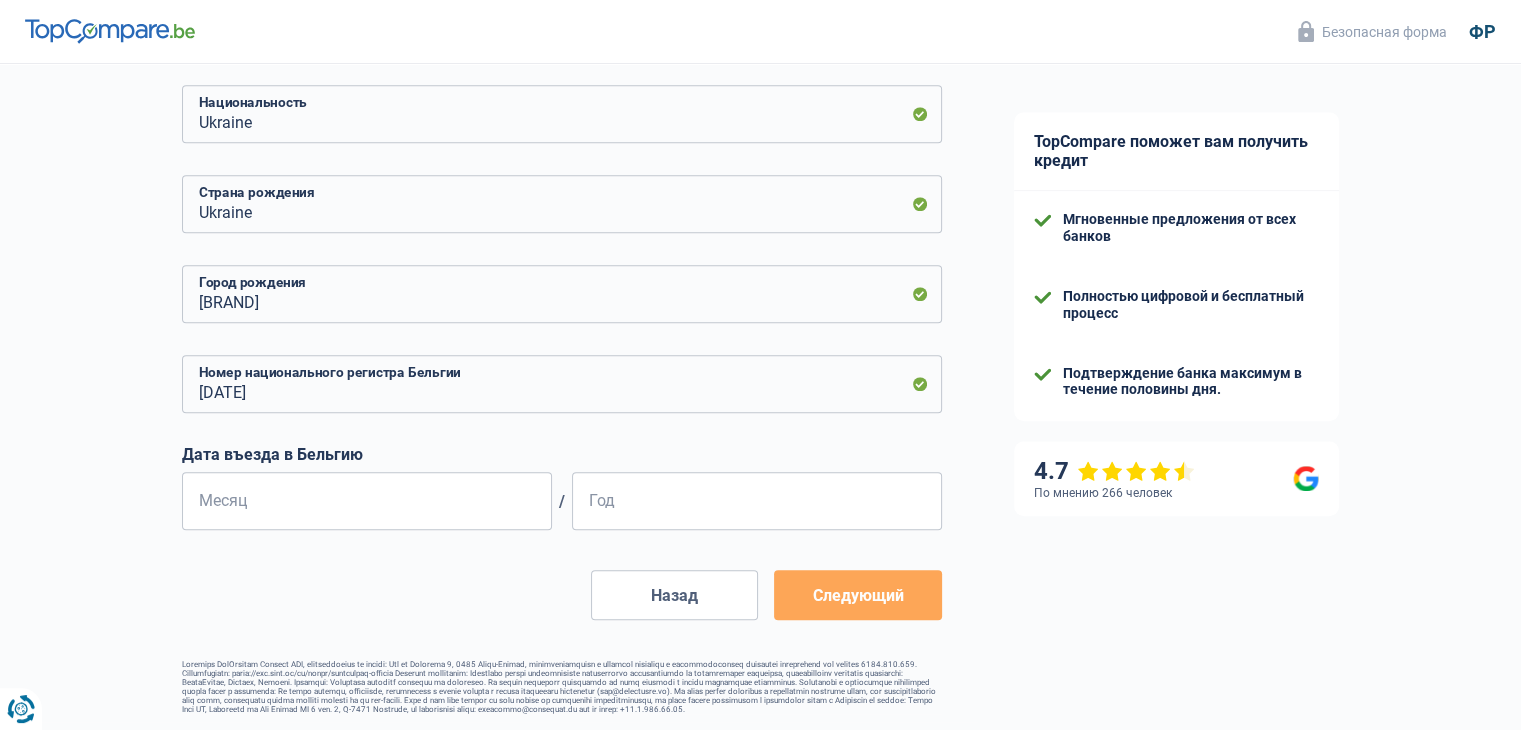 type on "2024" 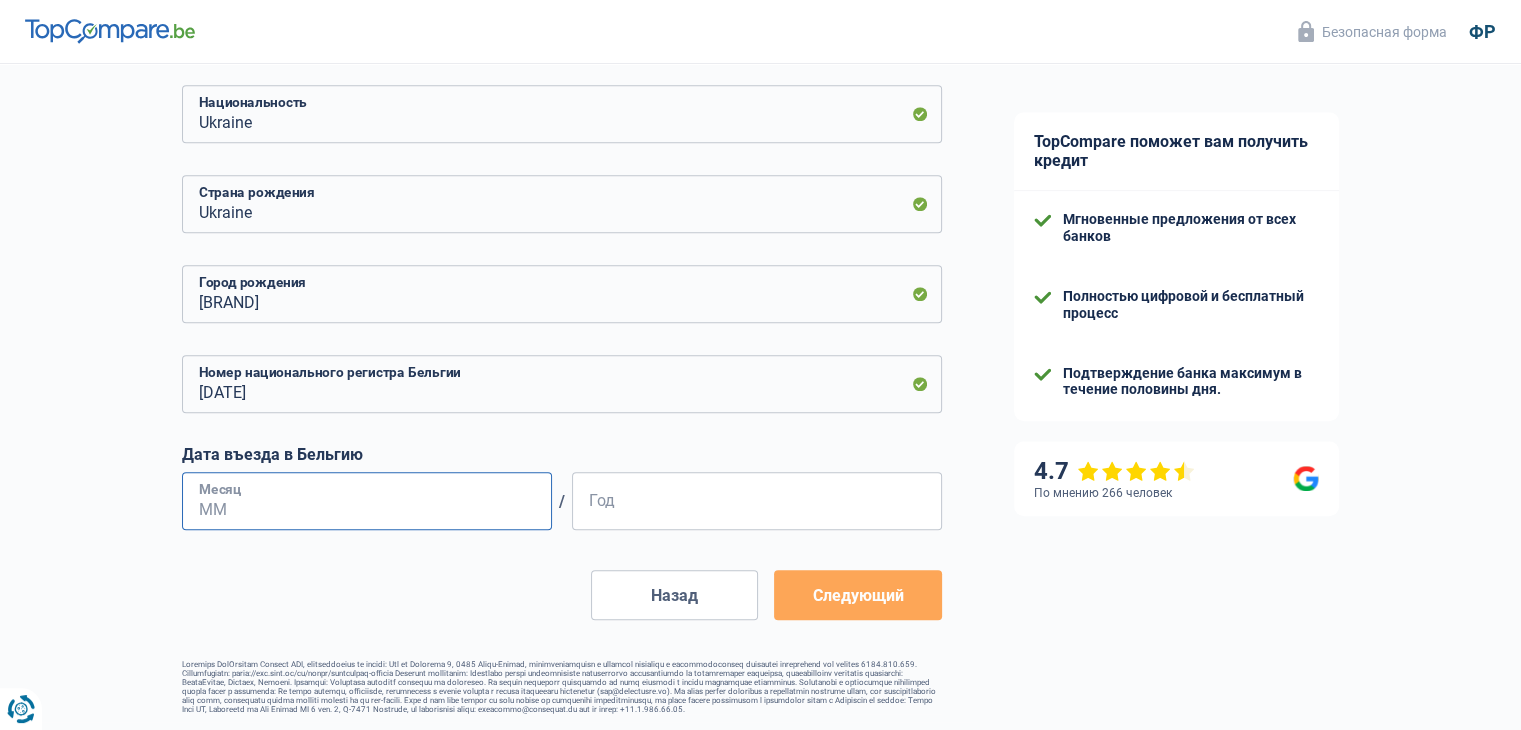 click on "Месяц" at bounding box center (367, 501) 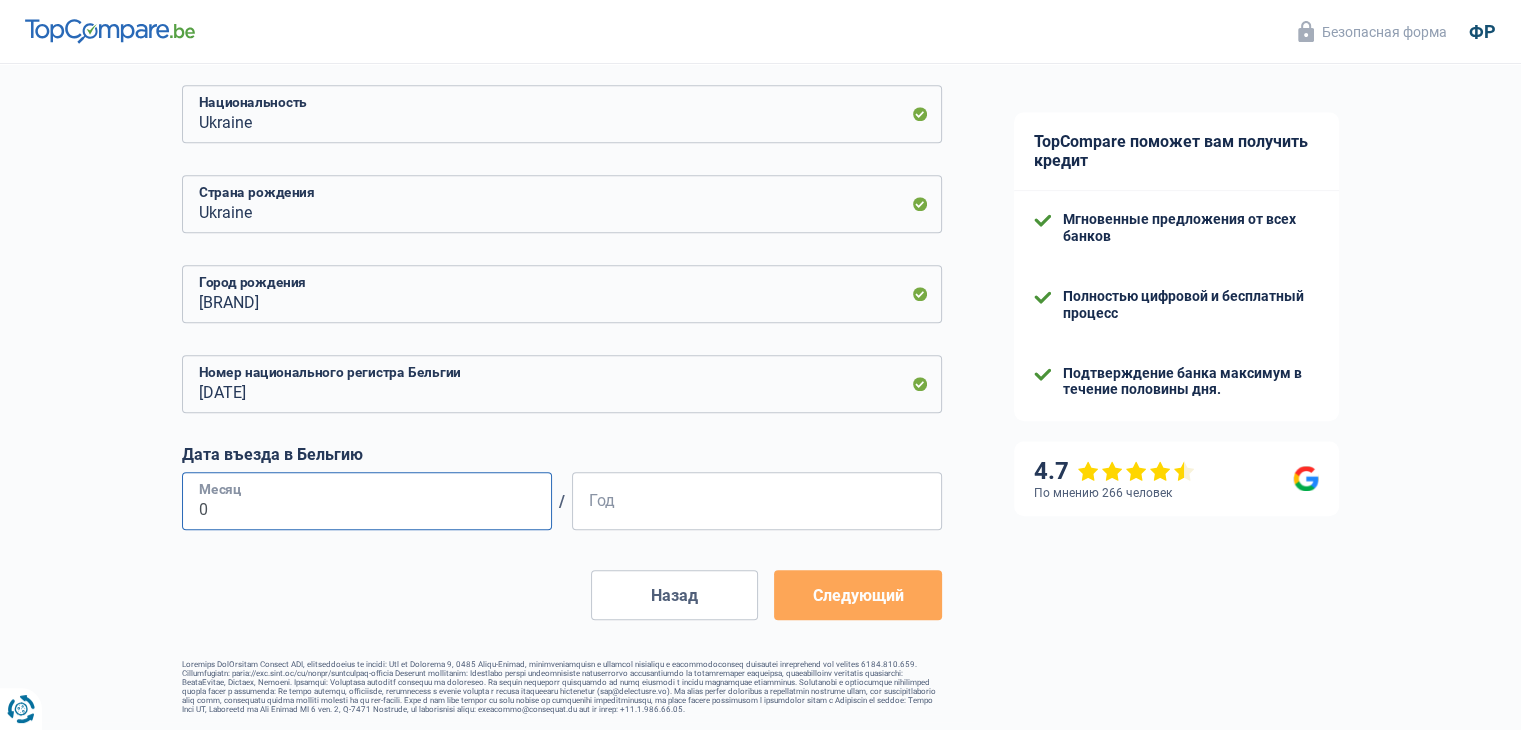 type on "04" 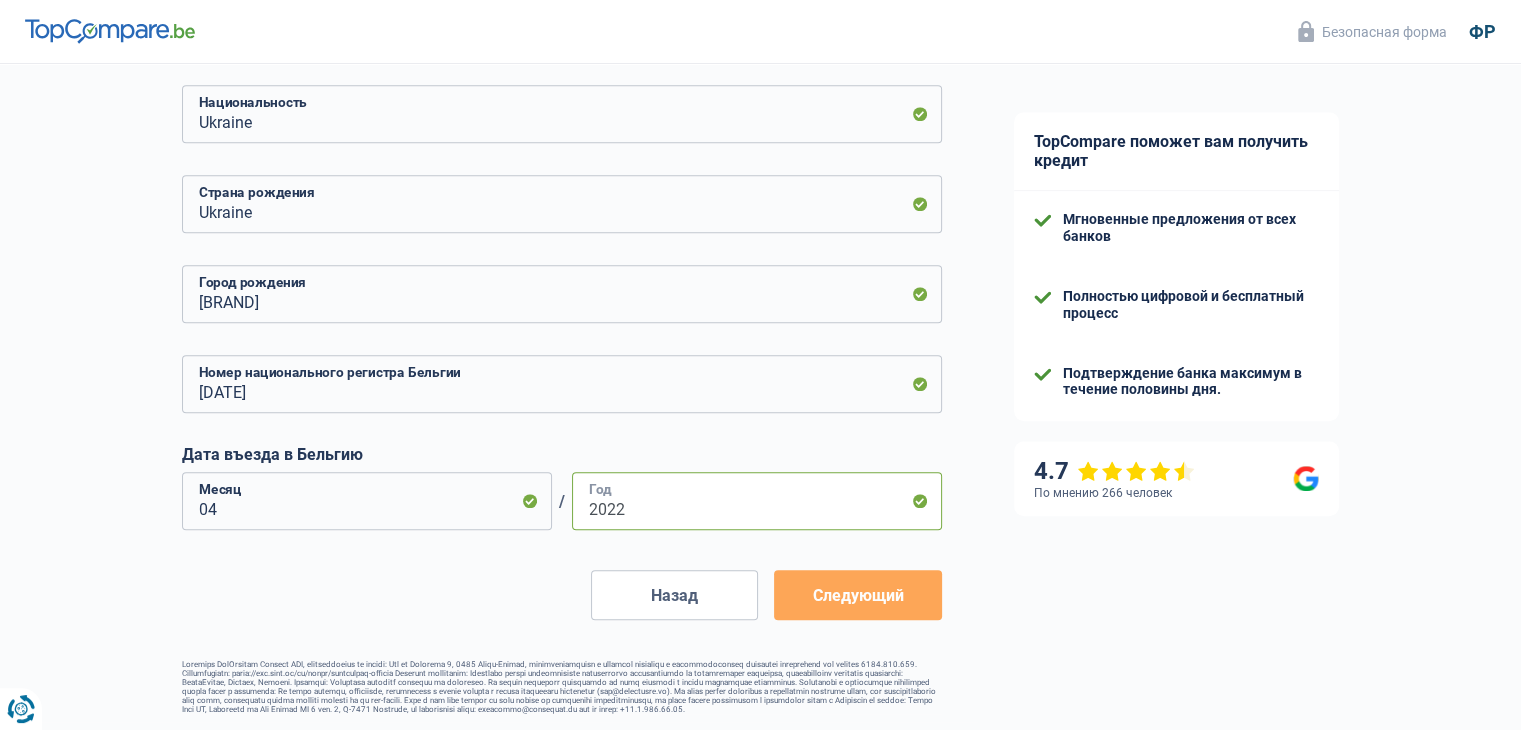 type on "2022" 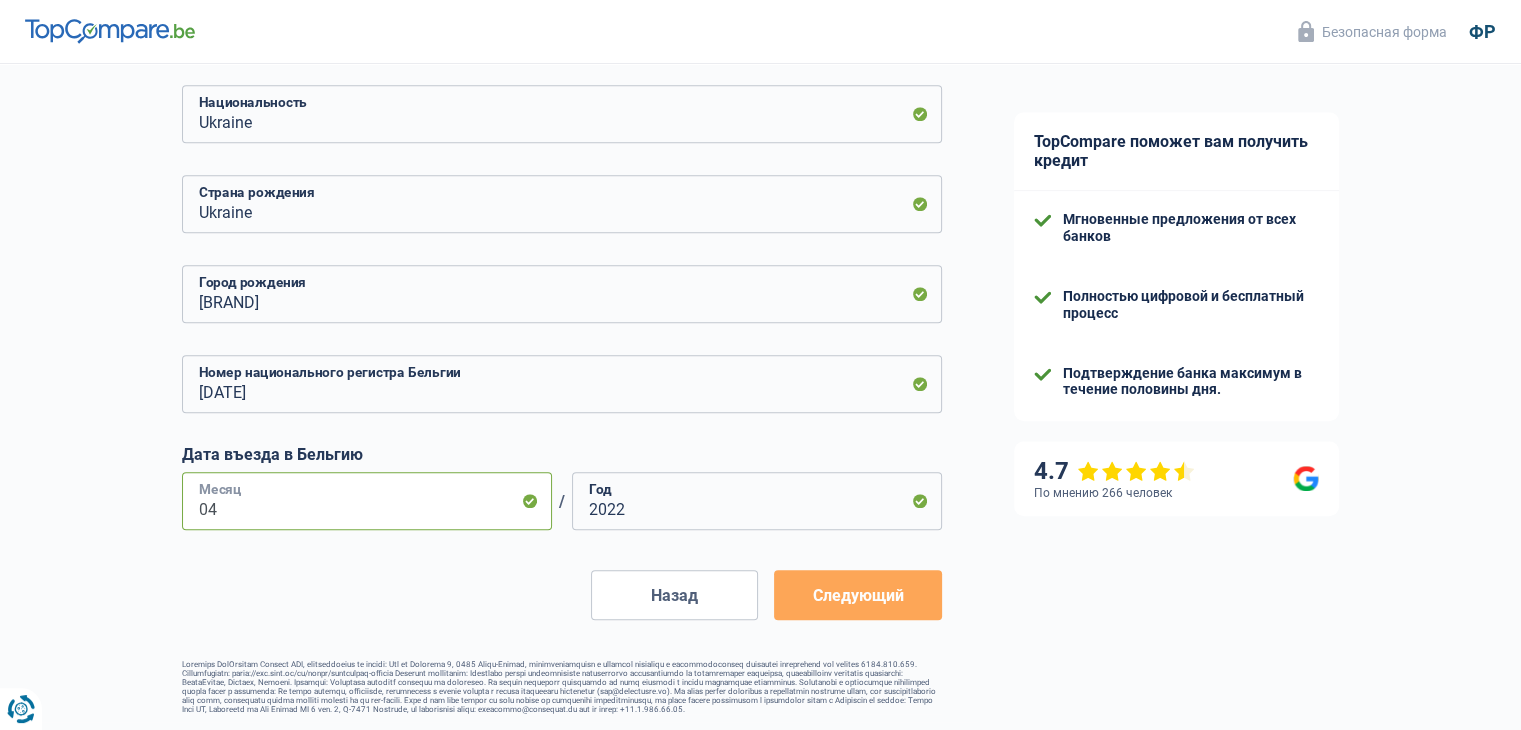 click on "04" at bounding box center (367, 501) 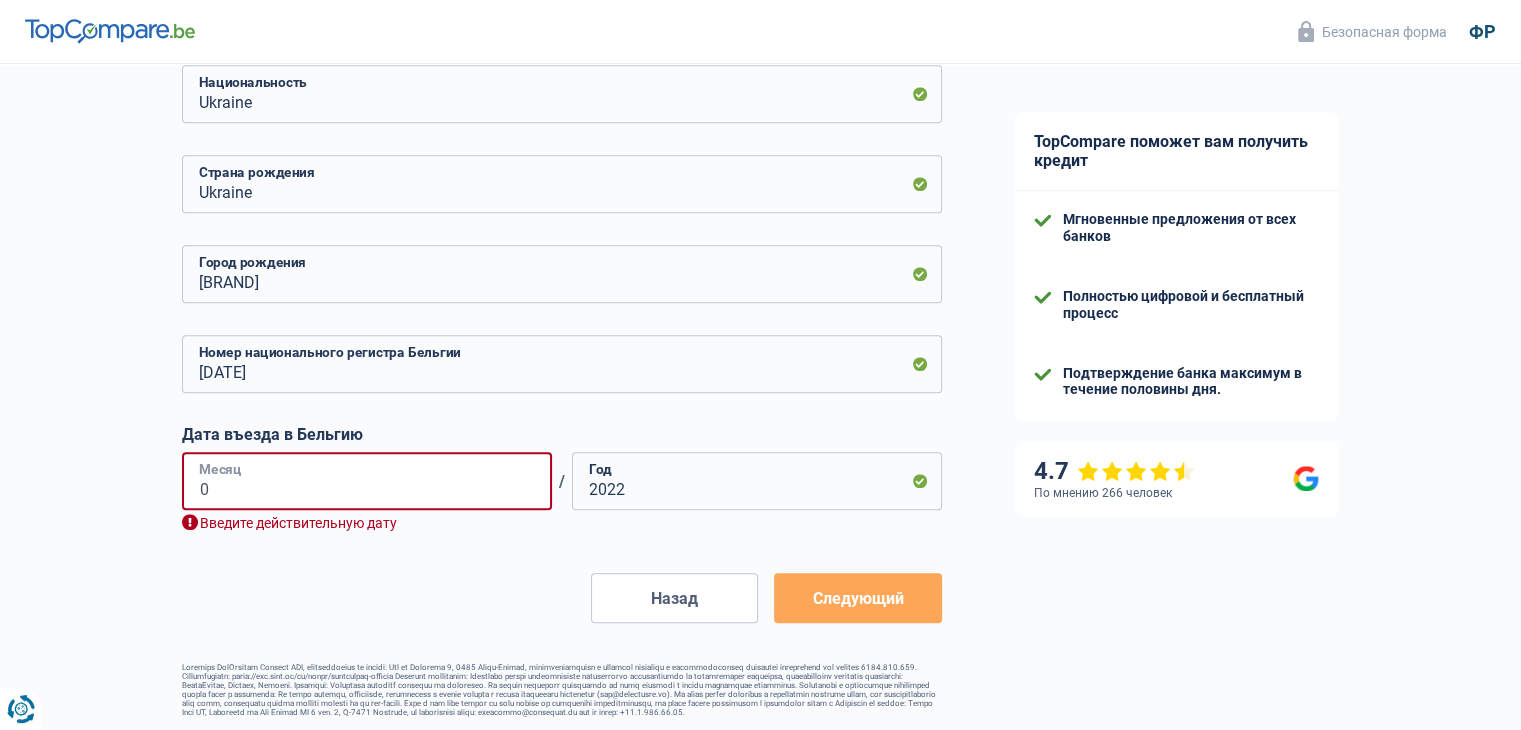 type on "06" 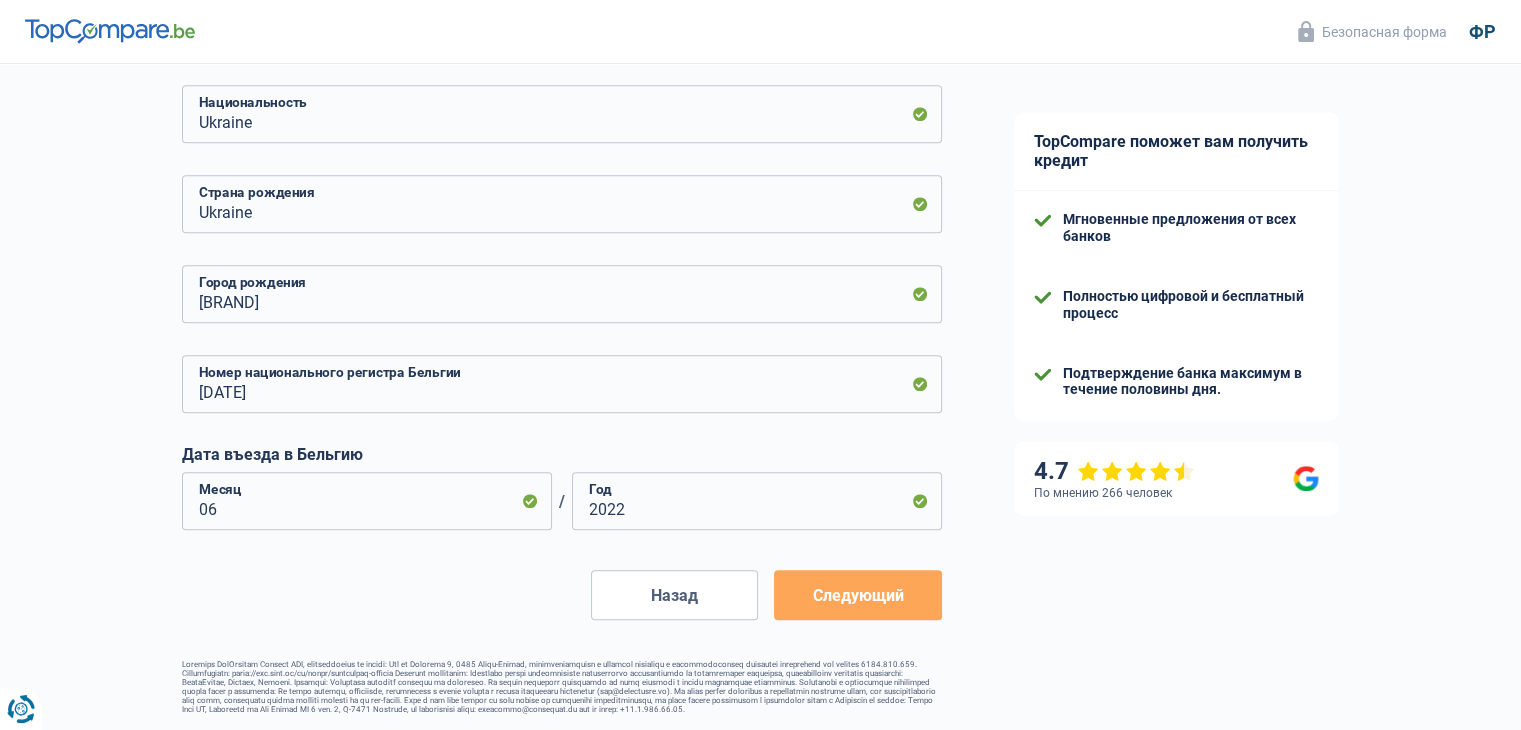 click on "Следующий" at bounding box center [857, 595] 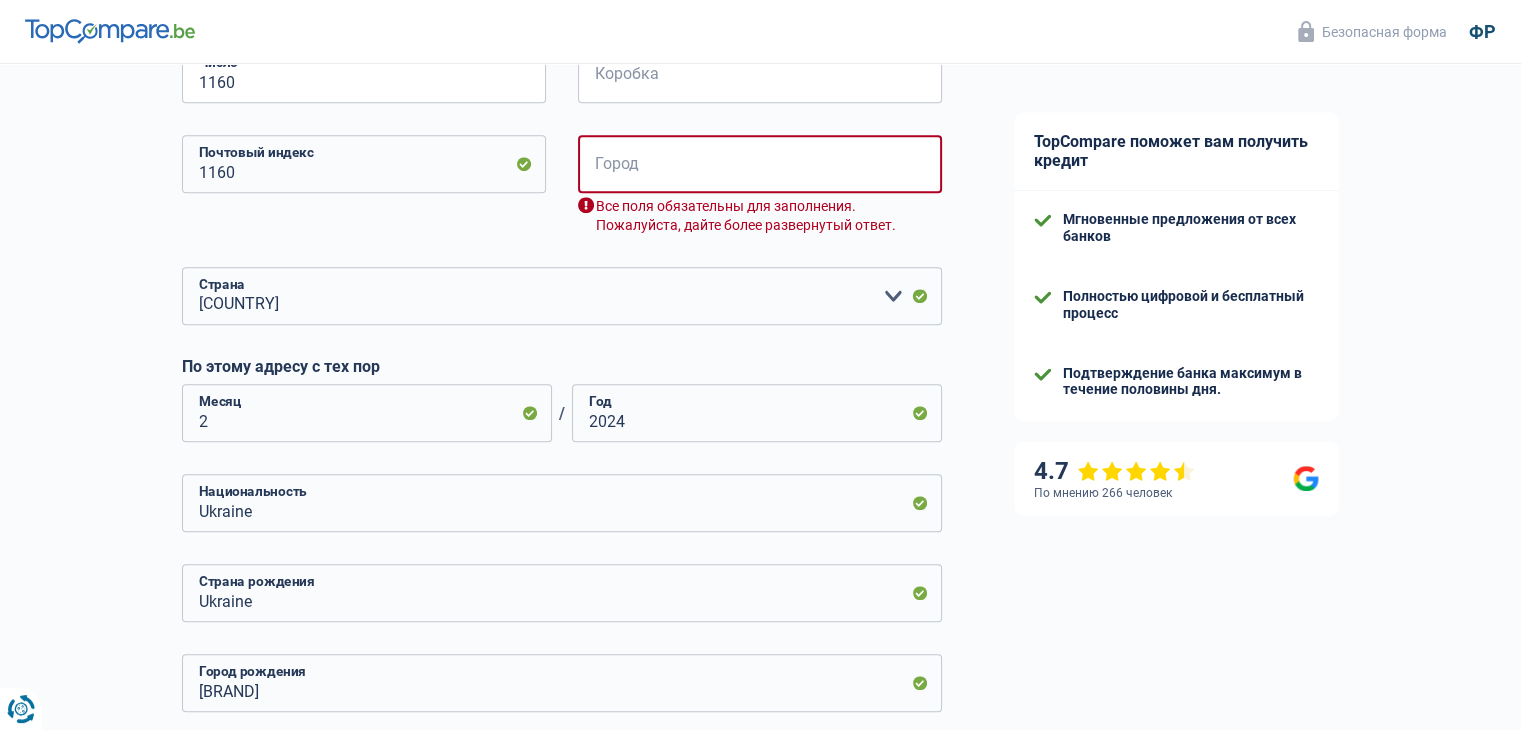 scroll, scrollTop: 793, scrollLeft: 0, axis: vertical 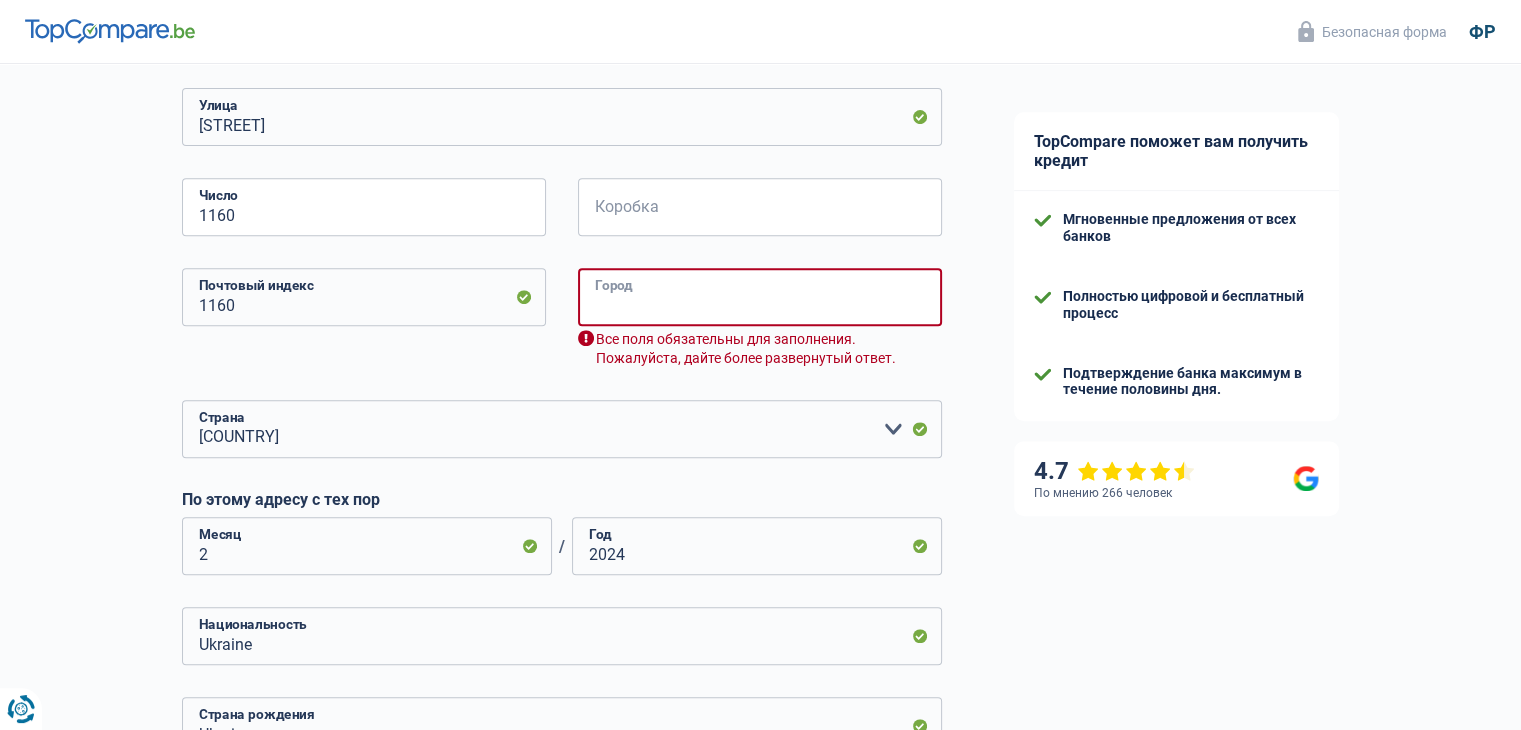 click on "Город" at bounding box center [760, 297] 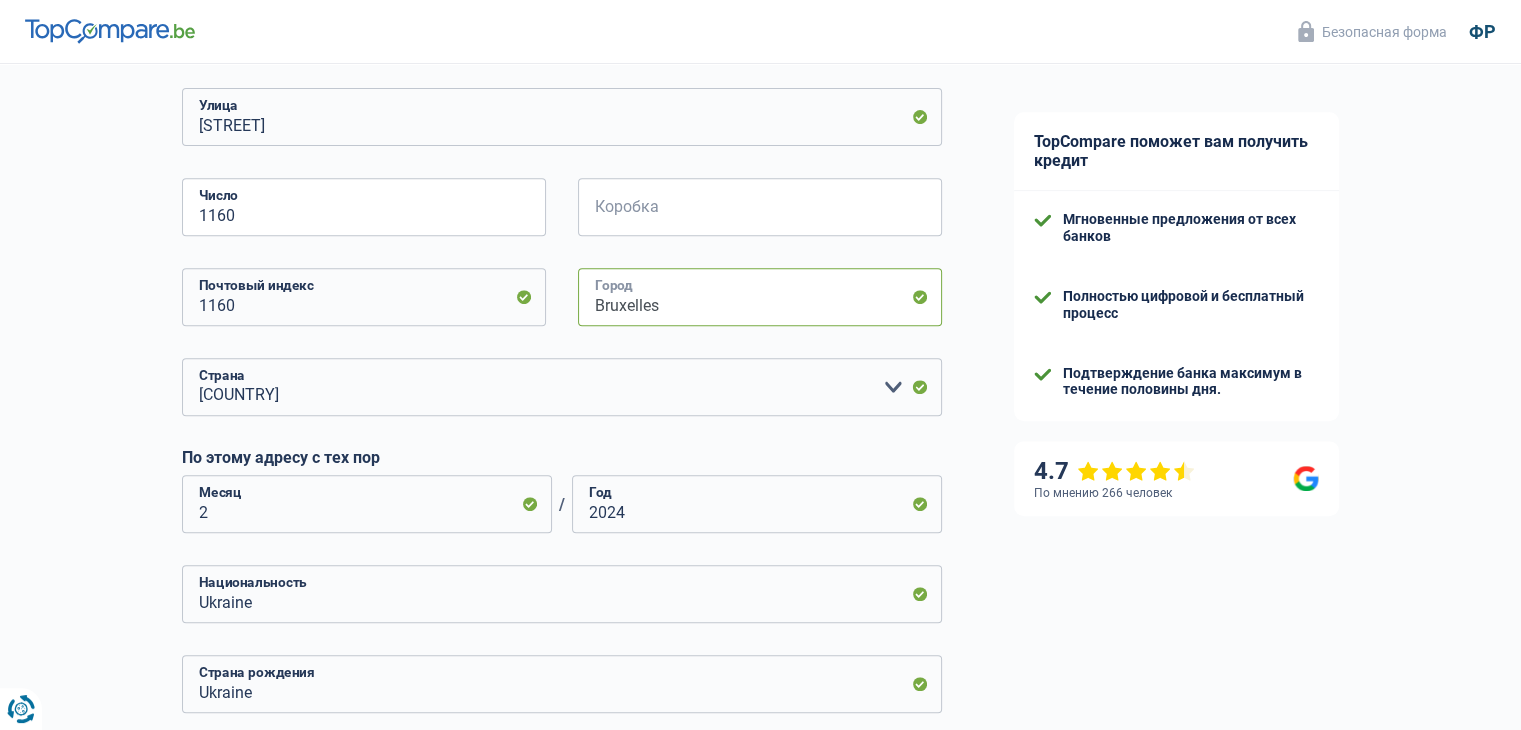 scroll, scrollTop: 1193, scrollLeft: 0, axis: vertical 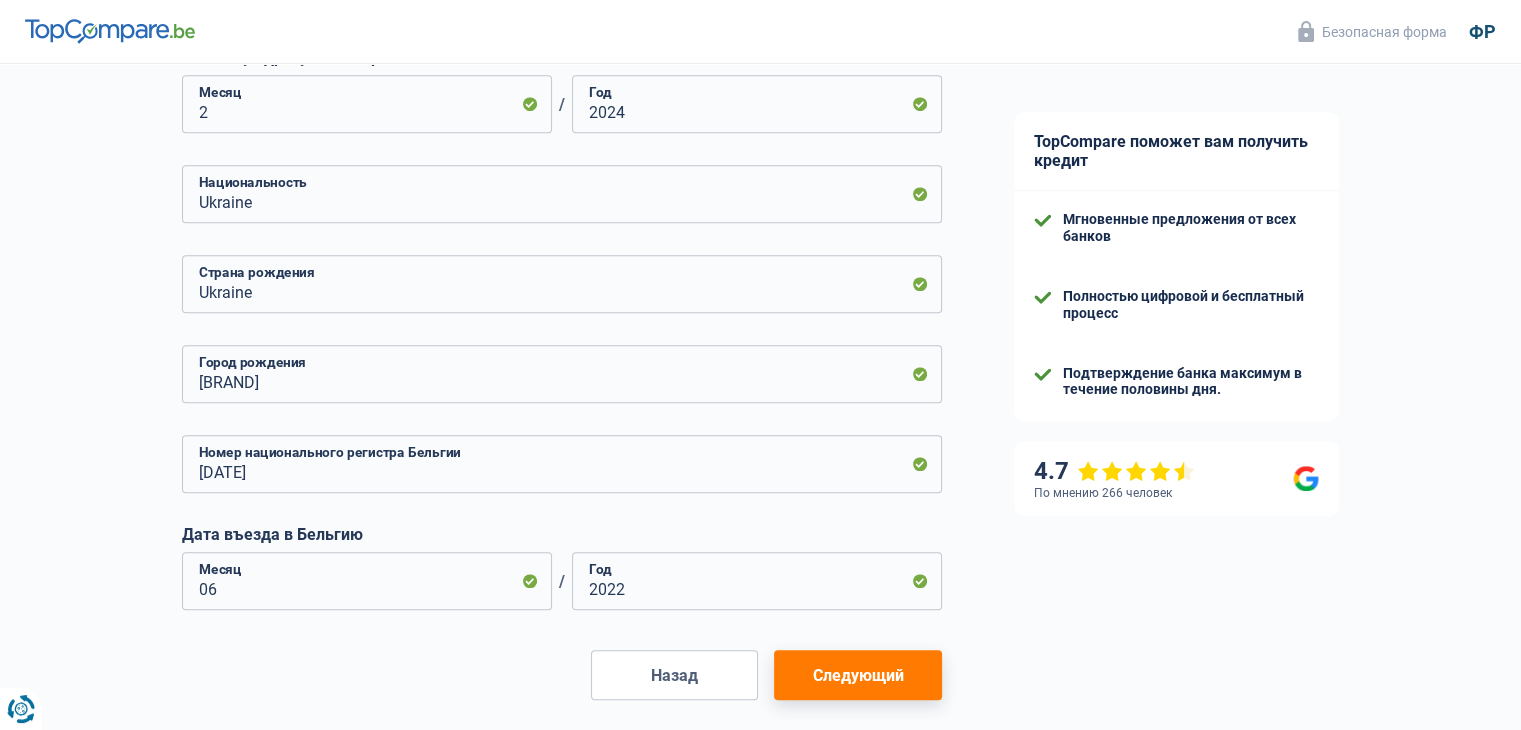 type on "Bruxelles" 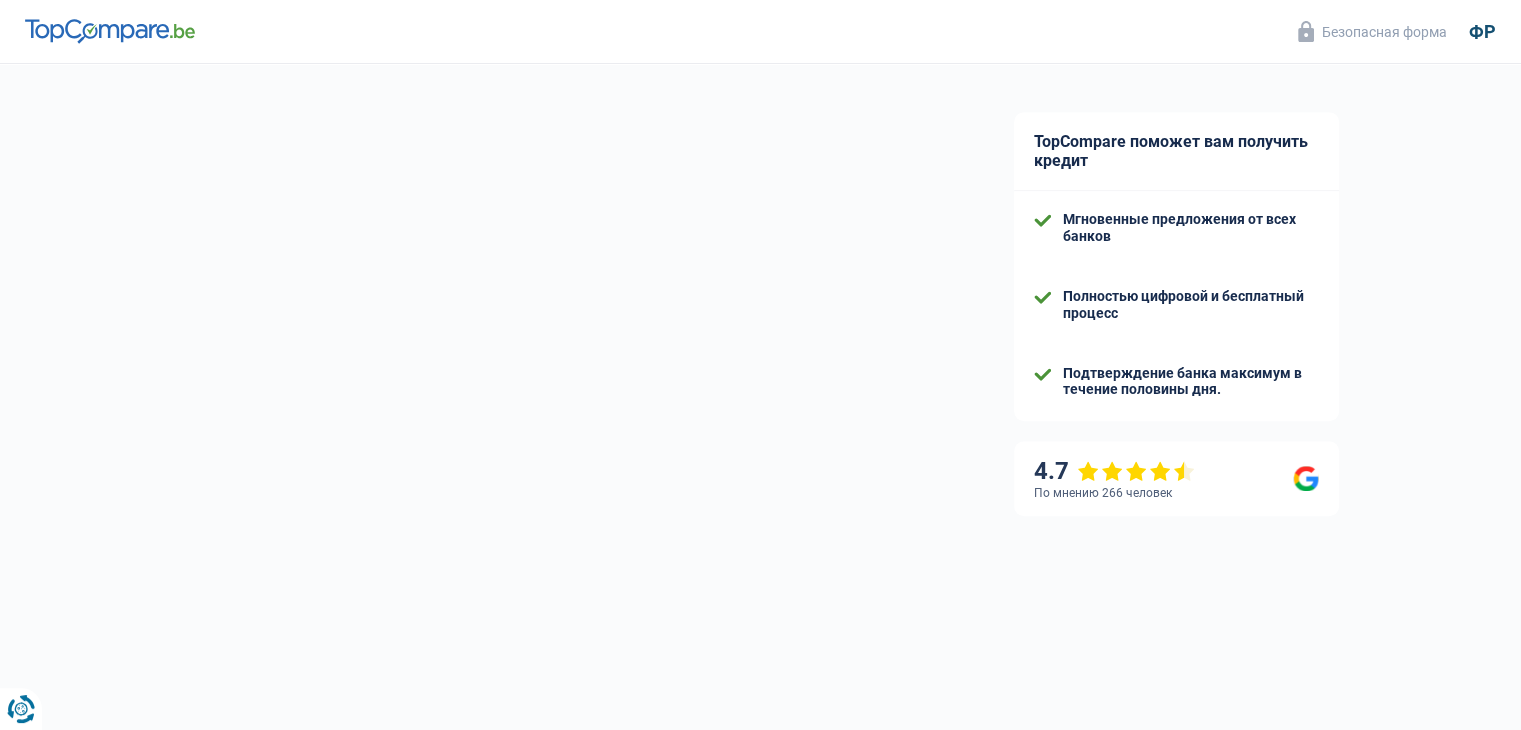 select on "netSalary" 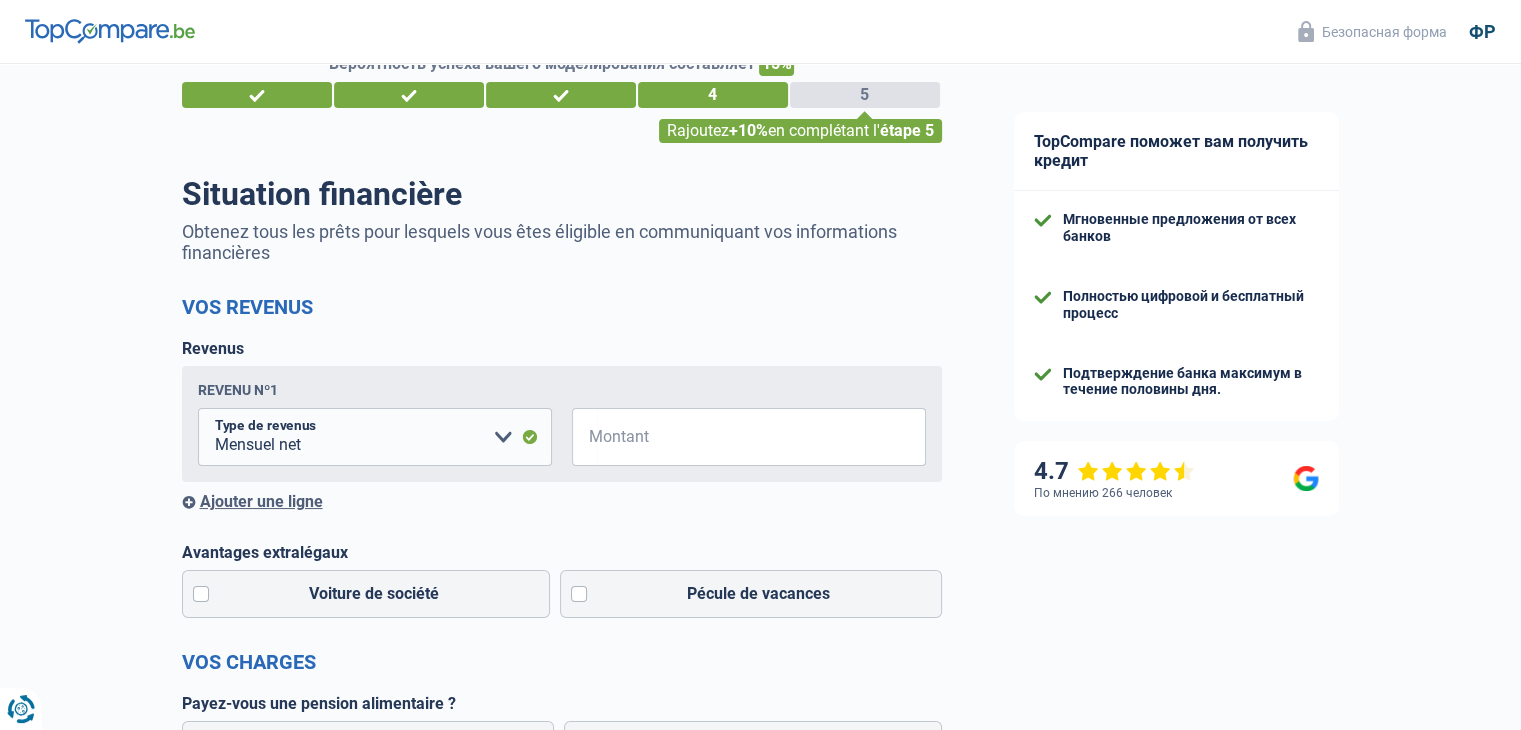 scroll, scrollTop: 0, scrollLeft: 0, axis: both 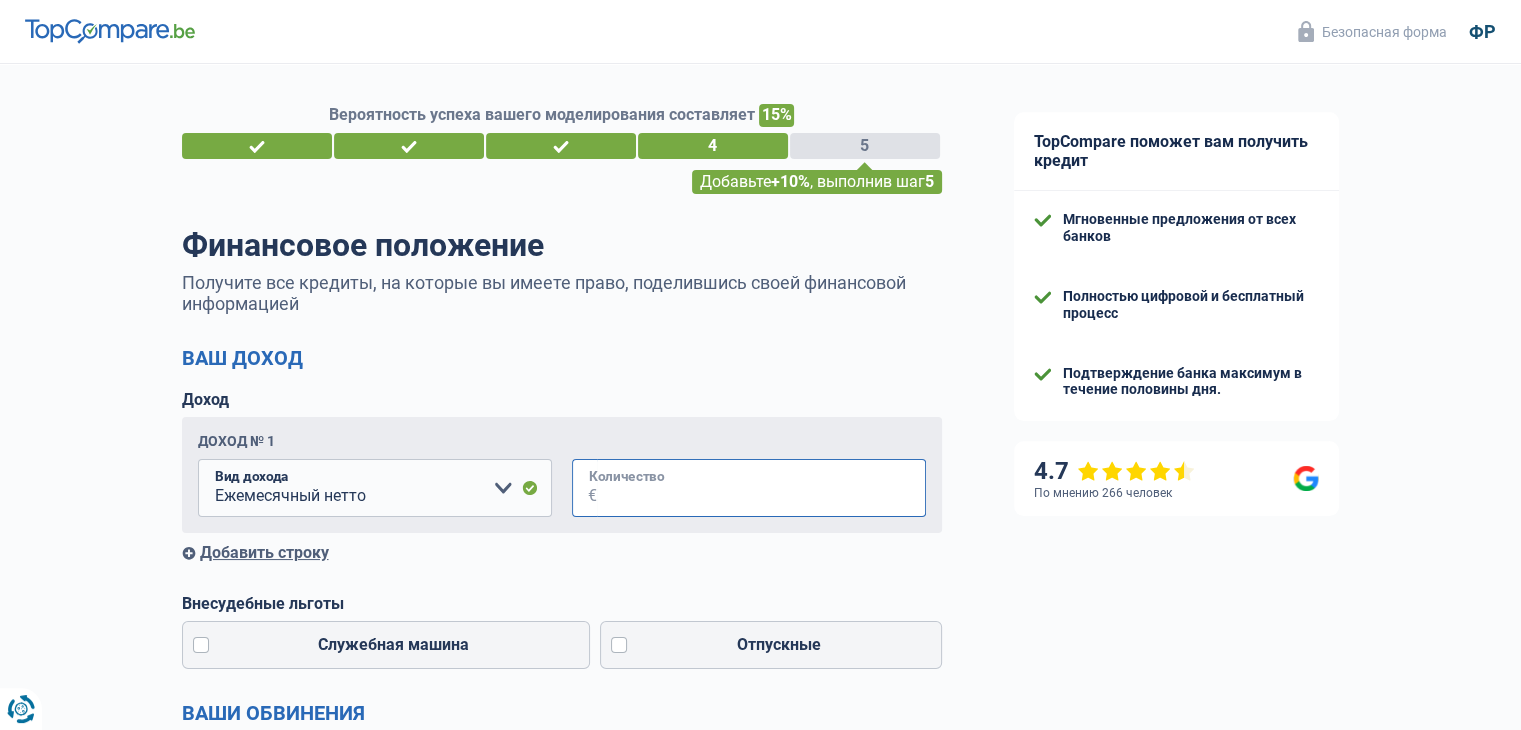 click on "Количество" at bounding box center [761, 488] 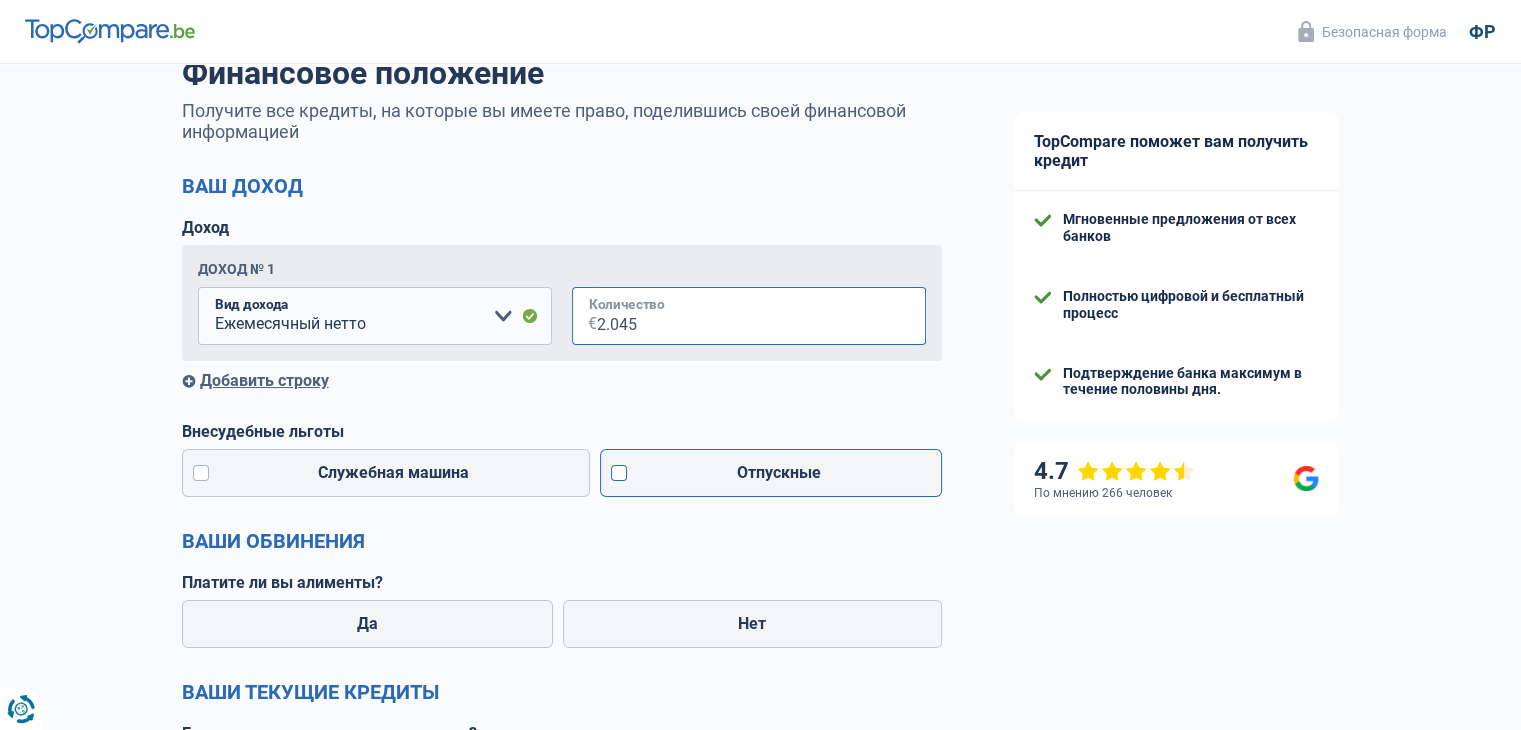 scroll, scrollTop: 200, scrollLeft: 0, axis: vertical 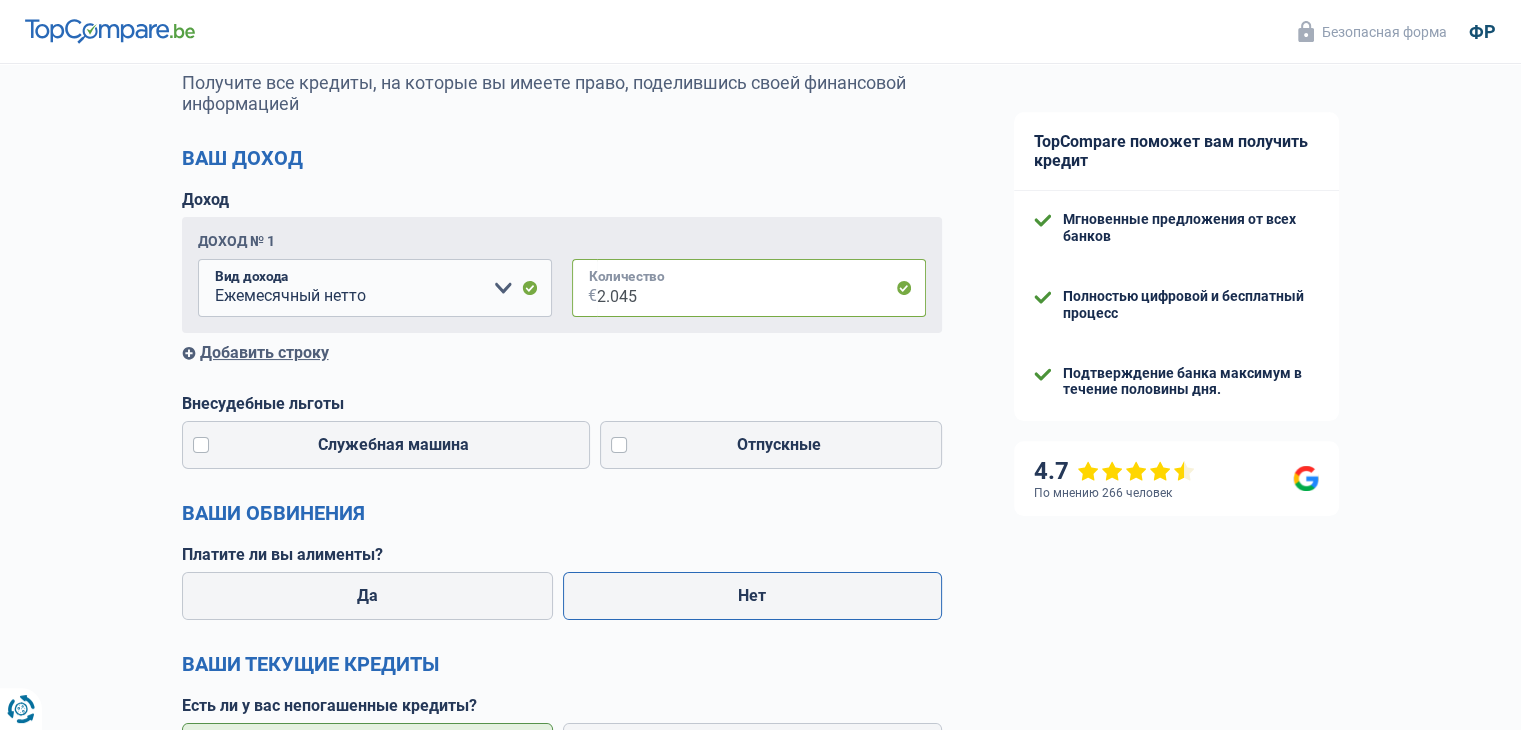 type on "2.045" 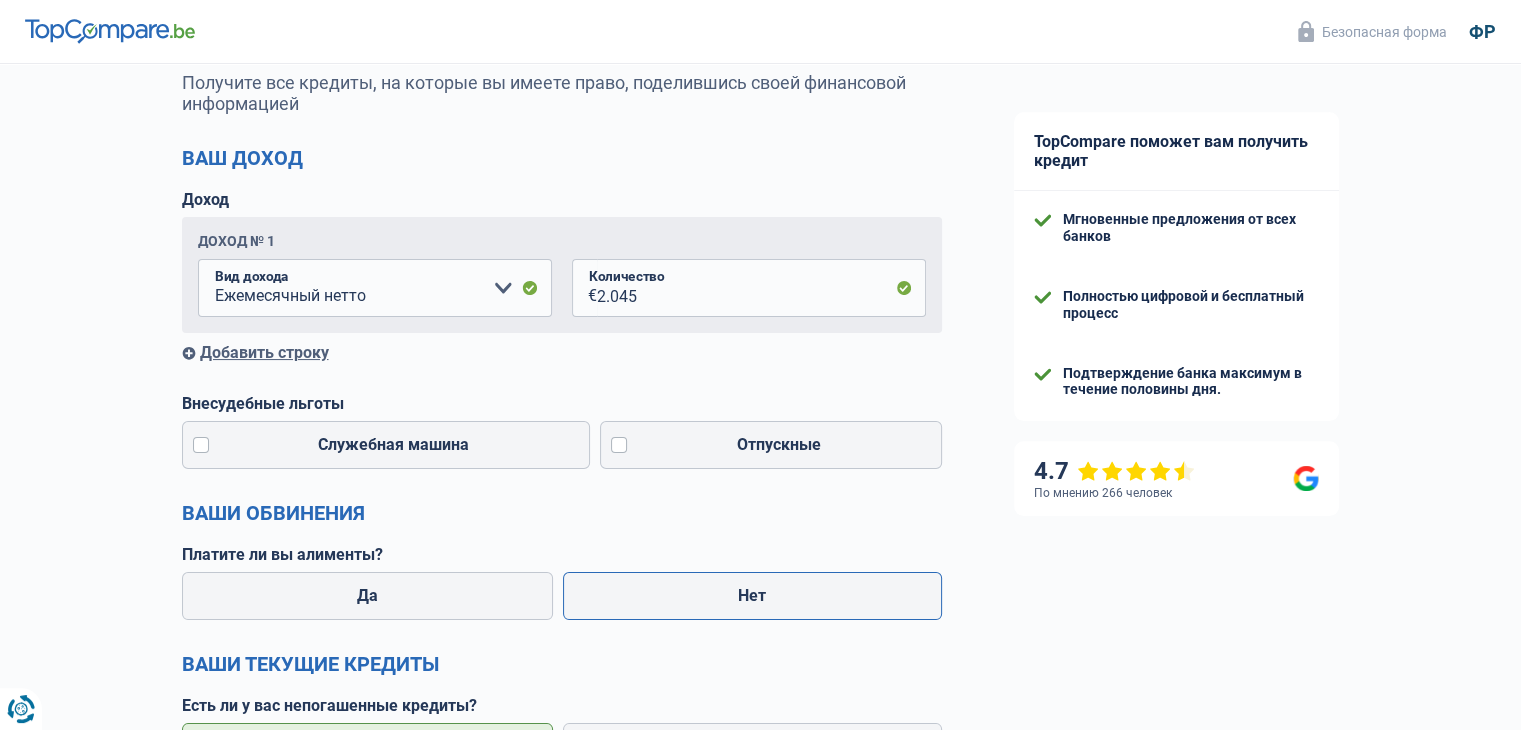 click on "Нет" at bounding box center (752, 596) 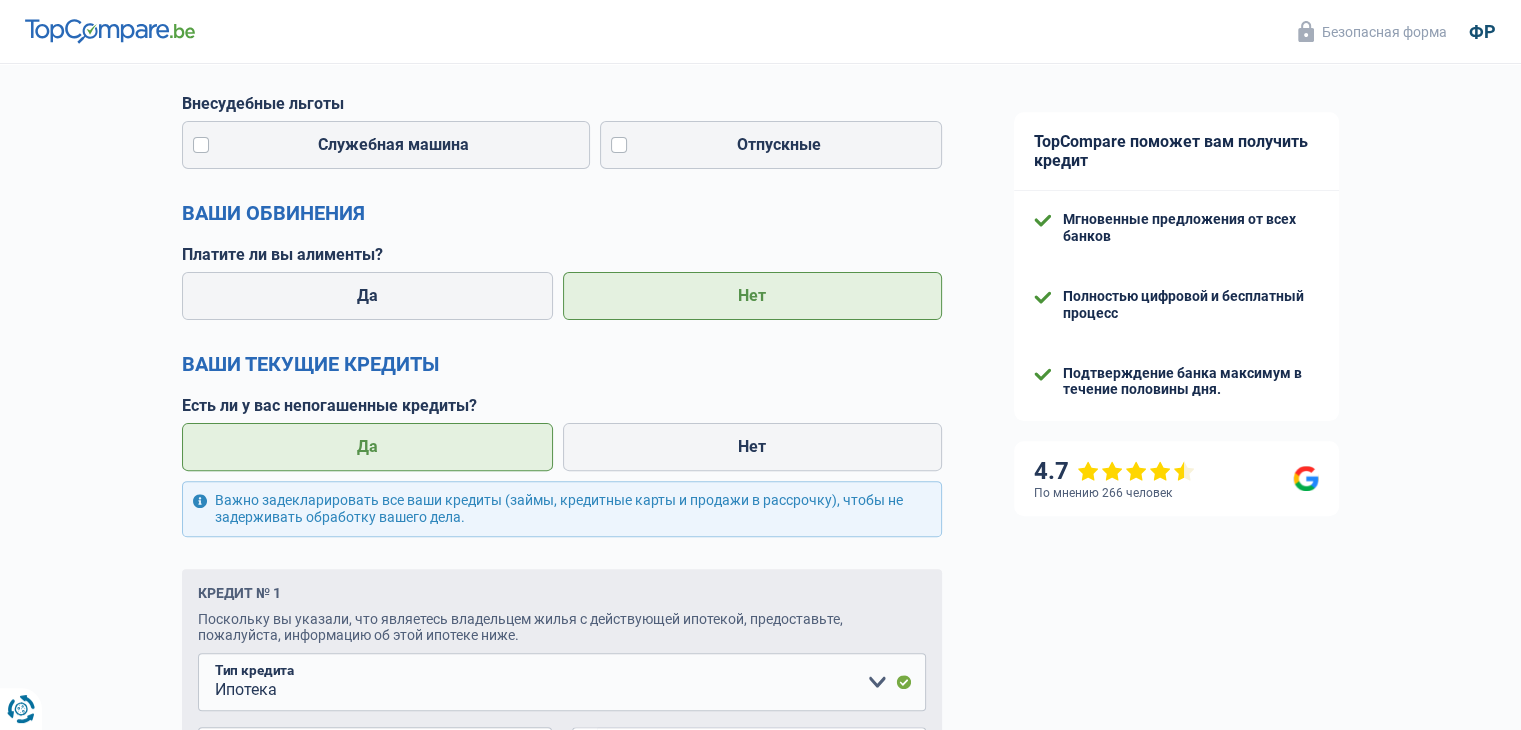 scroll, scrollTop: 700, scrollLeft: 0, axis: vertical 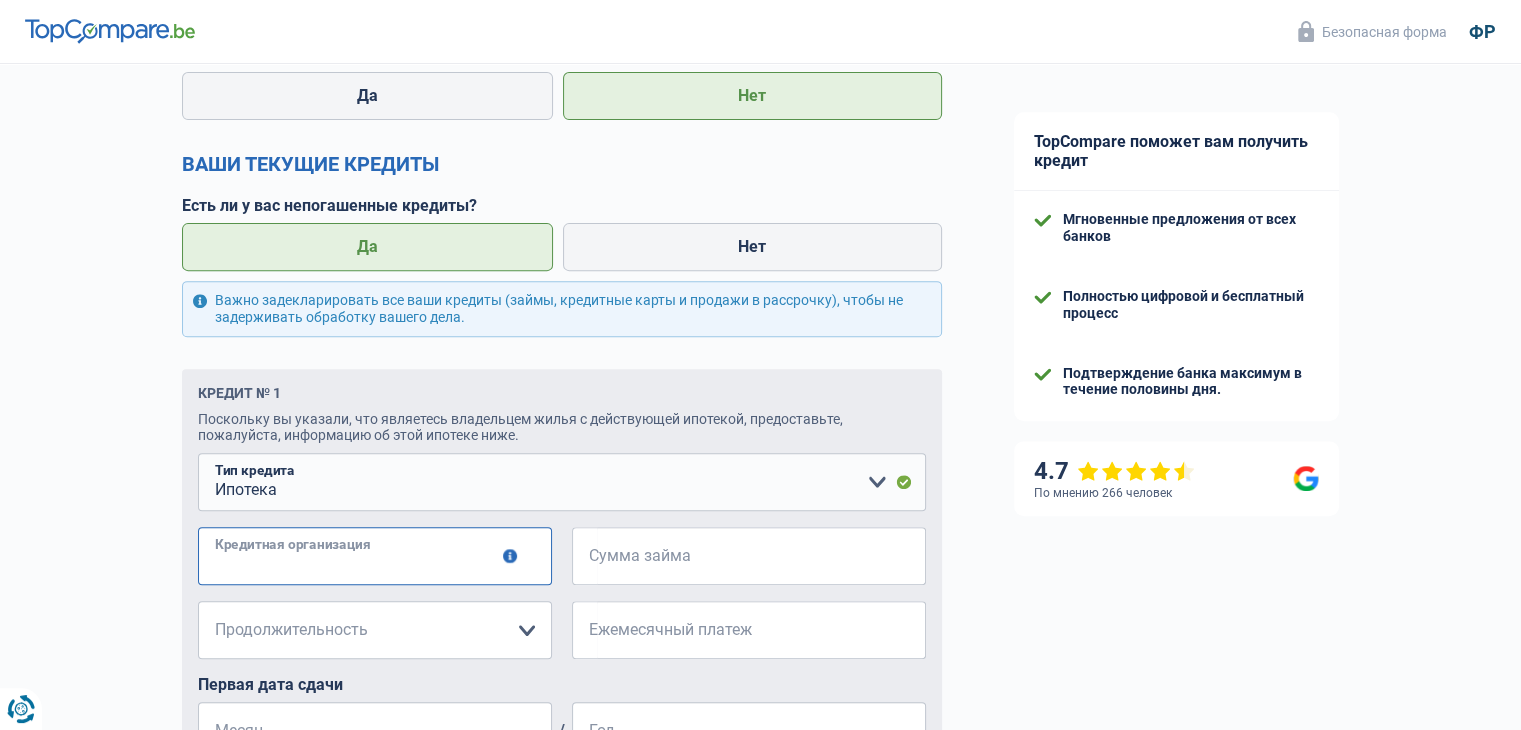 click on "Кредитная организация" at bounding box center (375, 556) 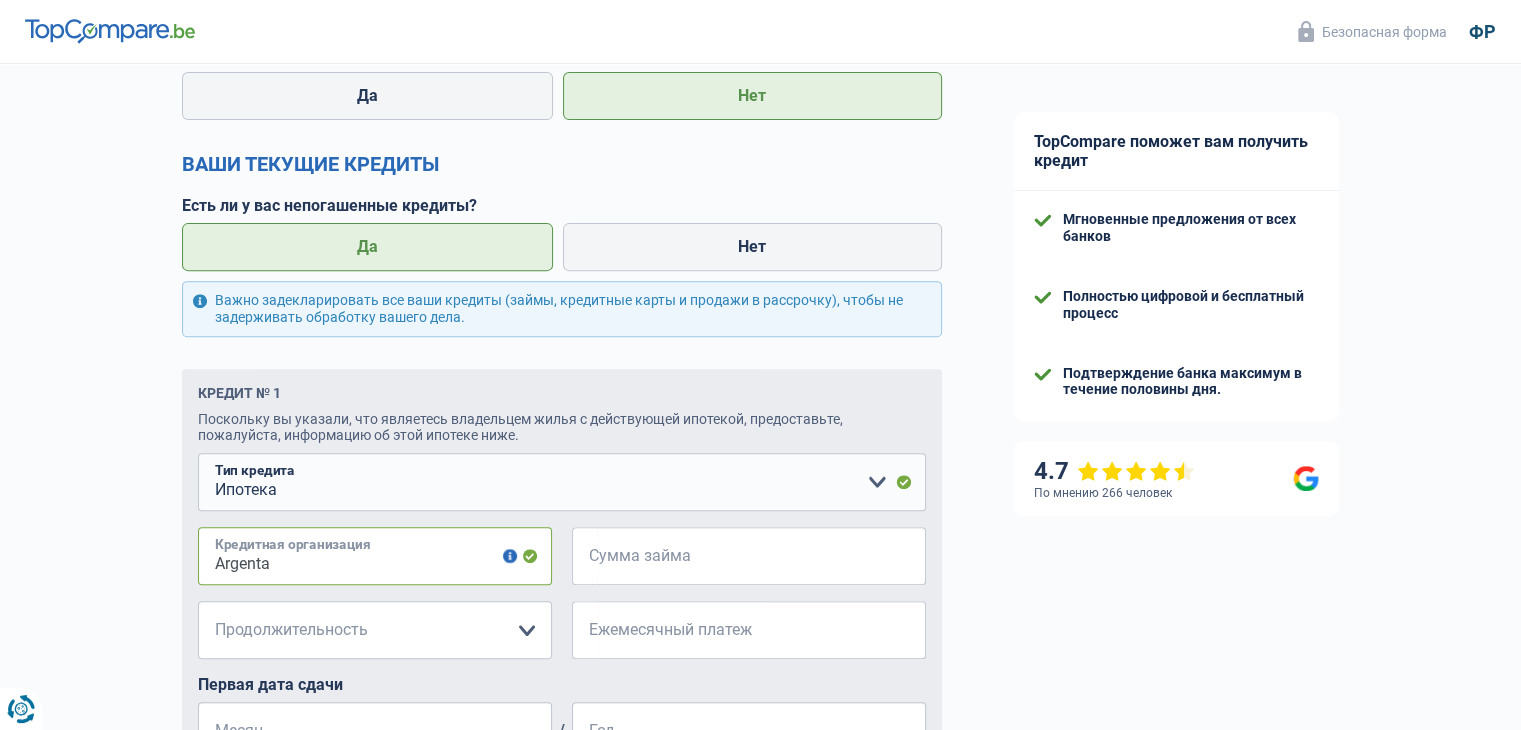 type on "Argenta" 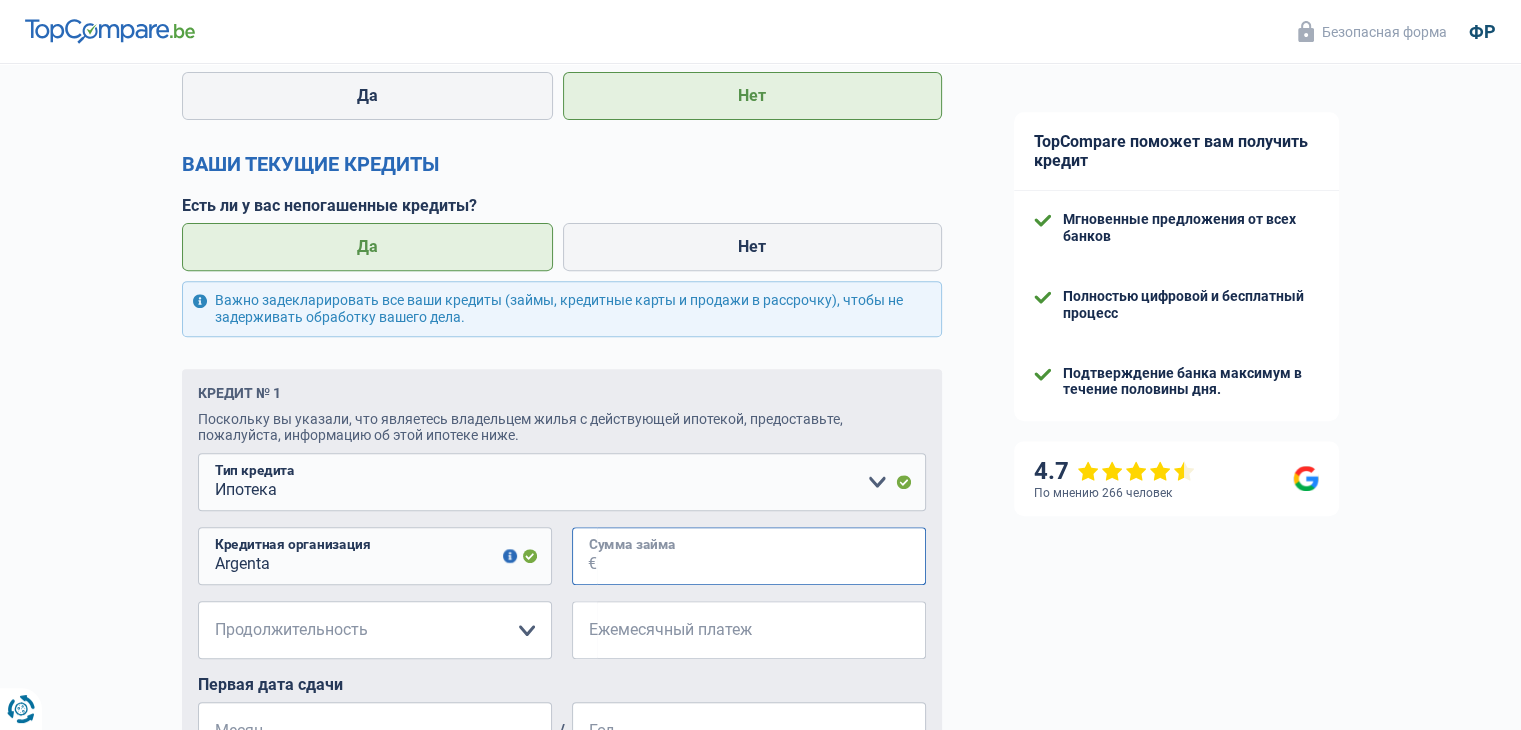 click on "Сумма займа" at bounding box center (761, 556) 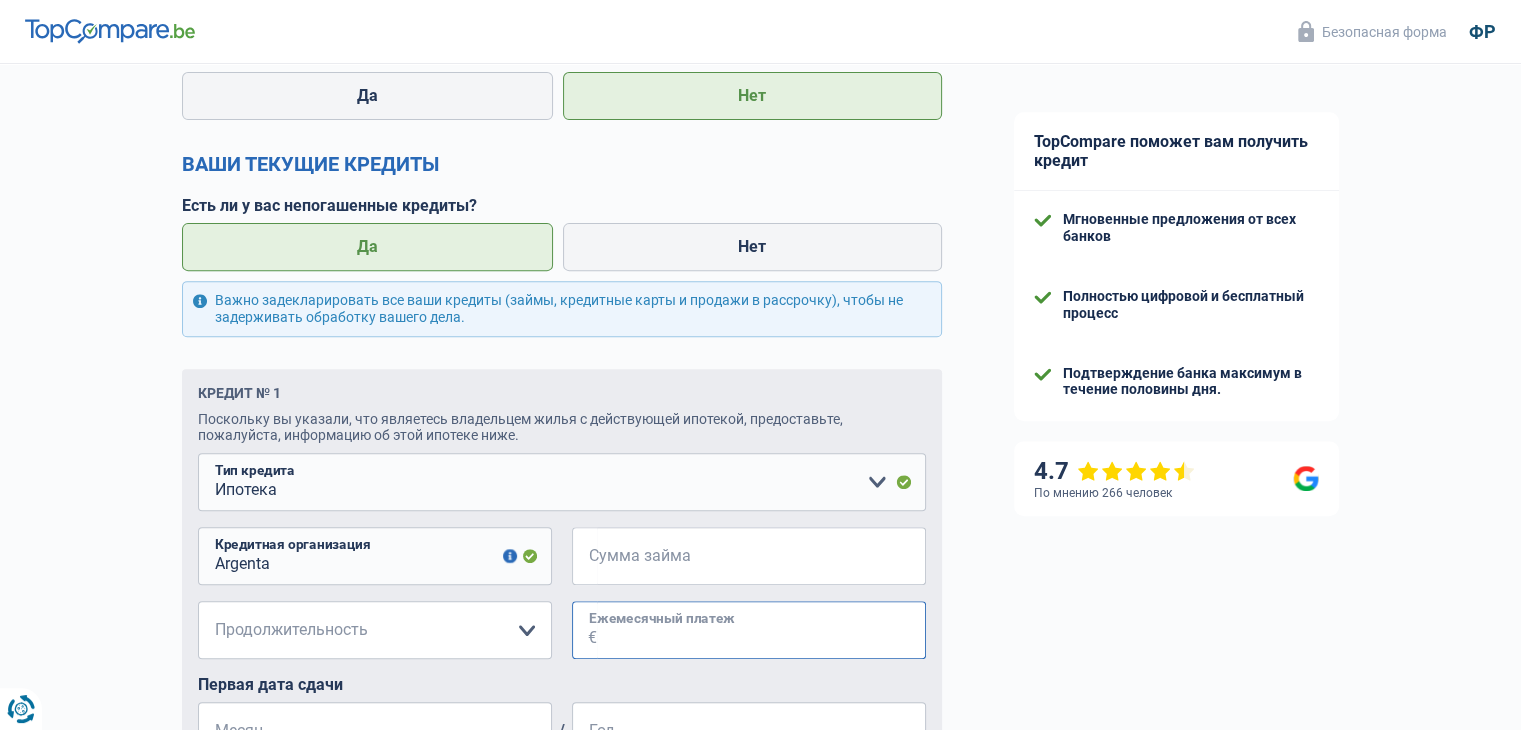 click on "Ежемесячный платеж" at bounding box center (761, 630) 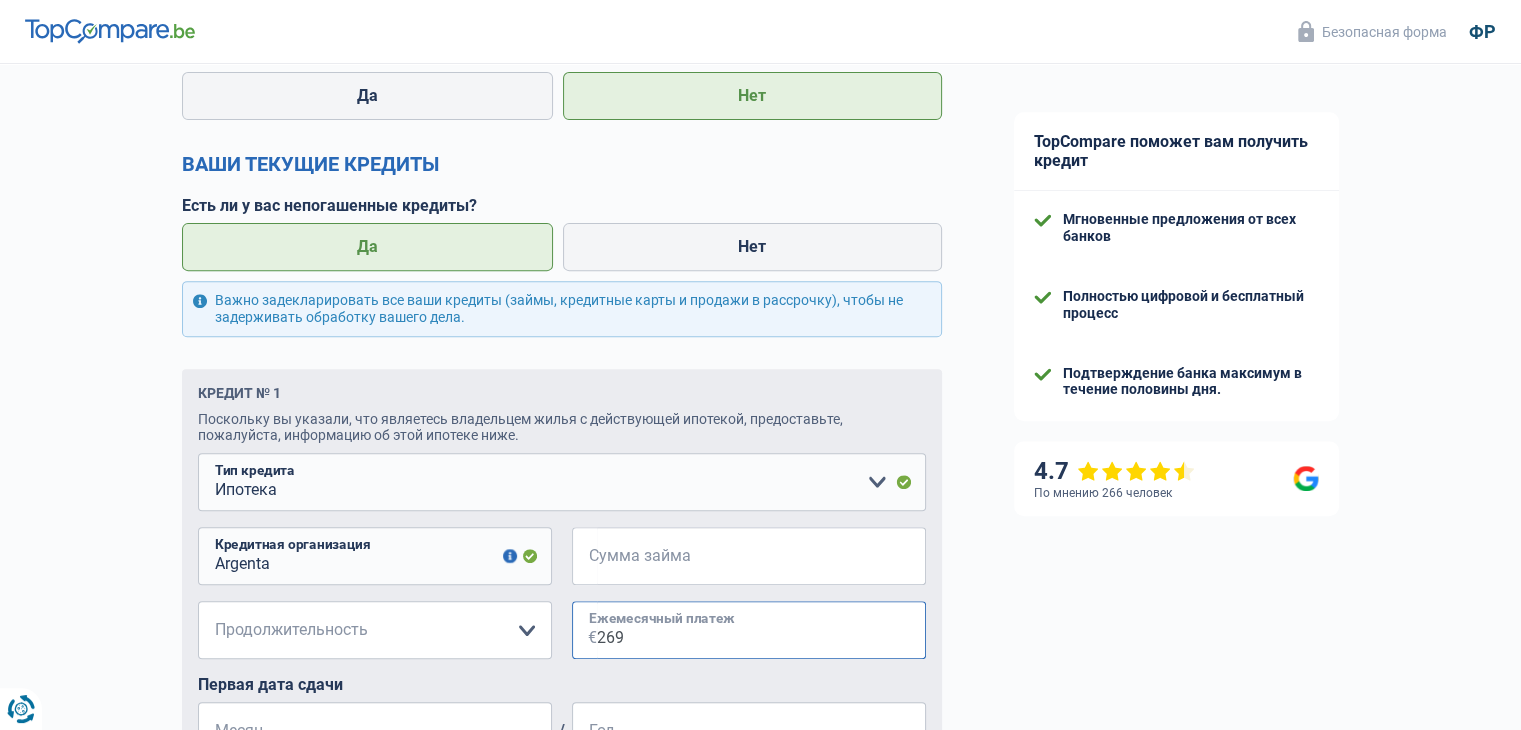 type on "269" 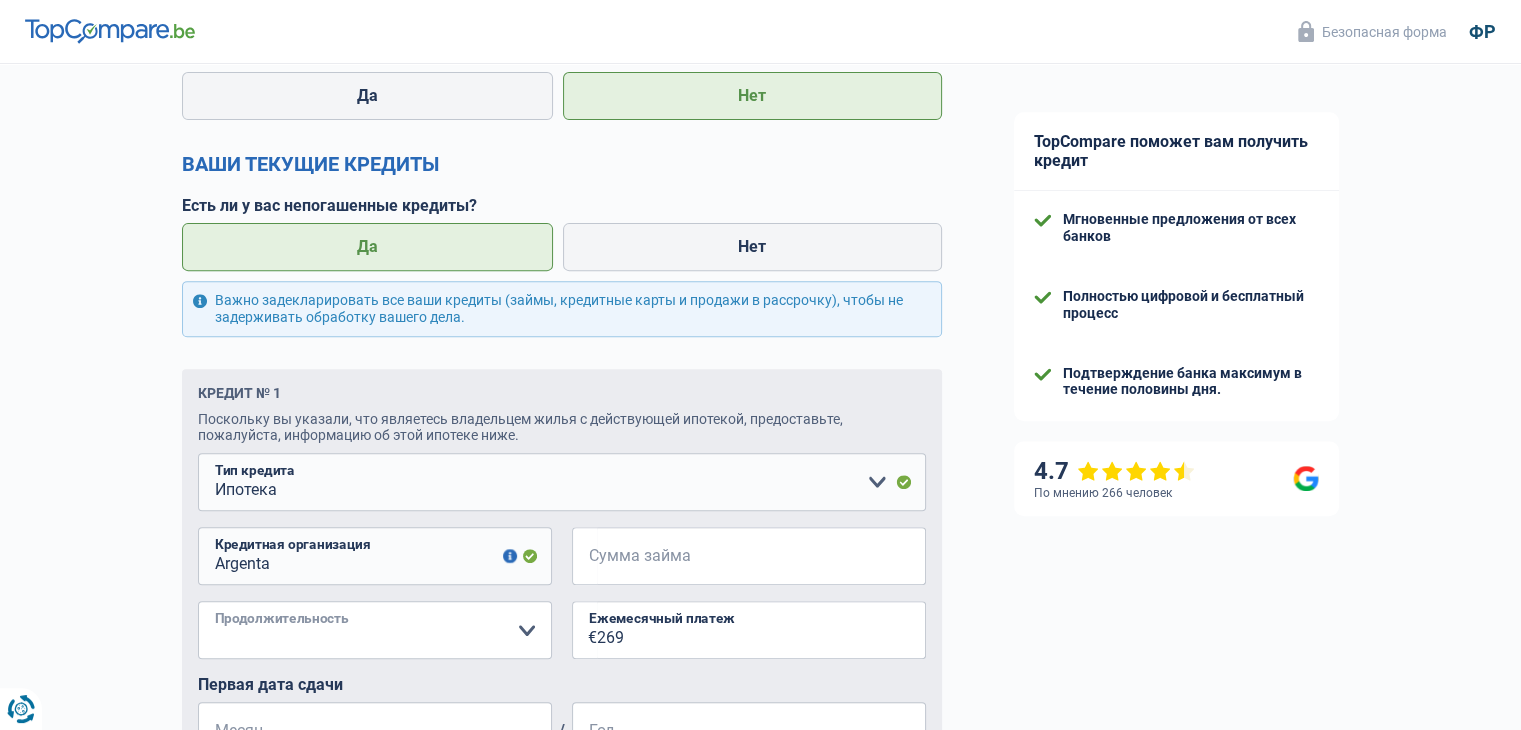 click on "120 месяцев 180 месяцев 240 месяцев 300 месяцев 360 месяцев 420 месяцев
Пожалуйста, выберите вариант" at bounding box center (375, 630) 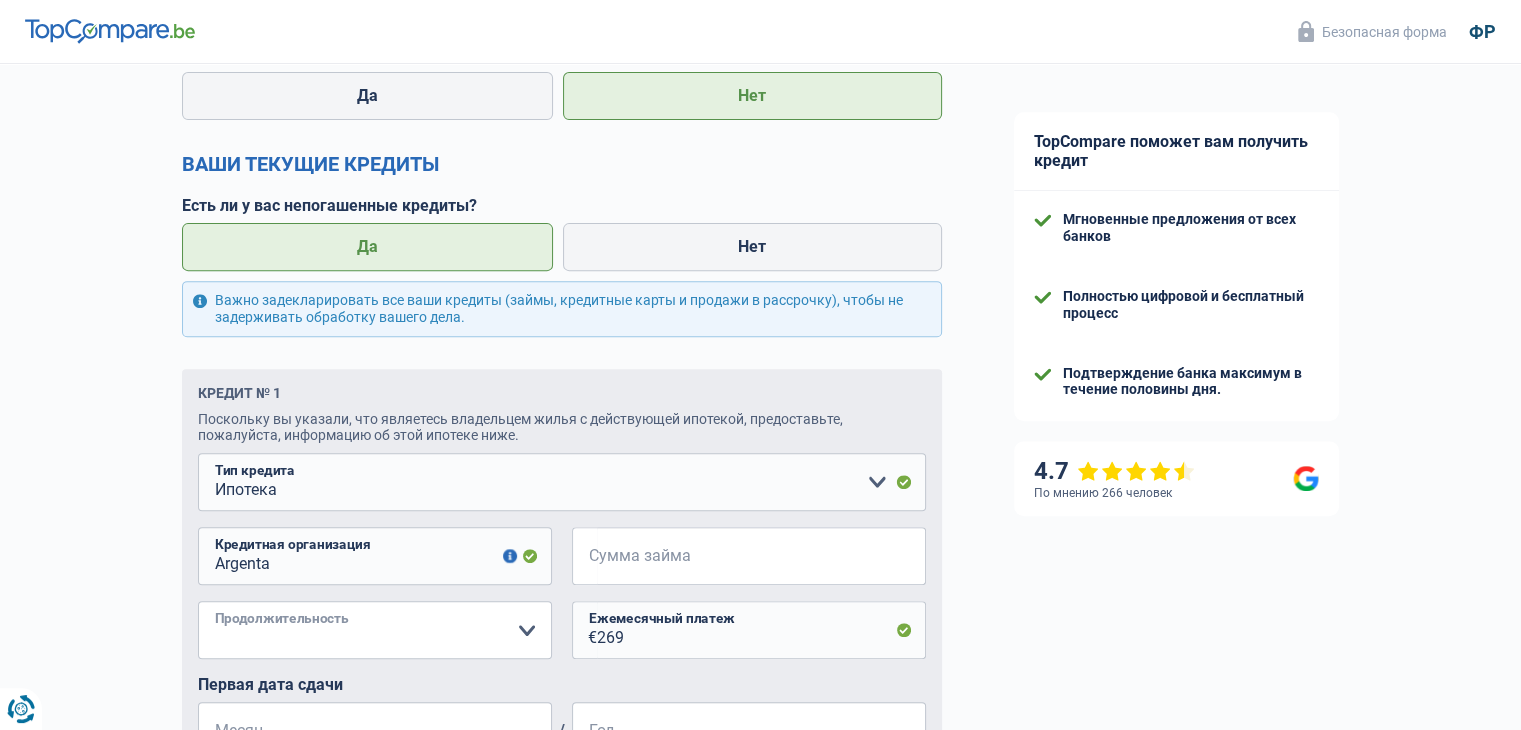 click on "120 месяцев 180 месяцев 240 месяцев 300 месяцев 360 месяцев 420 месяцев
Пожалуйста, выберите вариант" at bounding box center (375, 630) 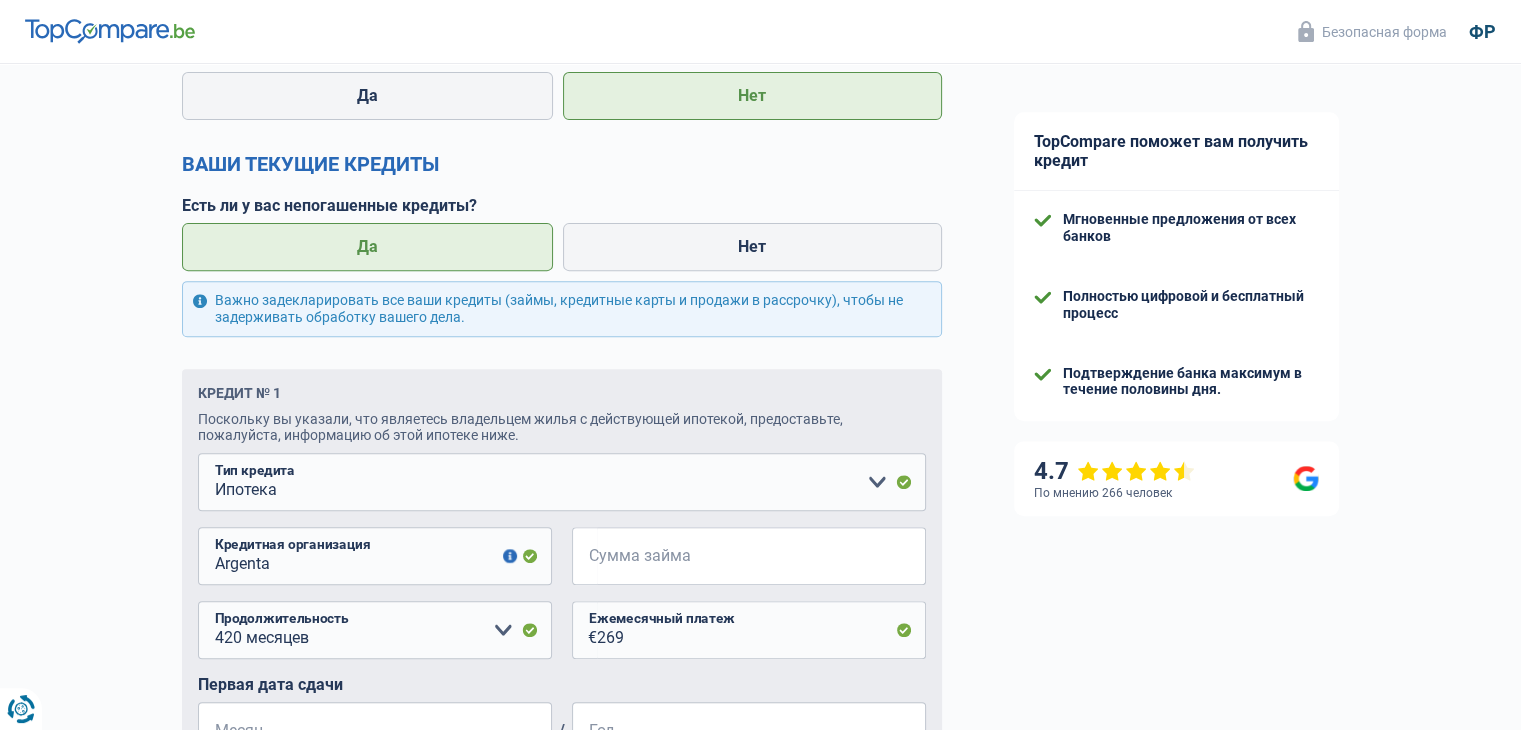 click on "Вероятность успеха вашего моделирования составляет
15%
1
2
3
4
5
Добавьте  +10%  , выполнив шаг  5
Финансовое положение
Получите все кредиты, на которые вы имеете право, поделившись своей финансовой информацией
Ваш доход
Доход
Доход № 1
Пособие по инвалидности Пособия по безработице Семейные пособия Талоны на питание Дополнение к компании Пенсия" at bounding box center [489, 184] 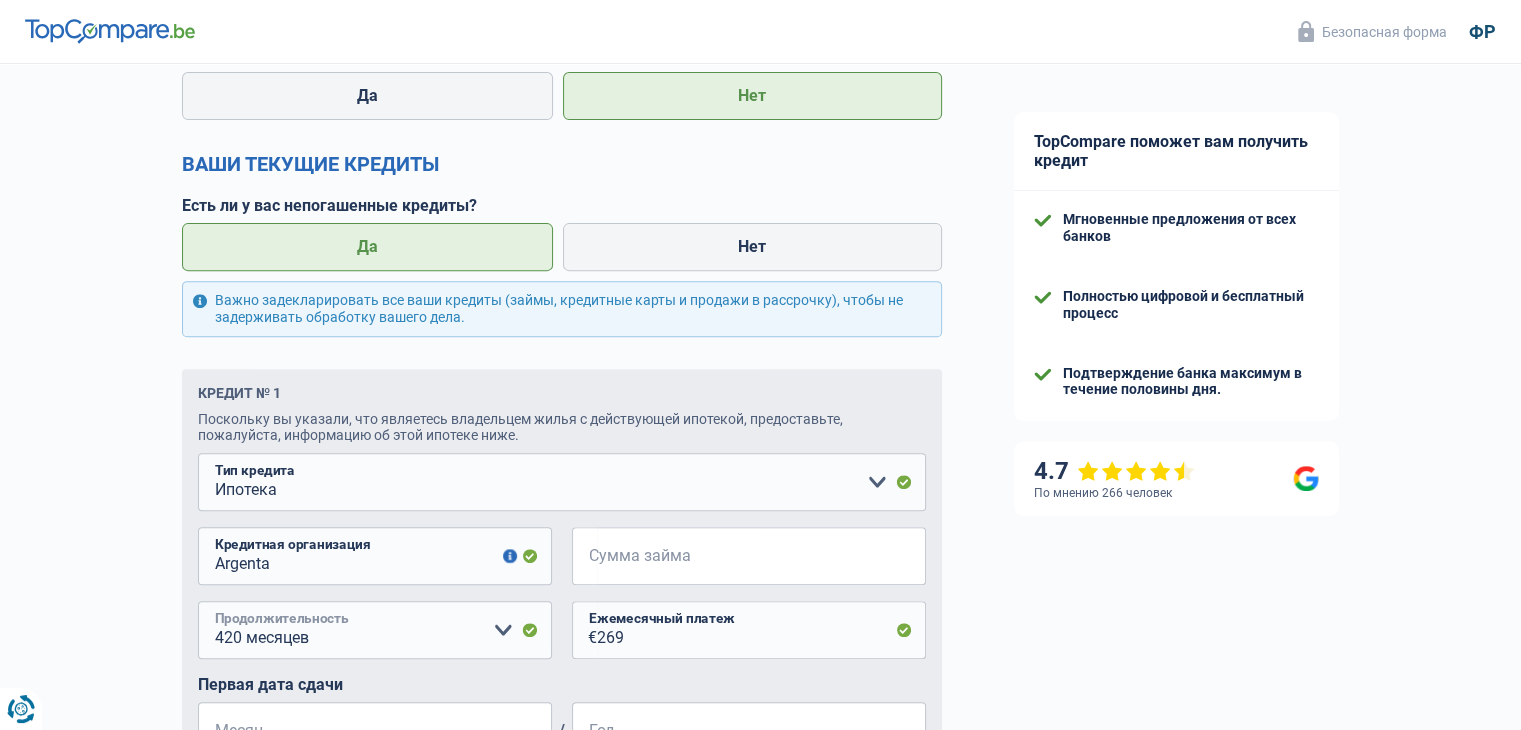 click on "120 месяцев 180 месяцев 240 месяцев 300 месяцев 360 месяцев 420 месяцев
Пожалуйста, выберите вариант" at bounding box center [375, 630] 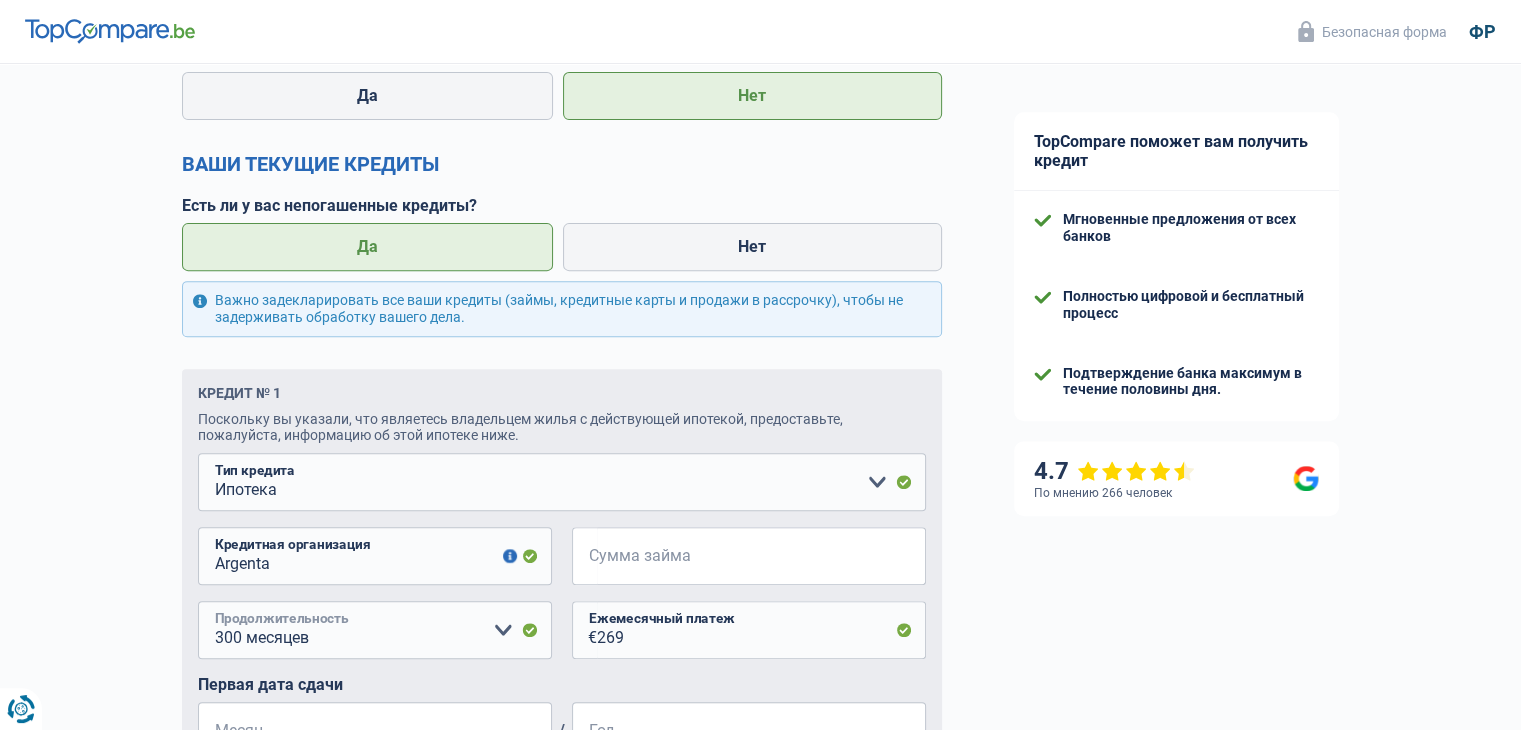 click on "120 месяцев 180 месяцев 240 месяцев 300 месяцев 360 месяцев 420 месяцев
Пожалуйста, выберите вариант" at bounding box center [375, 630] 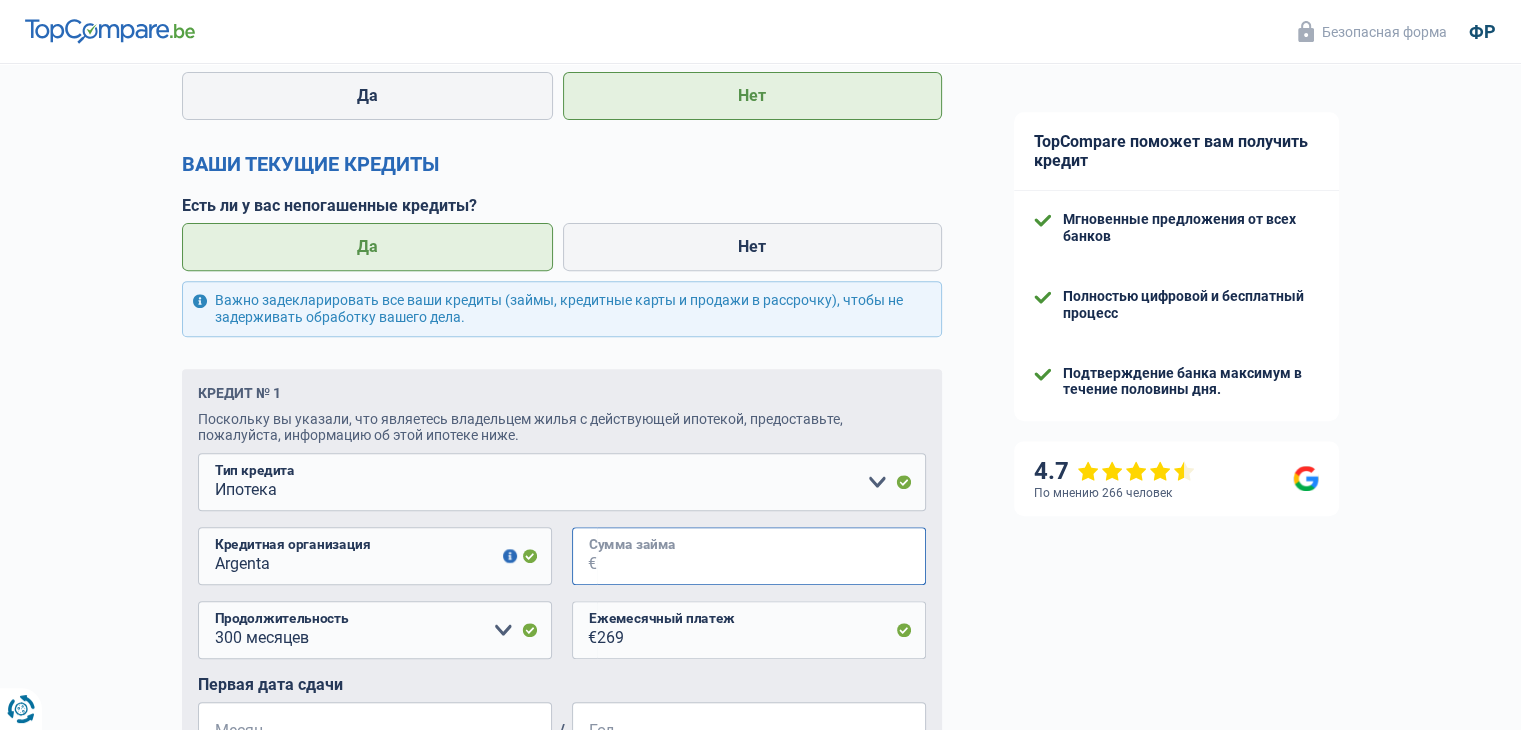 click on "Сумма займа" at bounding box center [761, 556] 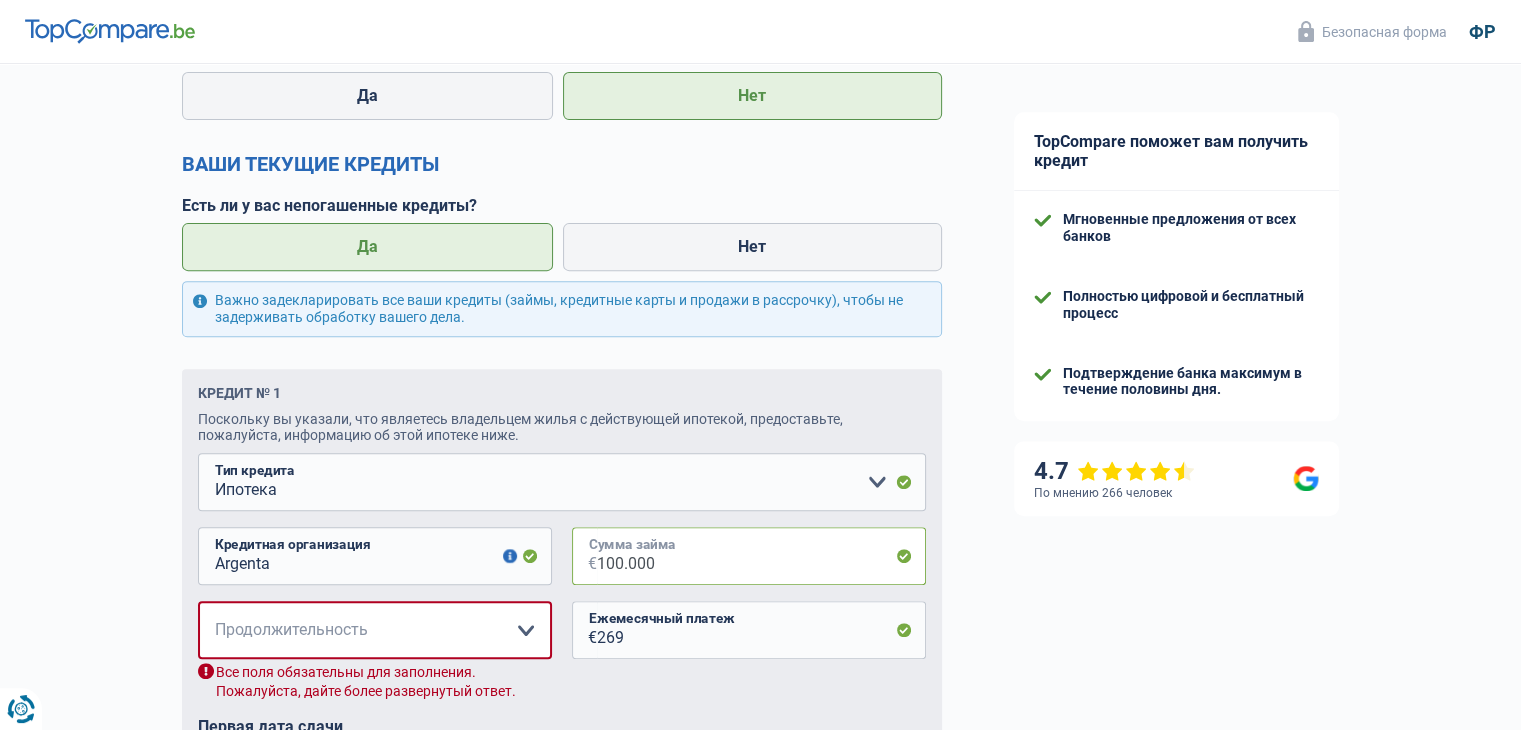 type on "100.000" 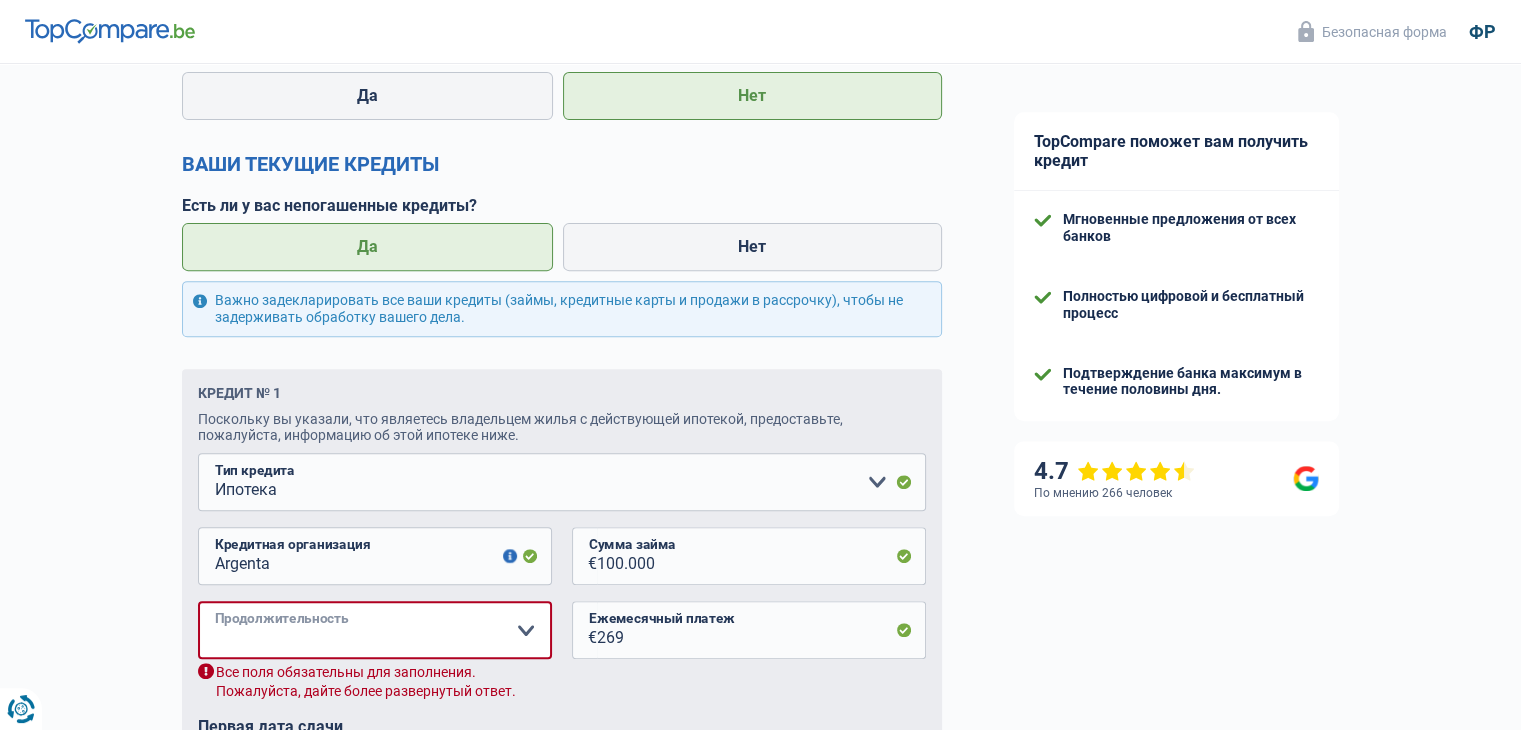 click on "120 месяцев 180 месяцев 240 месяцев 300 месяцев 360 месяцев 420 месяцев
Пожалуйста, выберите вариант" at bounding box center (375, 630) 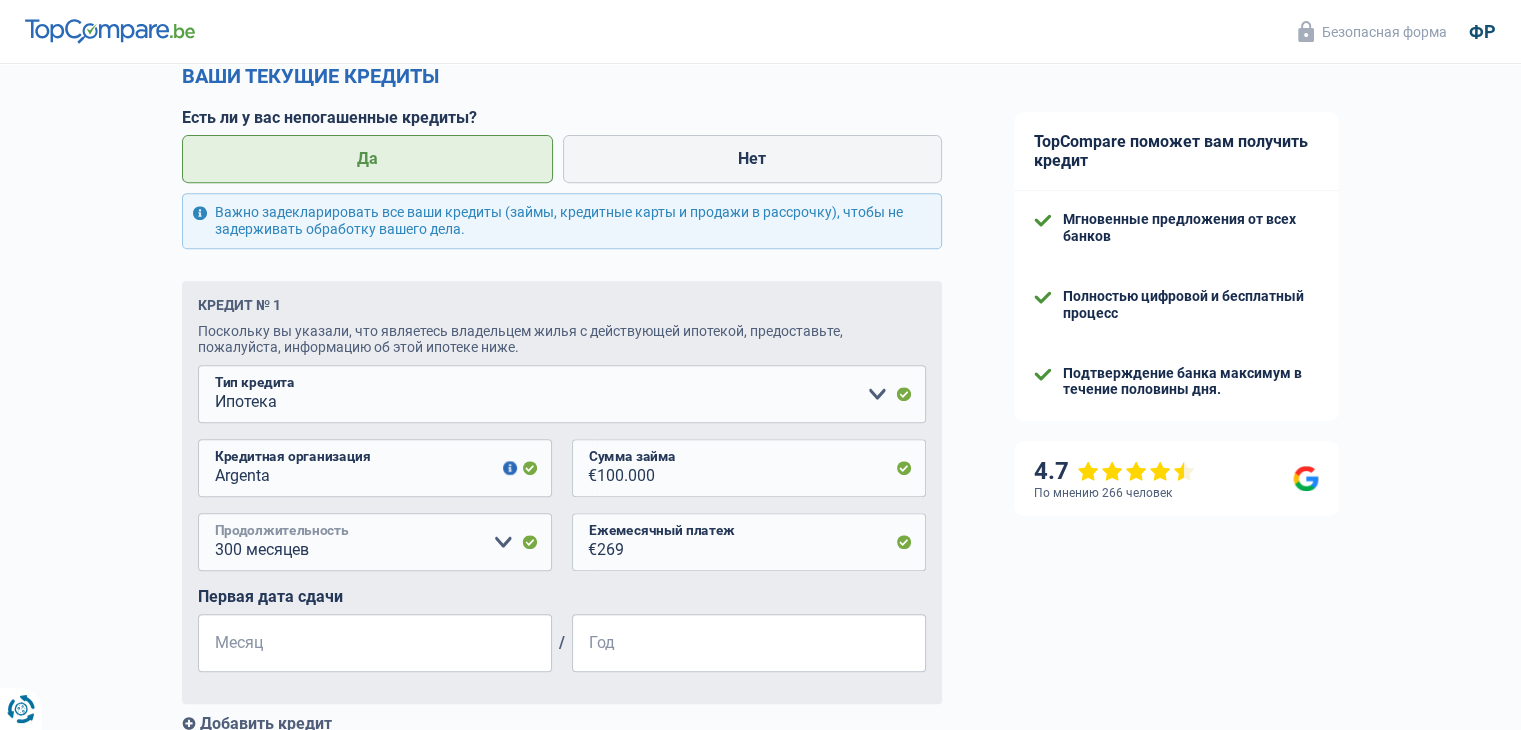 scroll, scrollTop: 900, scrollLeft: 0, axis: vertical 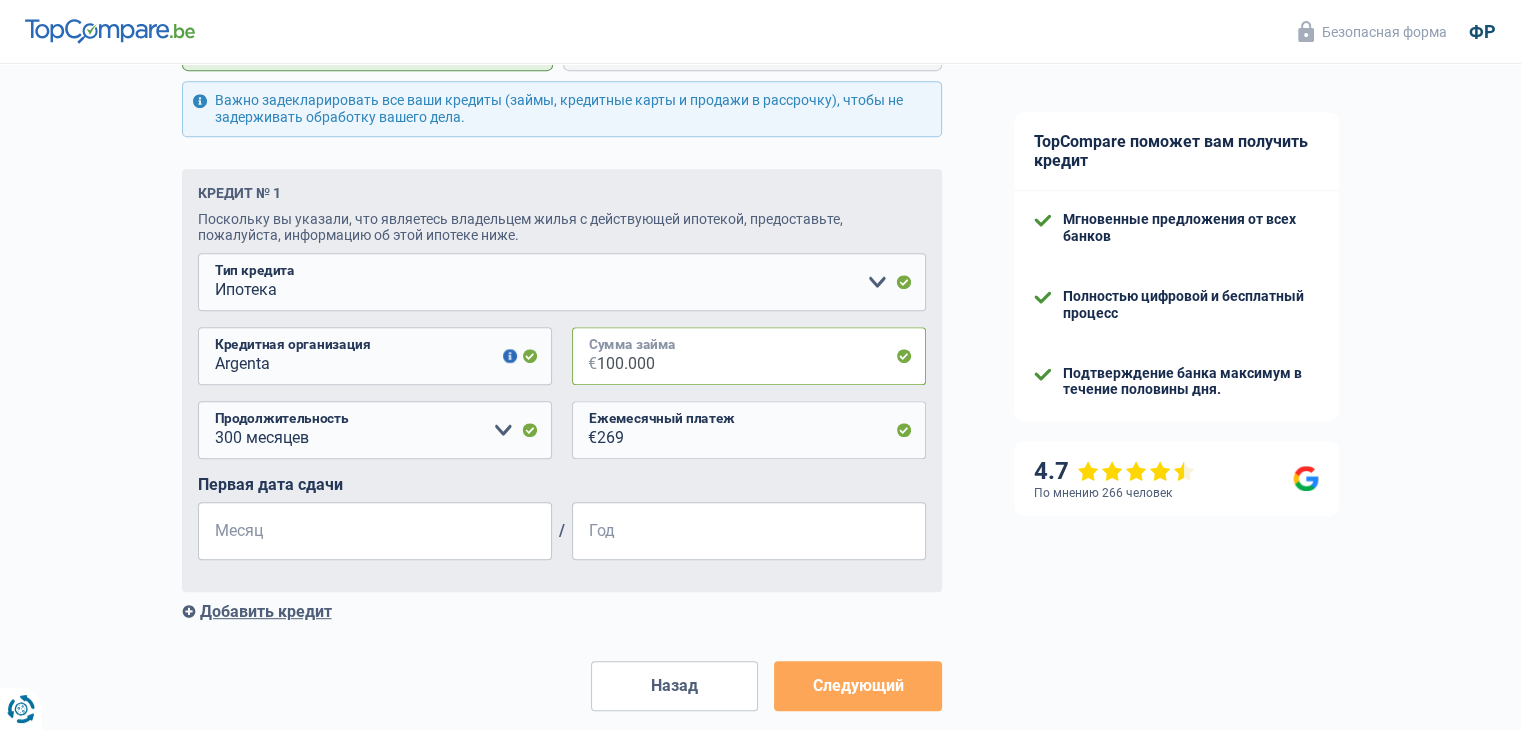 click on "100.000" at bounding box center [761, 356] 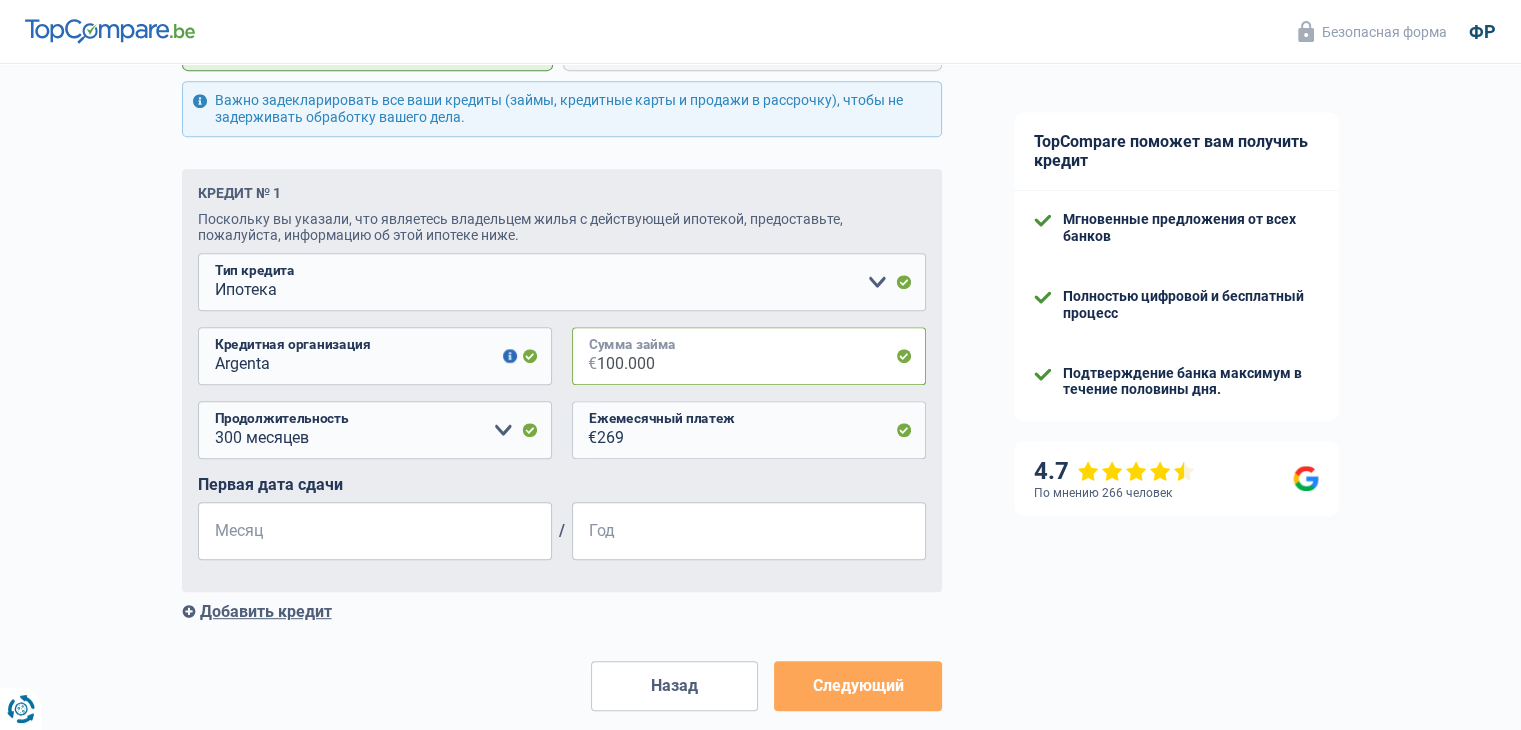 type on "5" 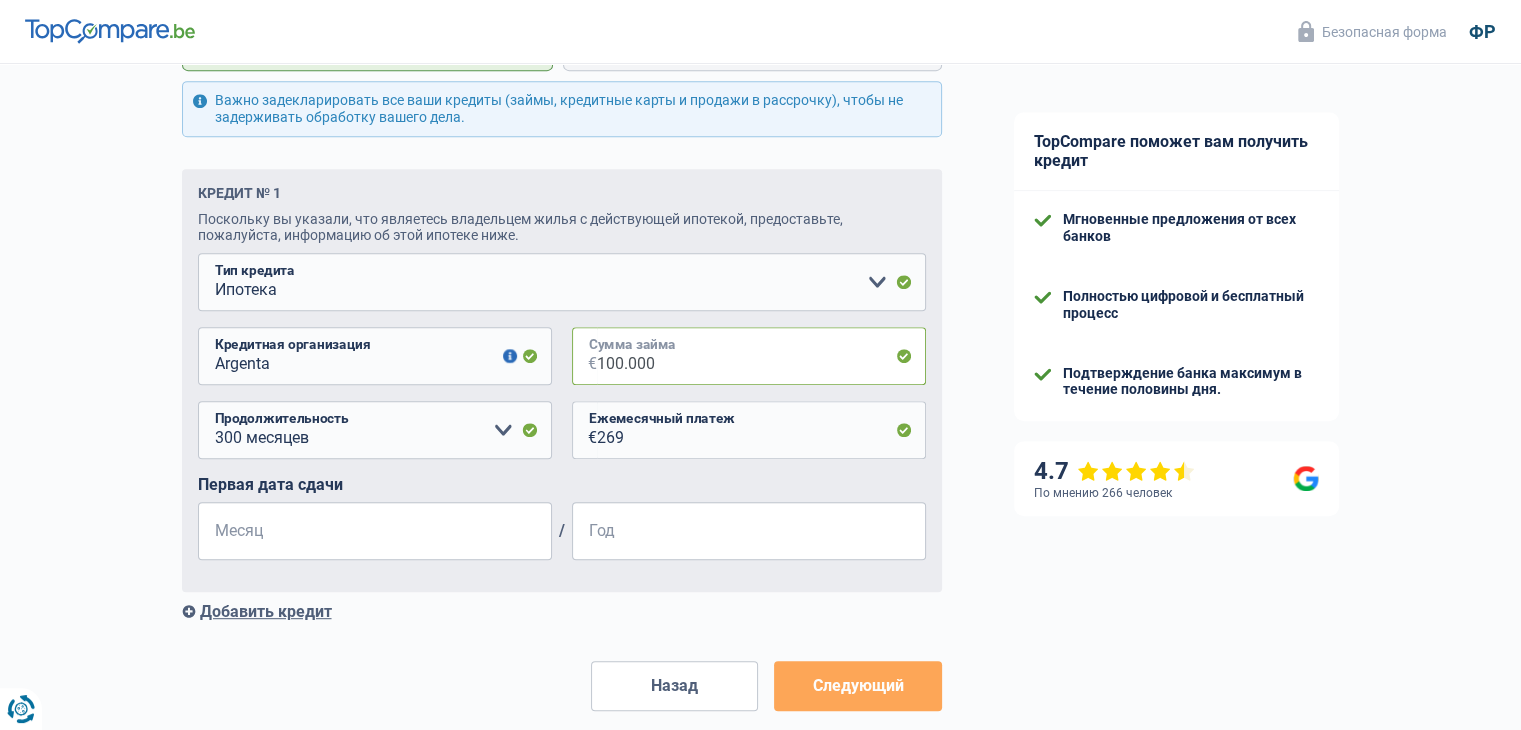 select 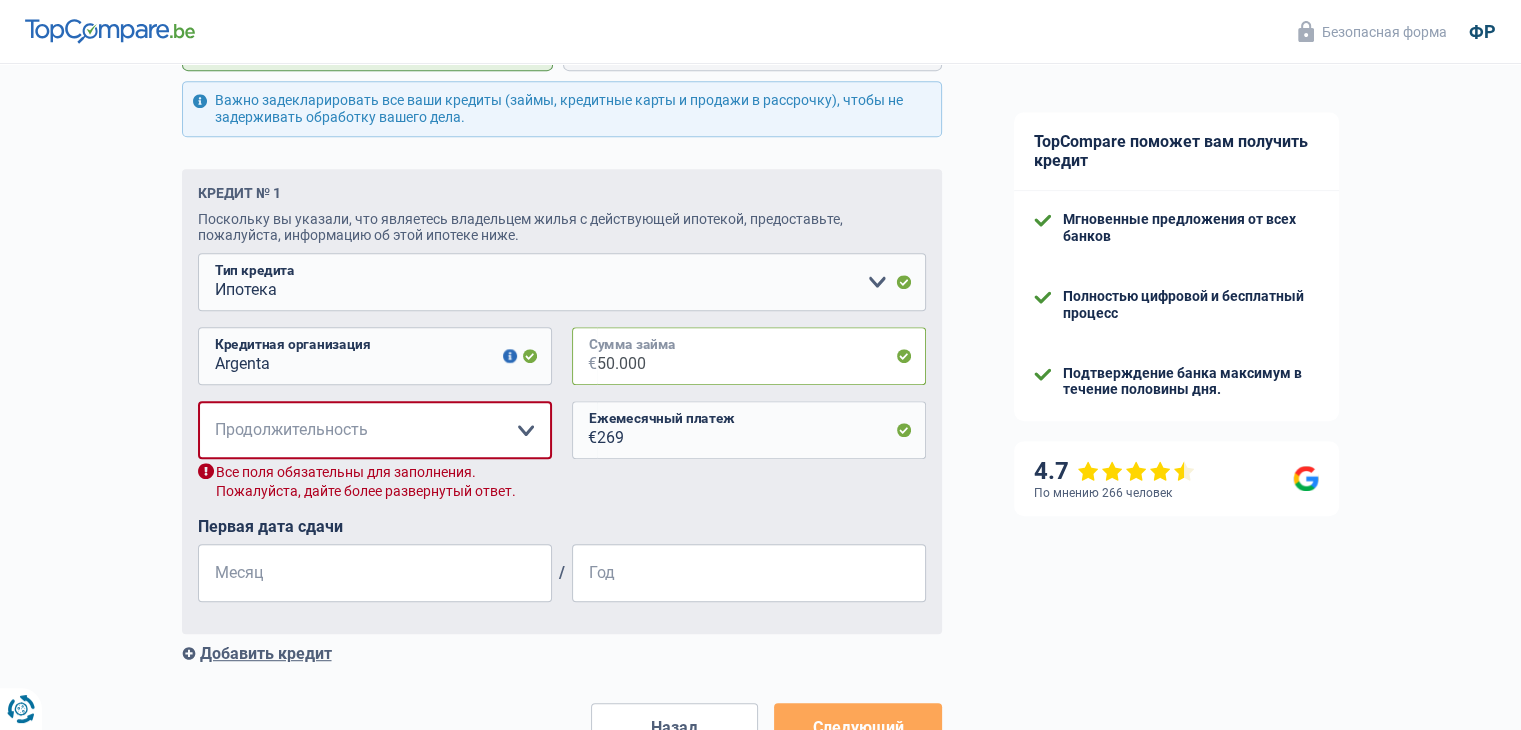 type on "50.000" 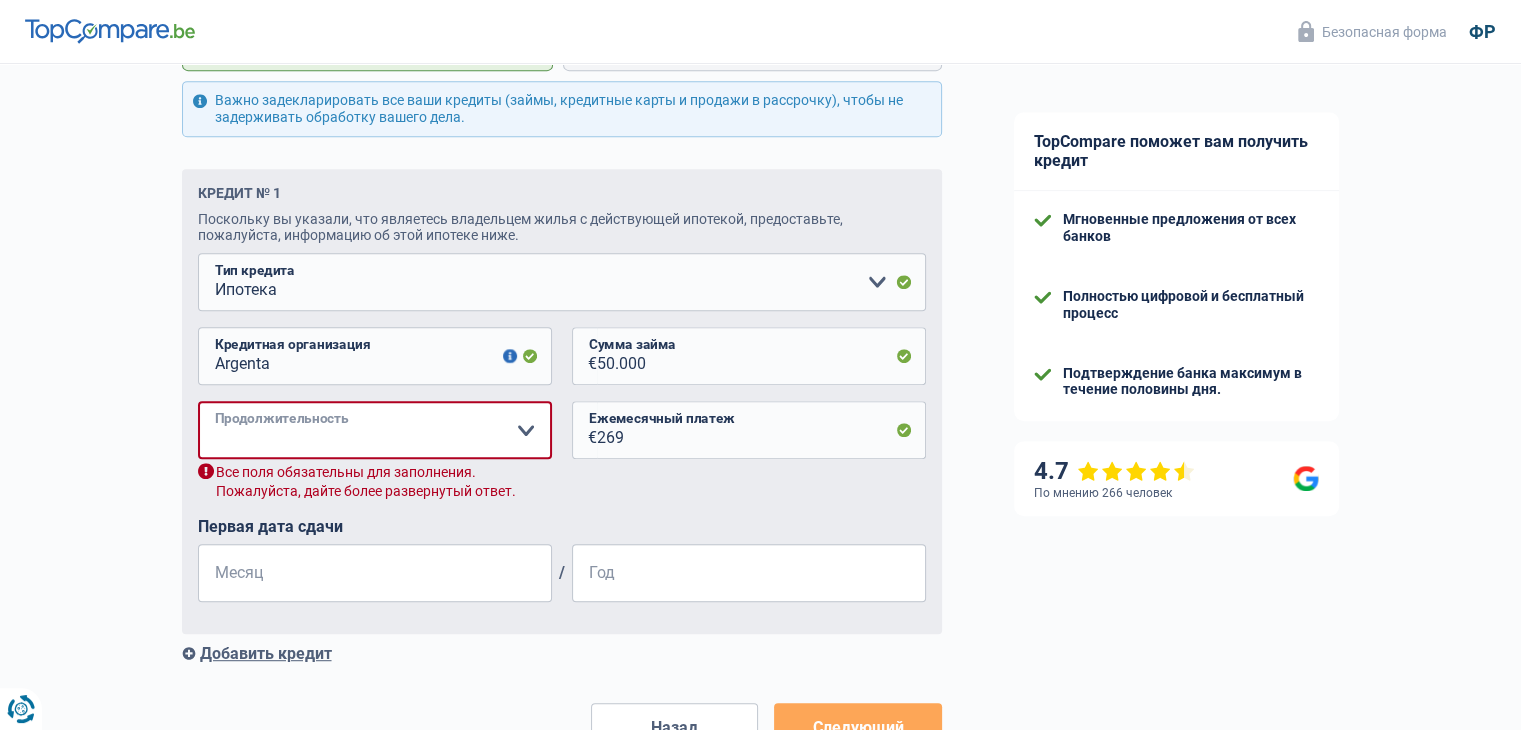 click on "120 месяцев 180 месяцев 240 месяцев 300 месяцев 360 месяцев 420 месяцев
Пожалуйста, выберите вариант" at bounding box center [375, 430] 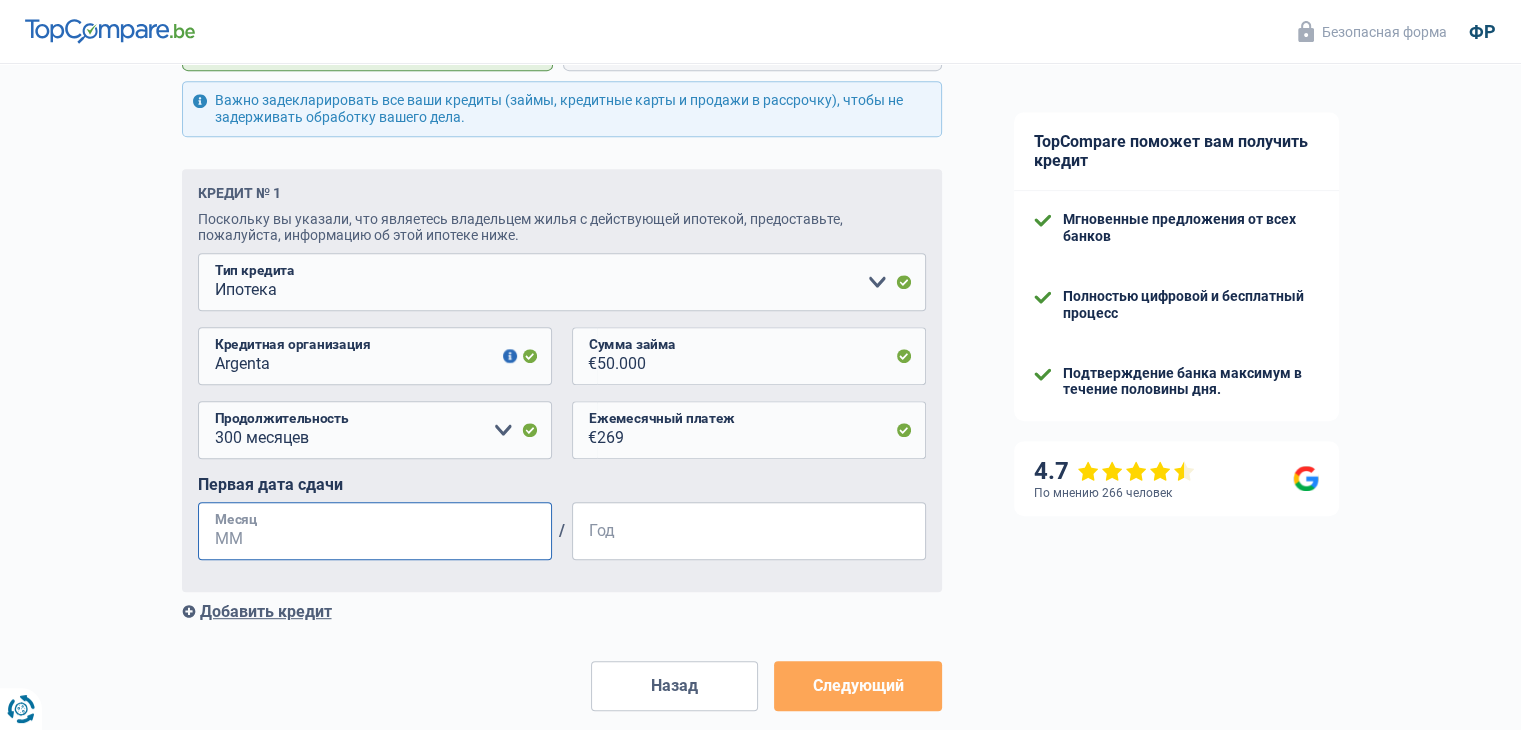 click on "Месяц" at bounding box center (375, 531) 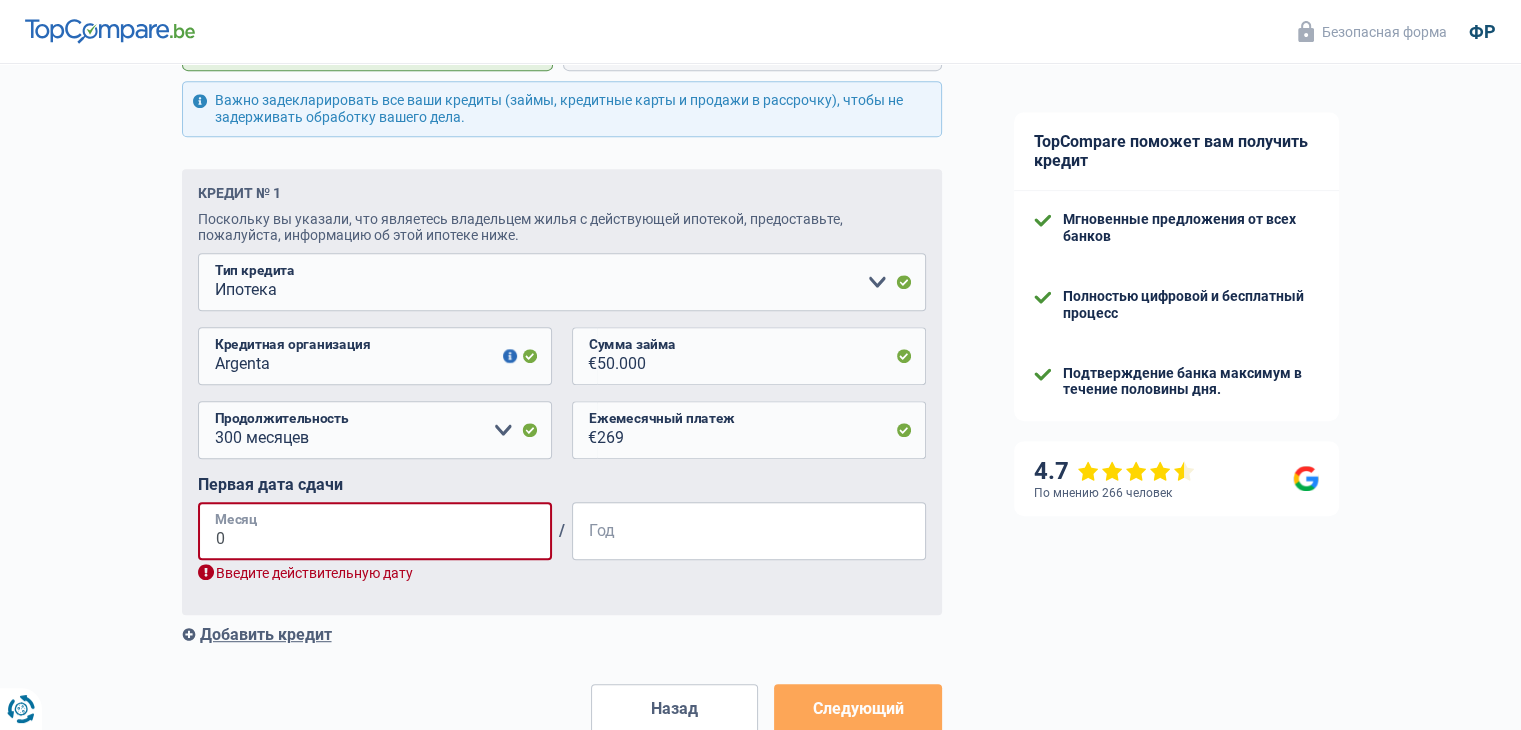 type on "07" 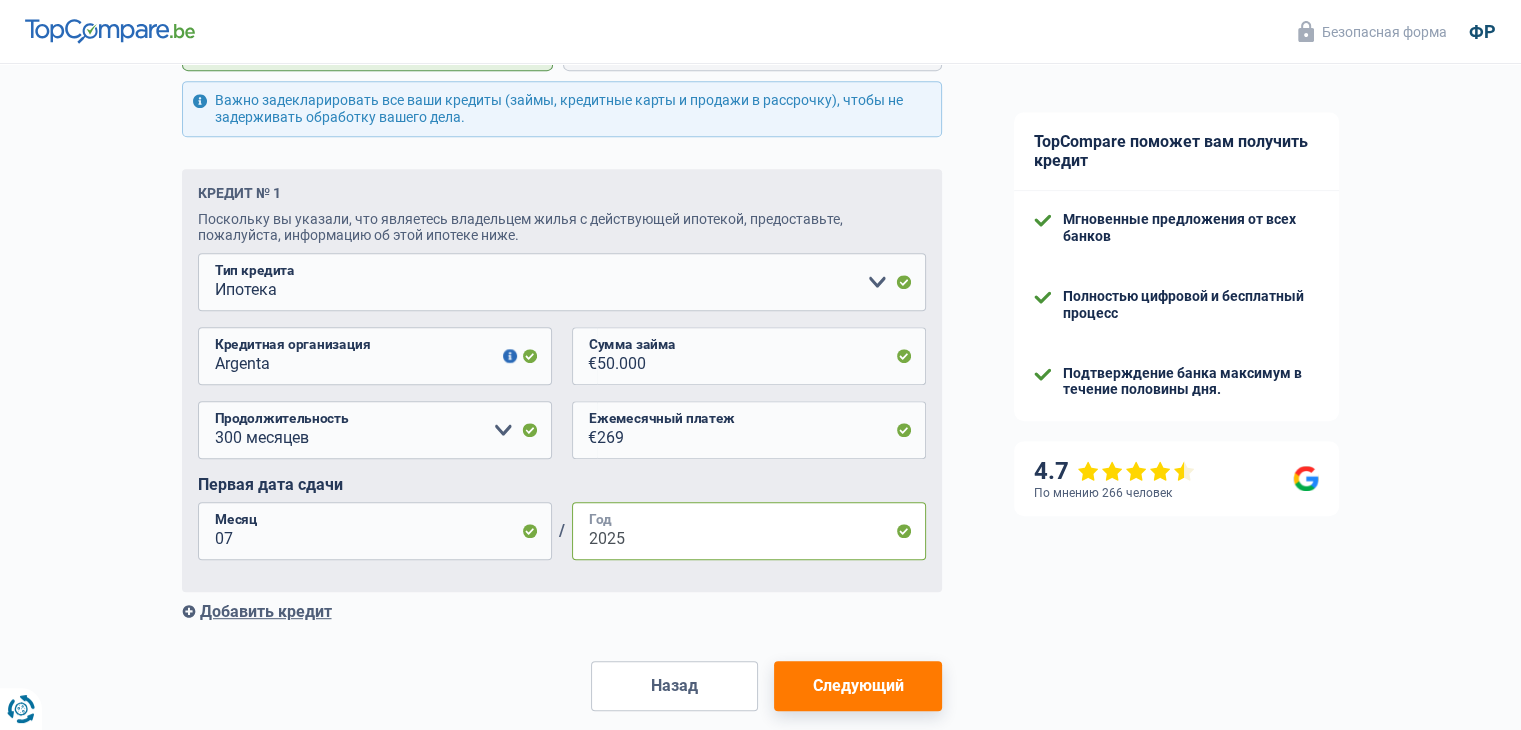 type on "2025" 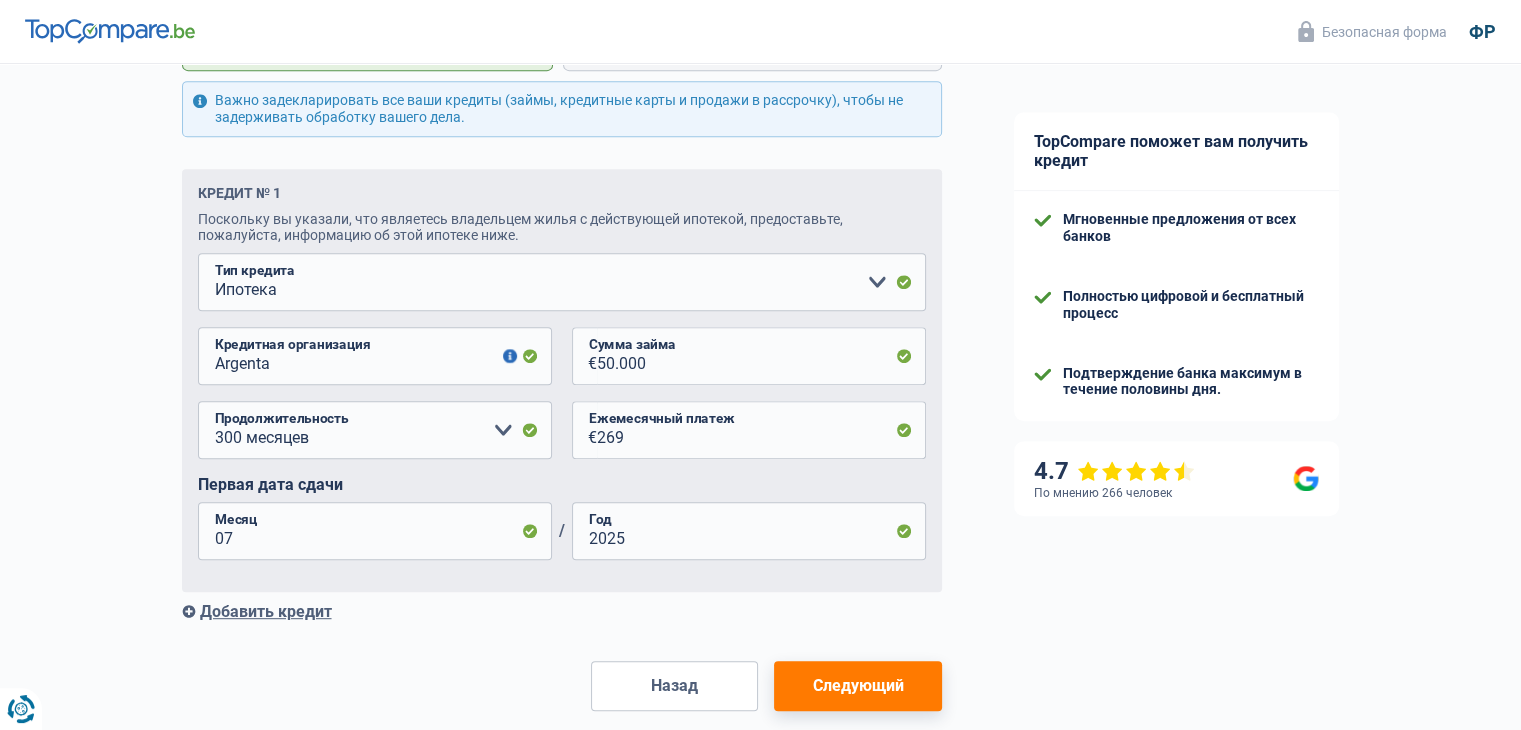 click on "Следующий" at bounding box center (857, 686) 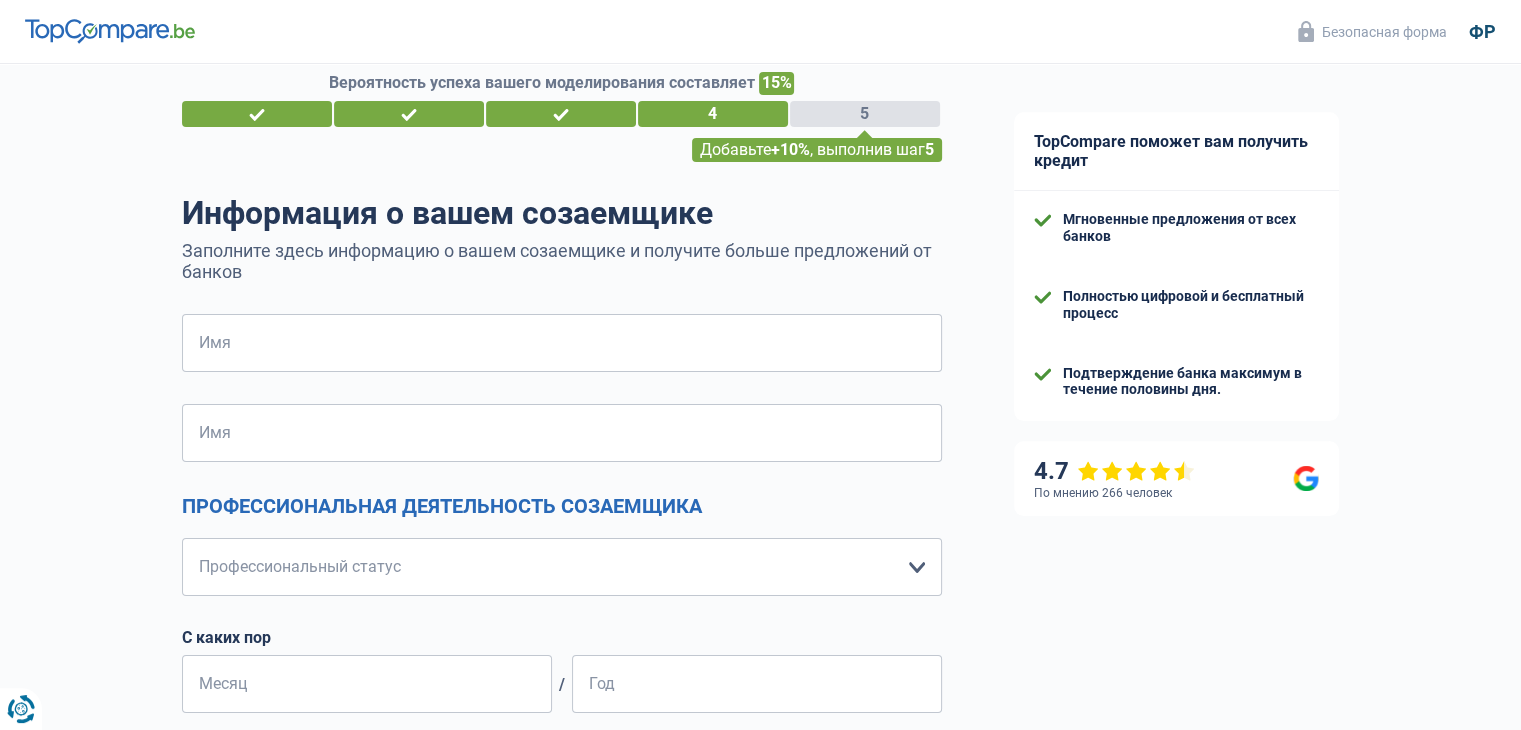 scroll, scrollTop: 0, scrollLeft: 0, axis: both 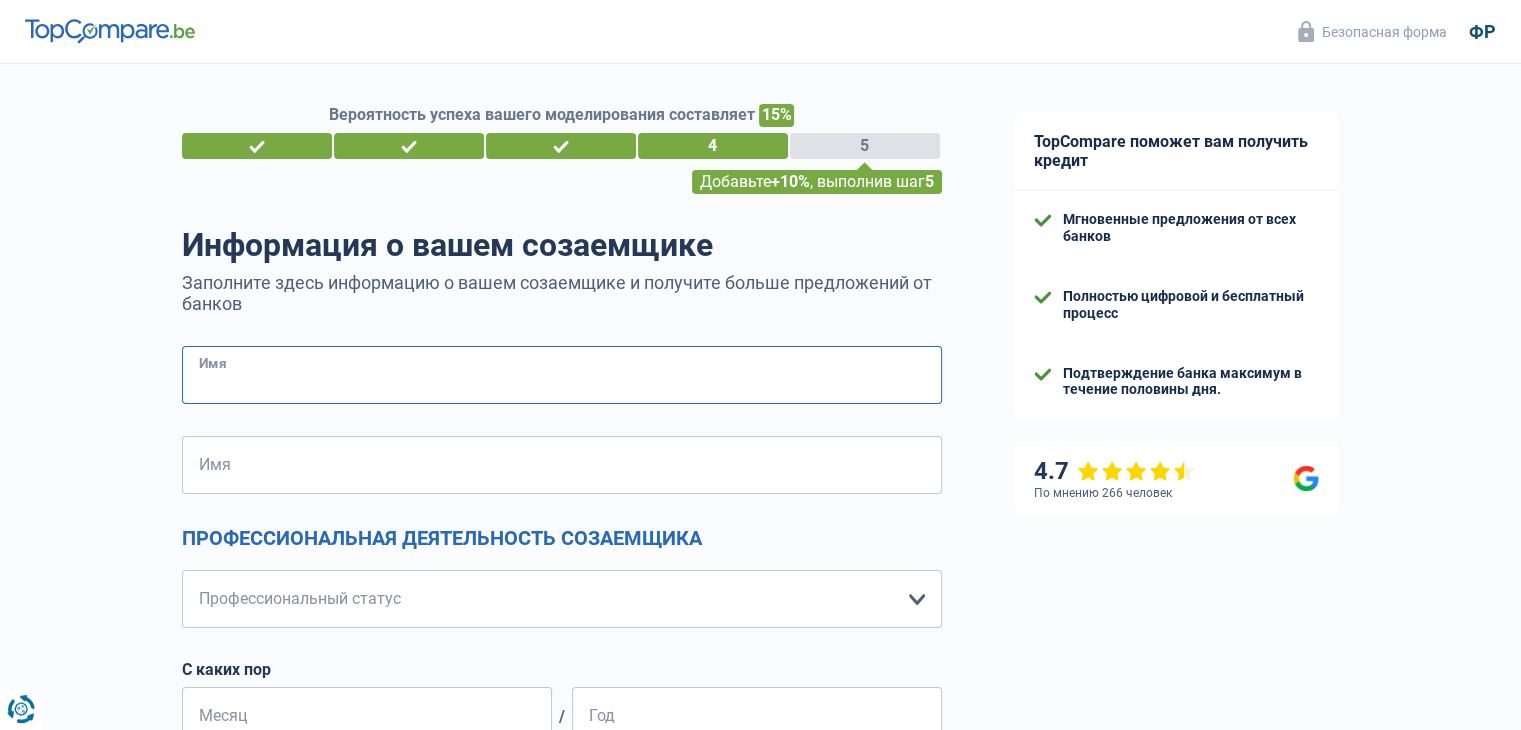 click on "Имя" at bounding box center [562, 375] 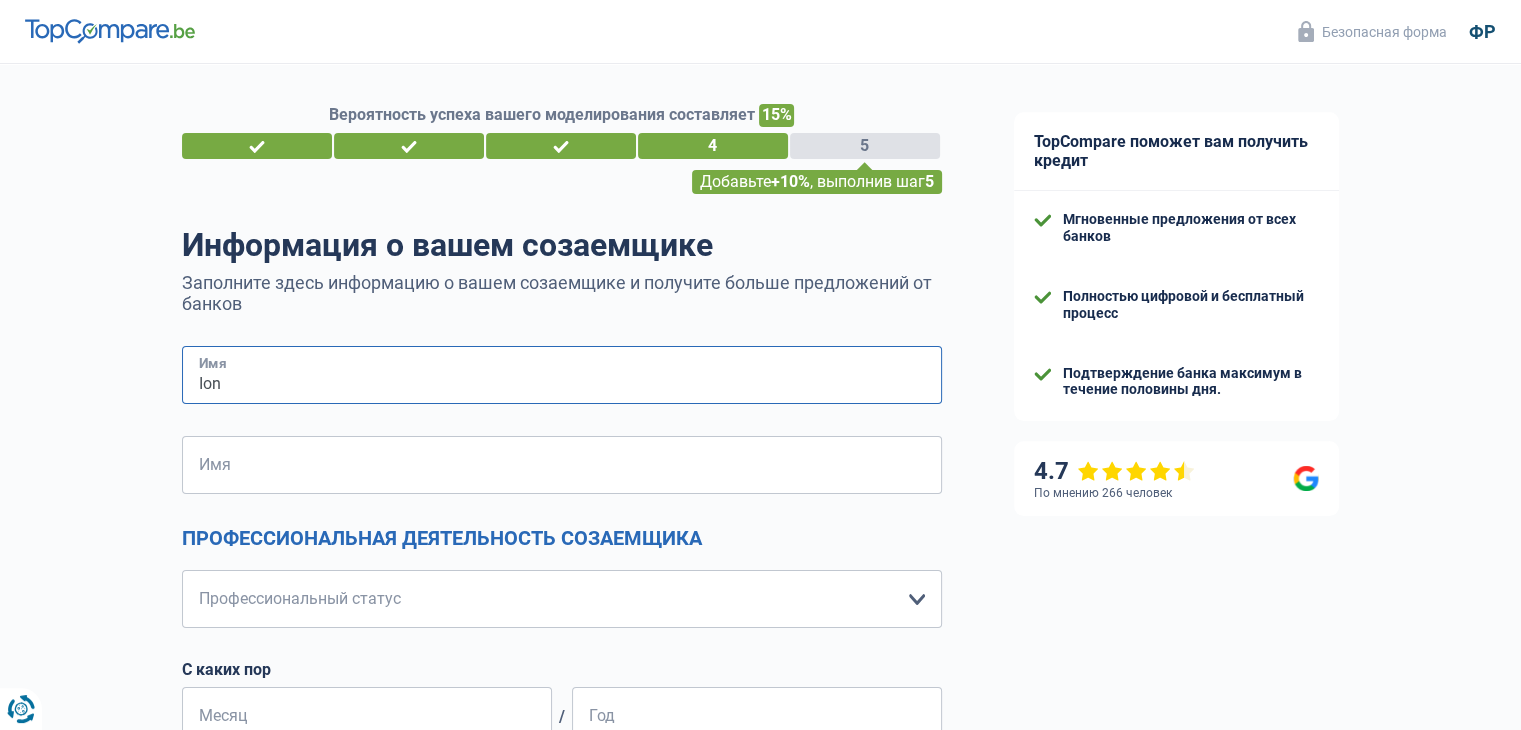 type on "Ion" 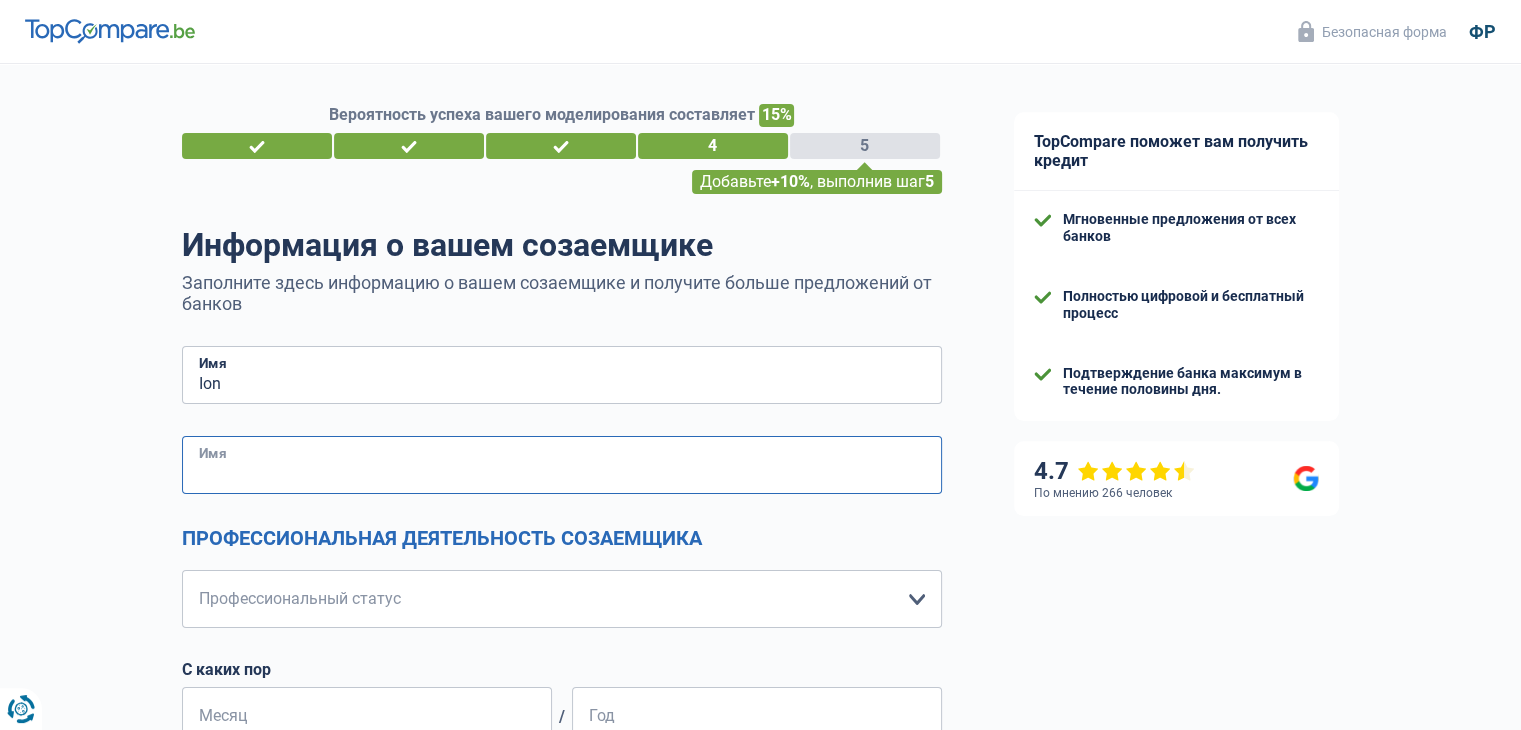 click on "Имя" at bounding box center [562, 465] 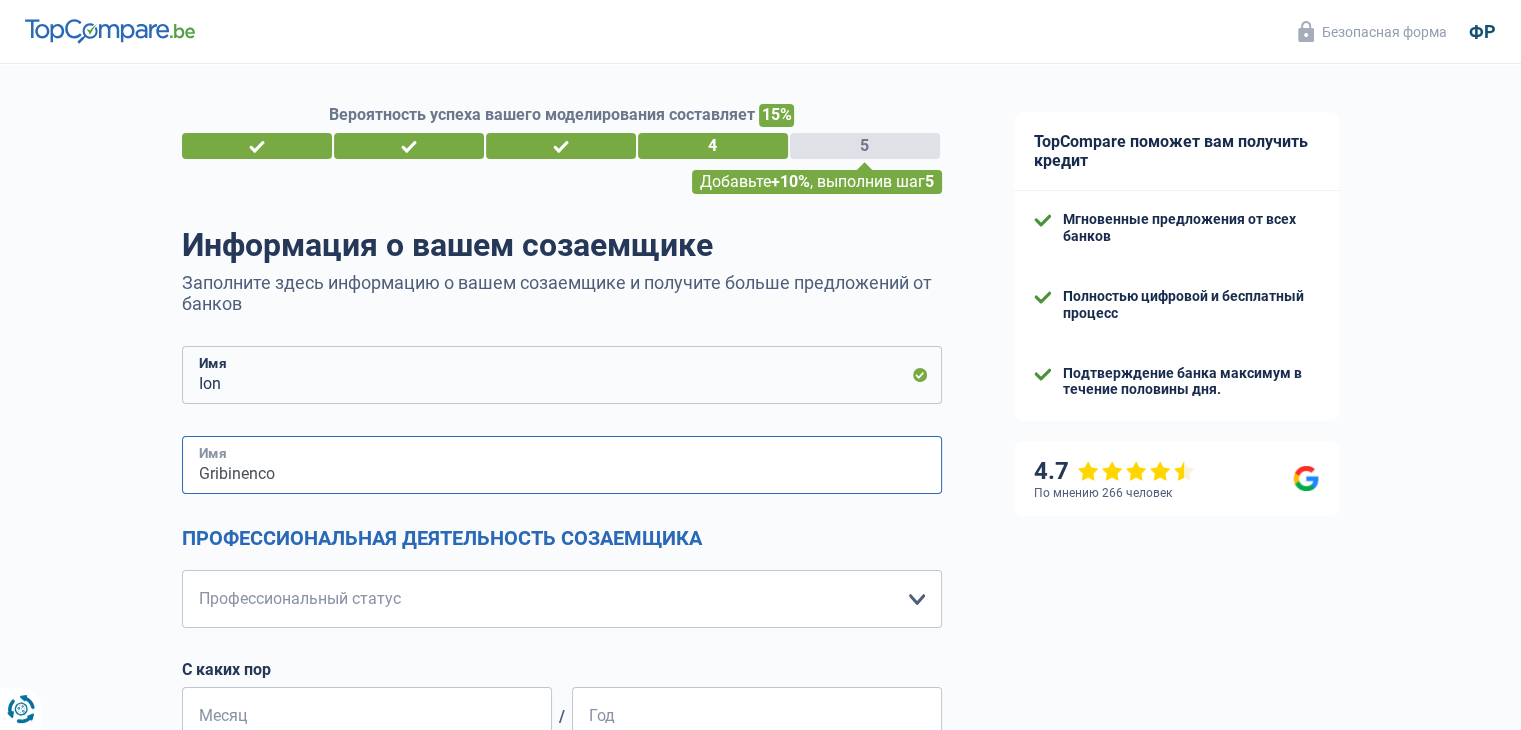 type on "Gribinenco" 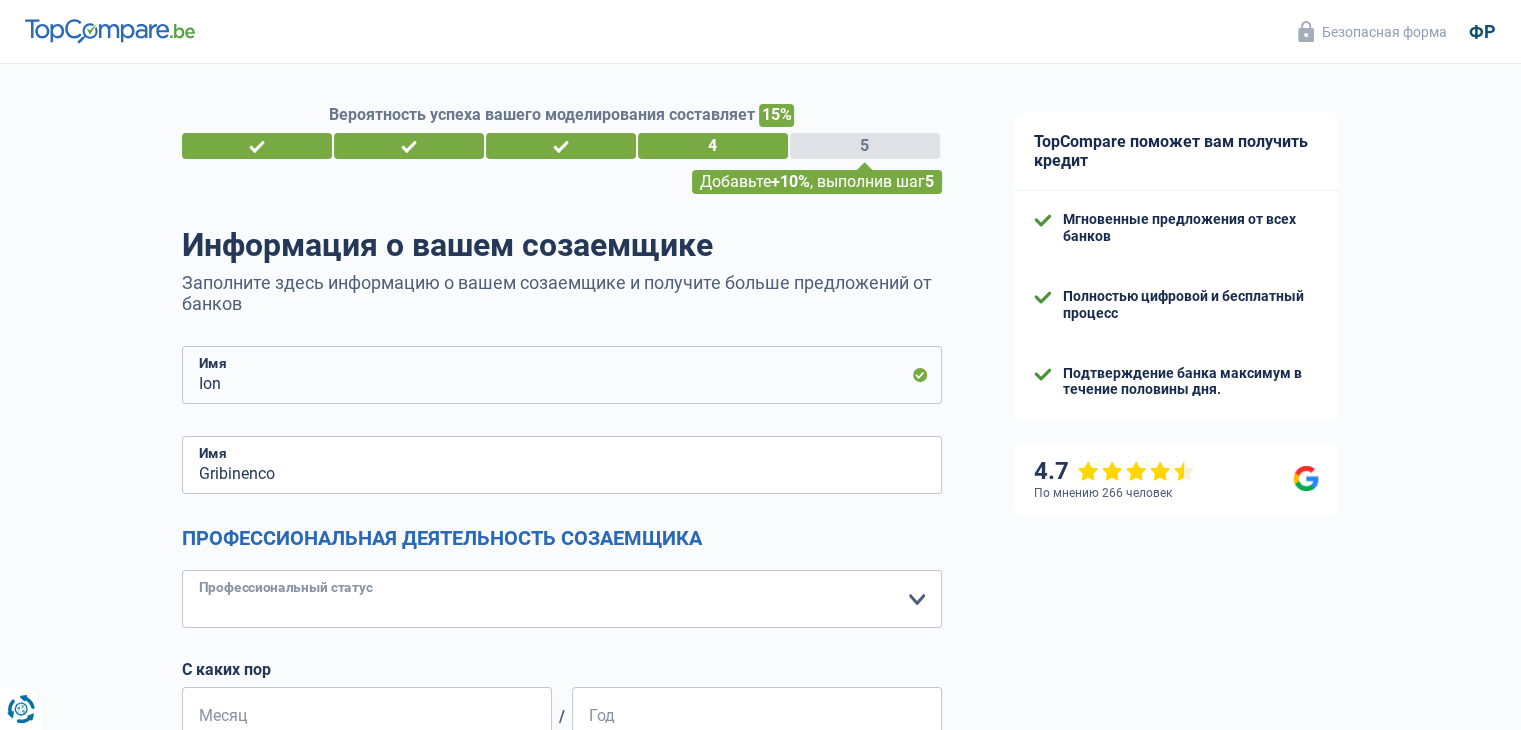 click on "Рабочий Частный служащий Государственный служащий Неверный Независимый Ушедший на пенсию Безработный Взаимный Домохозяйка Без профессии Получатель социального обеспечения/интеграции (SPF Social Security, CPAS) Студент Либеральная профессия Трейдер Рантье Ранний выход на пенсию
Пожалуйста, выберите вариант" at bounding box center [562, 599] 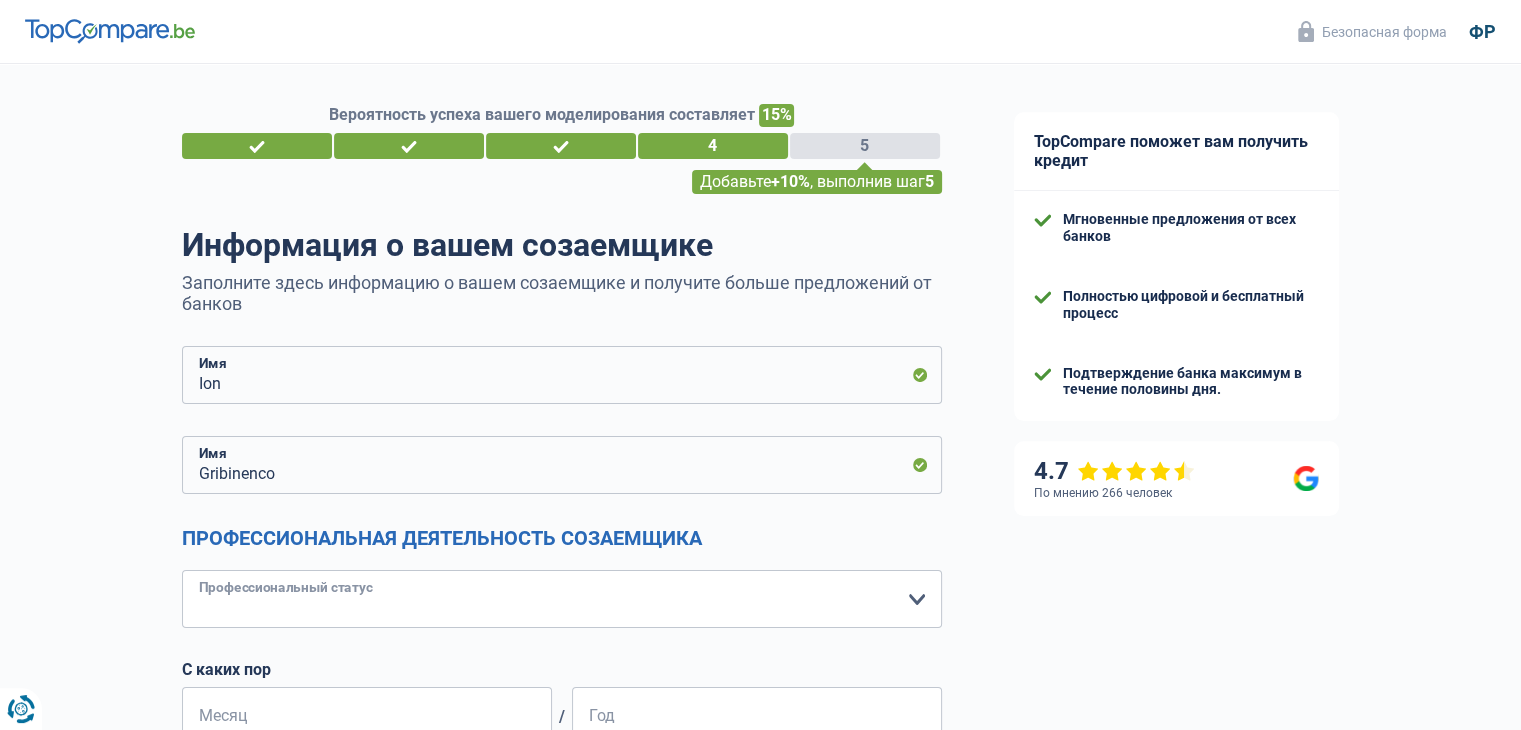 select on "independent" 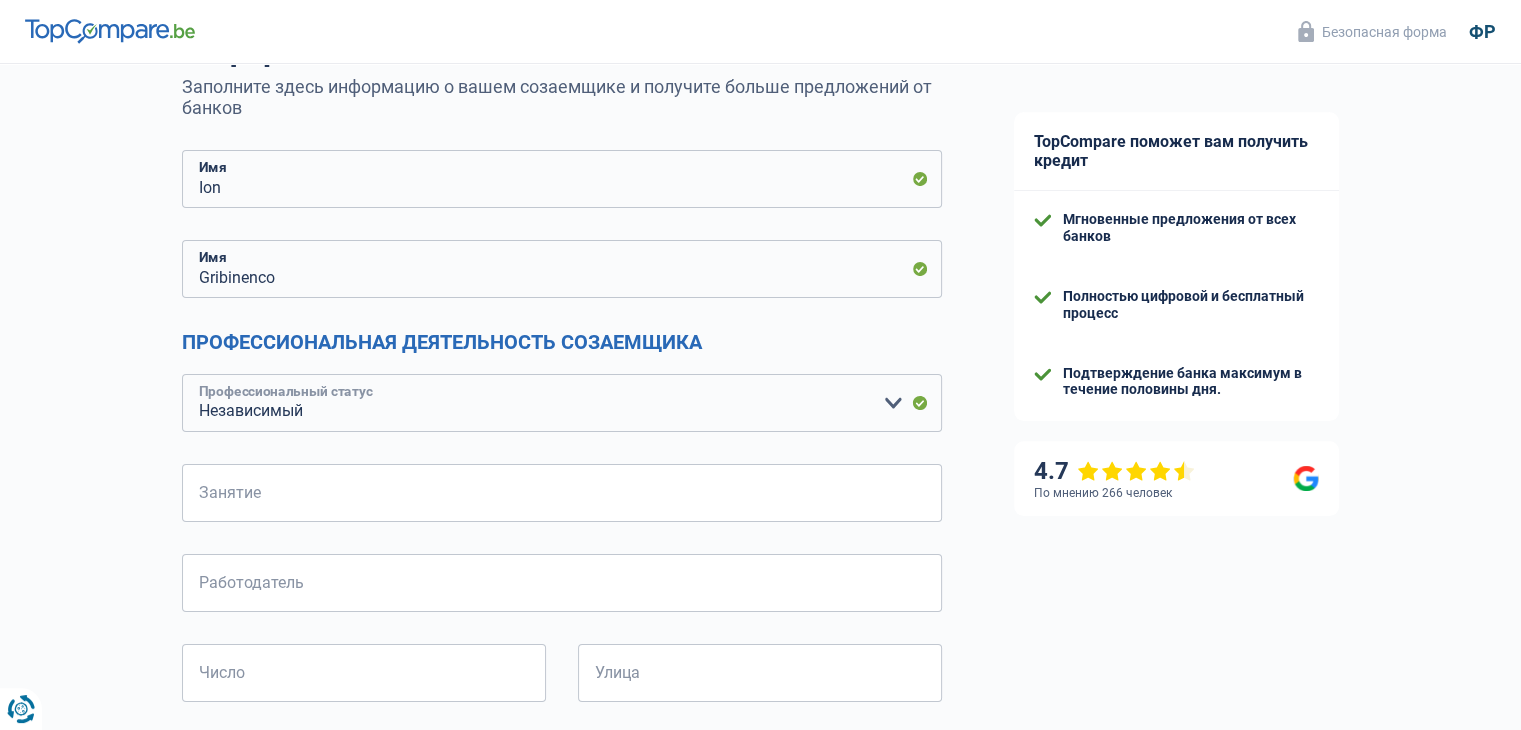 scroll, scrollTop: 200, scrollLeft: 0, axis: vertical 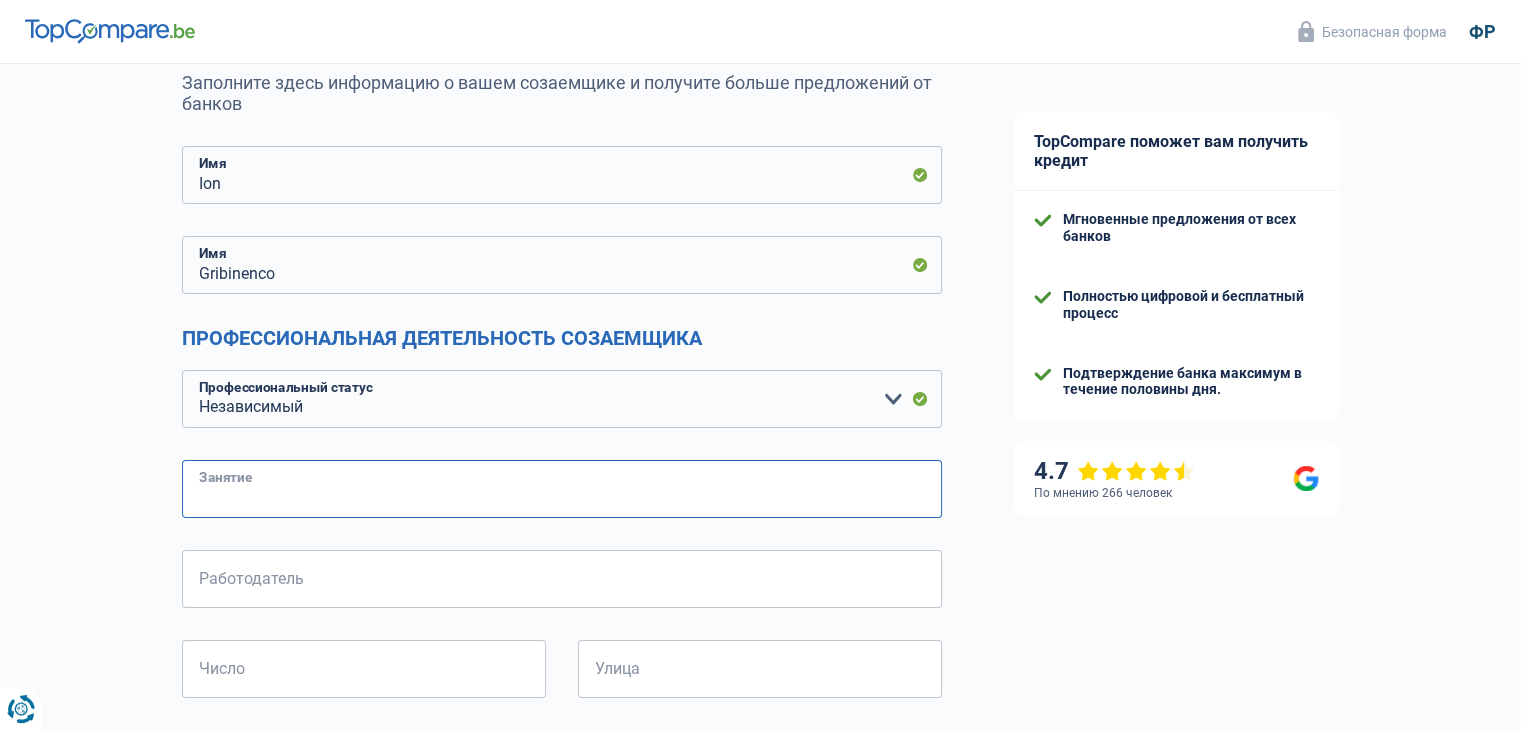 click on "Занятие" at bounding box center (562, 489) 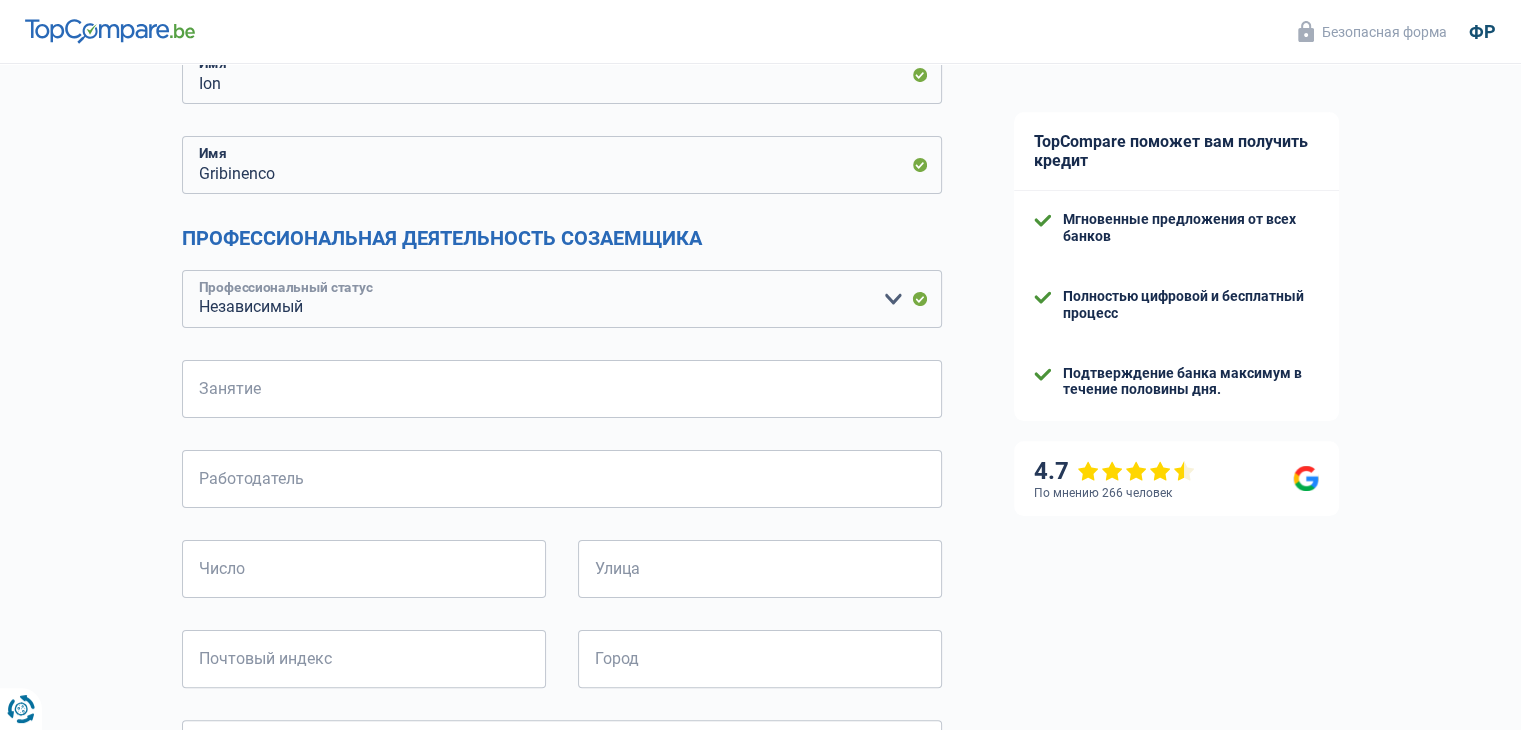 click on "Рабочий Частный служащий Государственный служащий Неверный Независимый Ушедший на пенсию Безработный Взаимный Домохозяйка Без профессии Получатель социального обеспечения/интеграции (SPF Social Security, CPAS) Студент Либеральная профессия Трейдер Рантье Ранний выход на пенсию
Пожалуйста, выберите вариант" at bounding box center [562, 299] 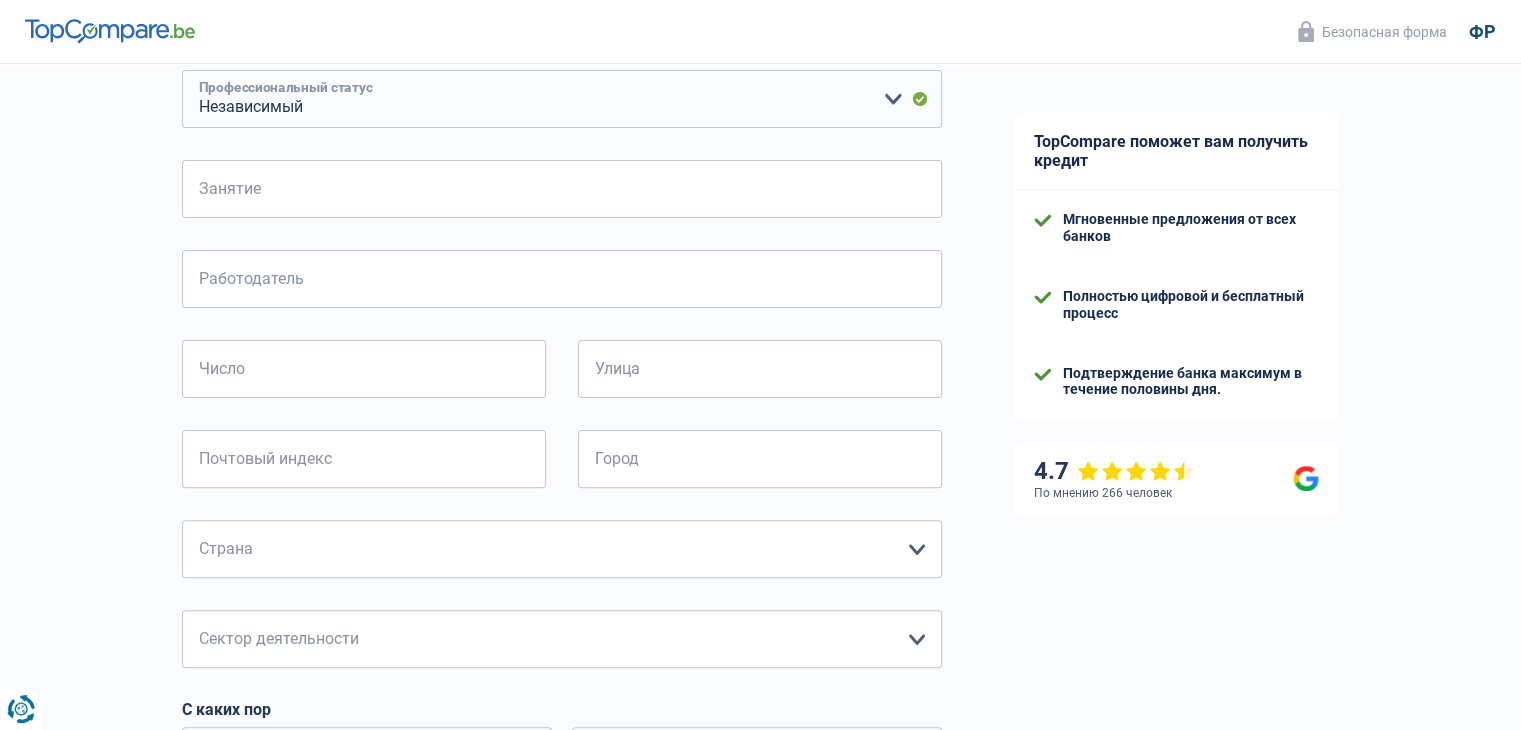scroll, scrollTop: 700, scrollLeft: 0, axis: vertical 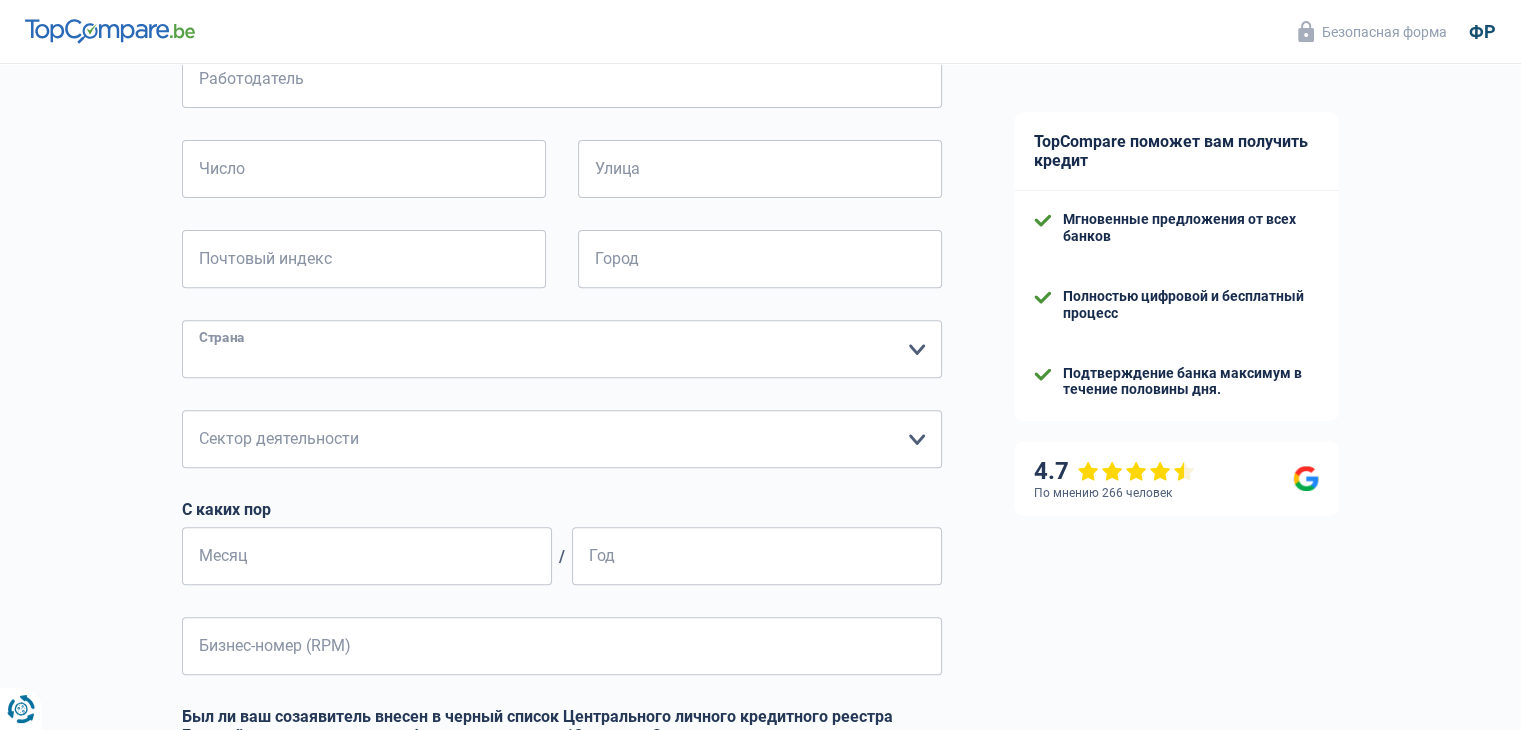 click on "Бельгия Люксембург
Пожалуйста, выберите вариант" at bounding box center (562, 349) 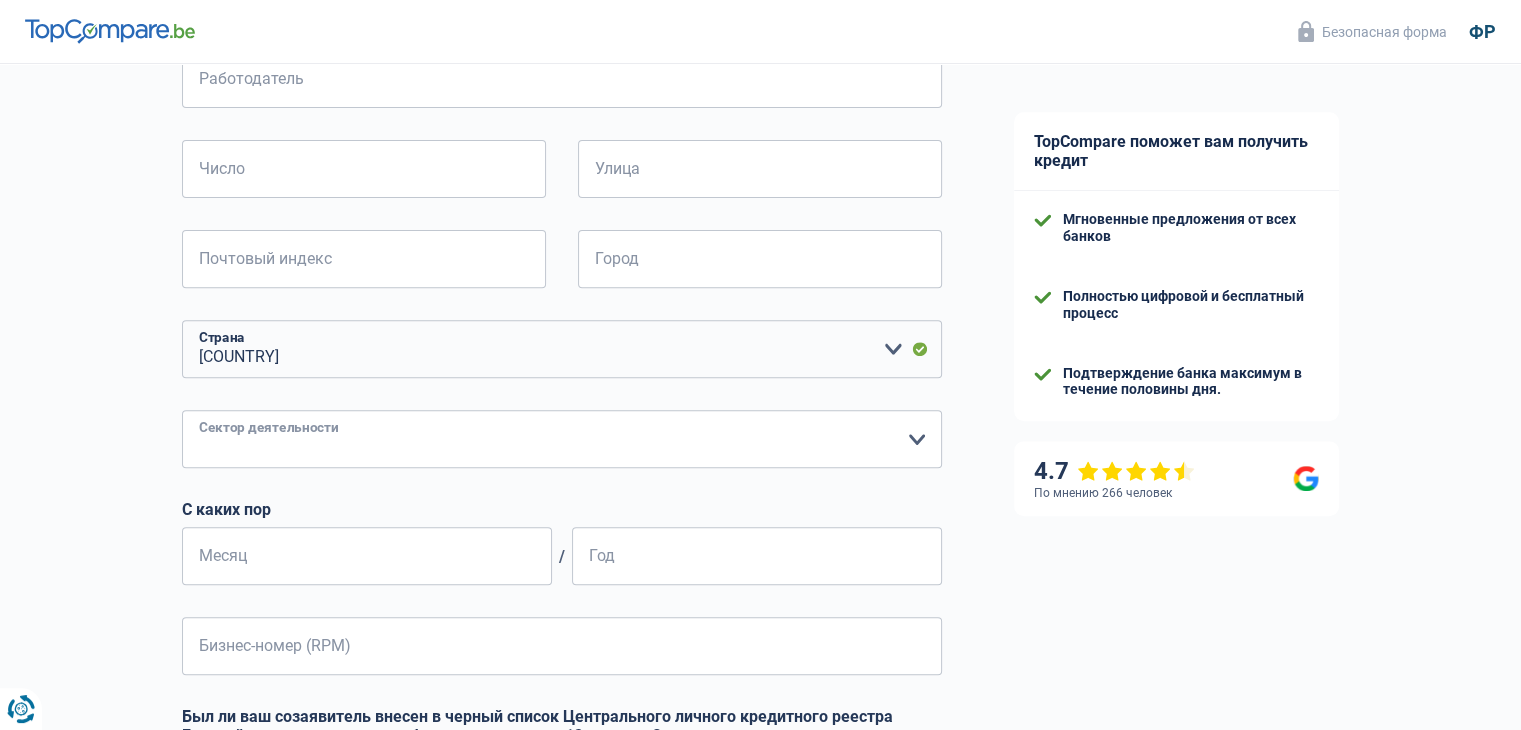 click on "Сельское хозяйство/Рыболовство Промышленность Хорека Курьер/Фитнес/Такси Строительство Банки/Страхование Государство/университет или Европейский Союз Малый бизнес (-50 человек) Крупные компании (+50 человек) Другие международные институты
Пожалуйста, выберите вариант" at bounding box center (562, 439) 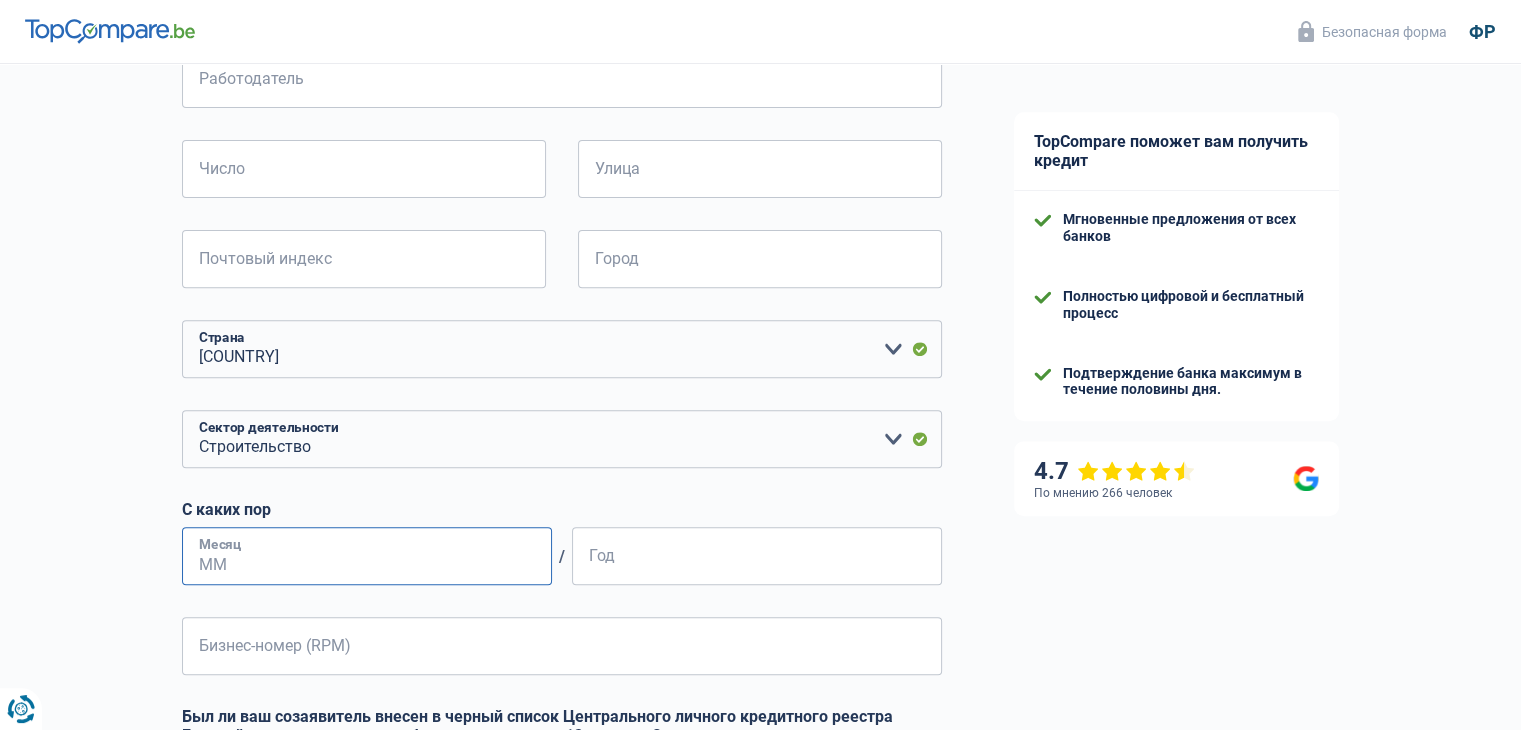 click on "Месяц" at bounding box center (367, 556) 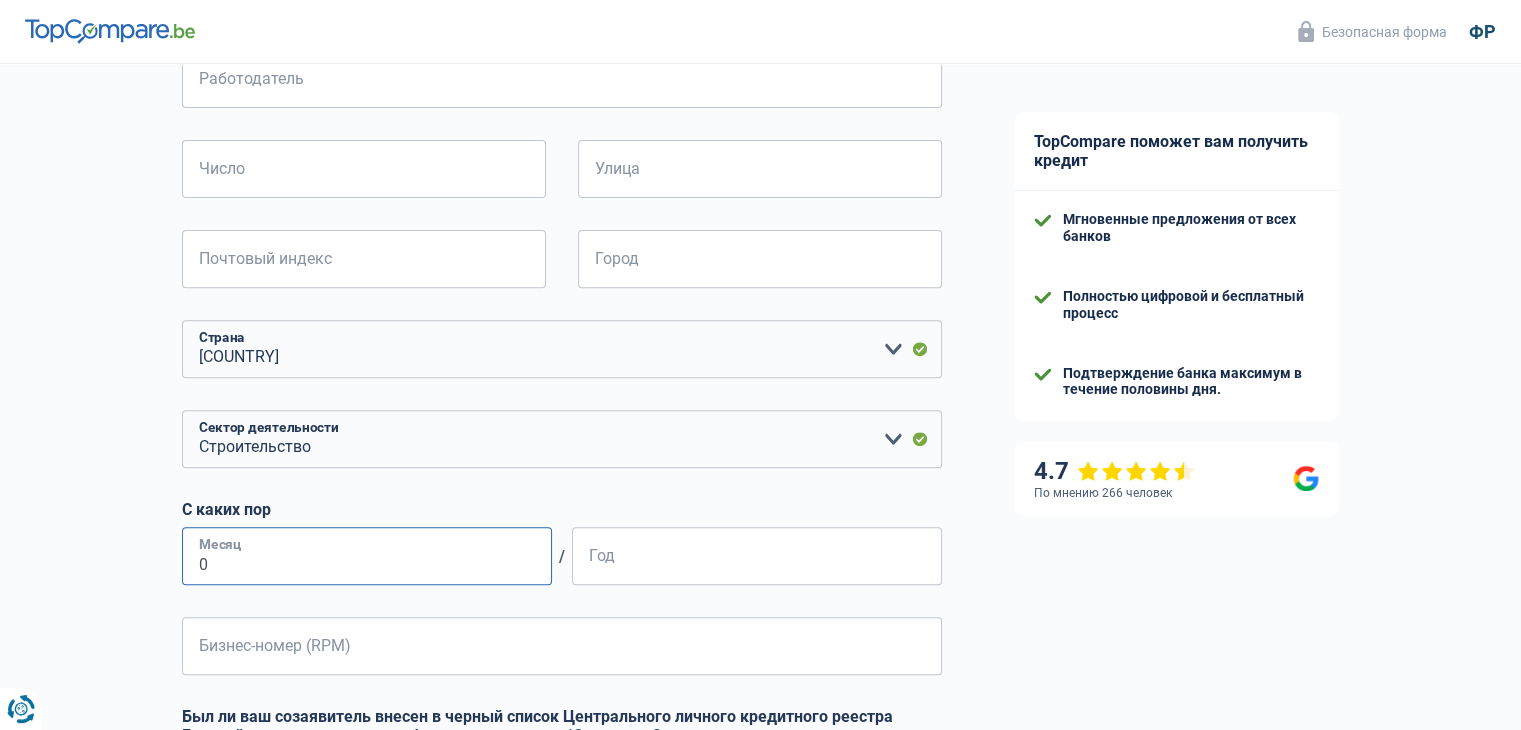 type on "08" 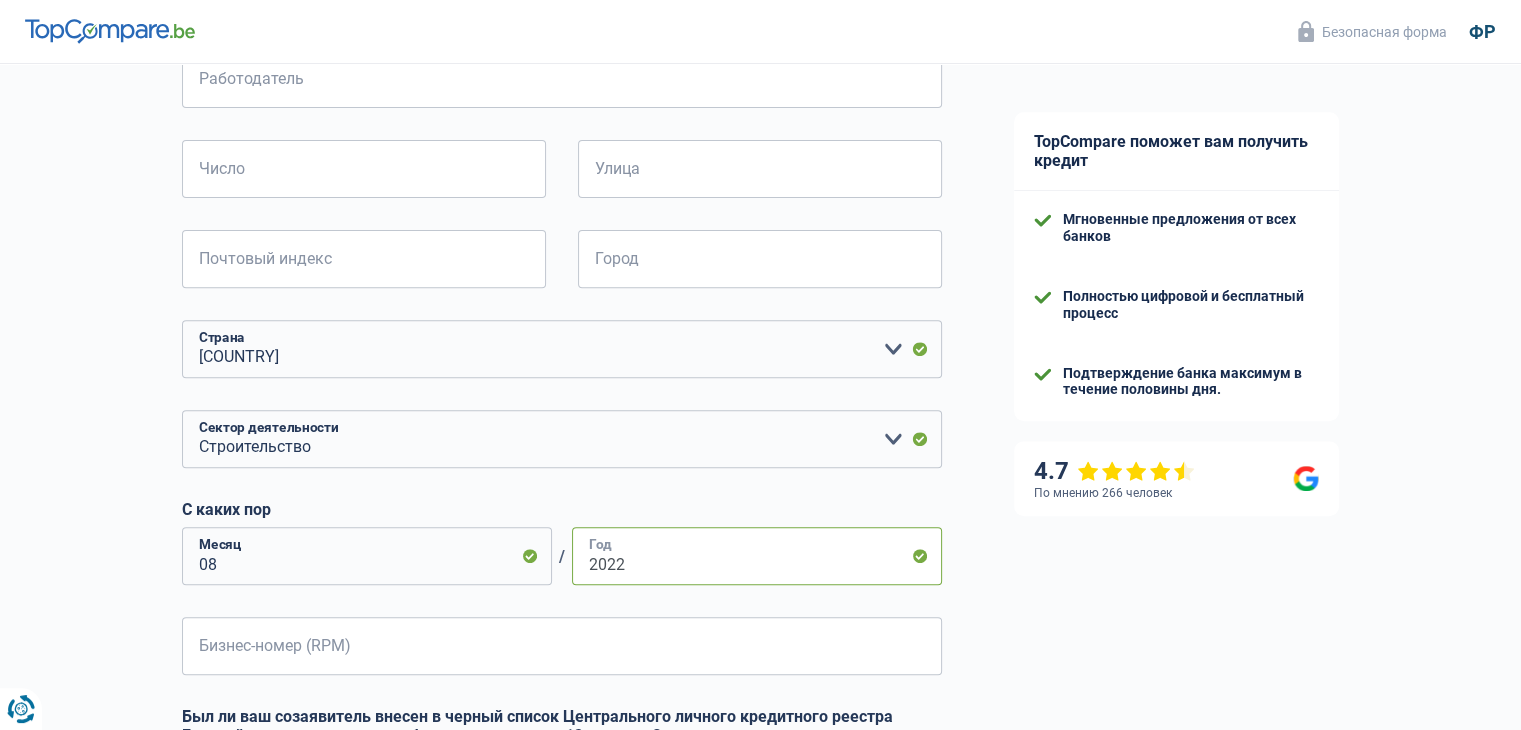 scroll, scrollTop: 800, scrollLeft: 0, axis: vertical 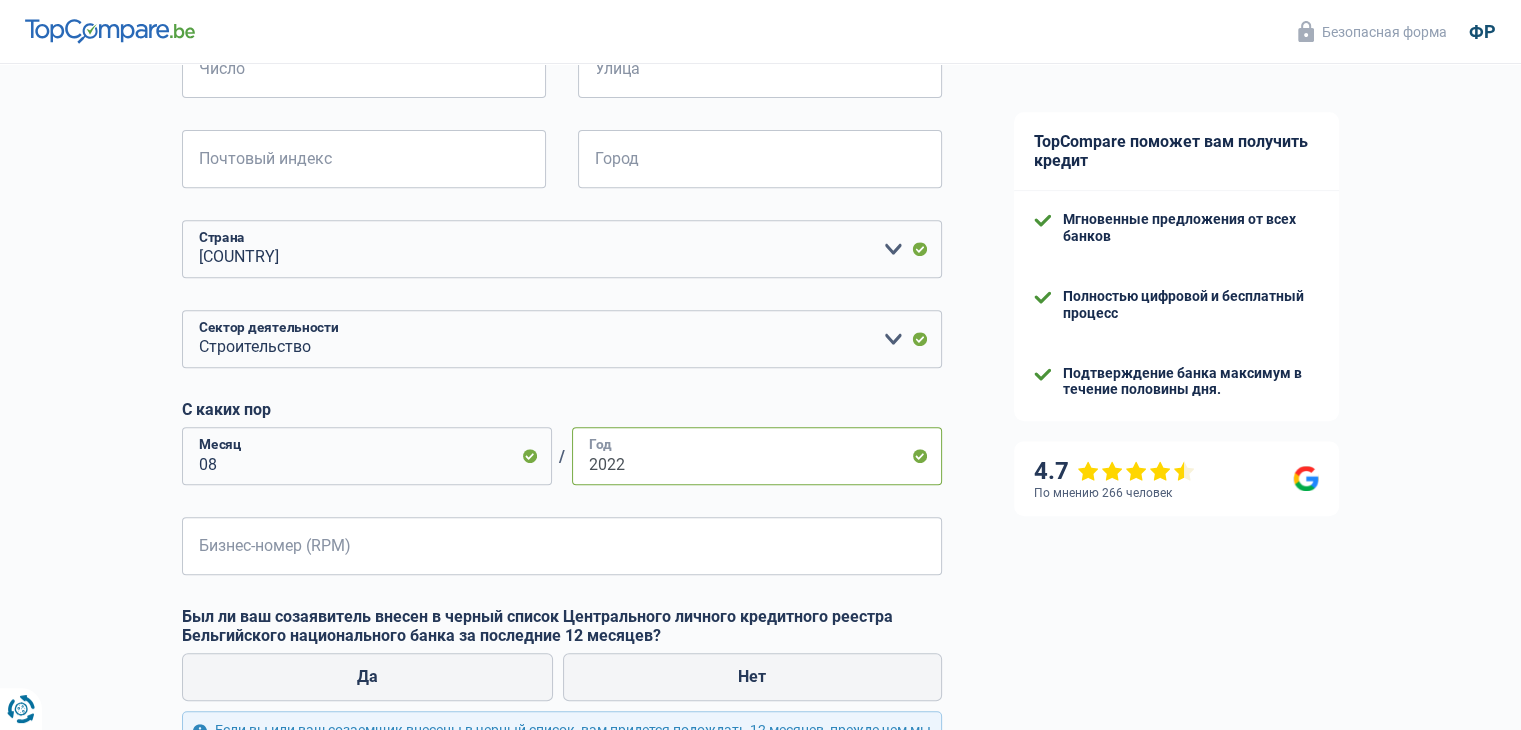 type on "2022" 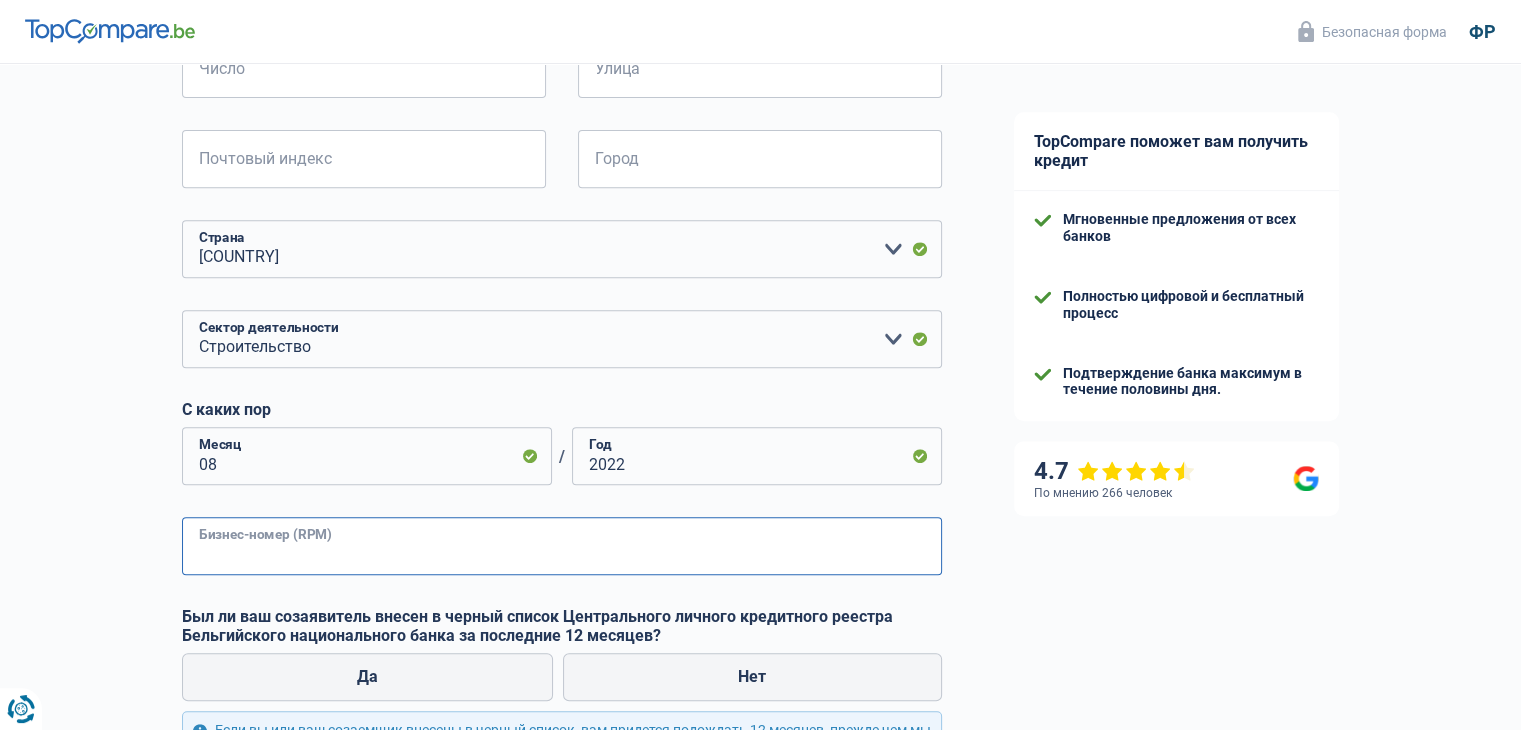 click on "Бизнес-номер (RPM)" at bounding box center [562, 546] 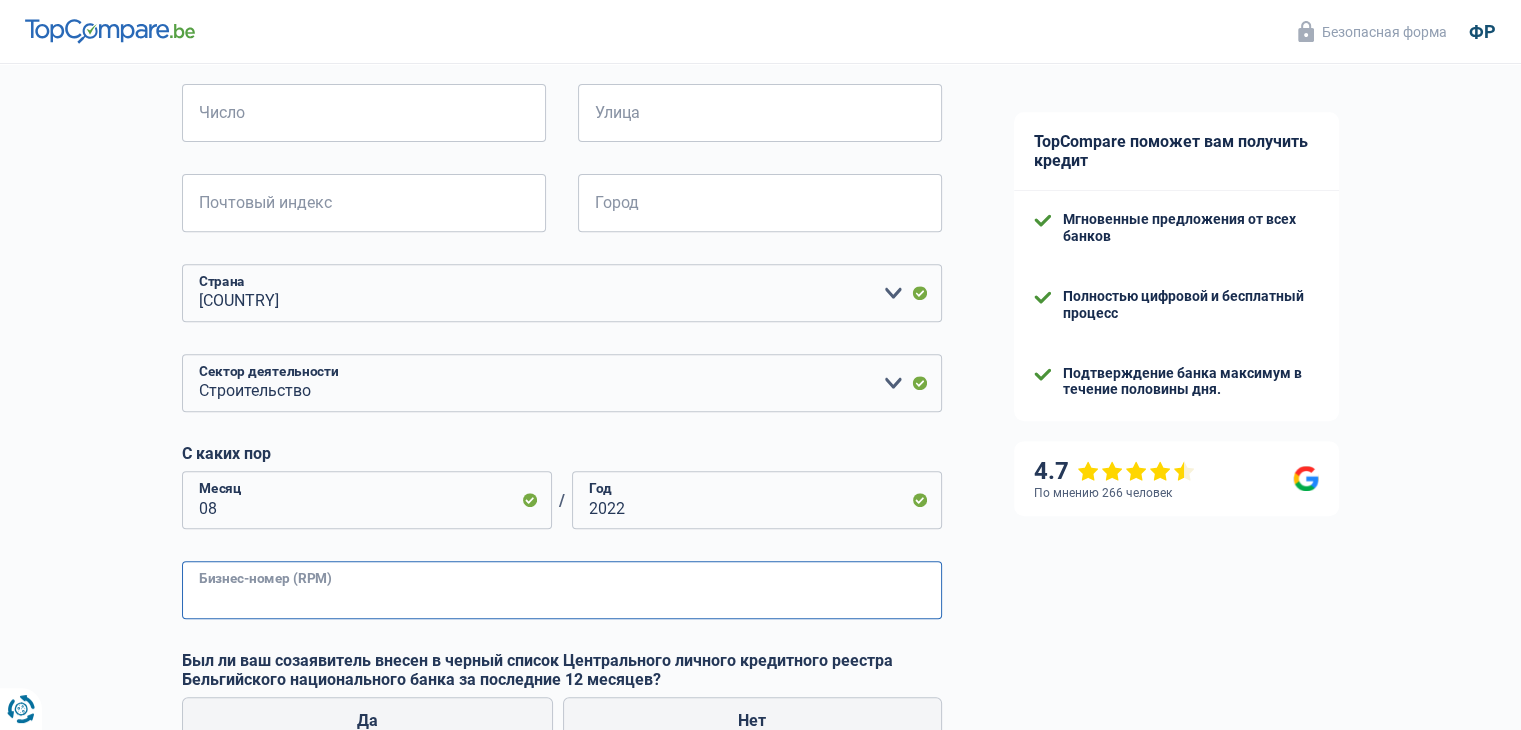 scroll, scrollTop: 900, scrollLeft: 0, axis: vertical 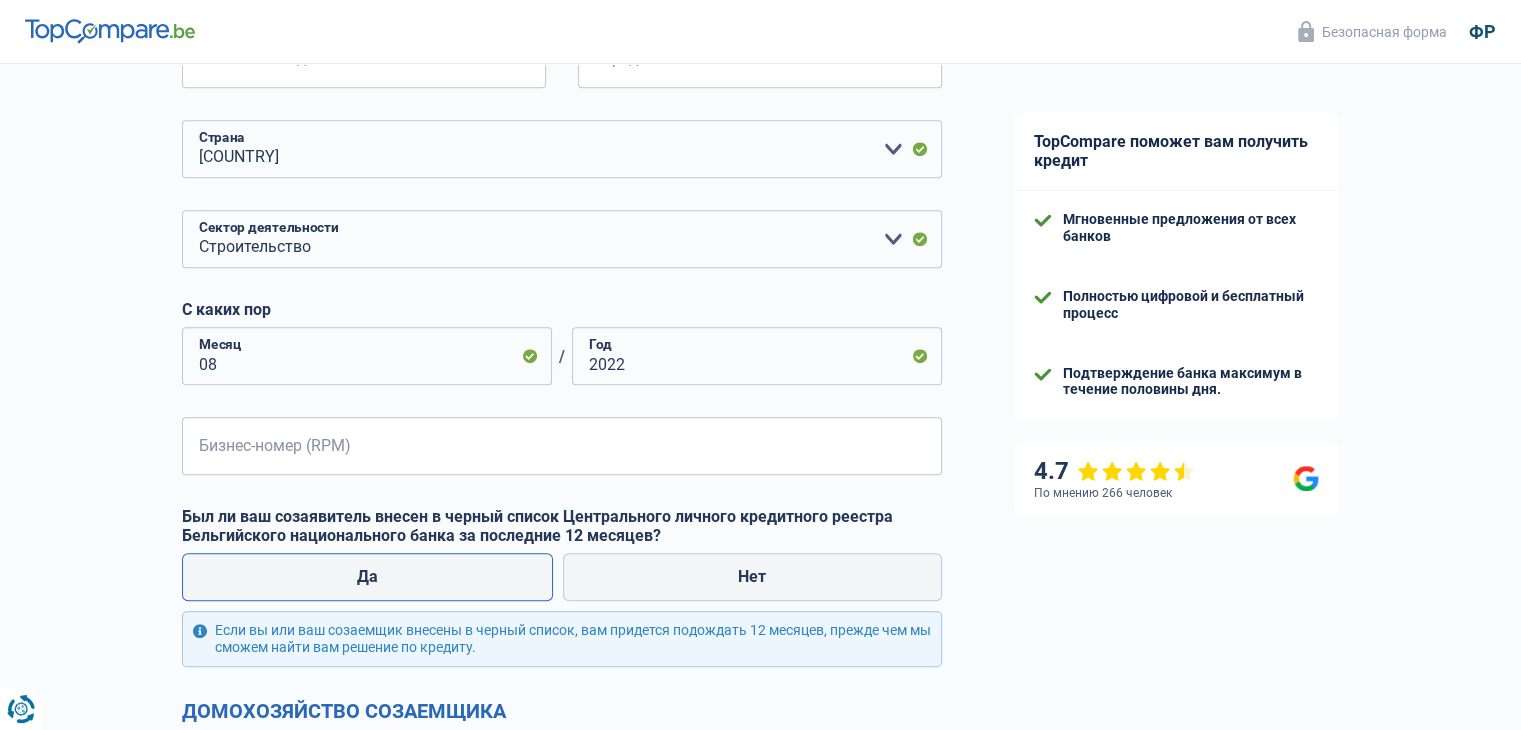 click on "Да" at bounding box center [368, 577] 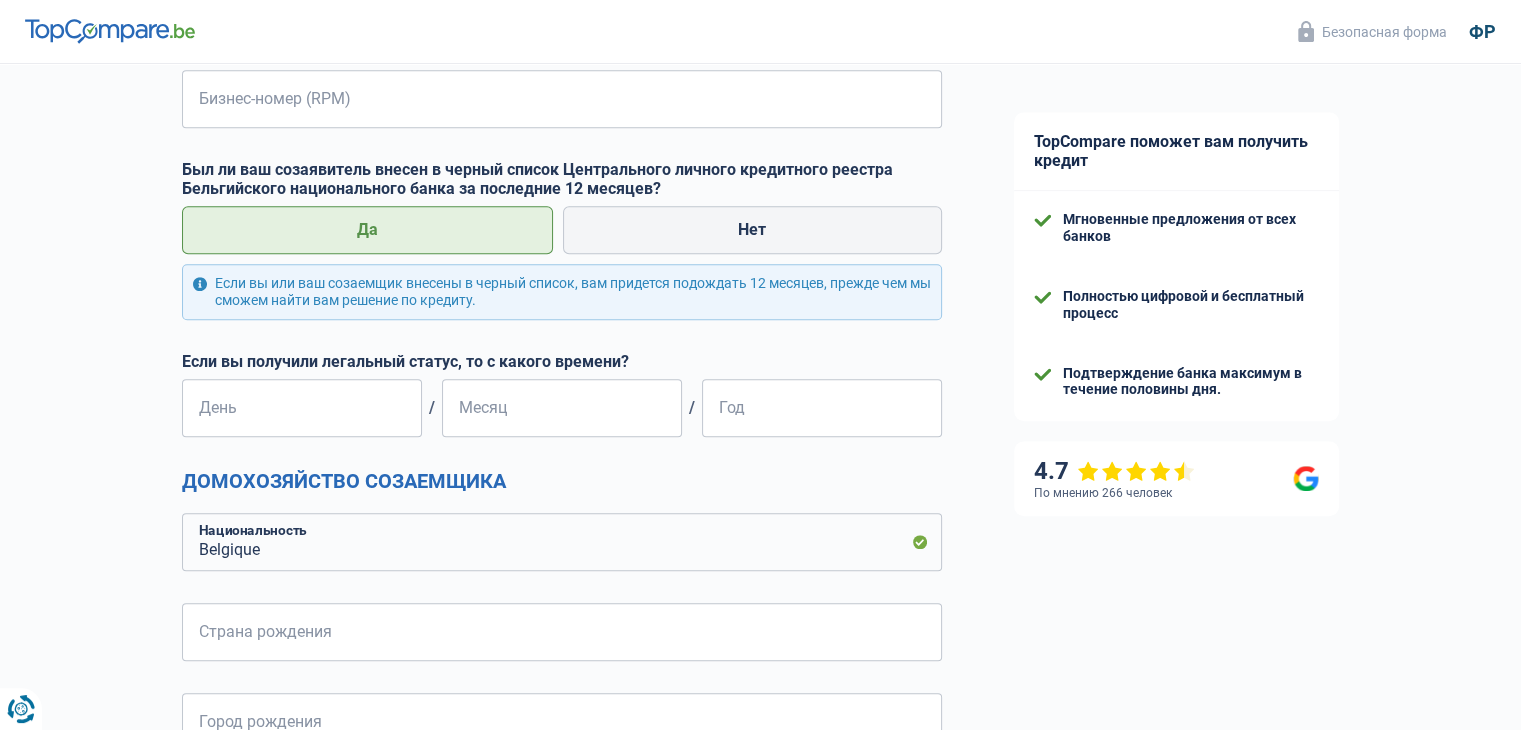 scroll, scrollTop: 1100, scrollLeft: 0, axis: vertical 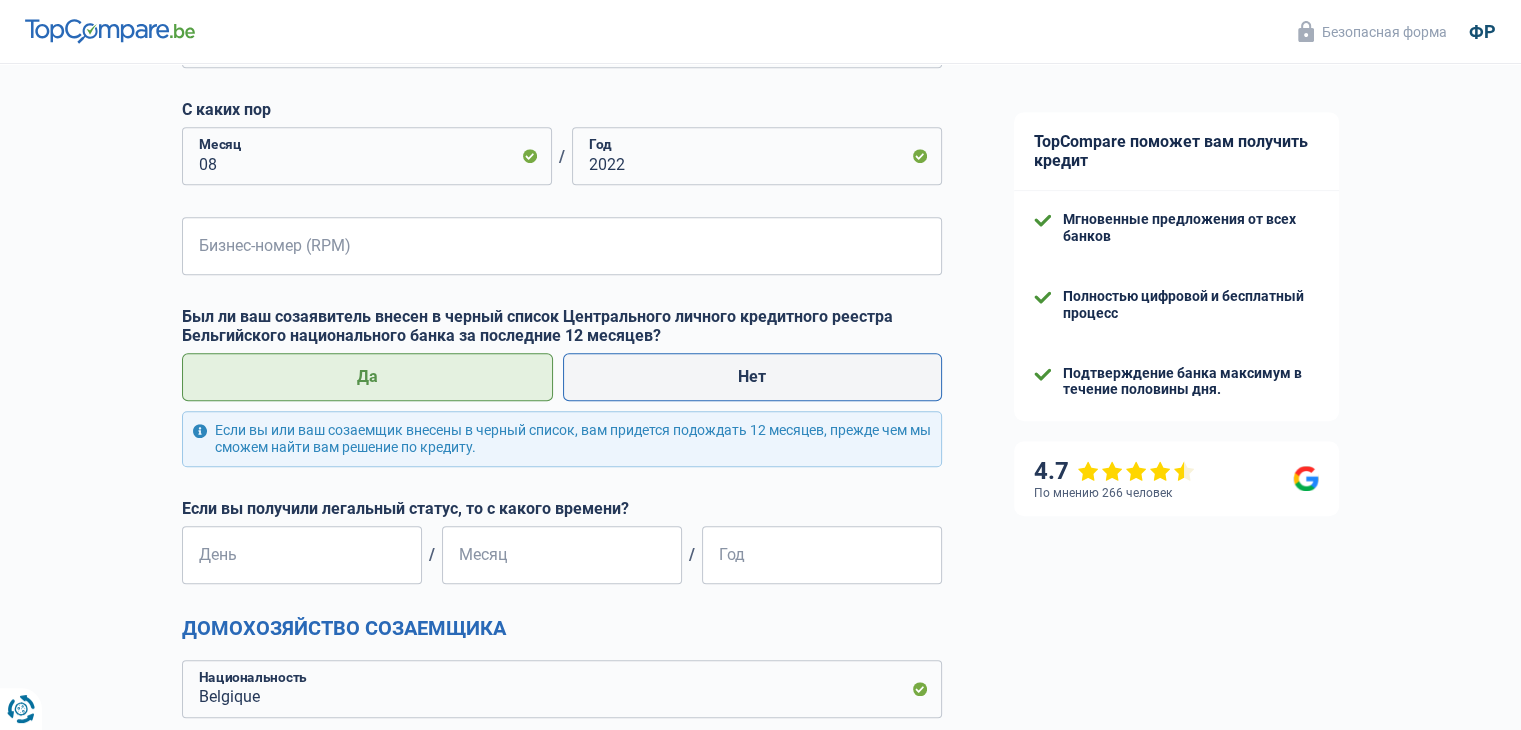 click on "Нет" at bounding box center [752, 377] 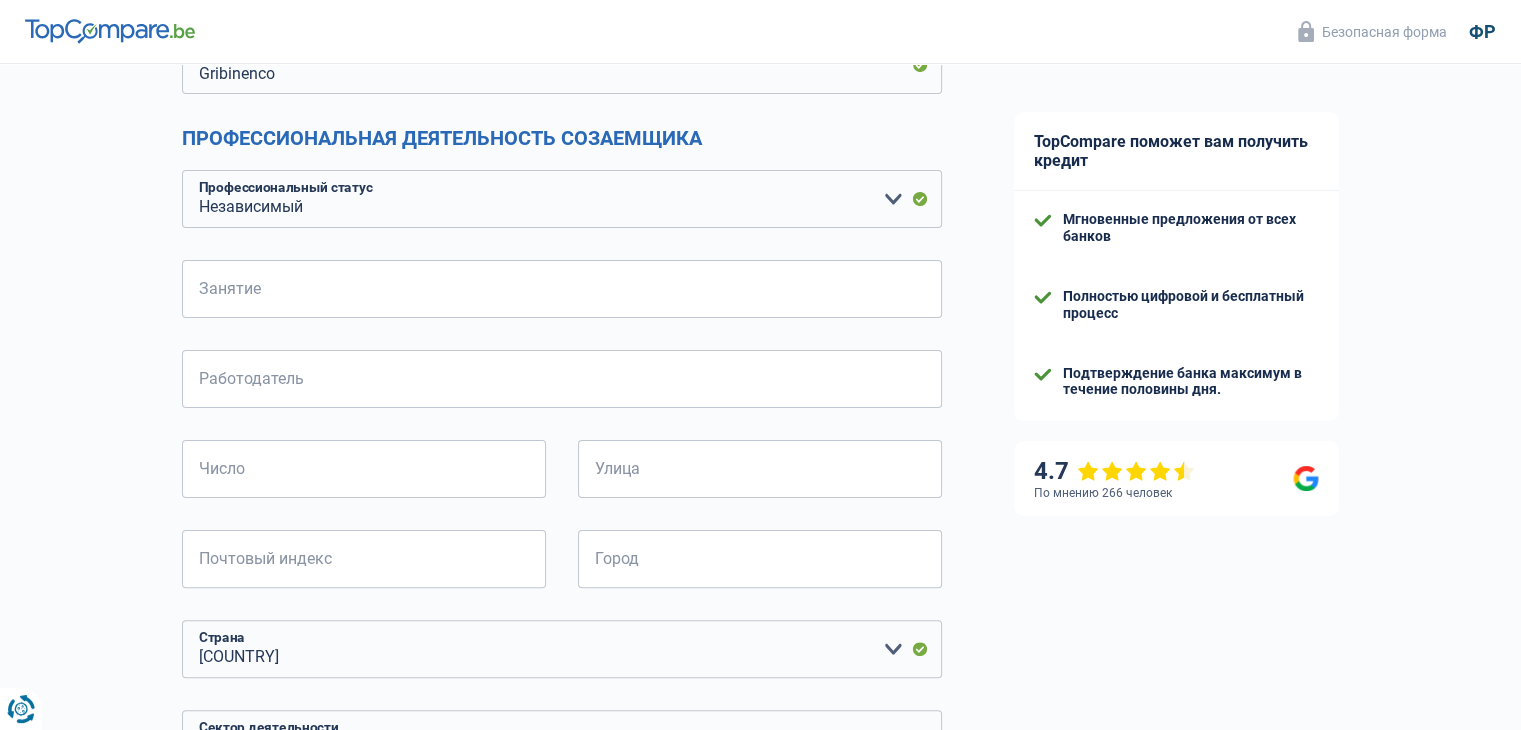scroll, scrollTop: 300, scrollLeft: 0, axis: vertical 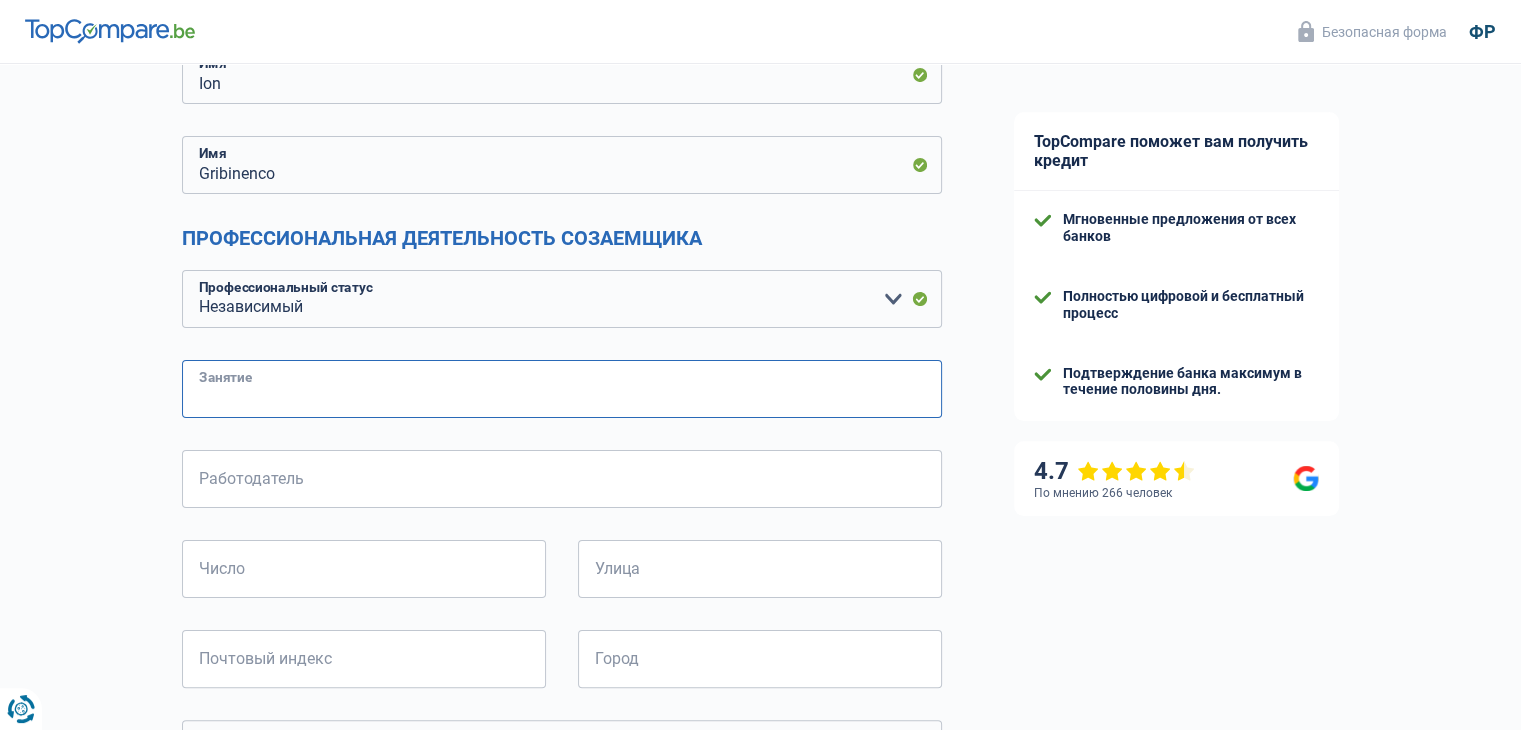 click on "Занятие" at bounding box center (562, 389) 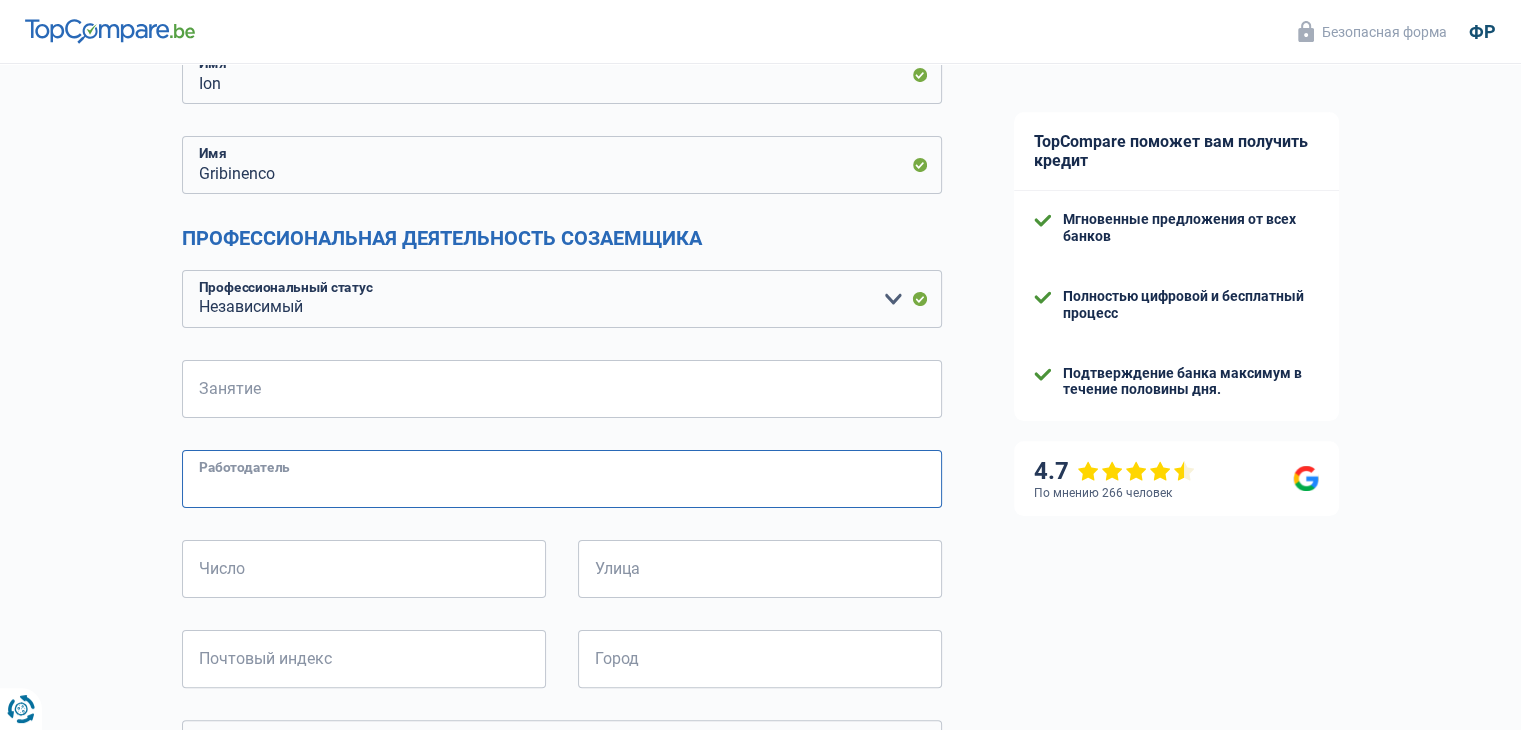 click on "Работодатель" at bounding box center [562, 479] 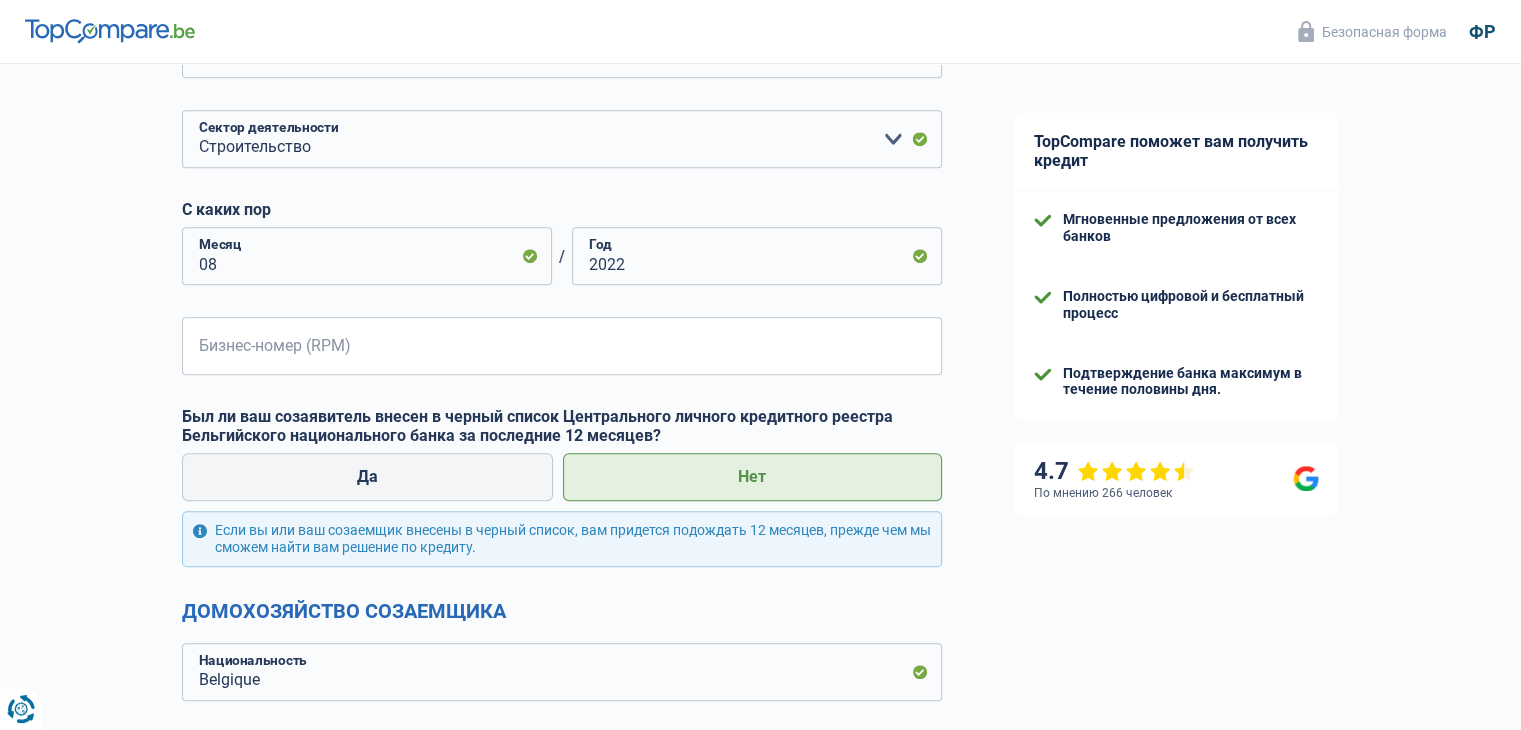 scroll, scrollTop: 1400, scrollLeft: 0, axis: vertical 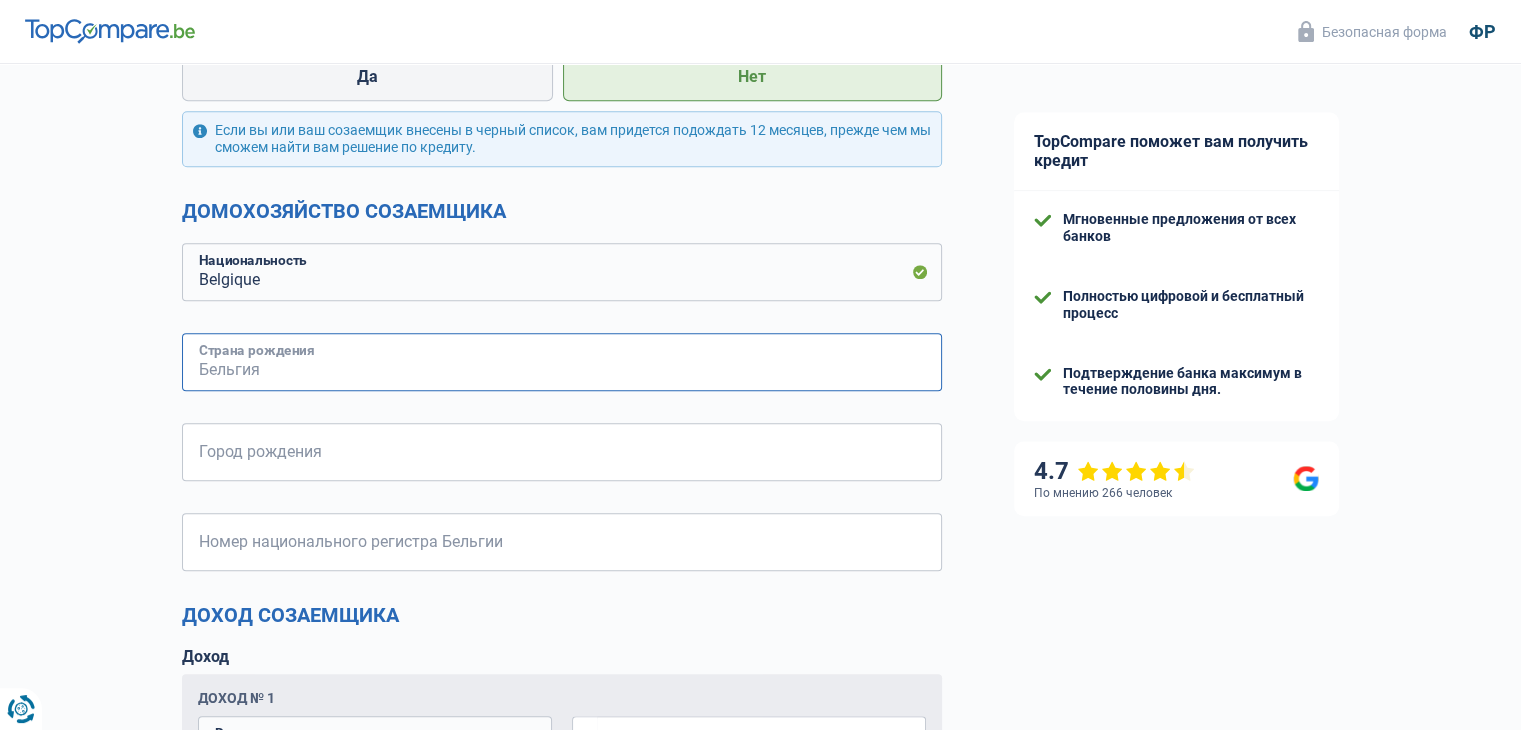 click on "Страна рождения" at bounding box center [562, 362] 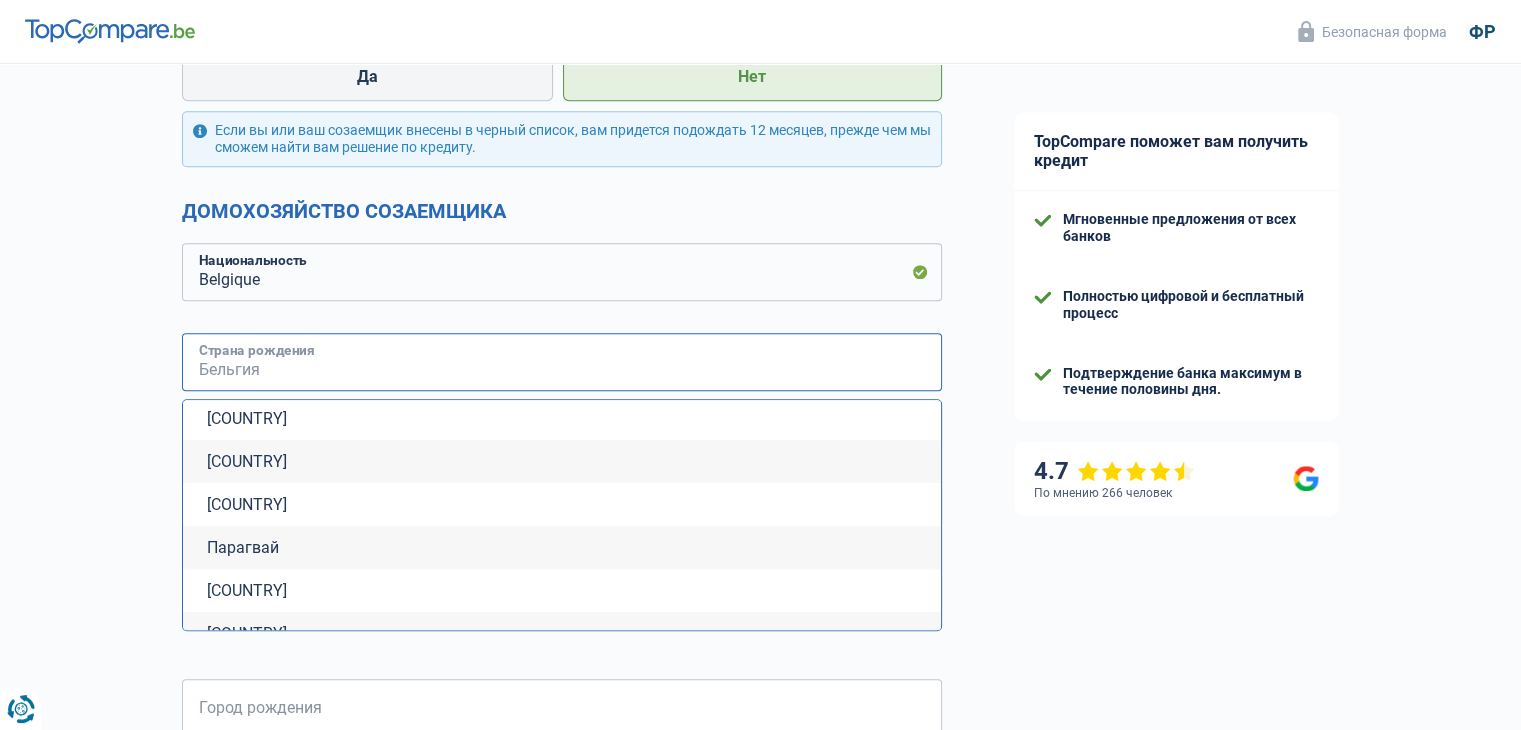 scroll, scrollTop: 6100, scrollLeft: 0, axis: vertical 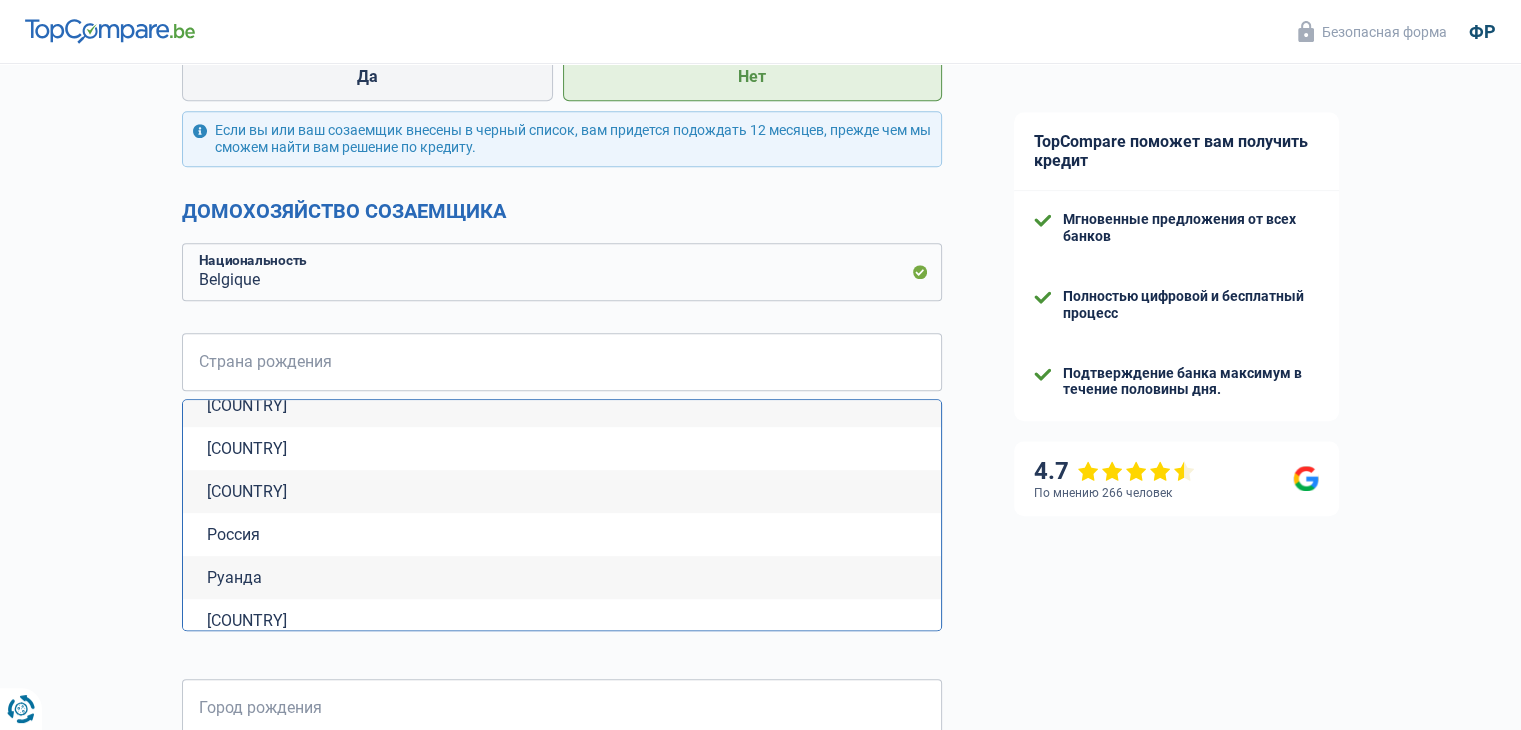 click on "Румыния" at bounding box center (562, 491) 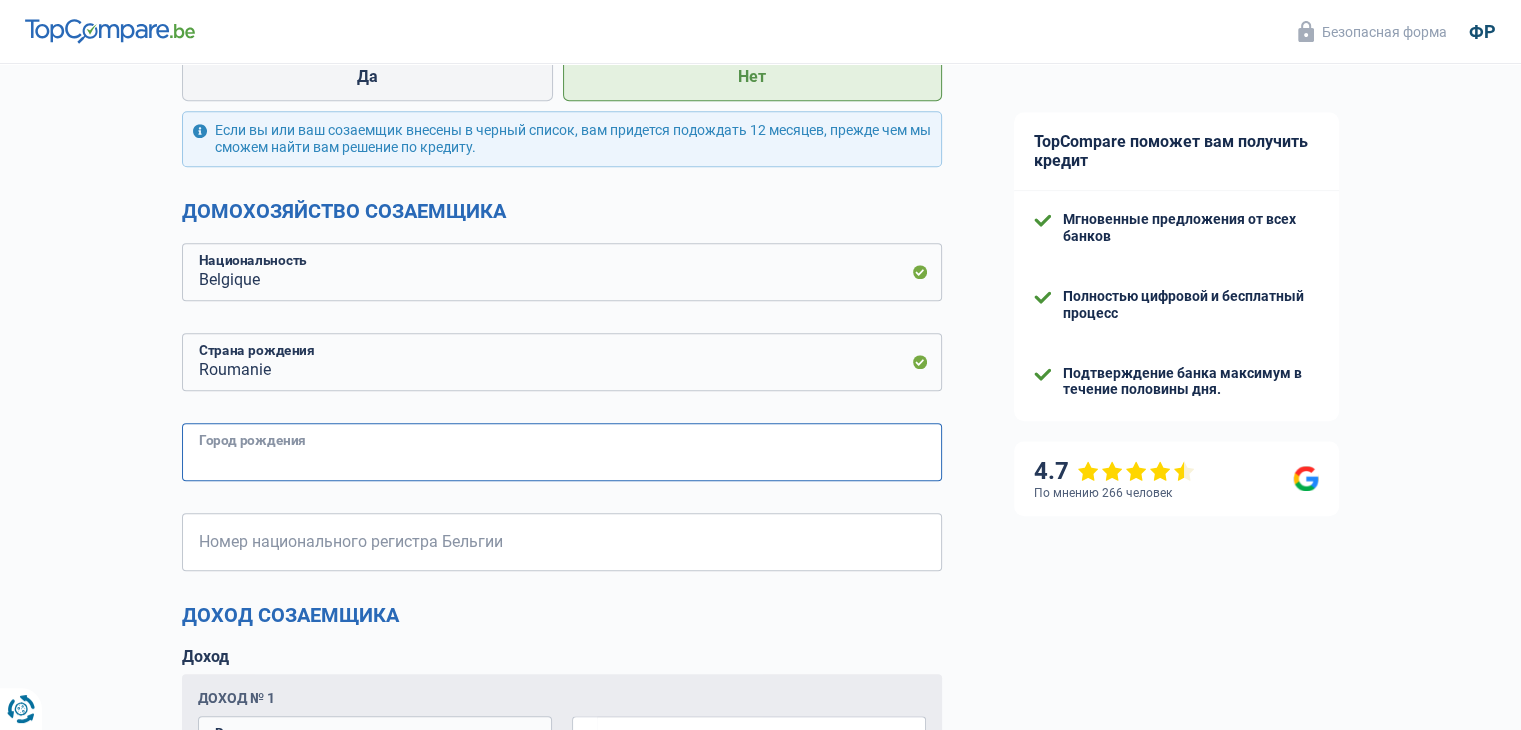 click on "Город рождения" at bounding box center (562, 452) 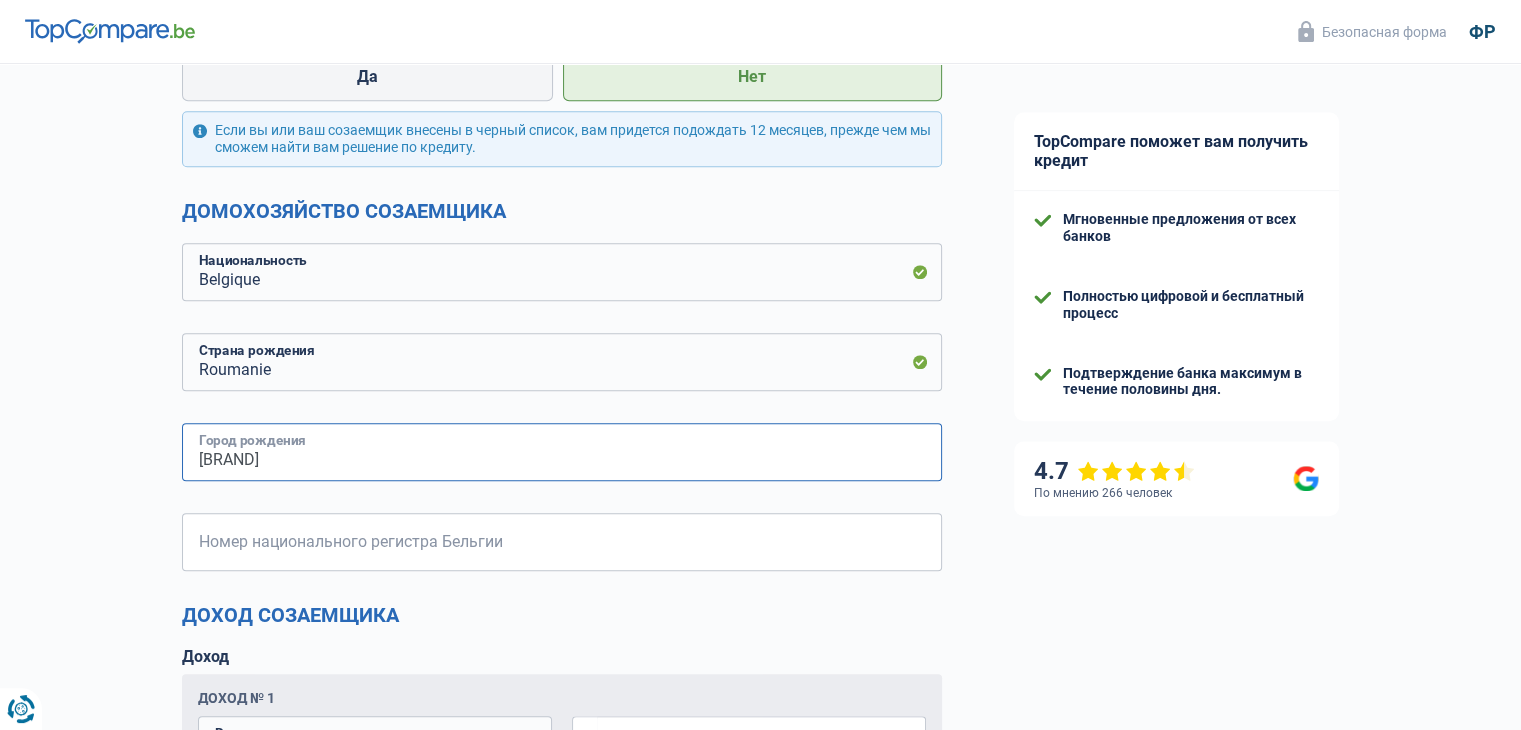 type on "varatic" 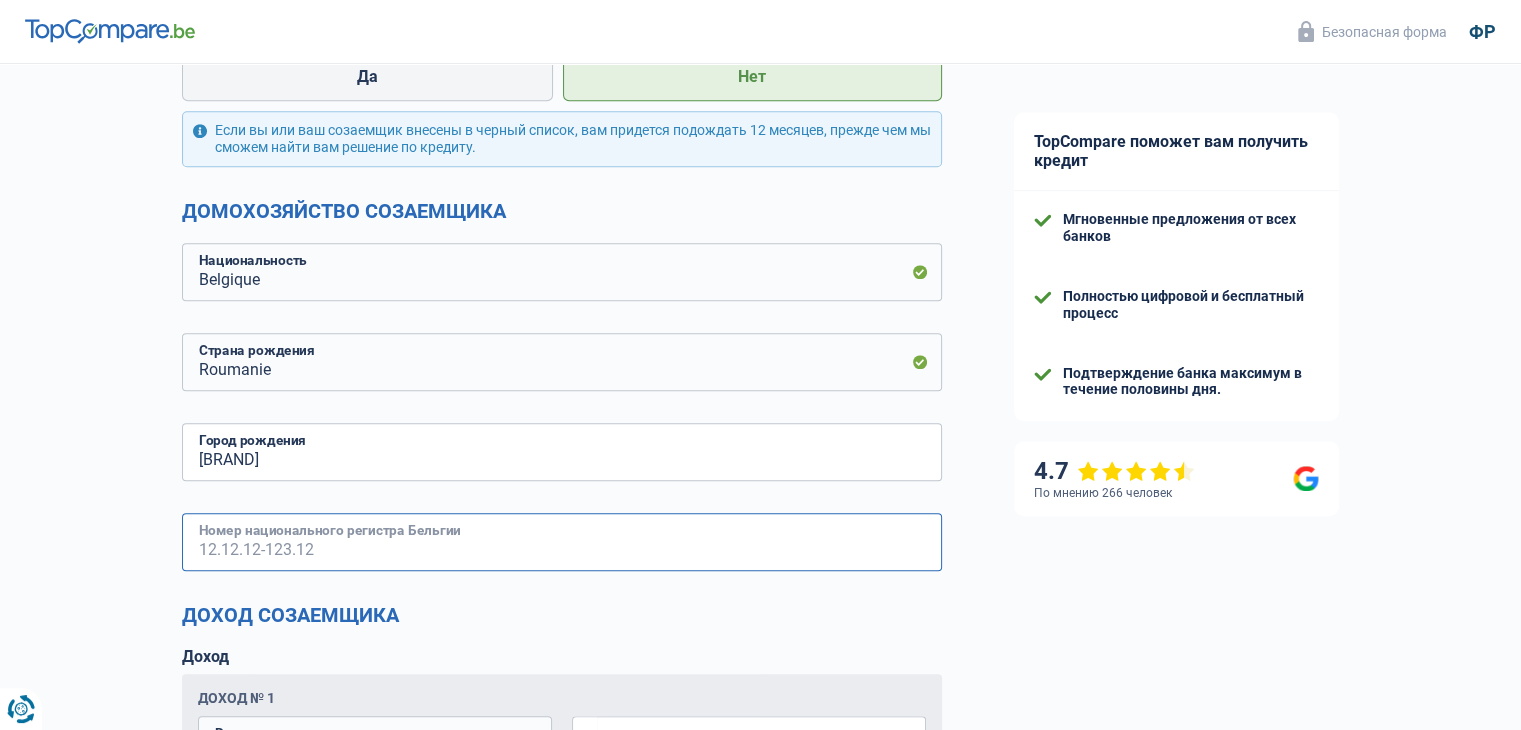 click on "Номер национального регистра Бельгии" at bounding box center (562, 542) 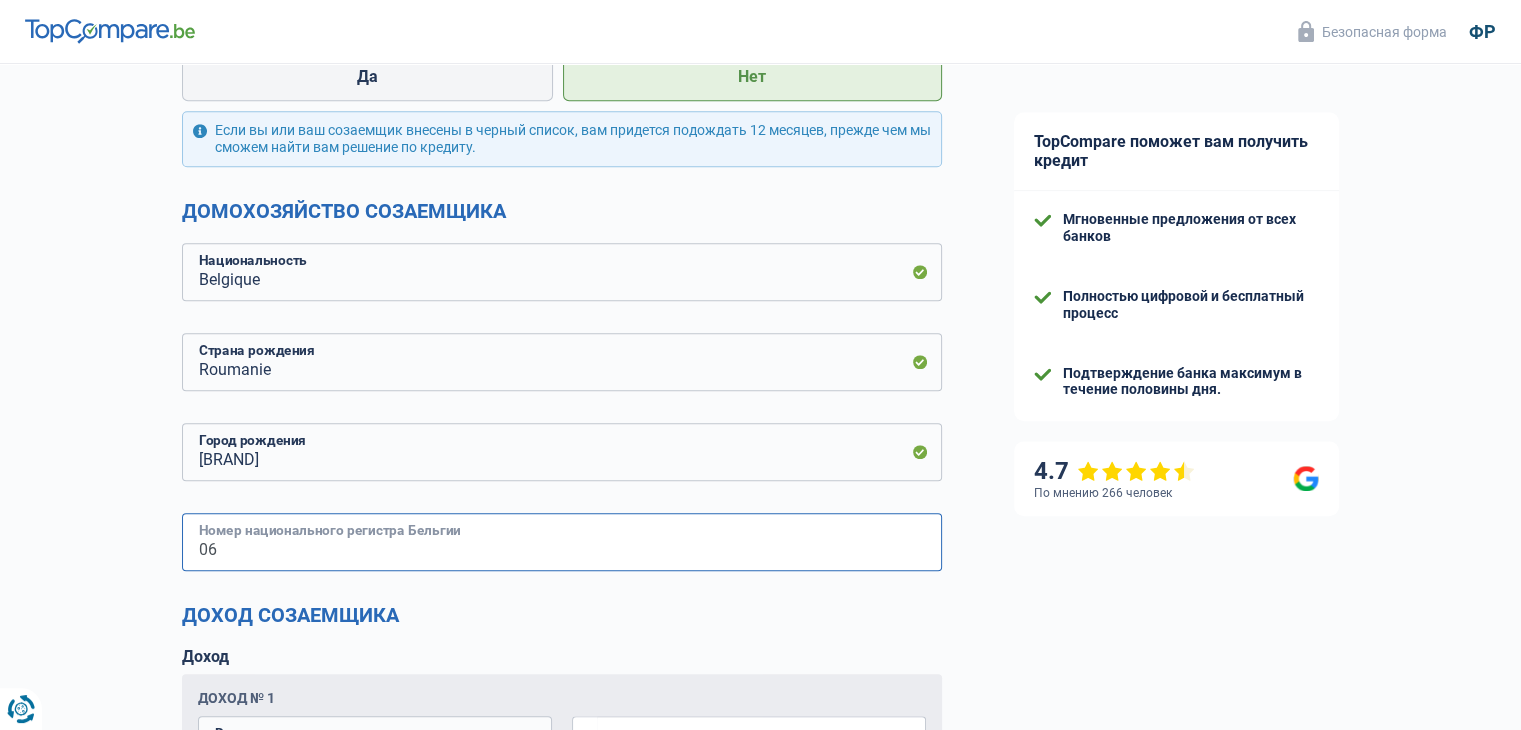 type on "0" 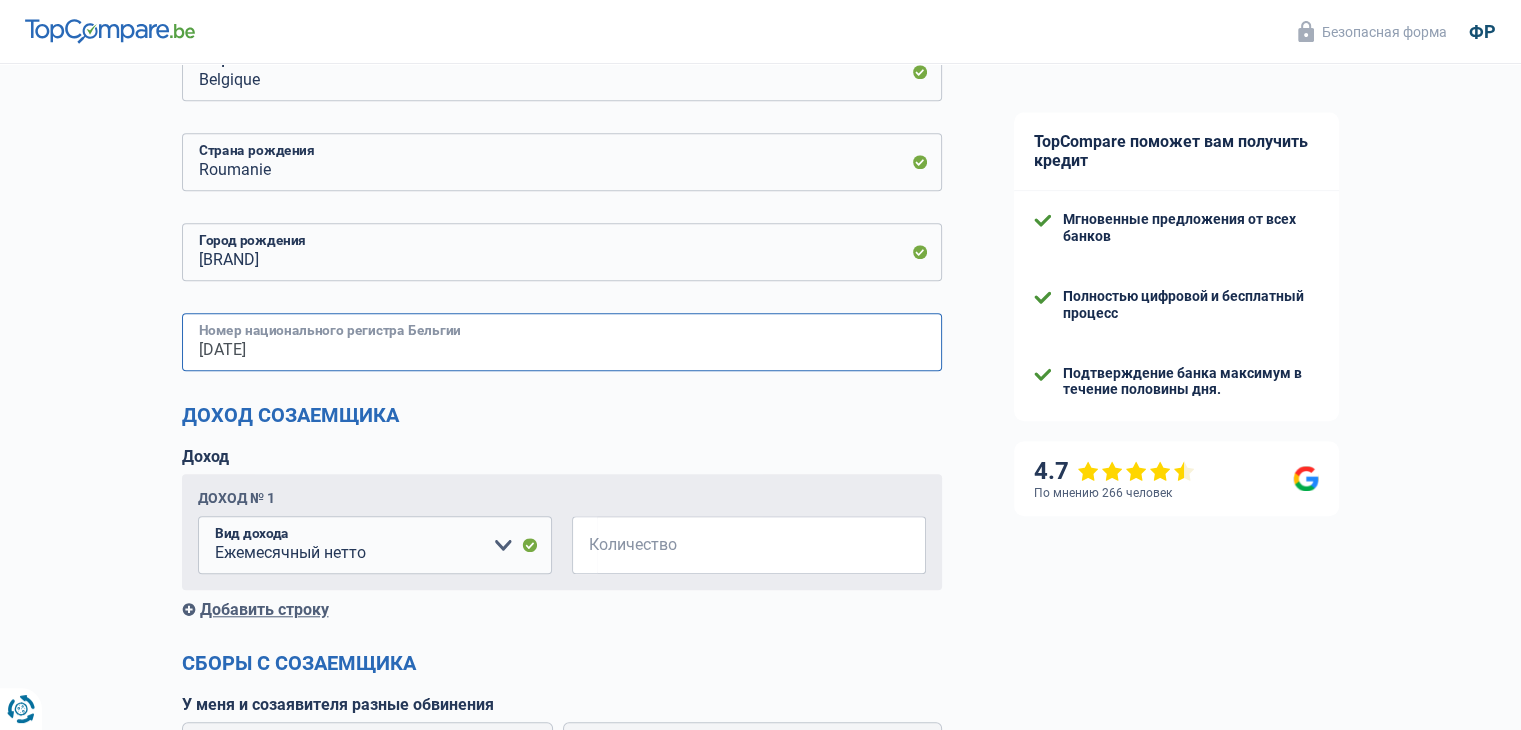 scroll, scrollTop: 1700, scrollLeft: 0, axis: vertical 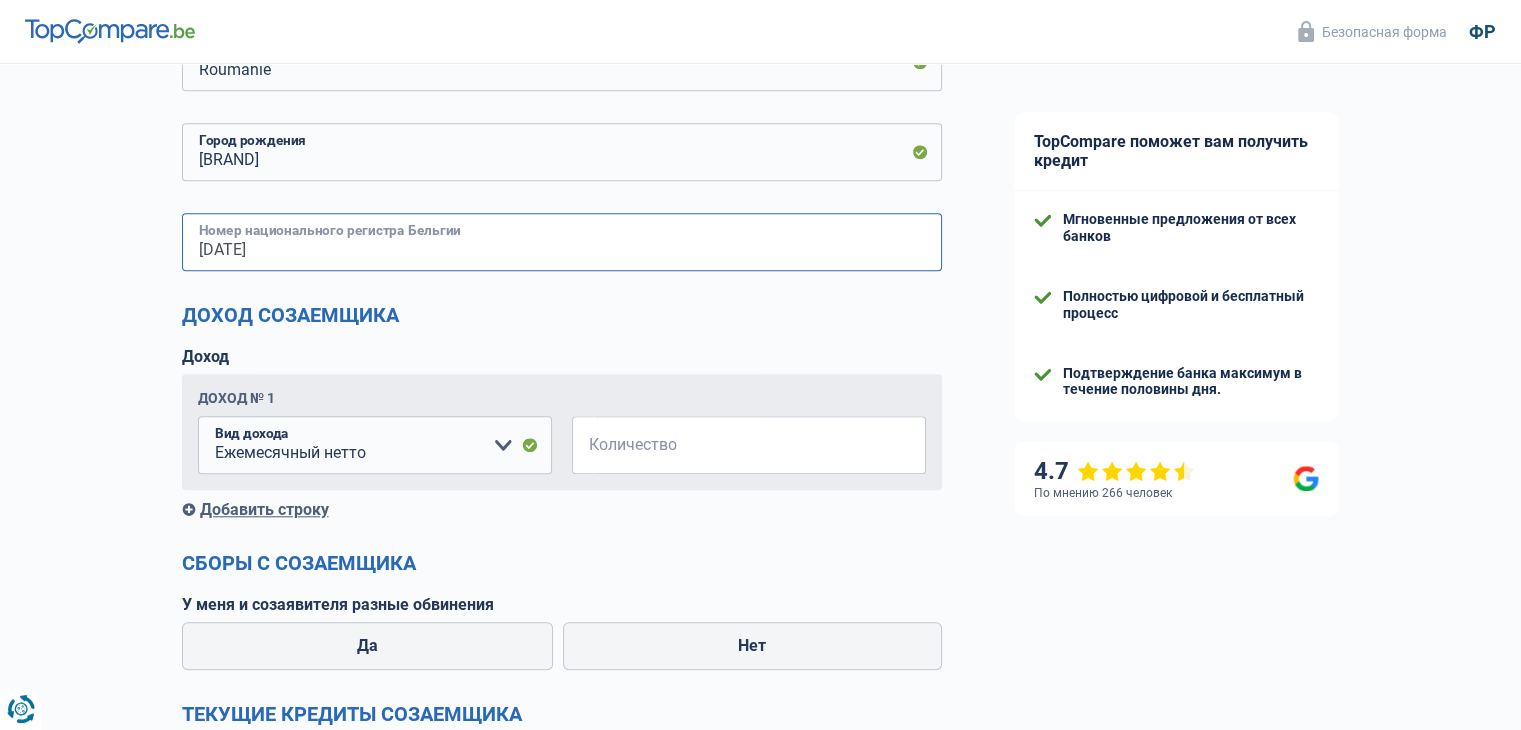 type on "80.07.06-509.70" 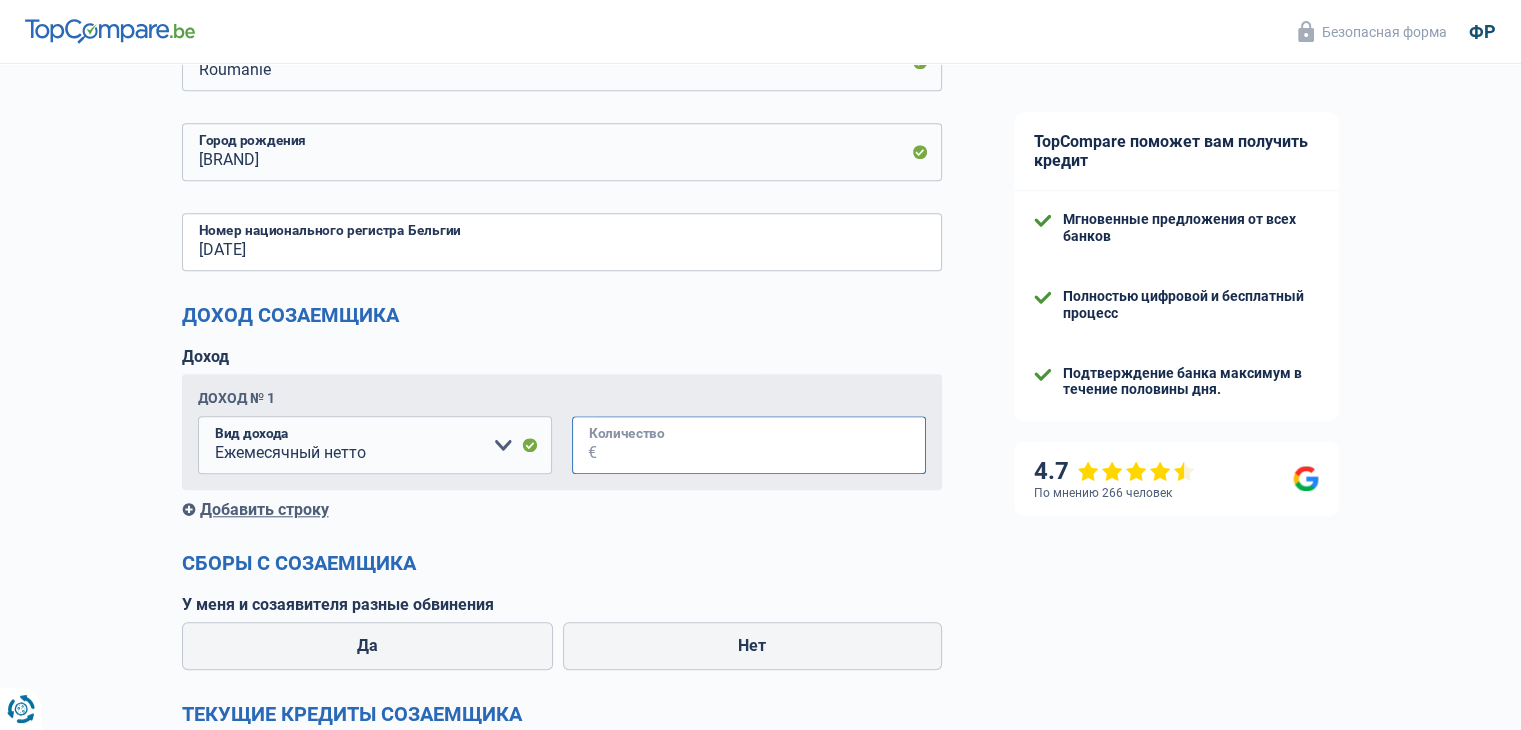 click on "Количество" at bounding box center (761, 445) 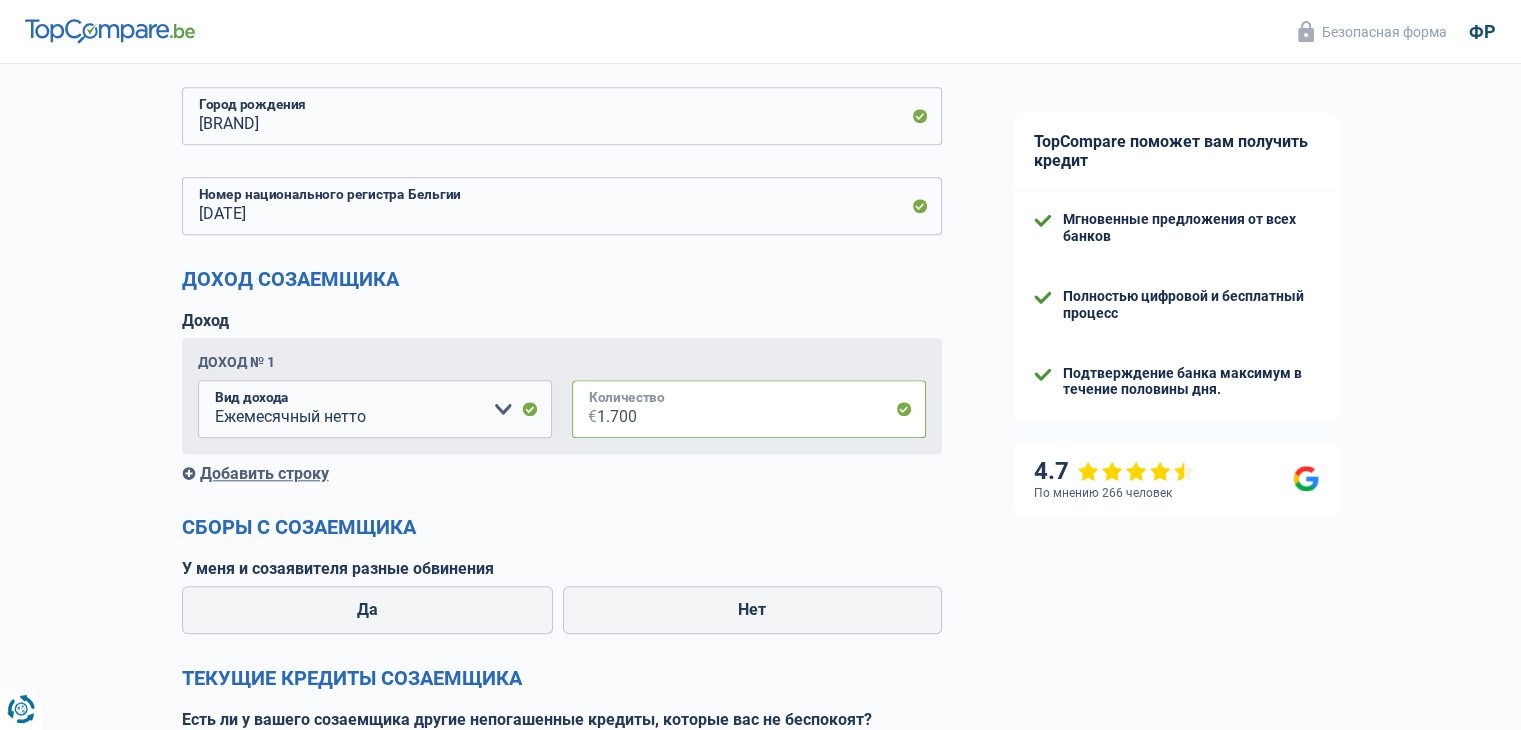 scroll, scrollTop: 1800, scrollLeft: 0, axis: vertical 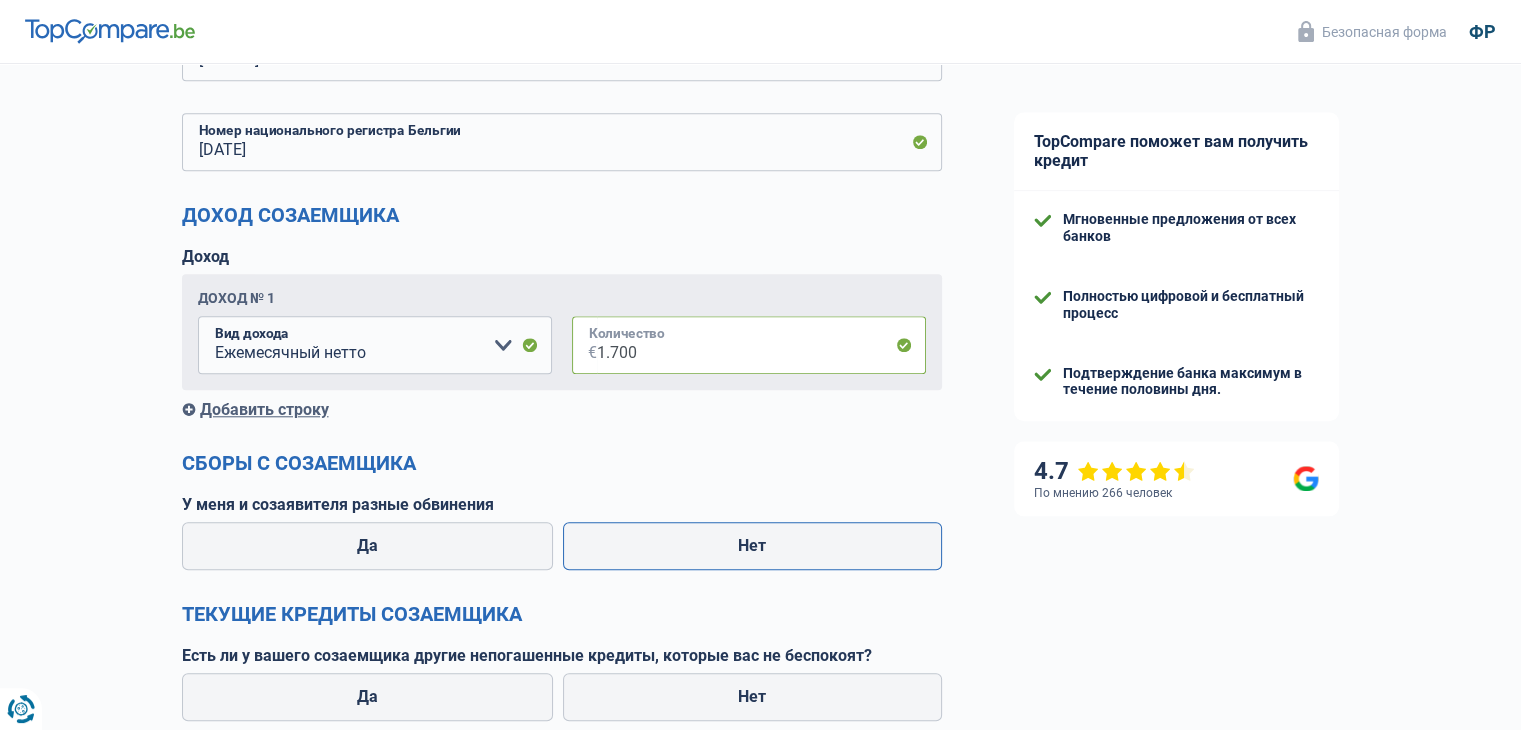 type on "1.700" 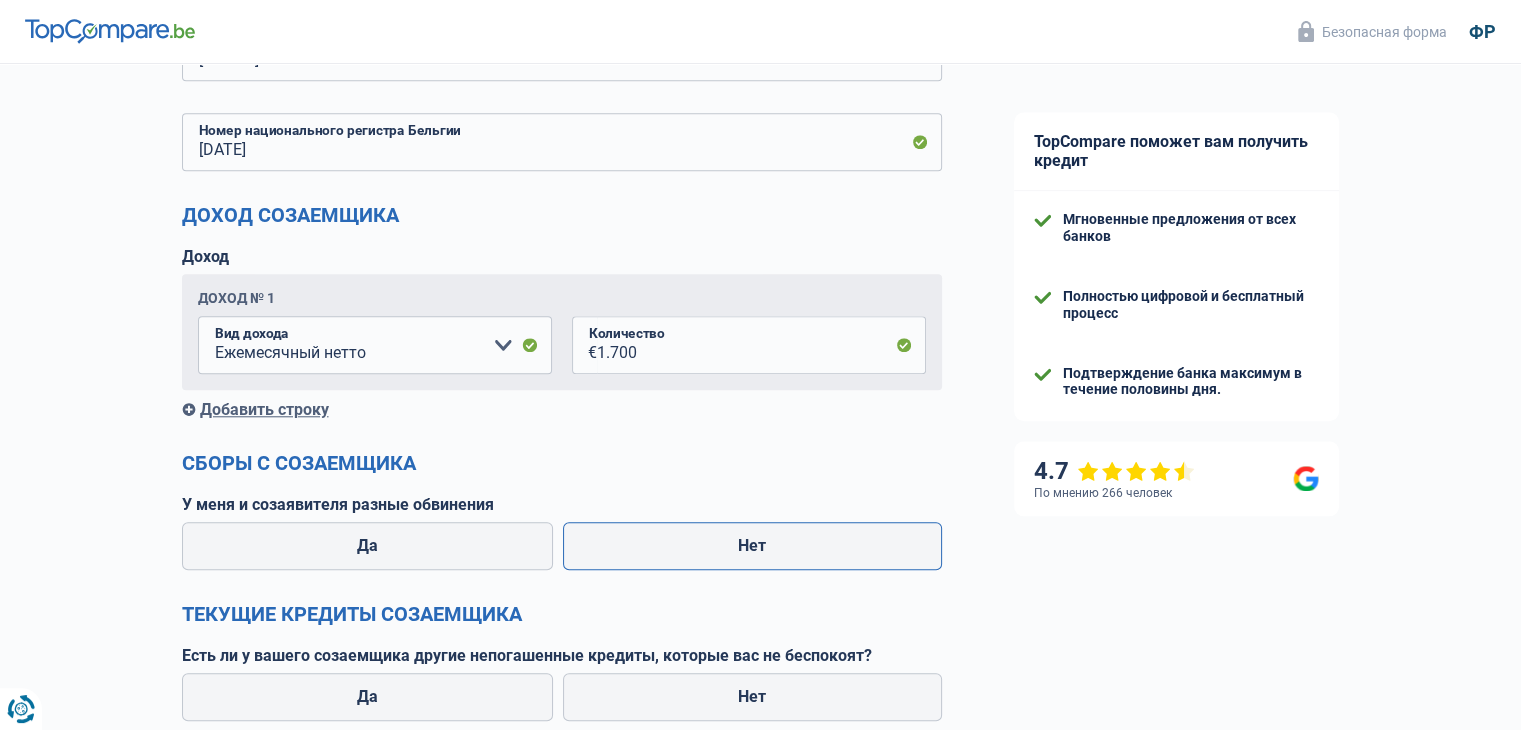 click on "Нет" at bounding box center [752, 546] 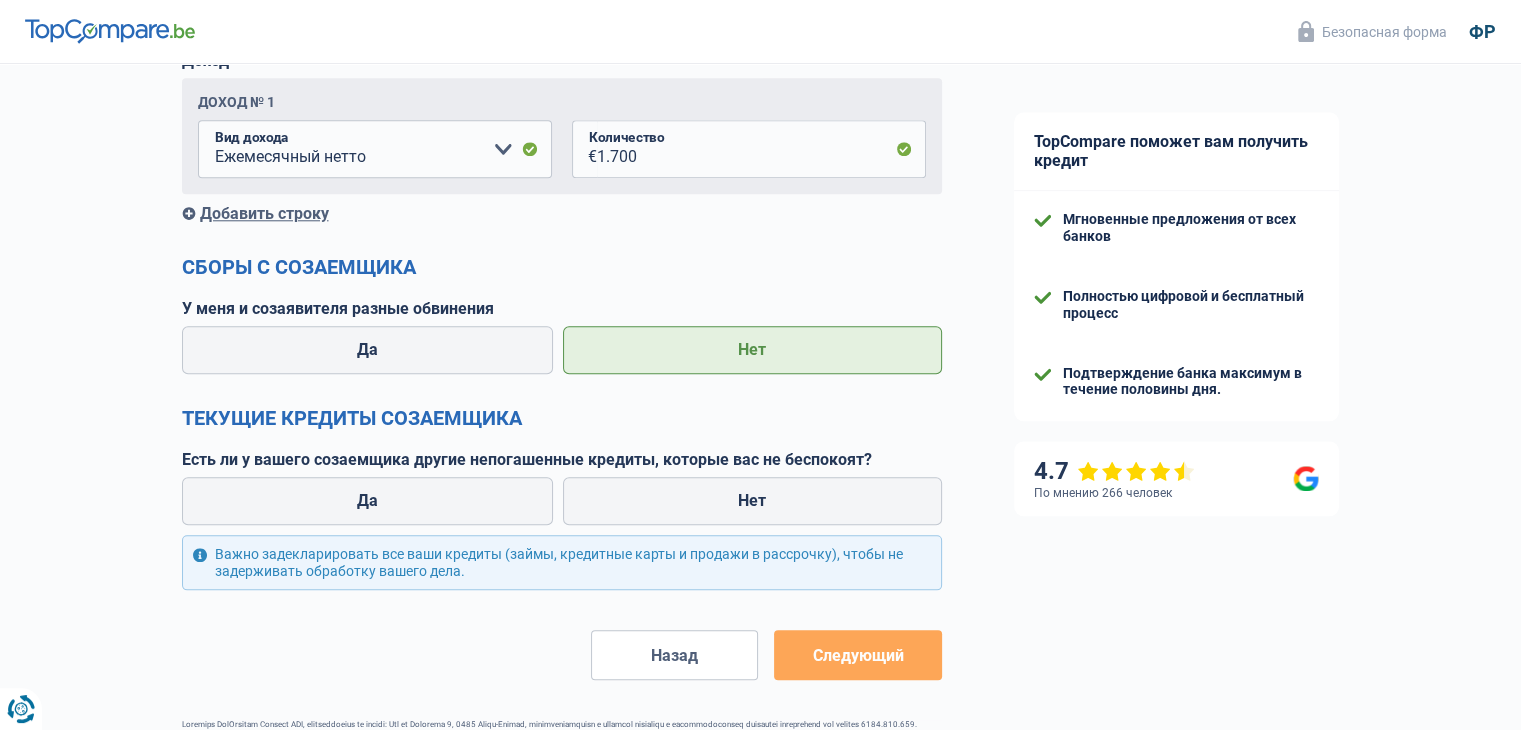 scroll, scrollTop: 2000, scrollLeft: 0, axis: vertical 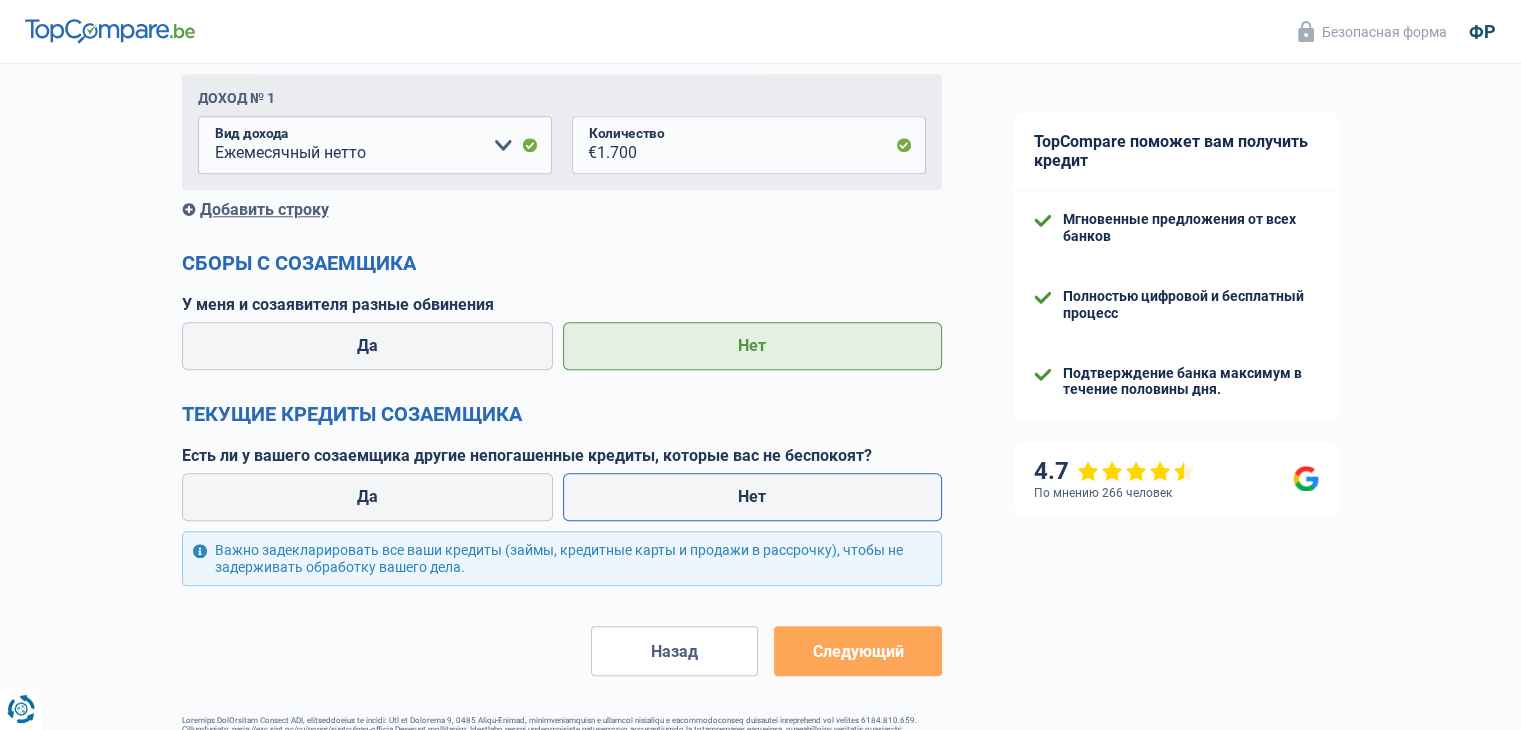 click on "Нет" at bounding box center [752, 497] 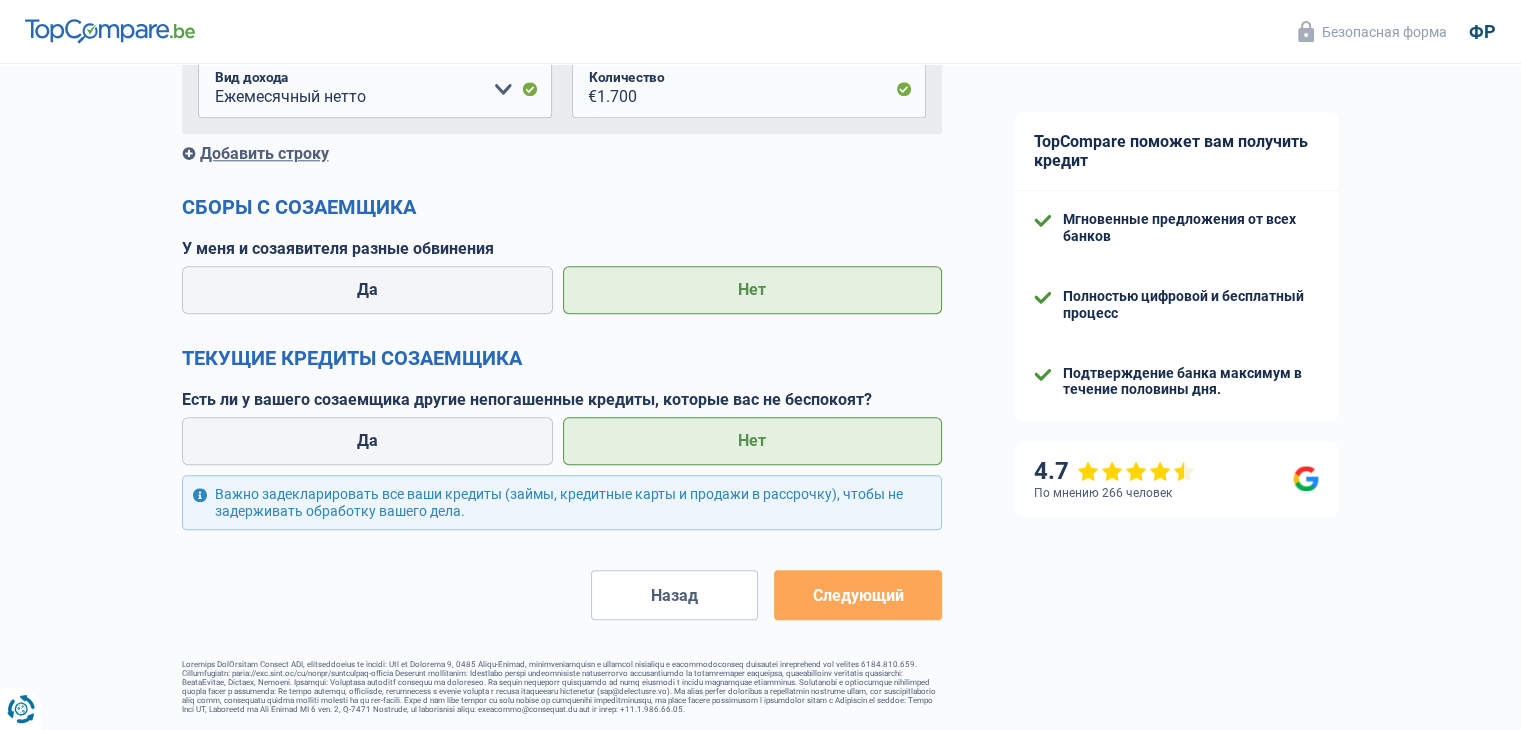 click on "Следующий" at bounding box center (857, 595) 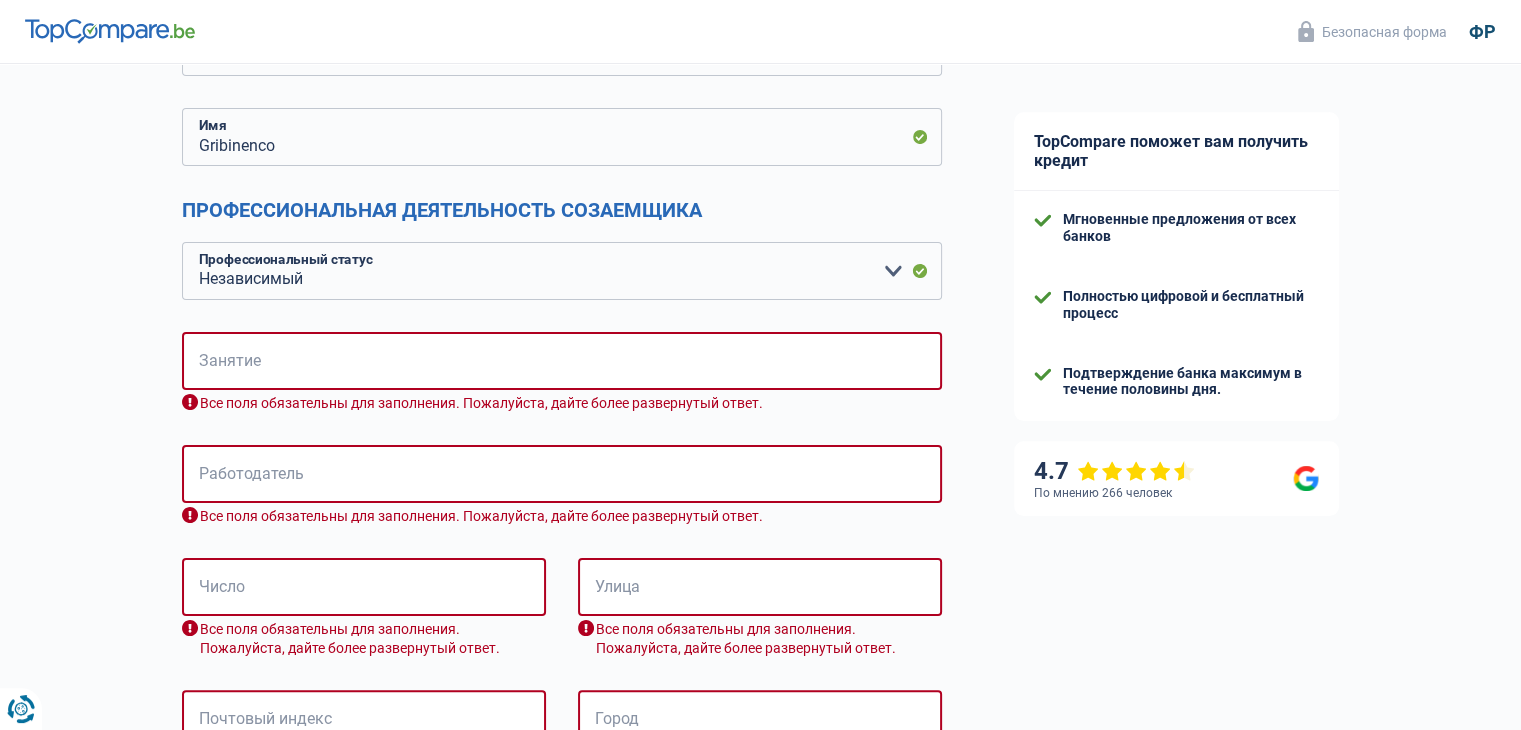 scroll, scrollTop: 293, scrollLeft: 0, axis: vertical 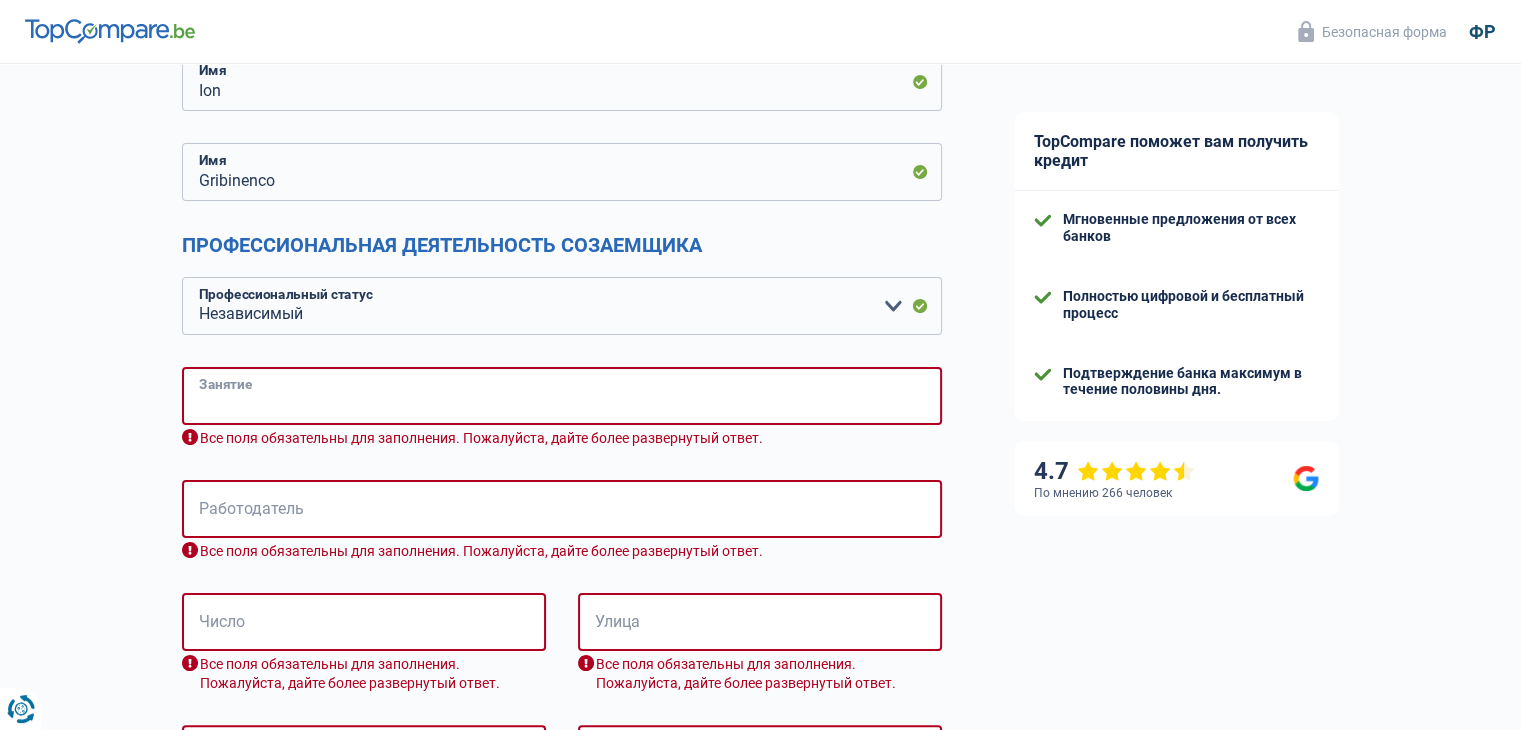 click on "Занятие" at bounding box center [562, 396] 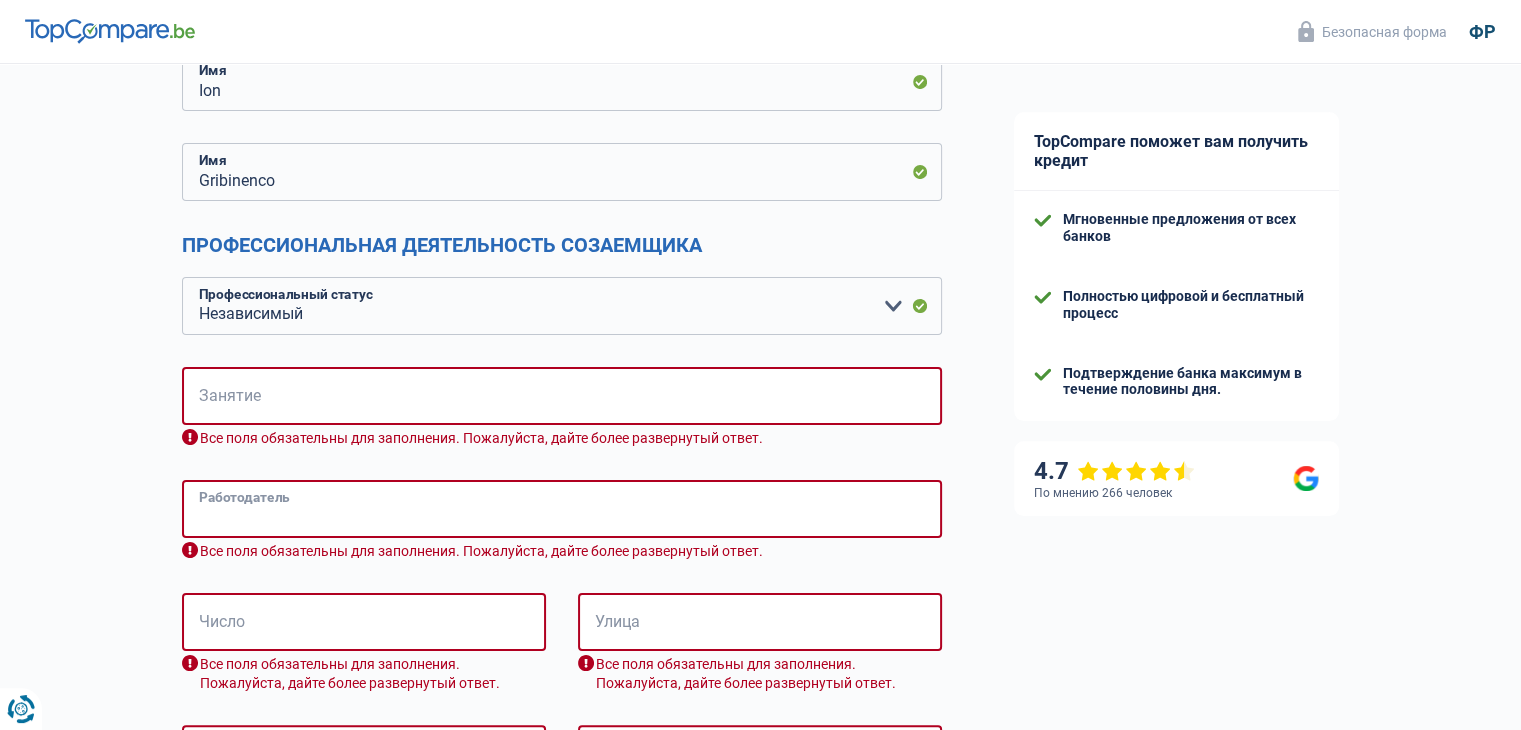 click on "Работодатель" at bounding box center (562, 509) 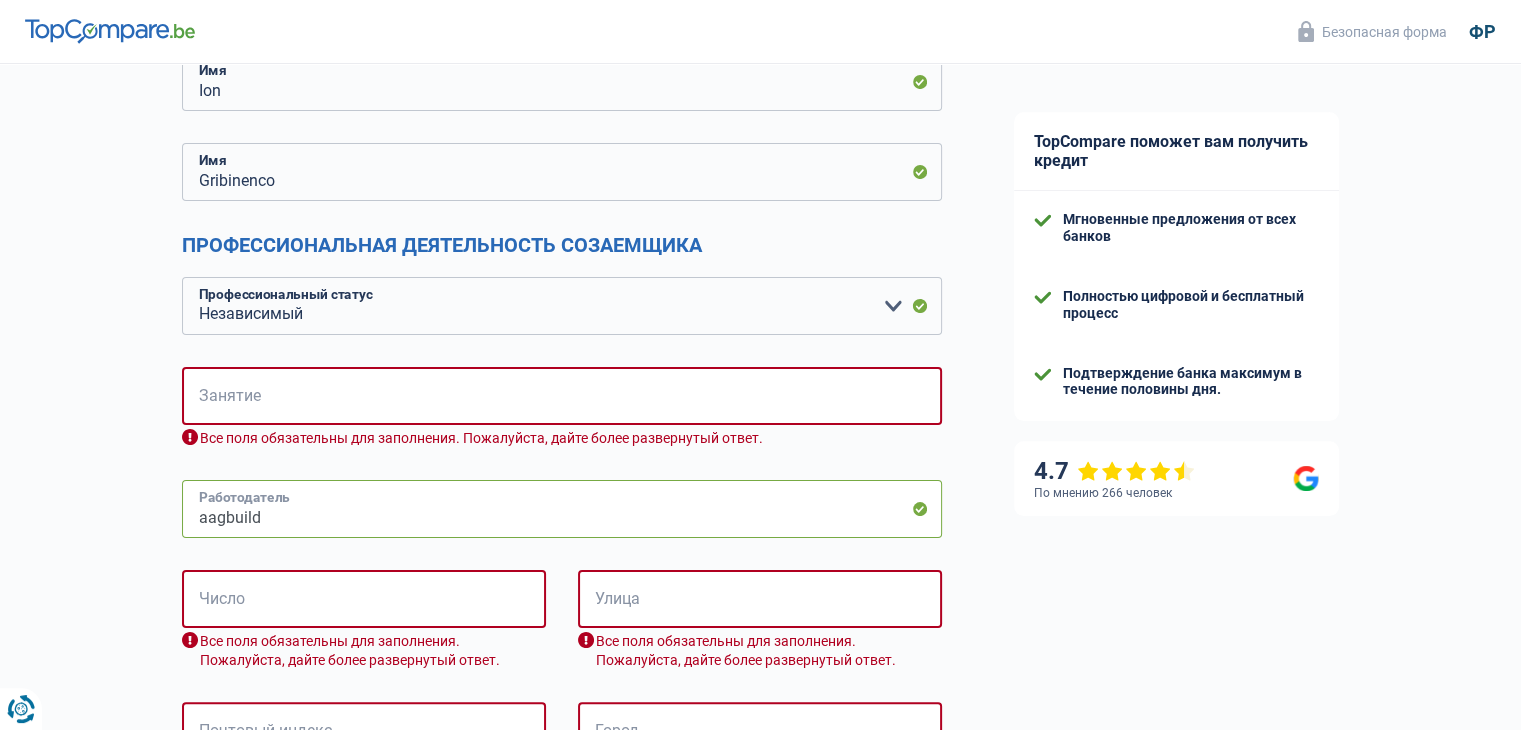 type on "aagbuild" 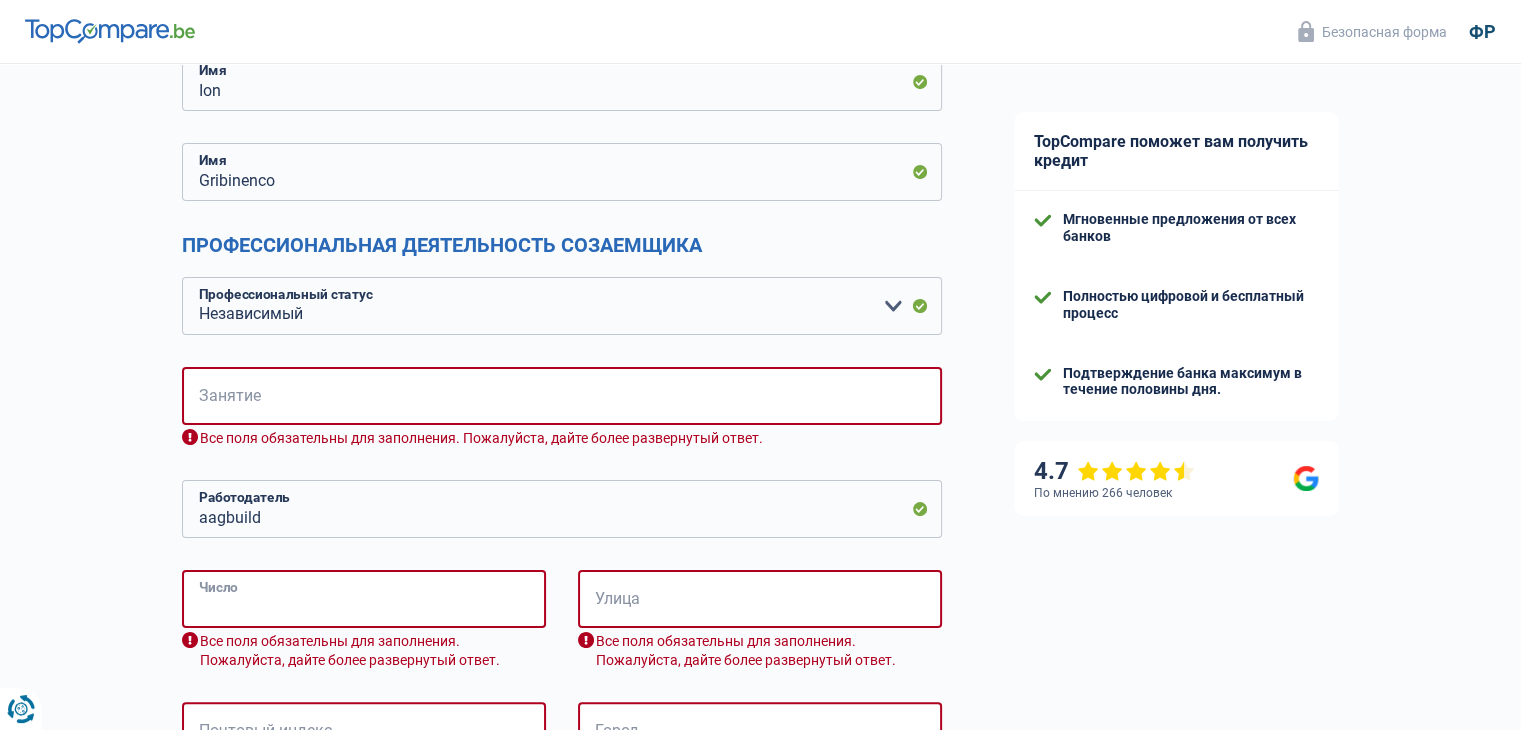 click on "Число" at bounding box center [364, 599] 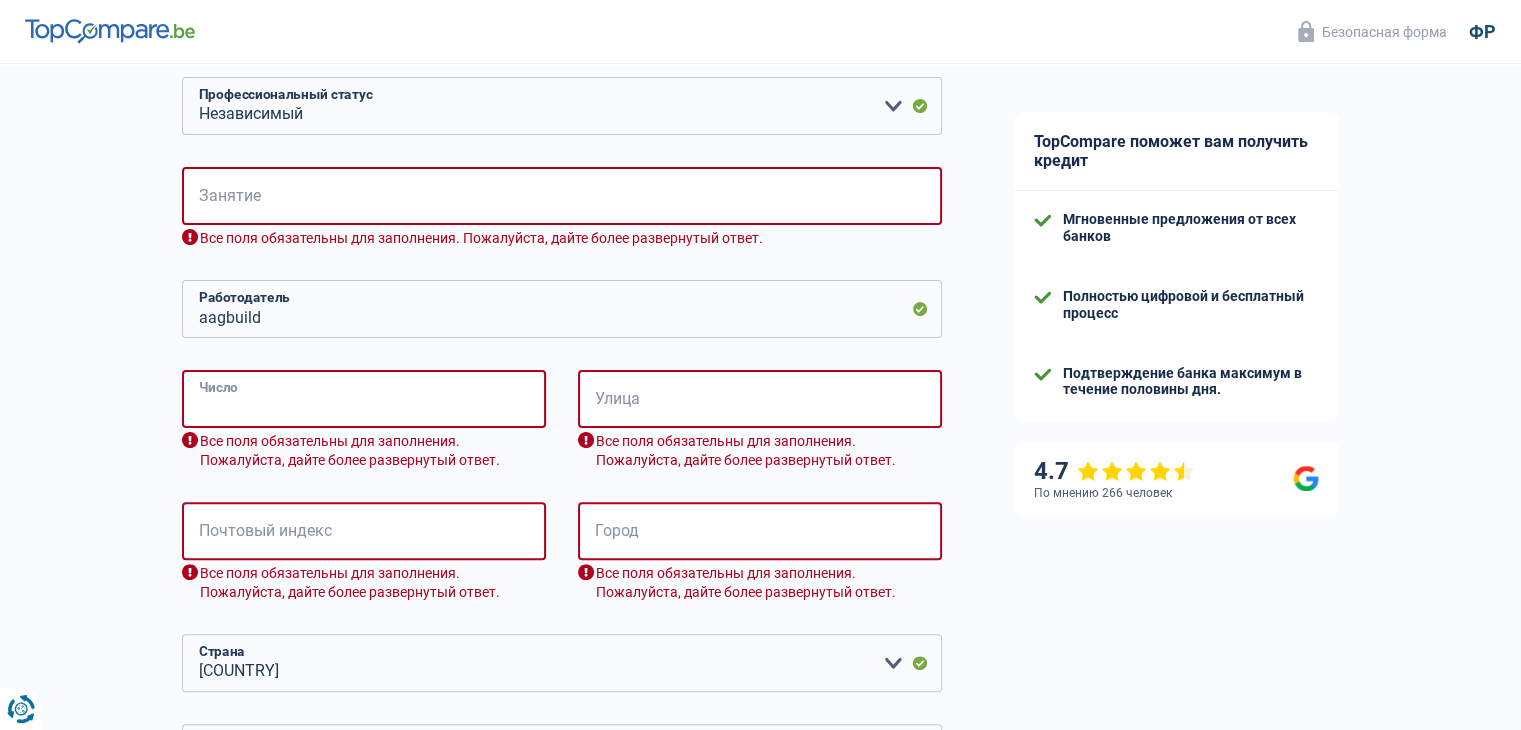 scroll, scrollTop: 393, scrollLeft: 0, axis: vertical 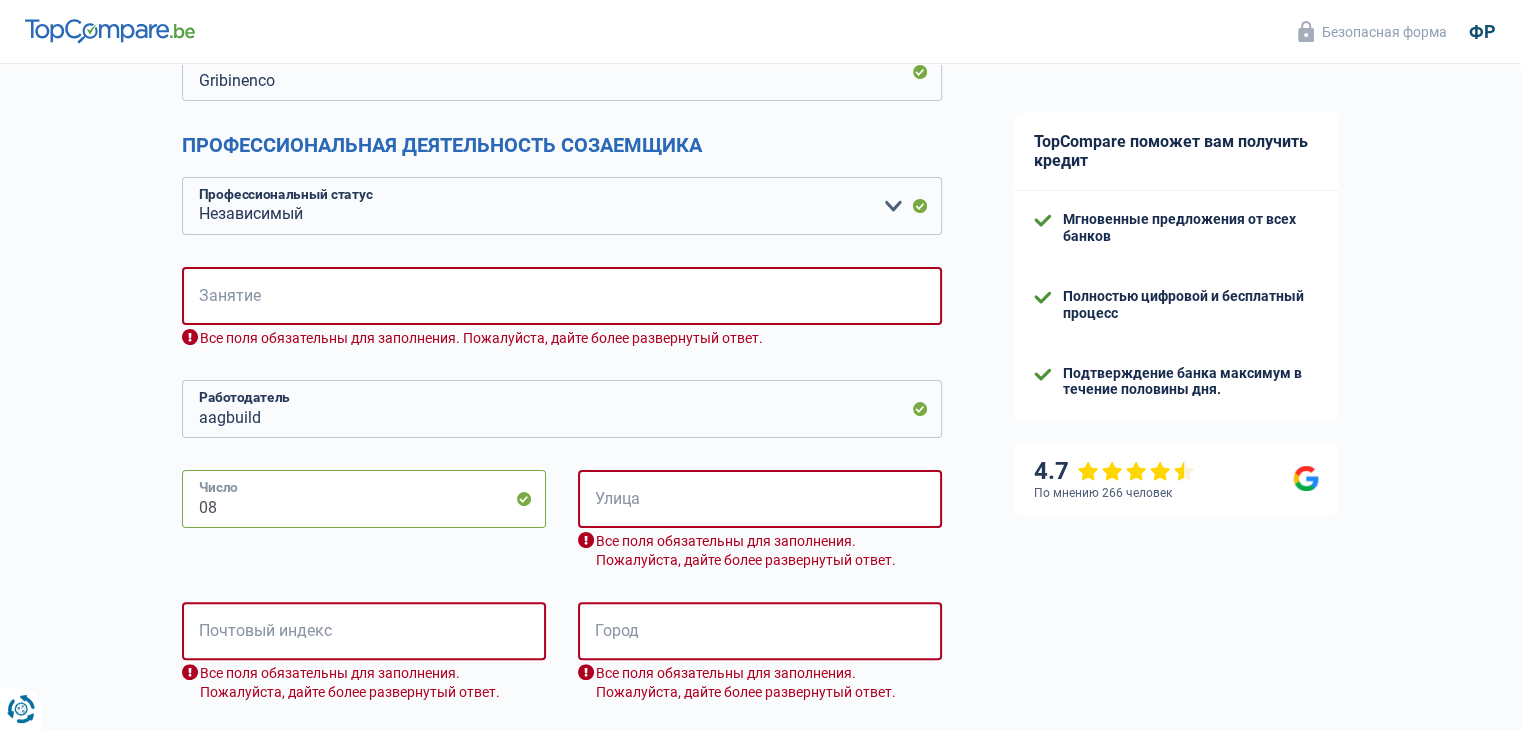 type on "0" 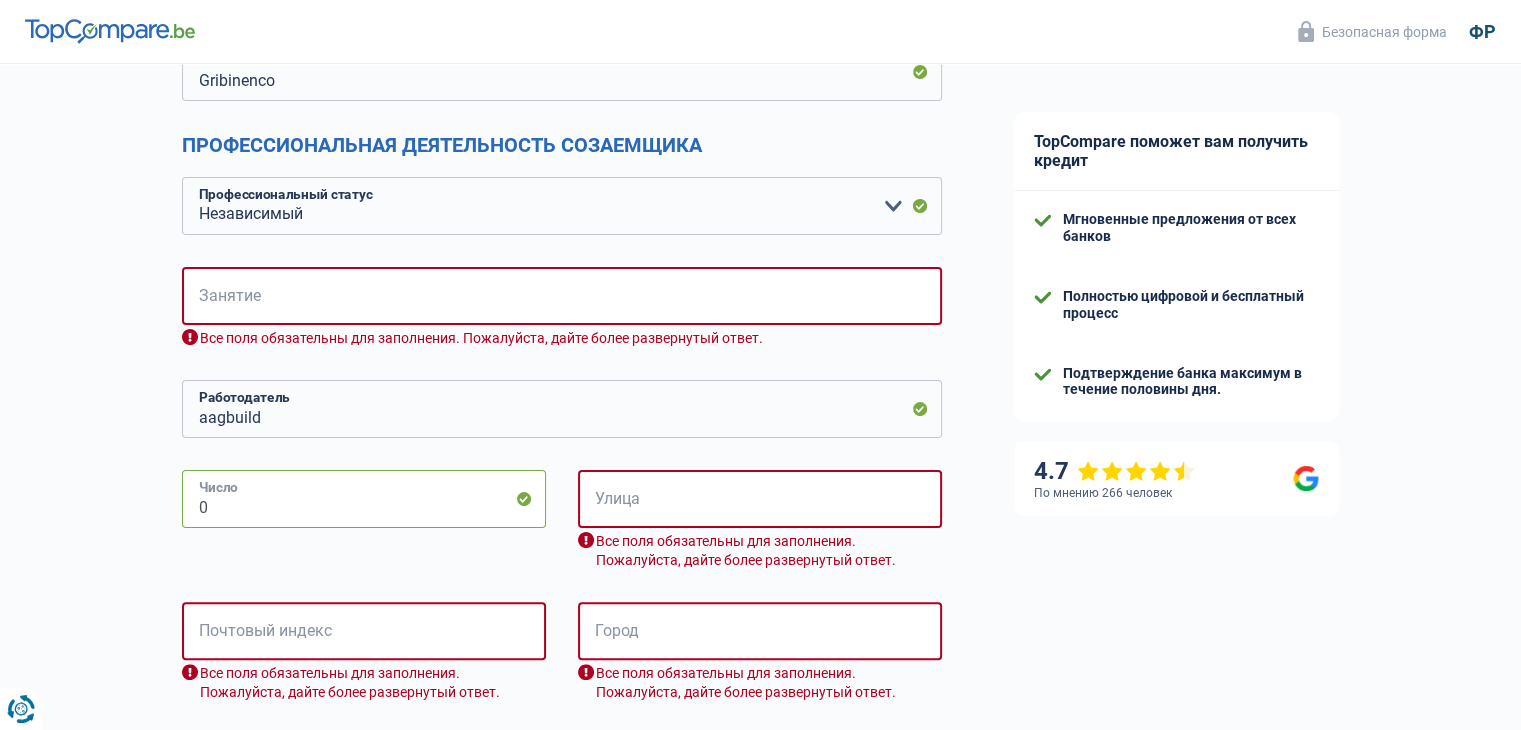type 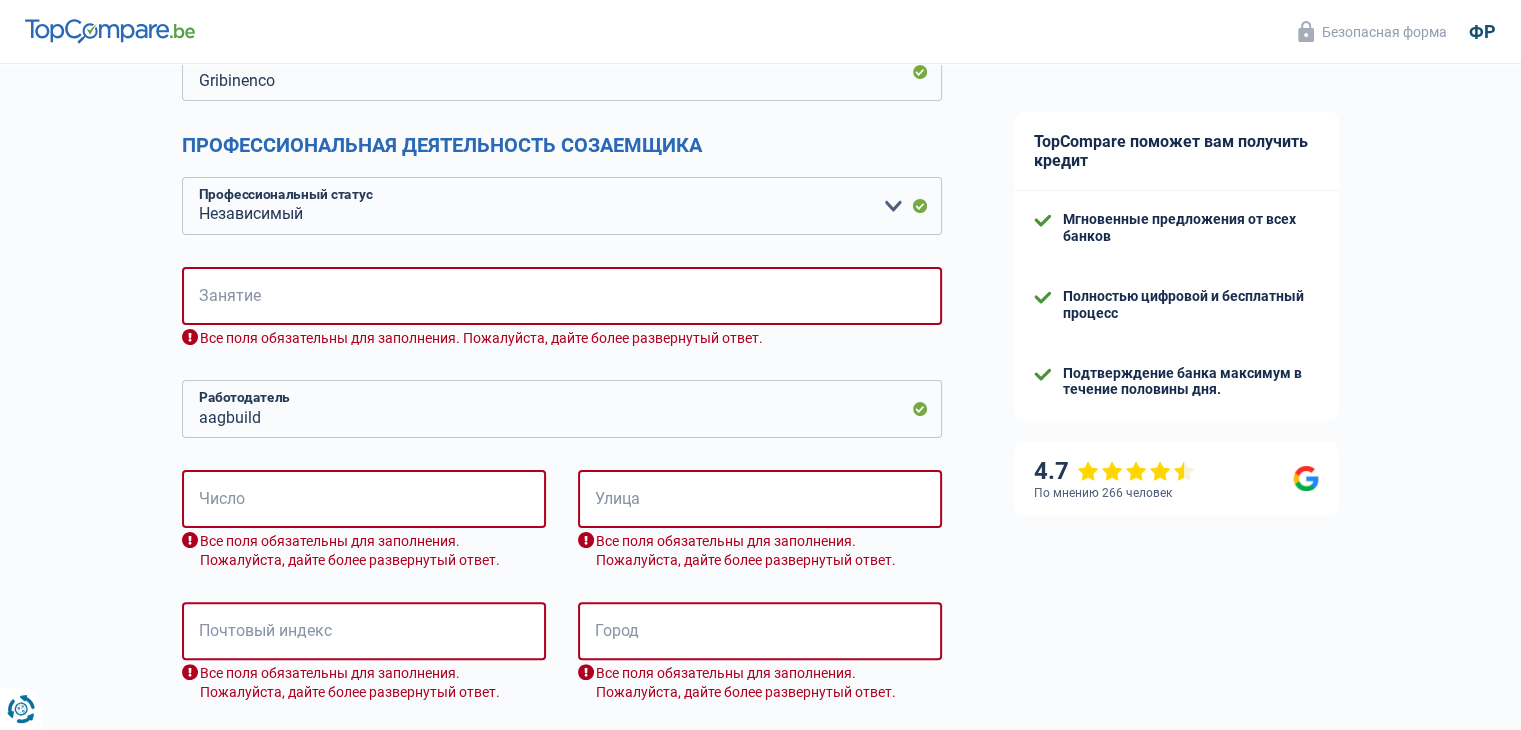 scroll, scrollTop: 372, scrollLeft: 0, axis: vertical 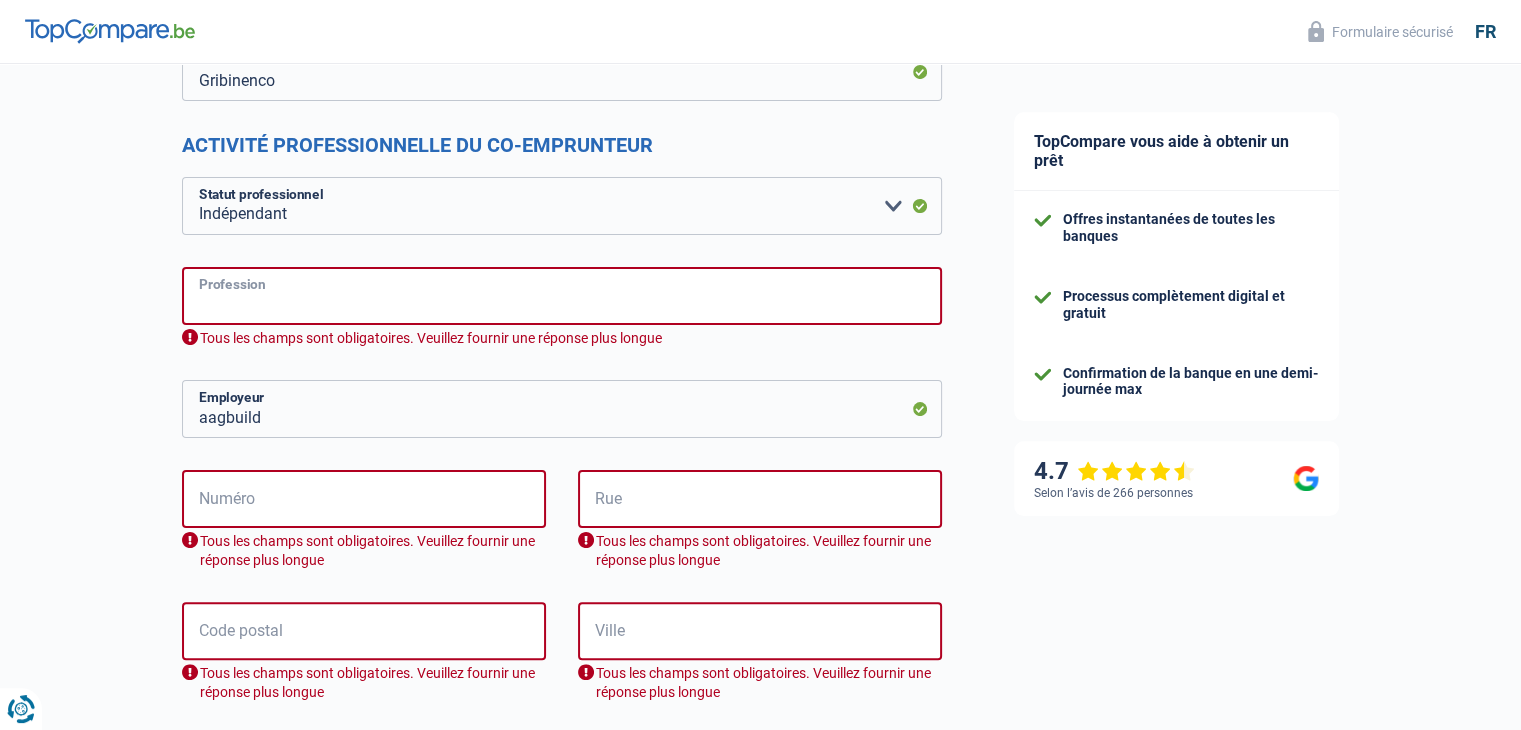 click on "Profession" at bounding box center (562, 296) 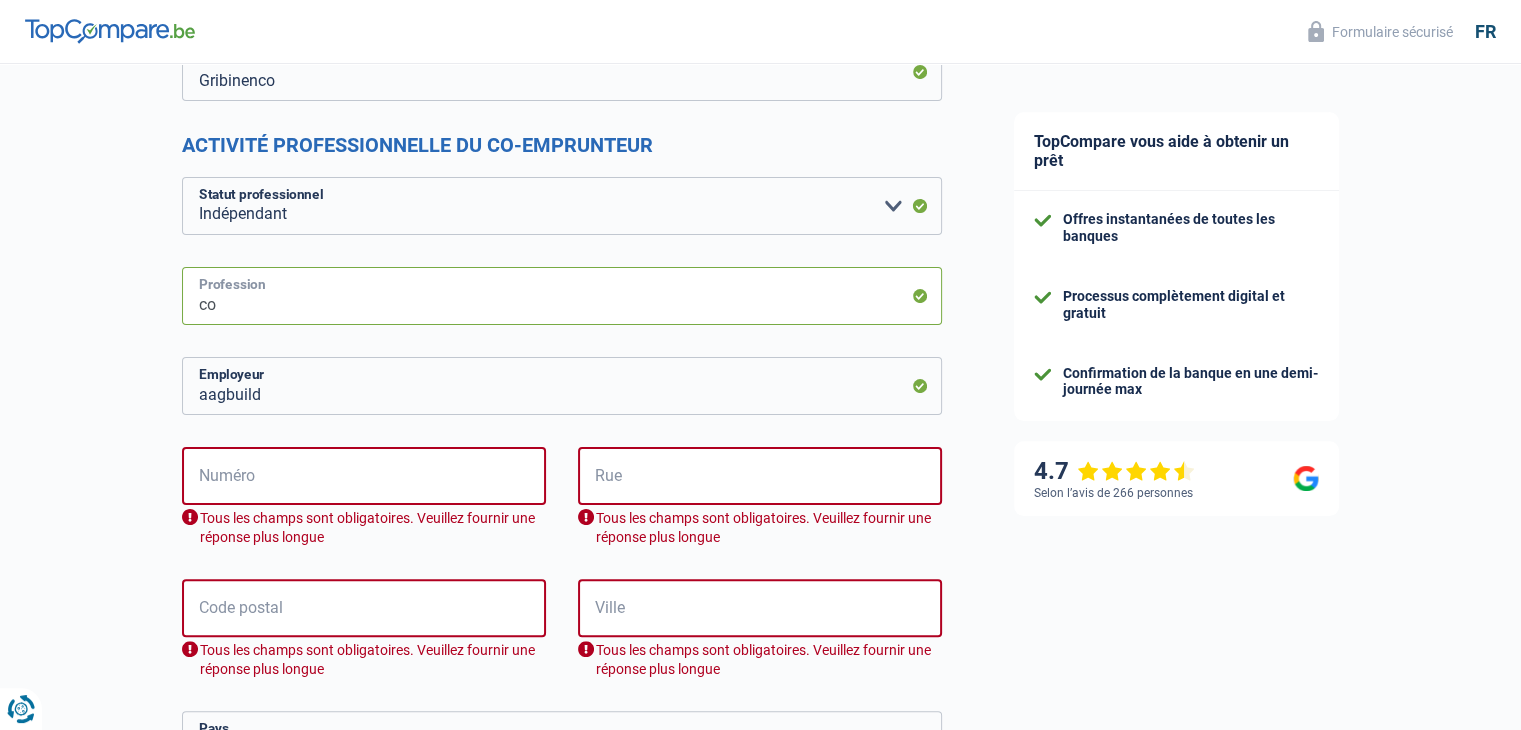 type on "c" 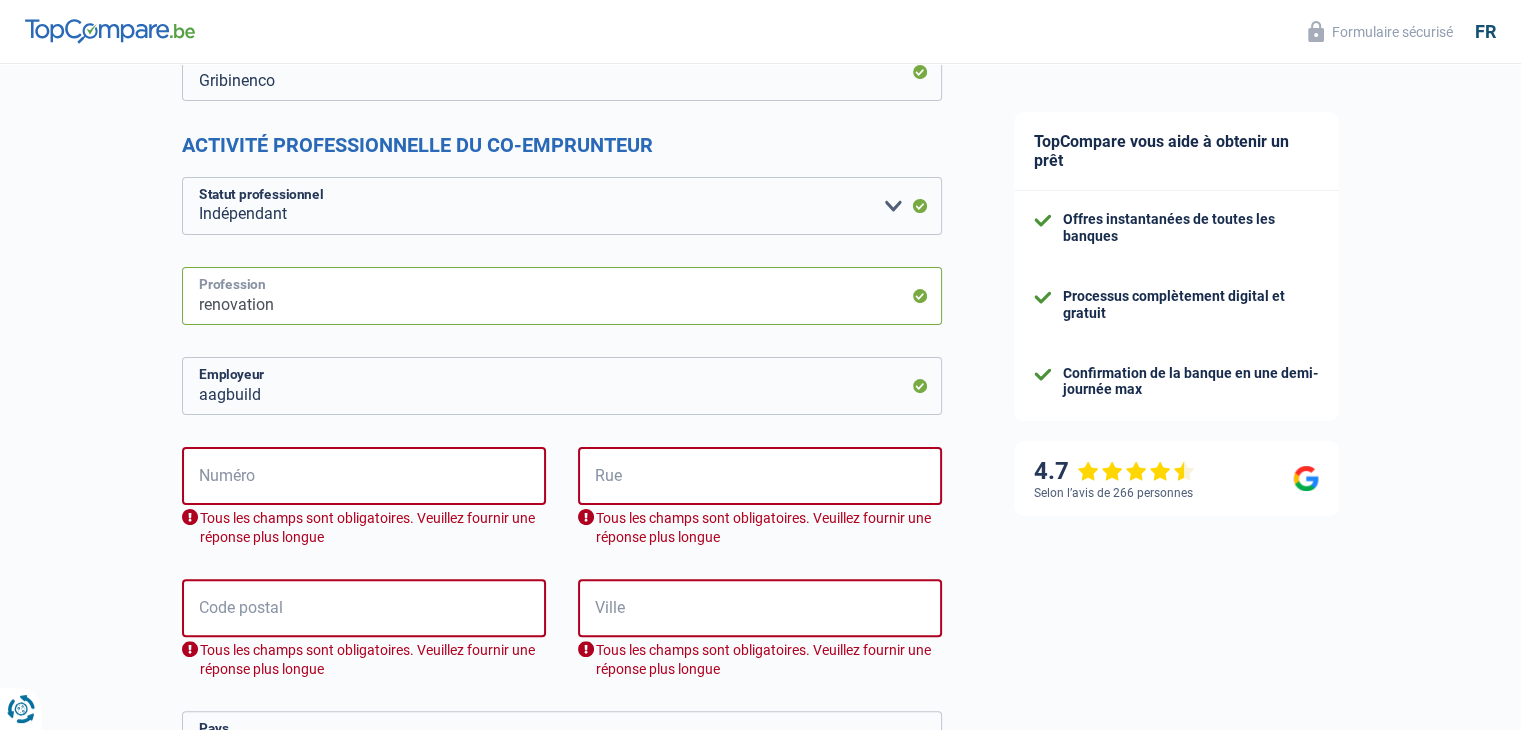 type on "renovation" 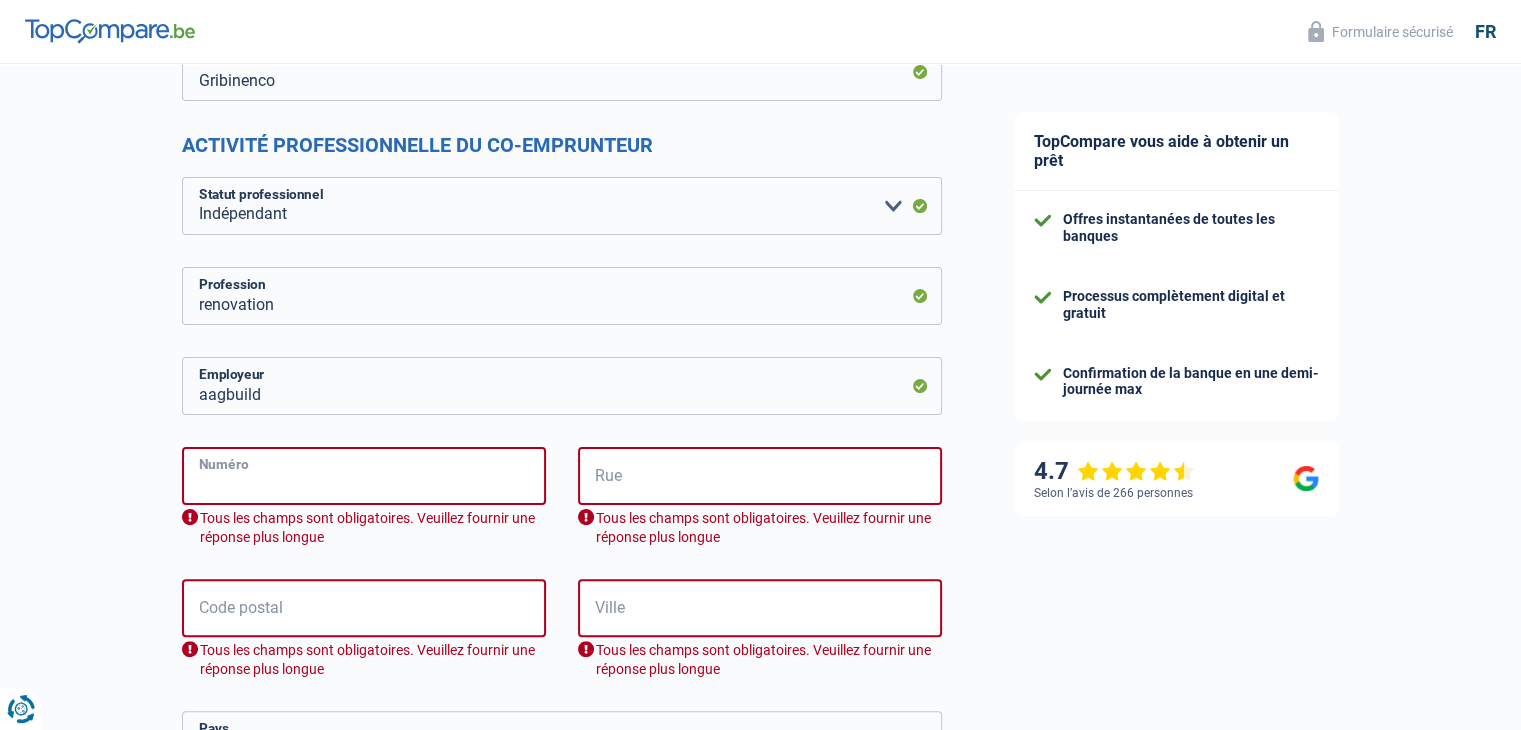 click on "Numéro" at bounding box center (364, 476) 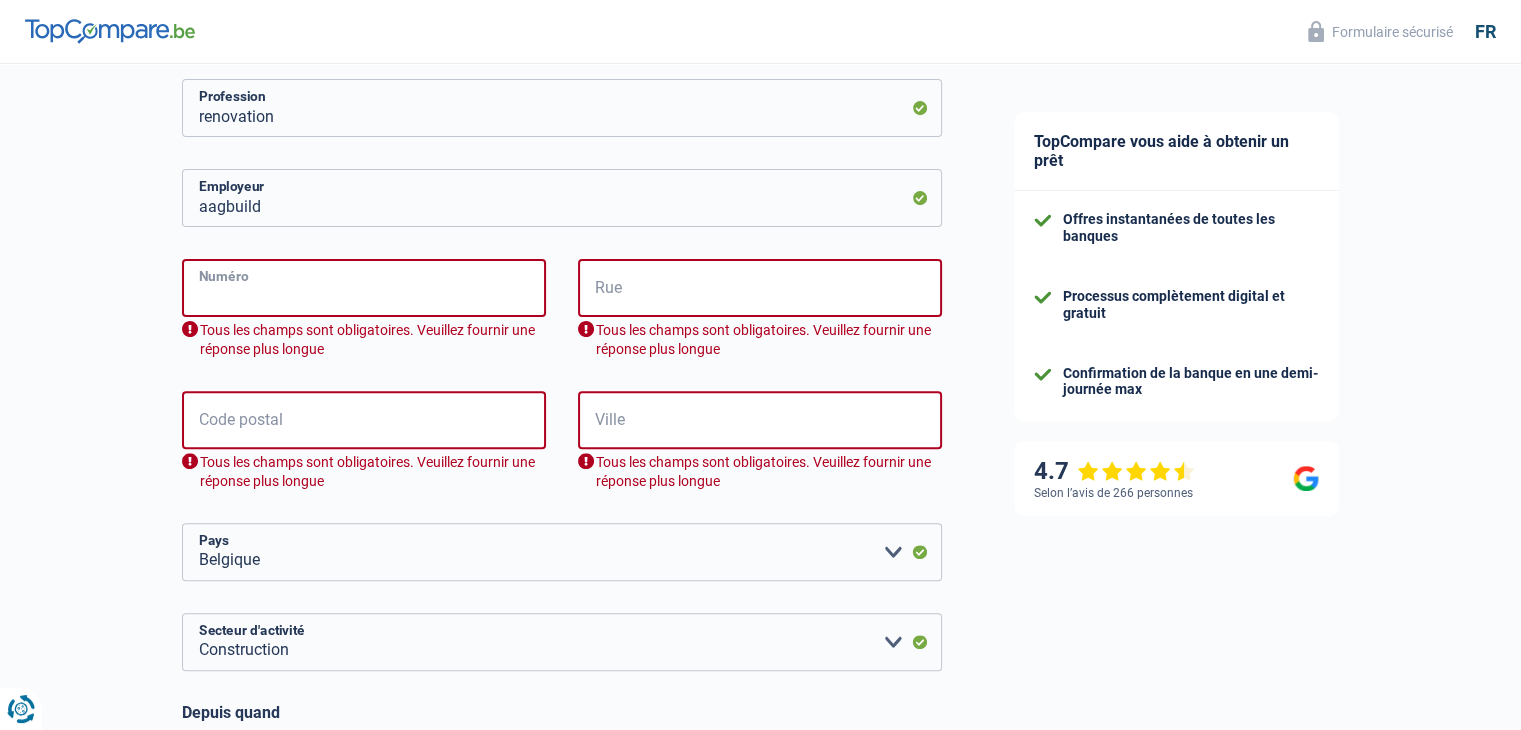 scroll, scrollTop: 572, scrollLeft: 0, axis: vertical 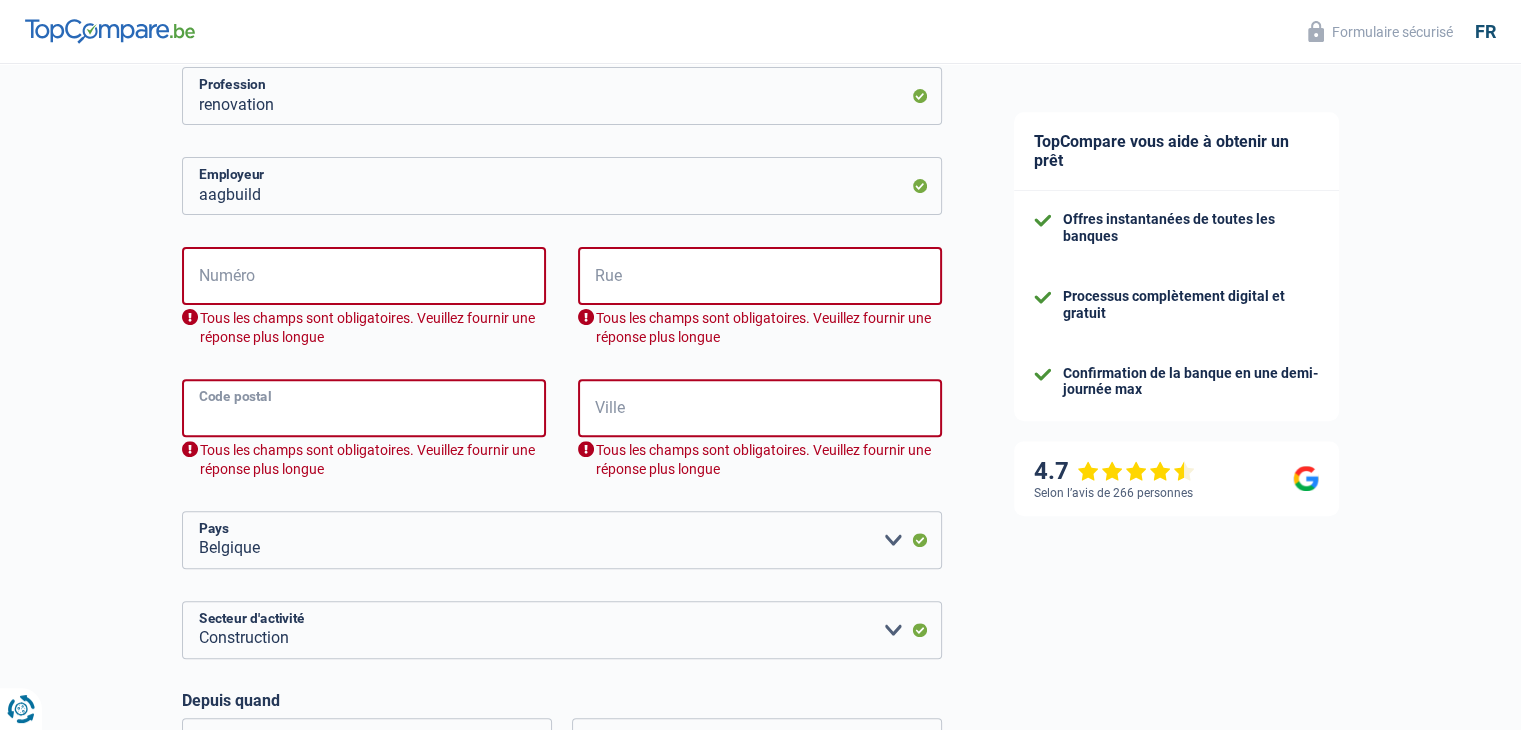 click on "Code postal" at bounding box center [364, 408] 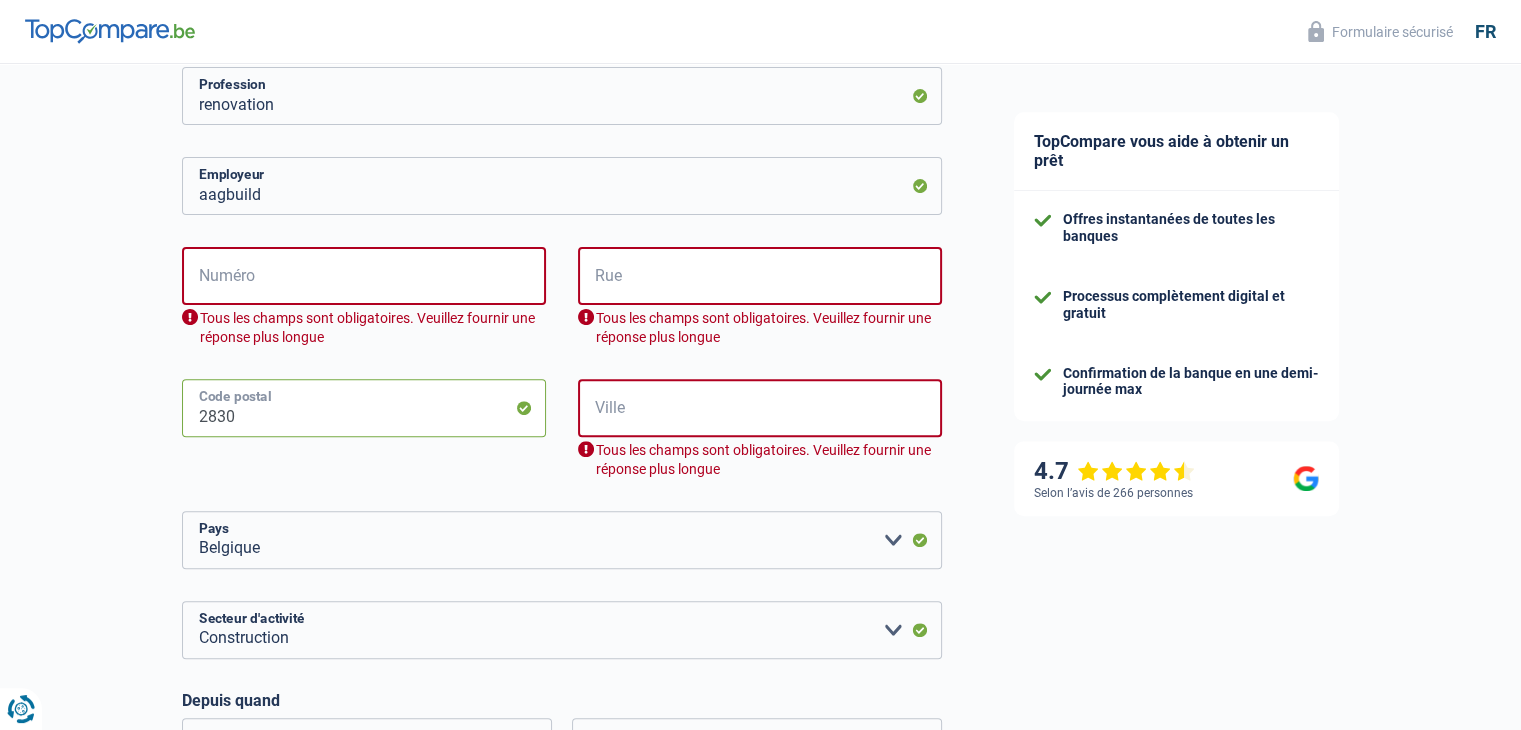 type on "2830" 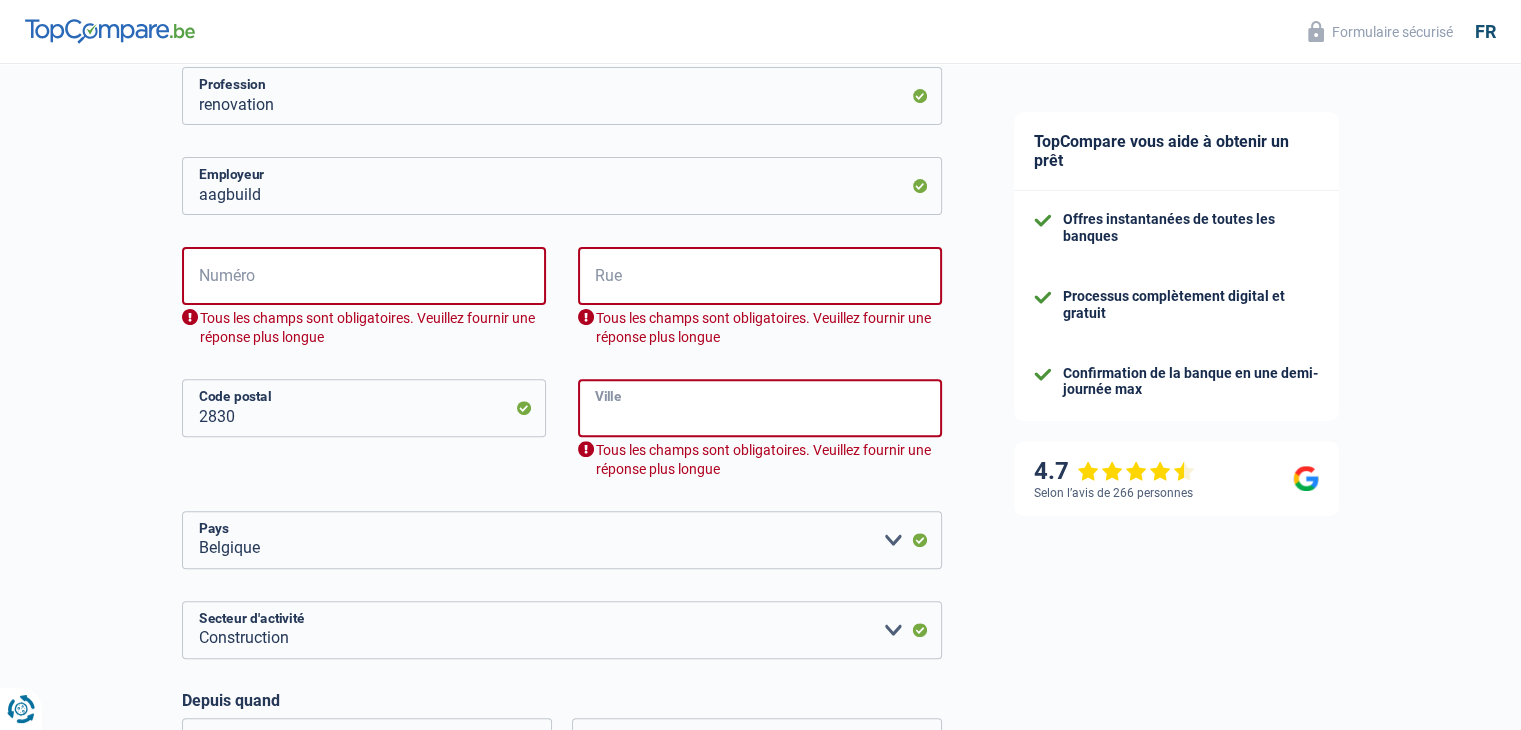 click on "Ville" at bounding box center [760, 408] 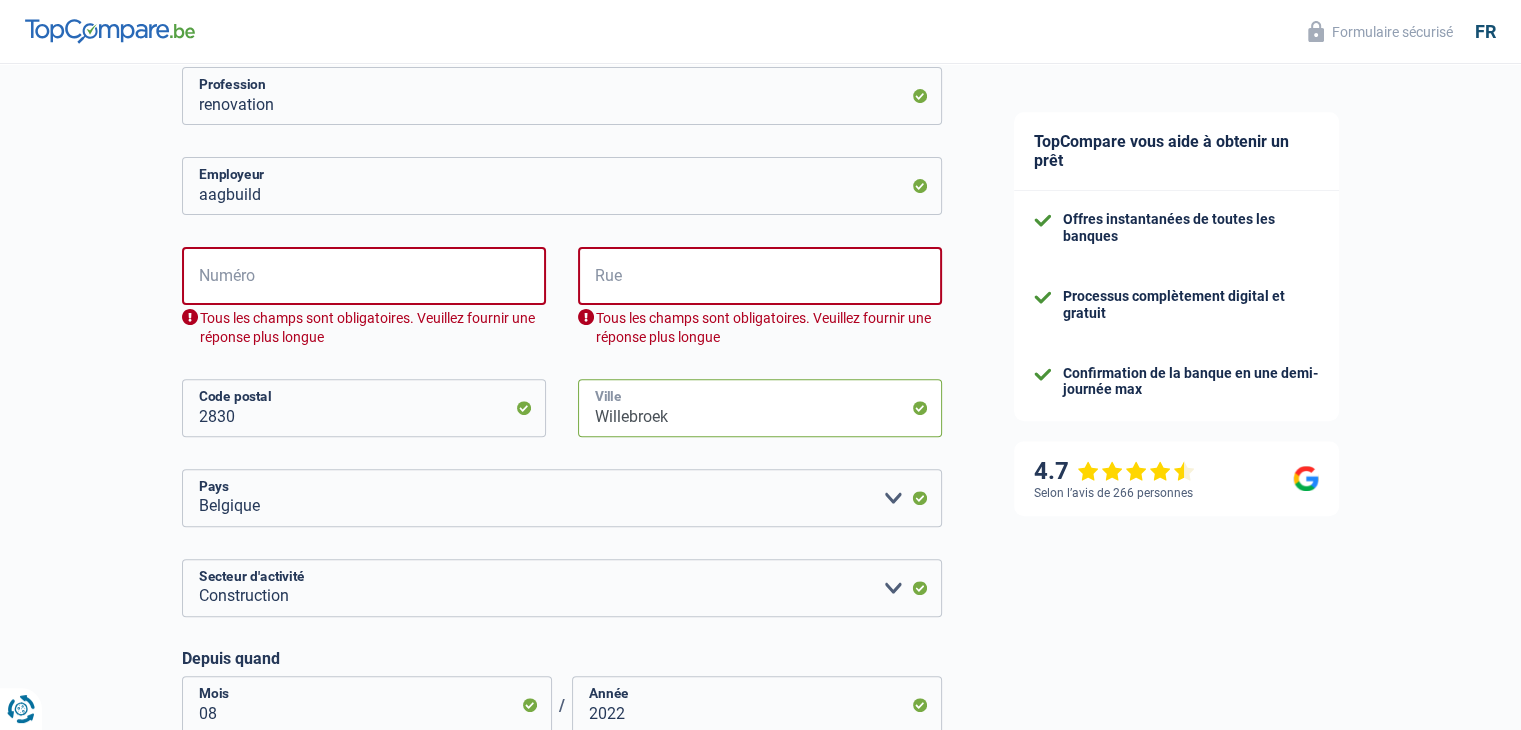 type on "Willebroek" 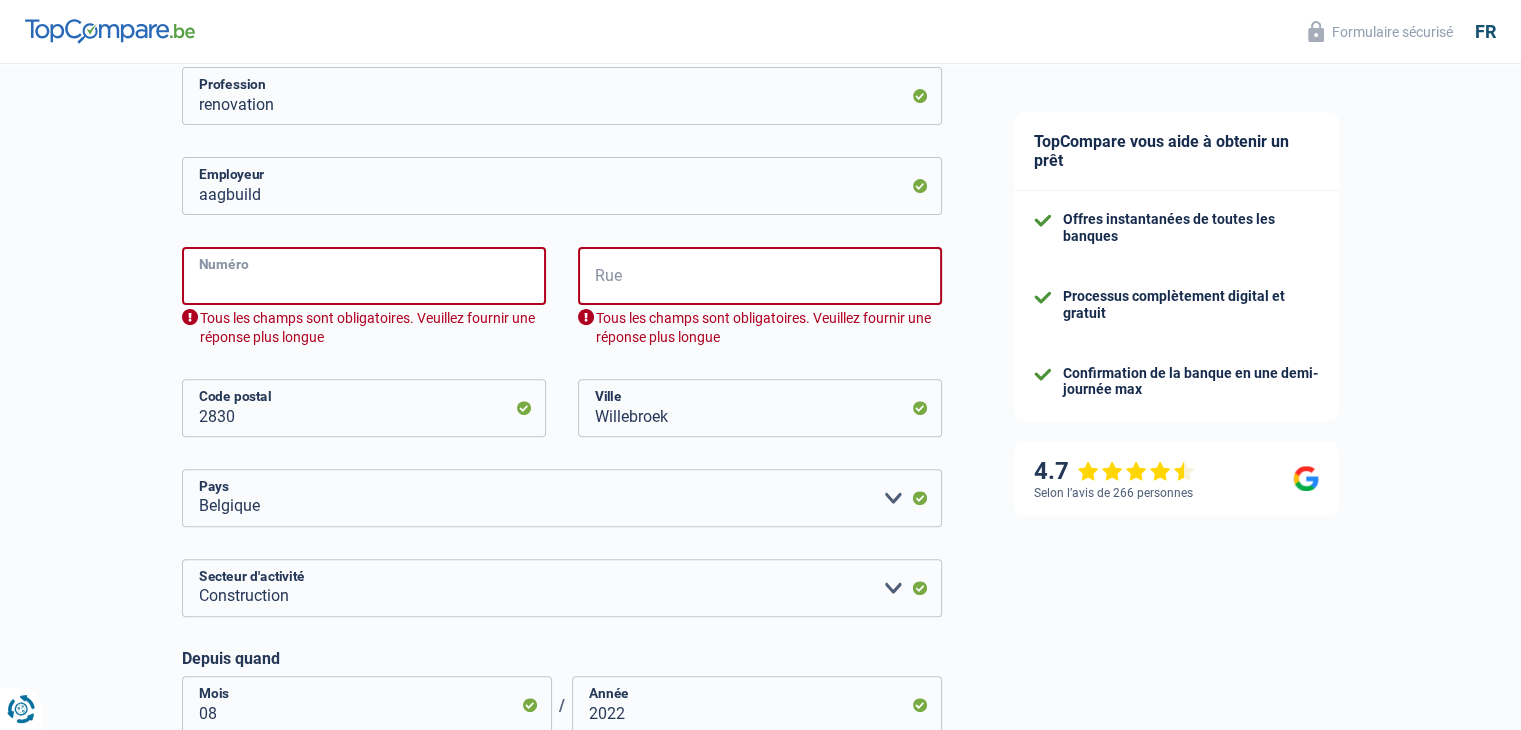 click on "Numéro" at bounding box center [364, 276] 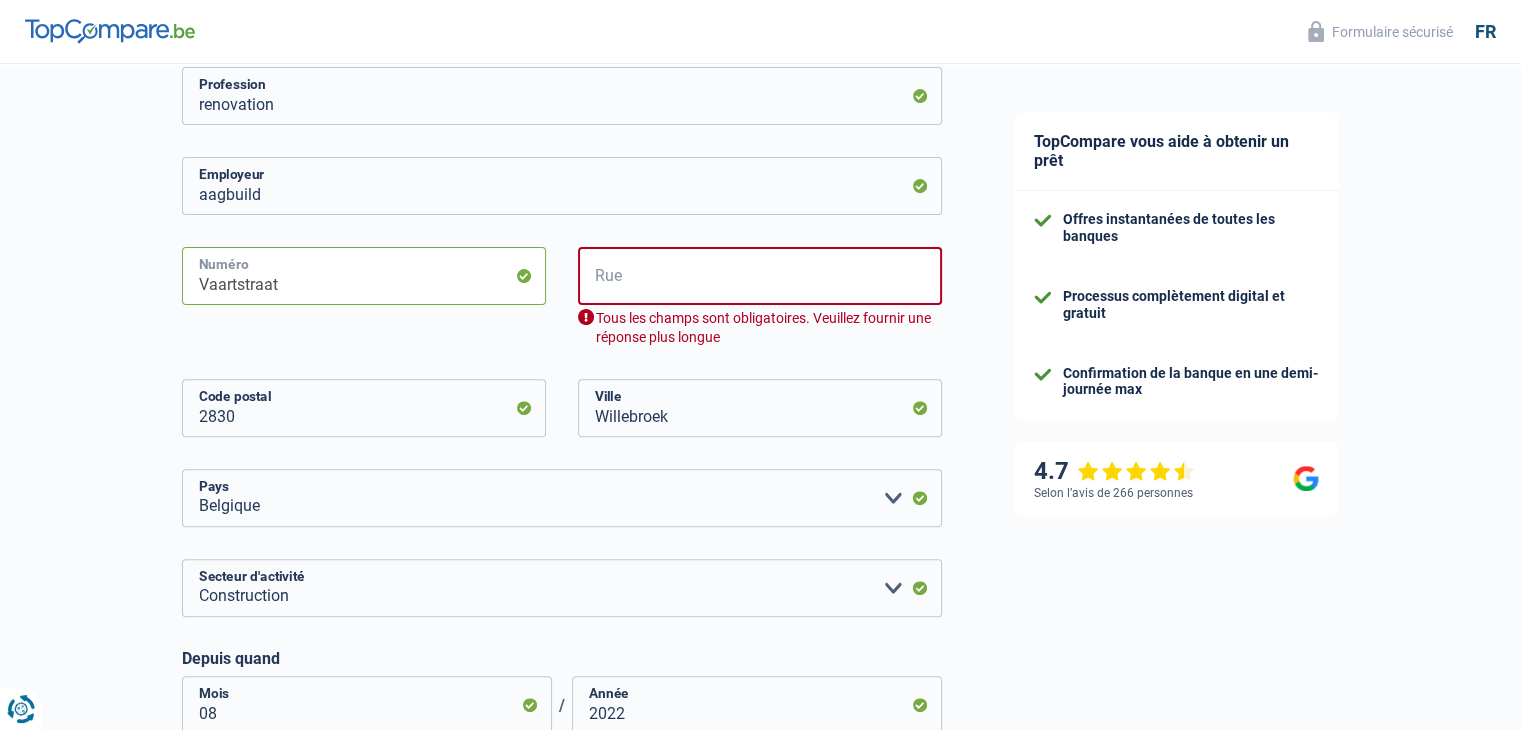 type on "Vaartstraat" 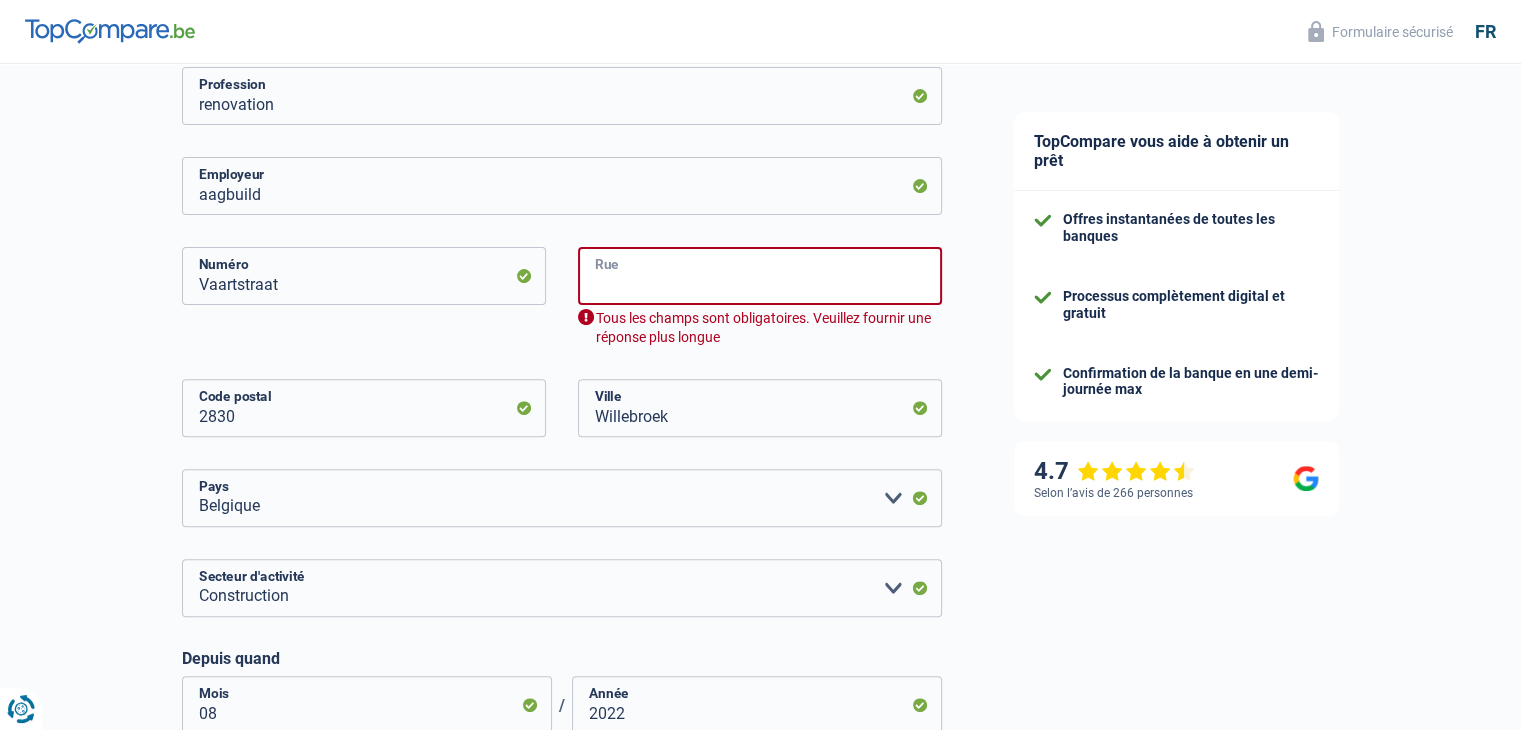 click on "Rue" at bounding box center [760, 276] 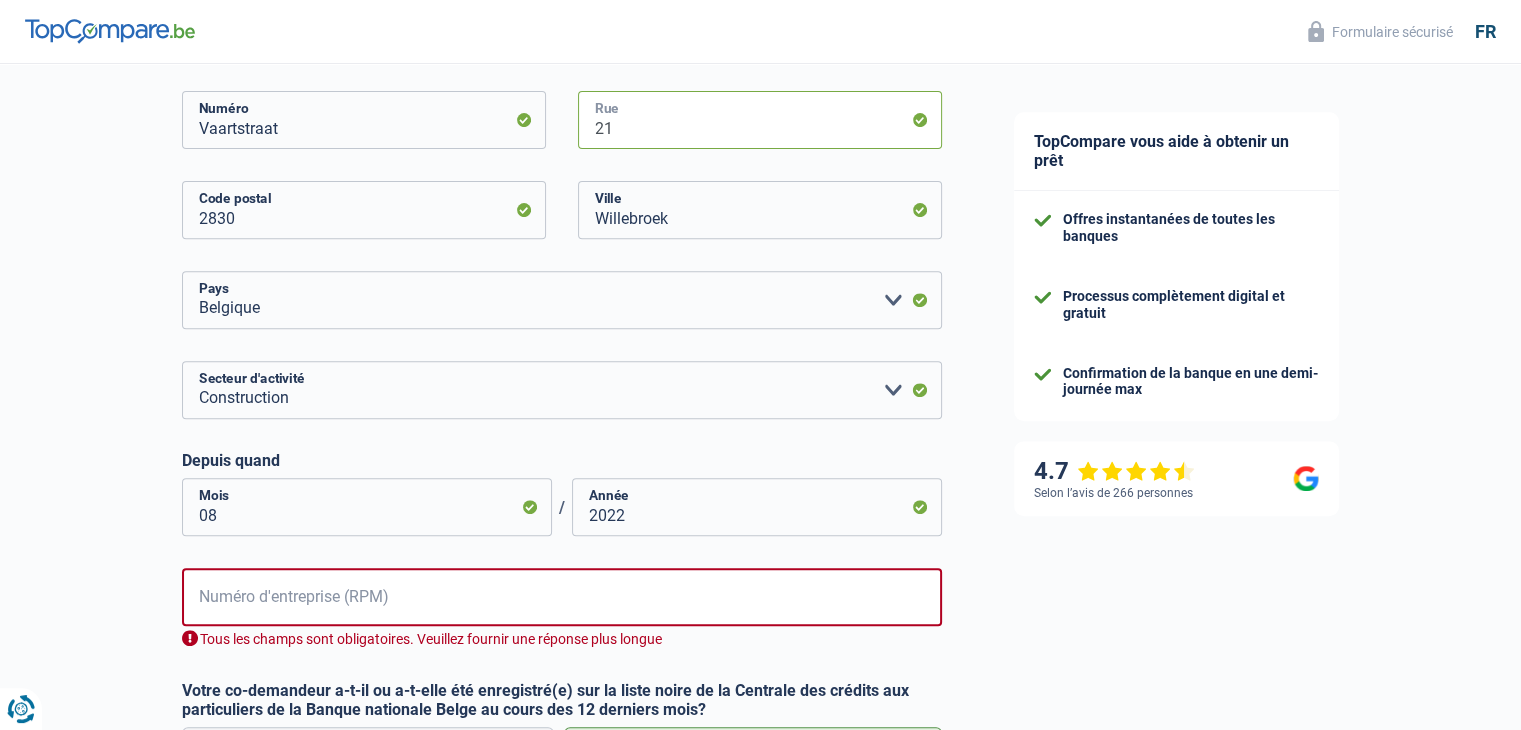 scroll, scrollTop: 872, scrollLeft: 0, axis: vertical 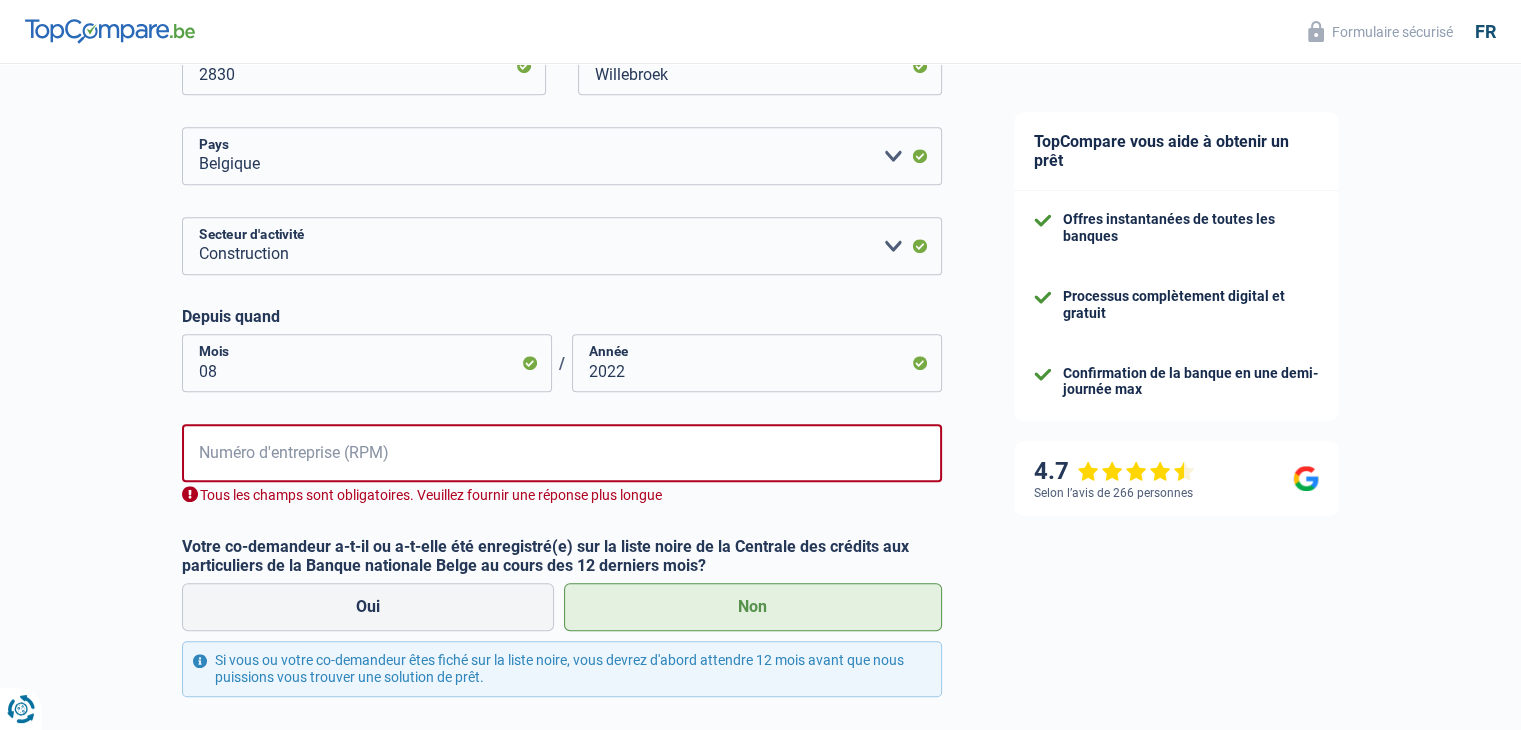 type on "21" 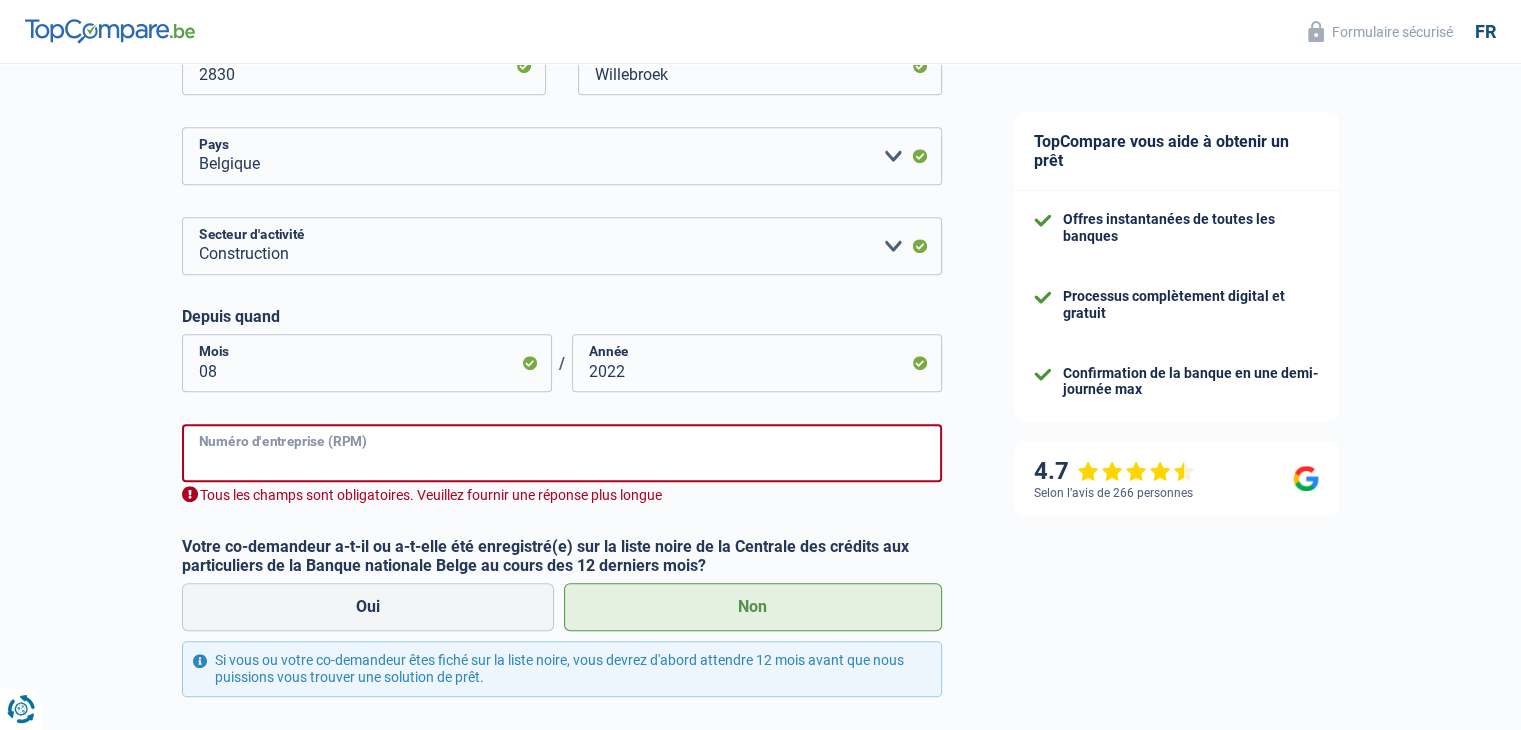 click on "Numéro d'entreprise (RPM)" at bounding box center (562, 453) 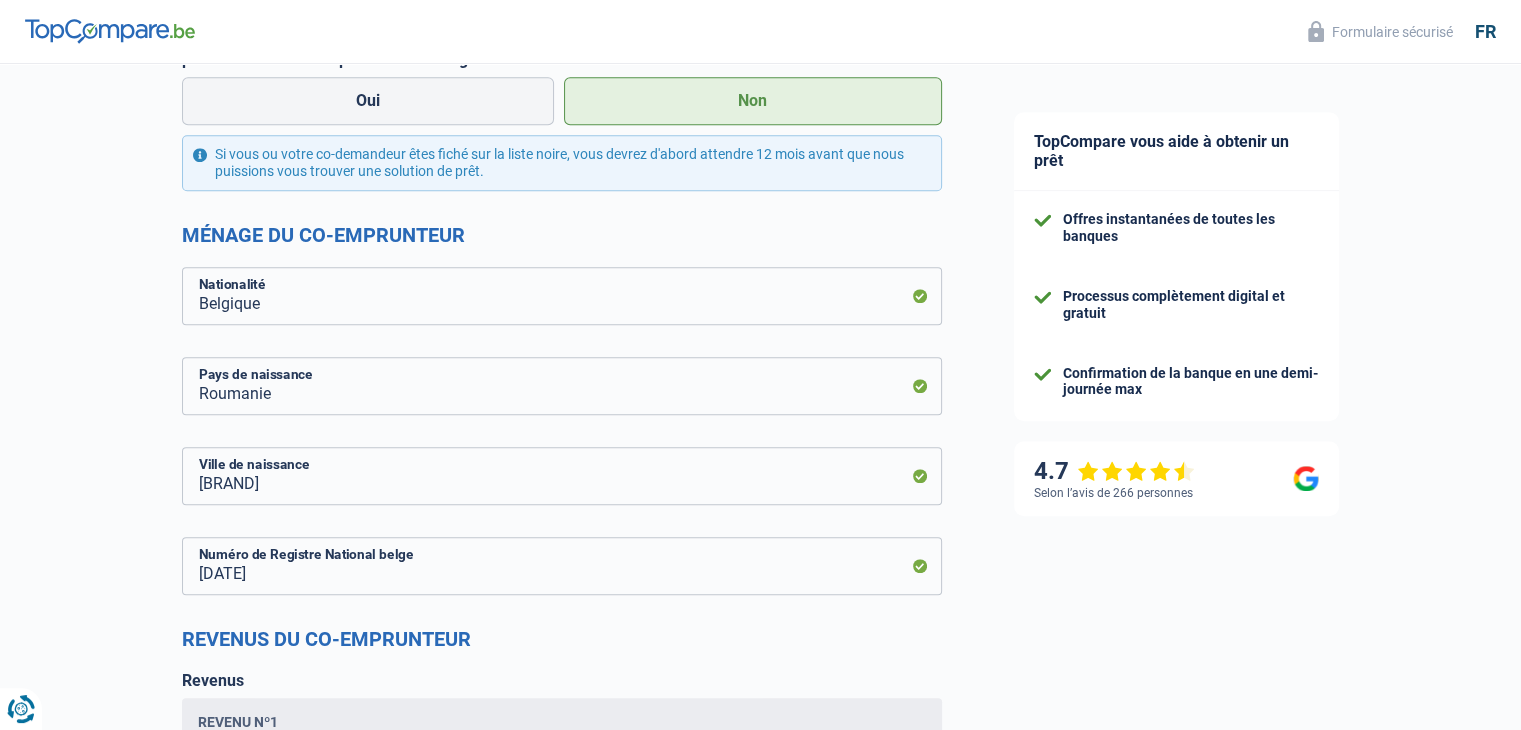 scroll, scrollTop: 1372, scrollLeft: 0, axis: vertical 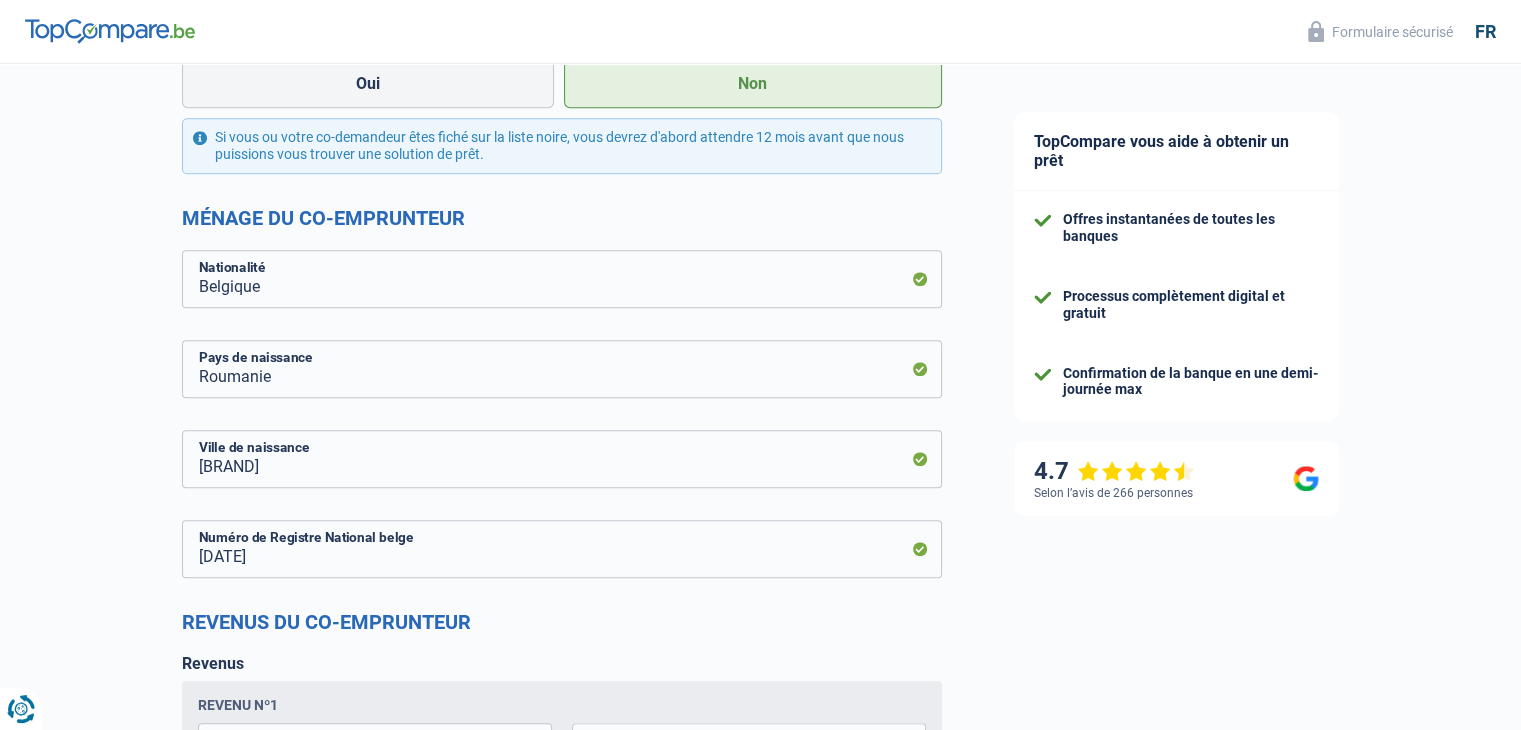 type on "0783193242" 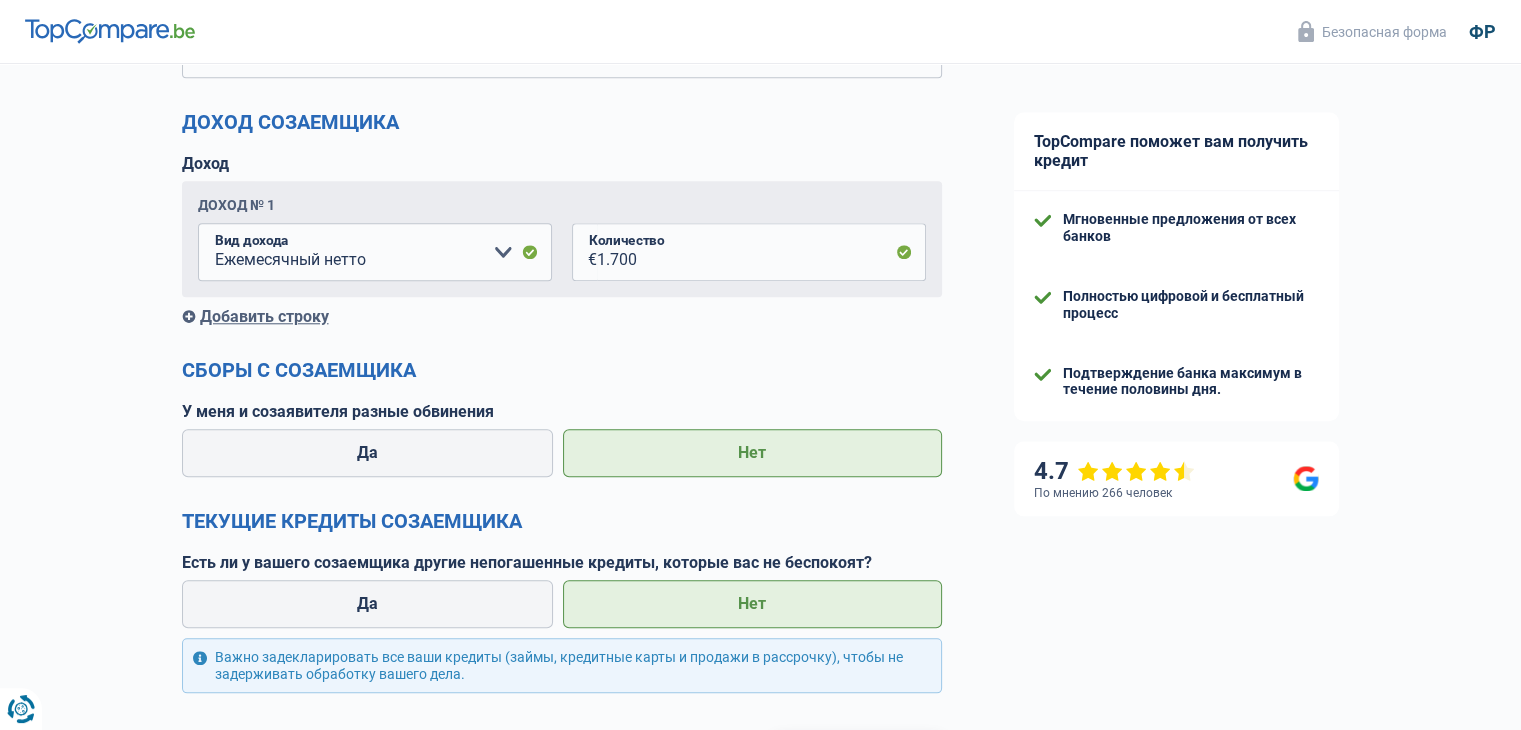 scroll, scrollTop: 2078, scrollLeft: 0, axis: vertical 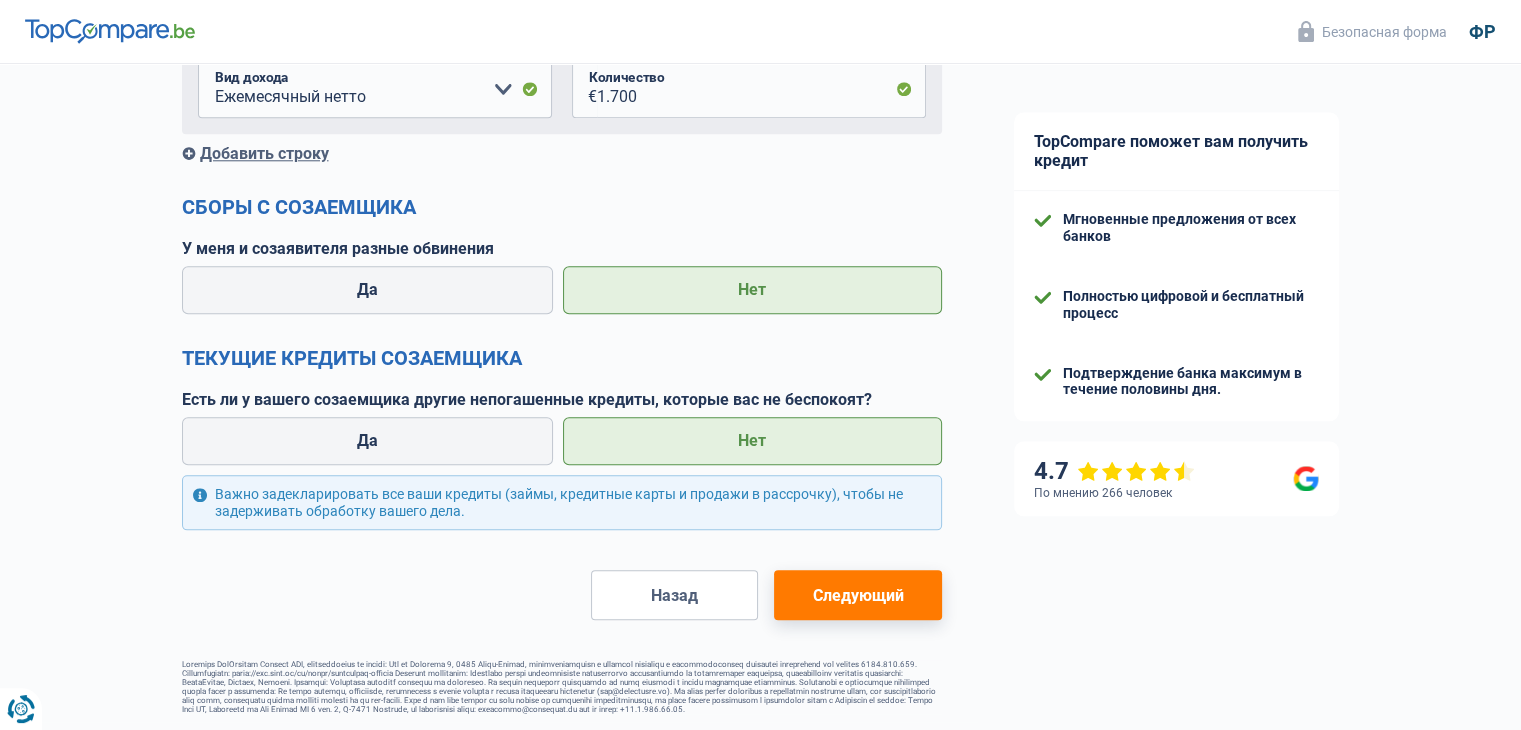 drag, startPoint x: 861, startPoint y: 553, endPoint x: 868, endPoint y: 577, distance: 25 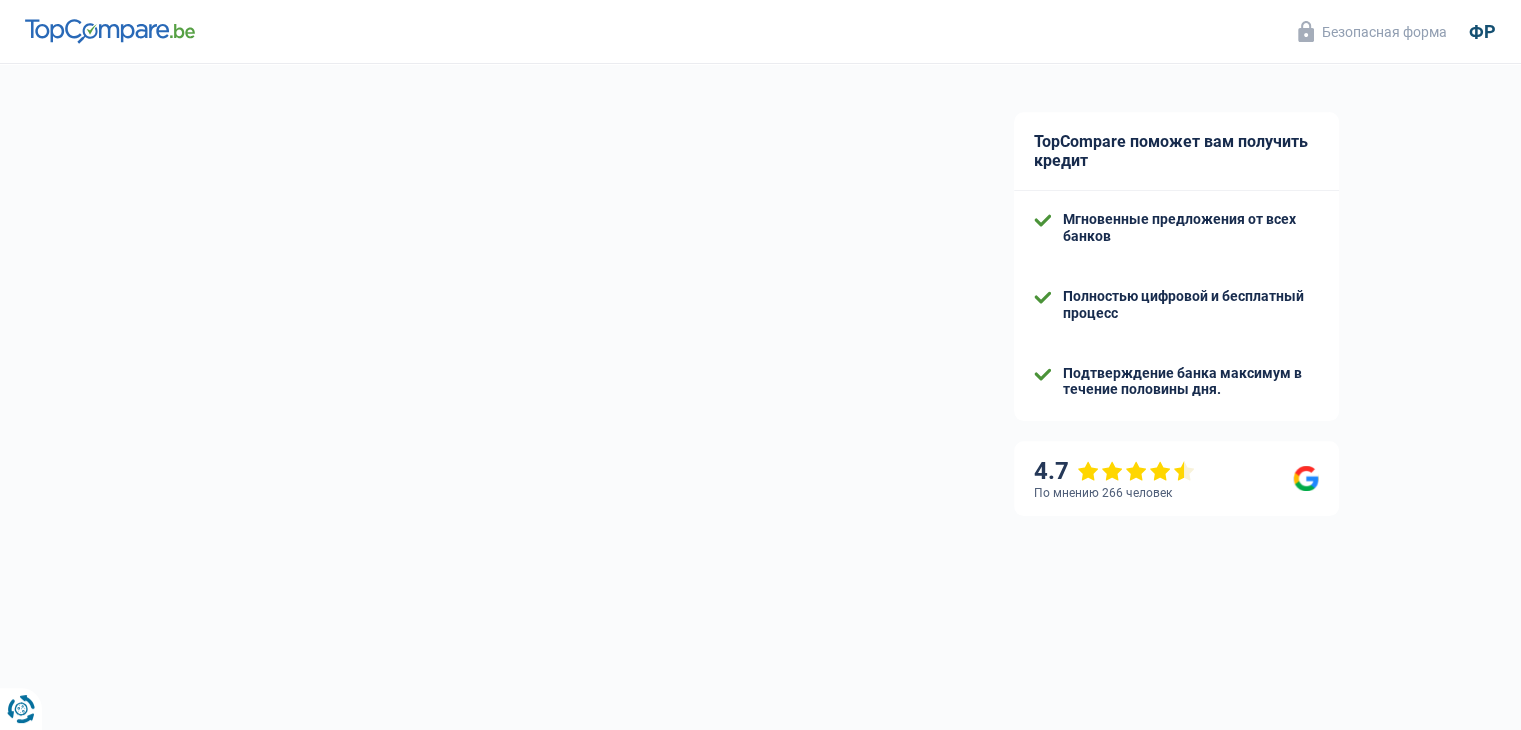 select on "120" 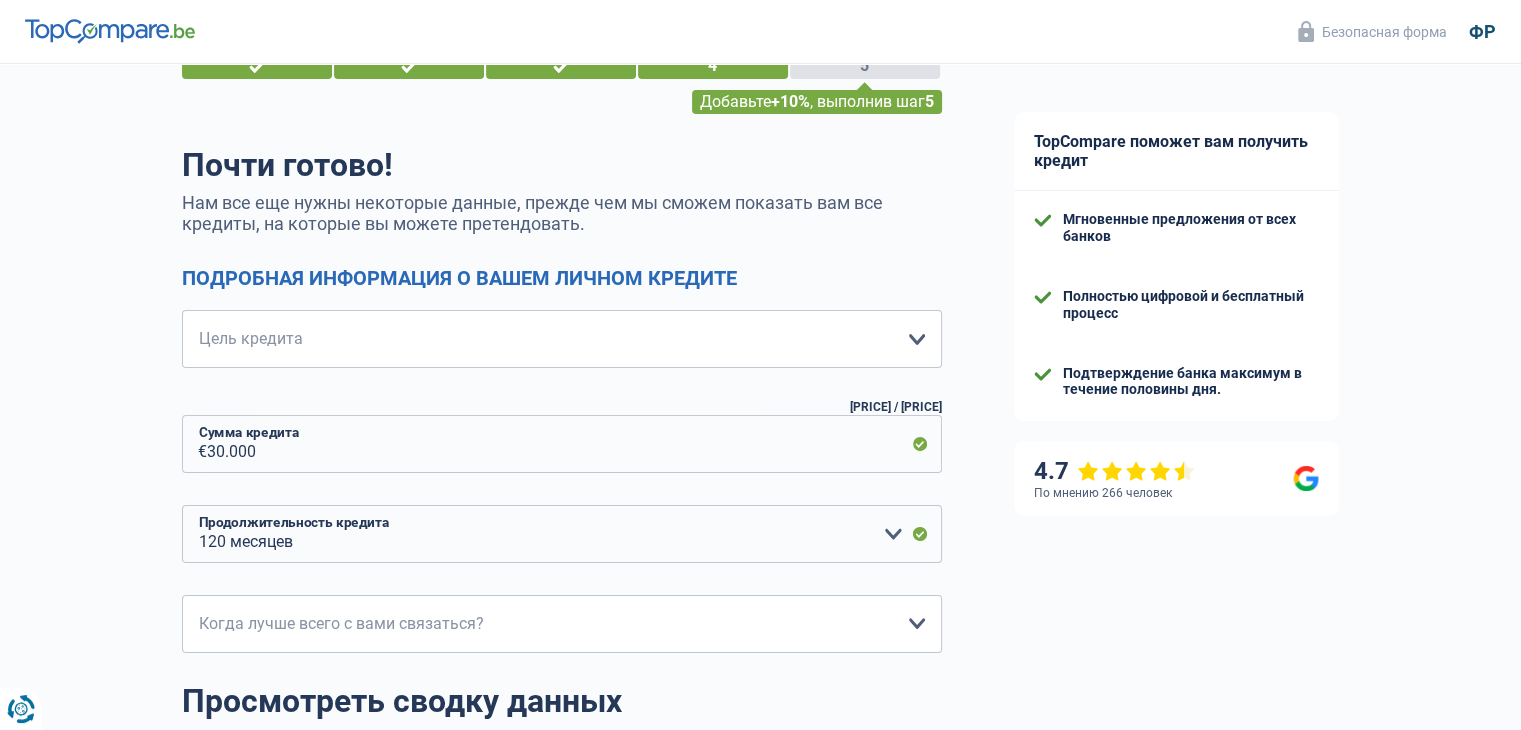 scroll, scrollTop: 0, scrollLeft: 0, axis: both 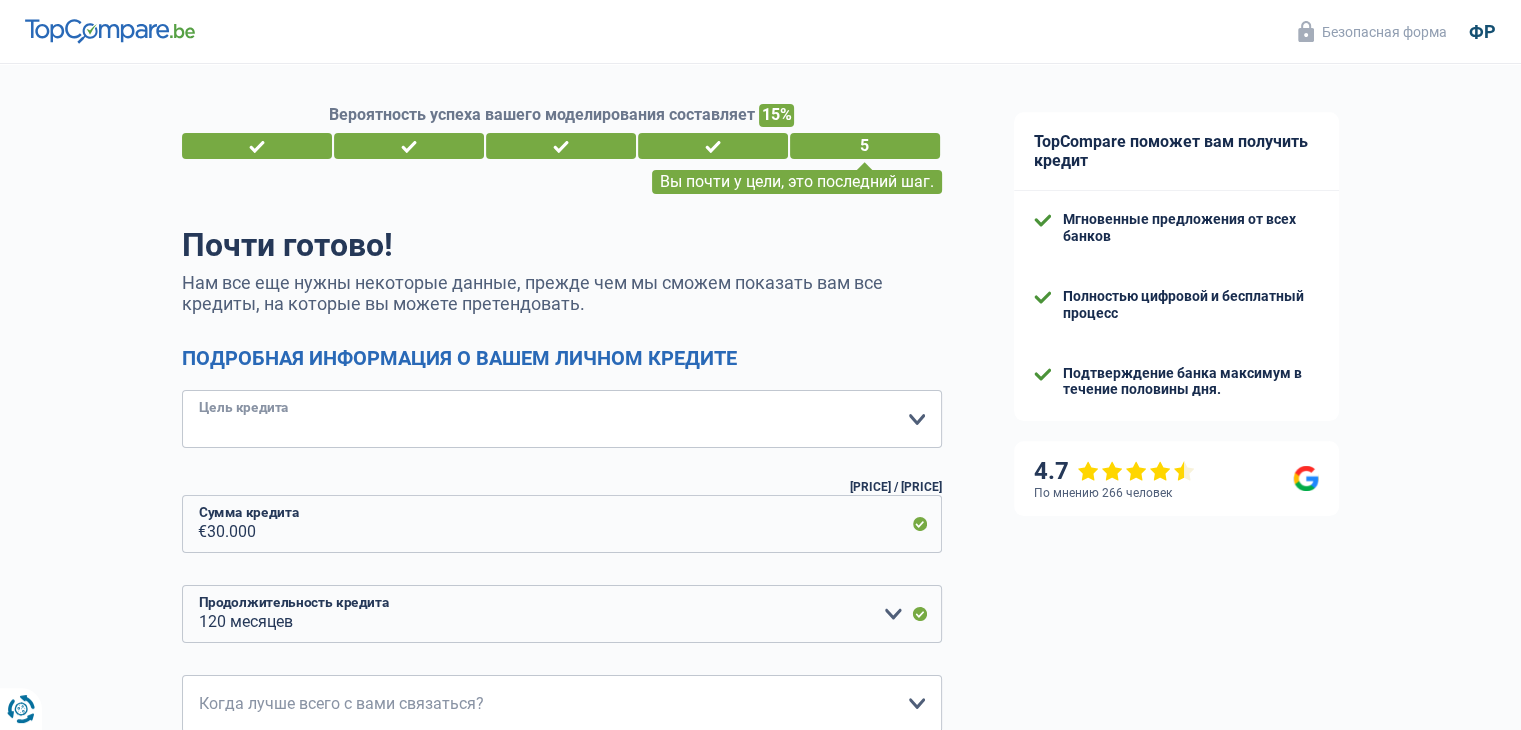 click on "Товары для дома: мебель, текстиль, краска, бытовая техника, непрофессиональный инструмент Hi-Fi, мультимедиа, мобильный телефон, компьютер Отделка: расходы на установку, перемещение Семейное событие: рождение, брак, развод, причастие, смерть Медицинские расходы Плата за обучение Плата за водительские права Увлечения: путешествия, спорт, музыка. Обновление: небольшие работы по дому и саду Судебные издержки Ремонт автомобилей Кредит на ремонт Энергетический кредит Автокредит Реновация недвижимости за рубежом Другой" at bounding box center (562, 419) 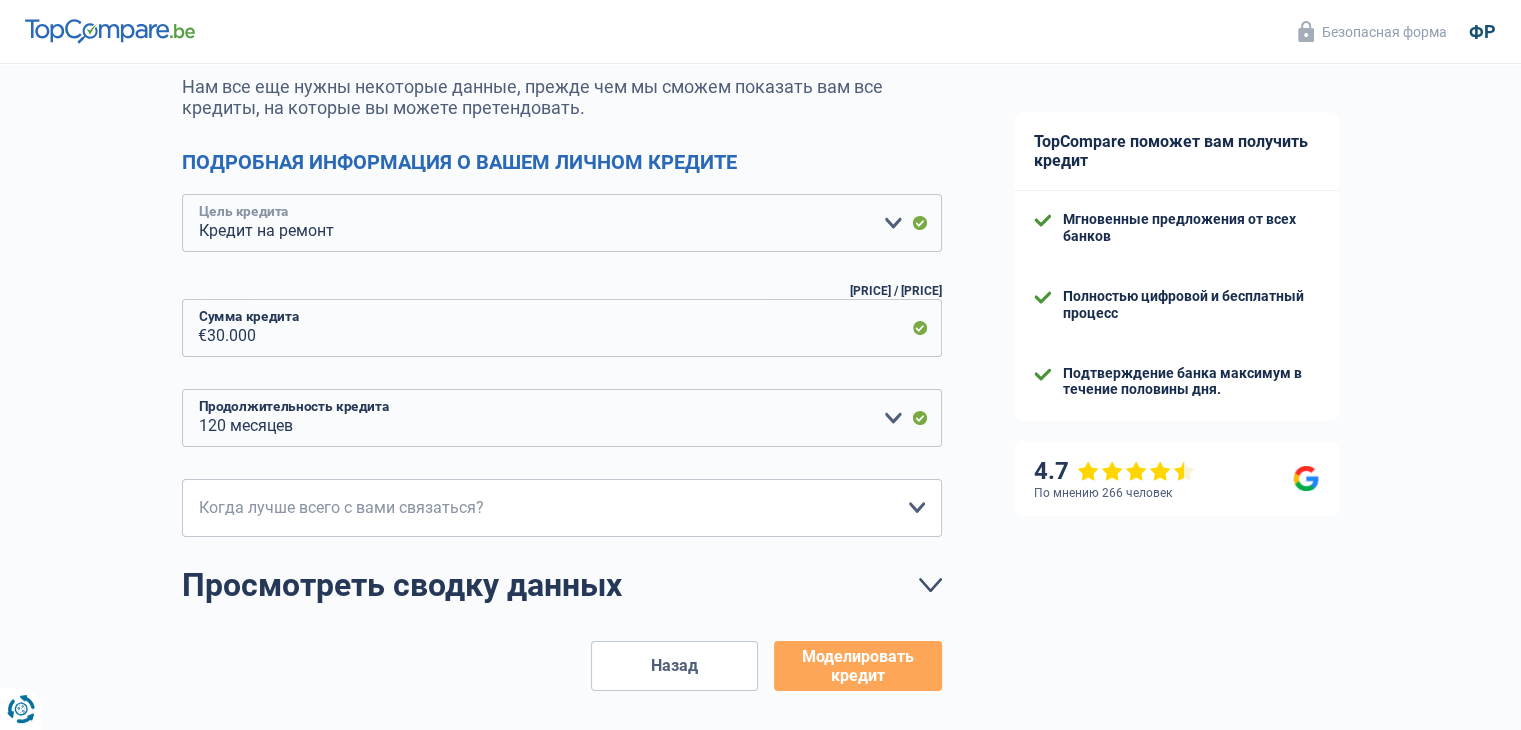 scroll, scrollTop: 200, scrollLeft: 0, axis: vertical 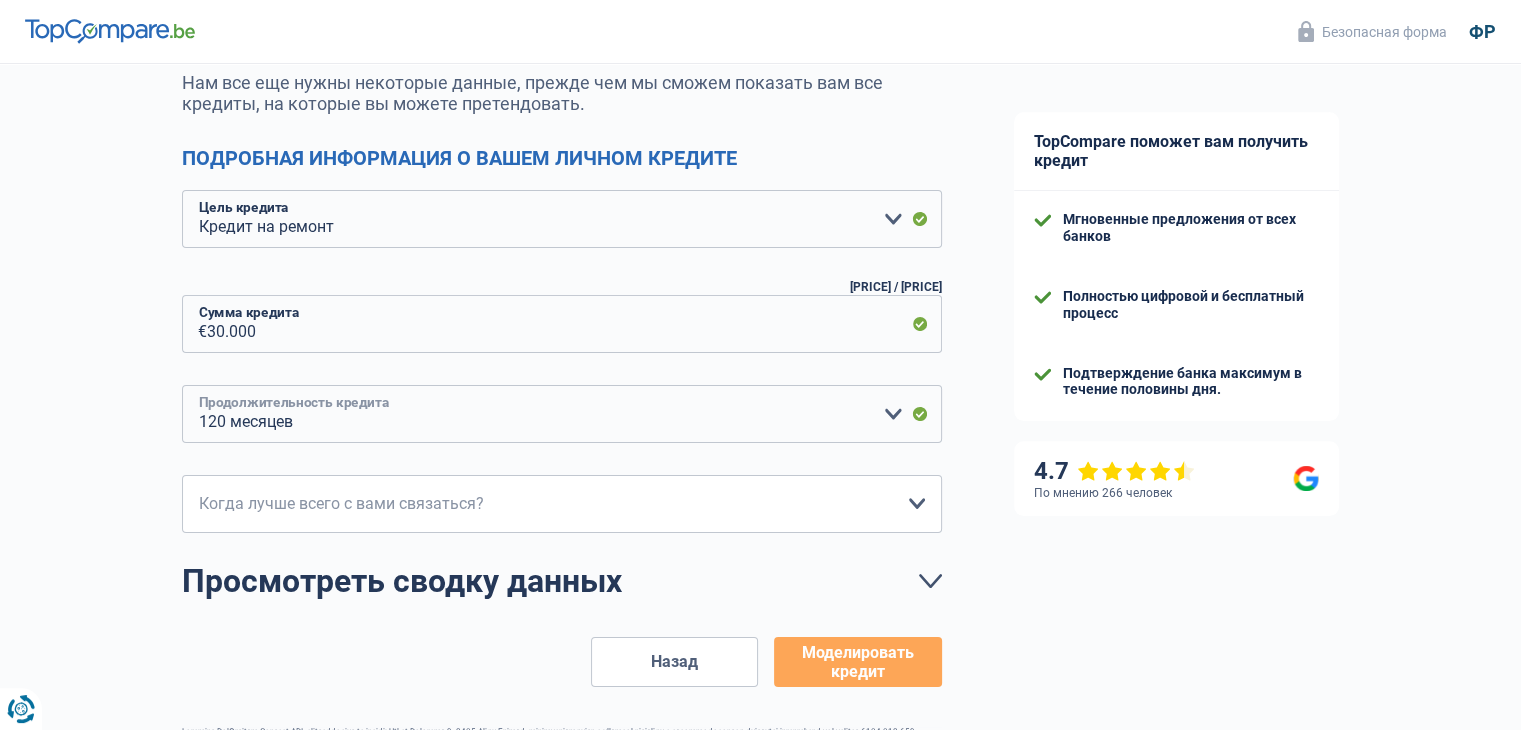 click on "12 месяцев 18 месяцев 24 месяца 30 месяцев 36 месяцев 42 месяца 48 месяцев 60 месяцев 72 месяца 84 месяца 96 месяцев 120 месяцев
Пожалуйста, выберите вариант" at bounding box center (562, 414) 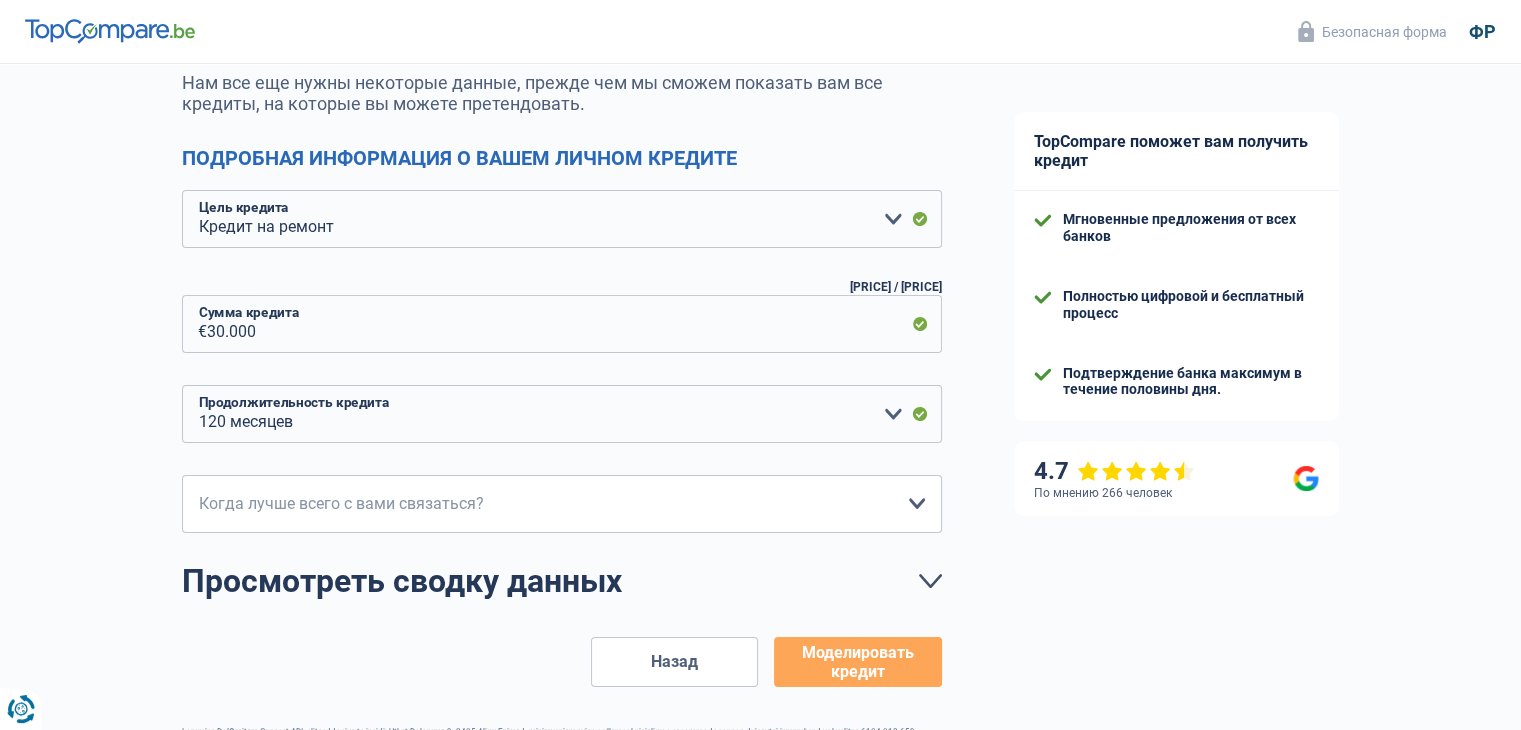 click on "Почти готово!
Нам все еще нужны некоторые данные, прежде чем мы сможем показать вам все кредиты, на которые вы можете претендовать.
Подробная информация о вашем личном кредите
Товары для дома: мебель, текстиль, краска, бытовая техника, непрофессиональный инструмент Hi-Fi, мультимедиа, мобильный телефон, компьютер Отделка: расходы на установку, перемещение Семейное событие: рождение, брак, развод, причастие, смерть Медицинские расходы Плата за обучение Плата за водительские права Увлечения: путешествия, спорт, музыка." at bounding box center (562, 356) 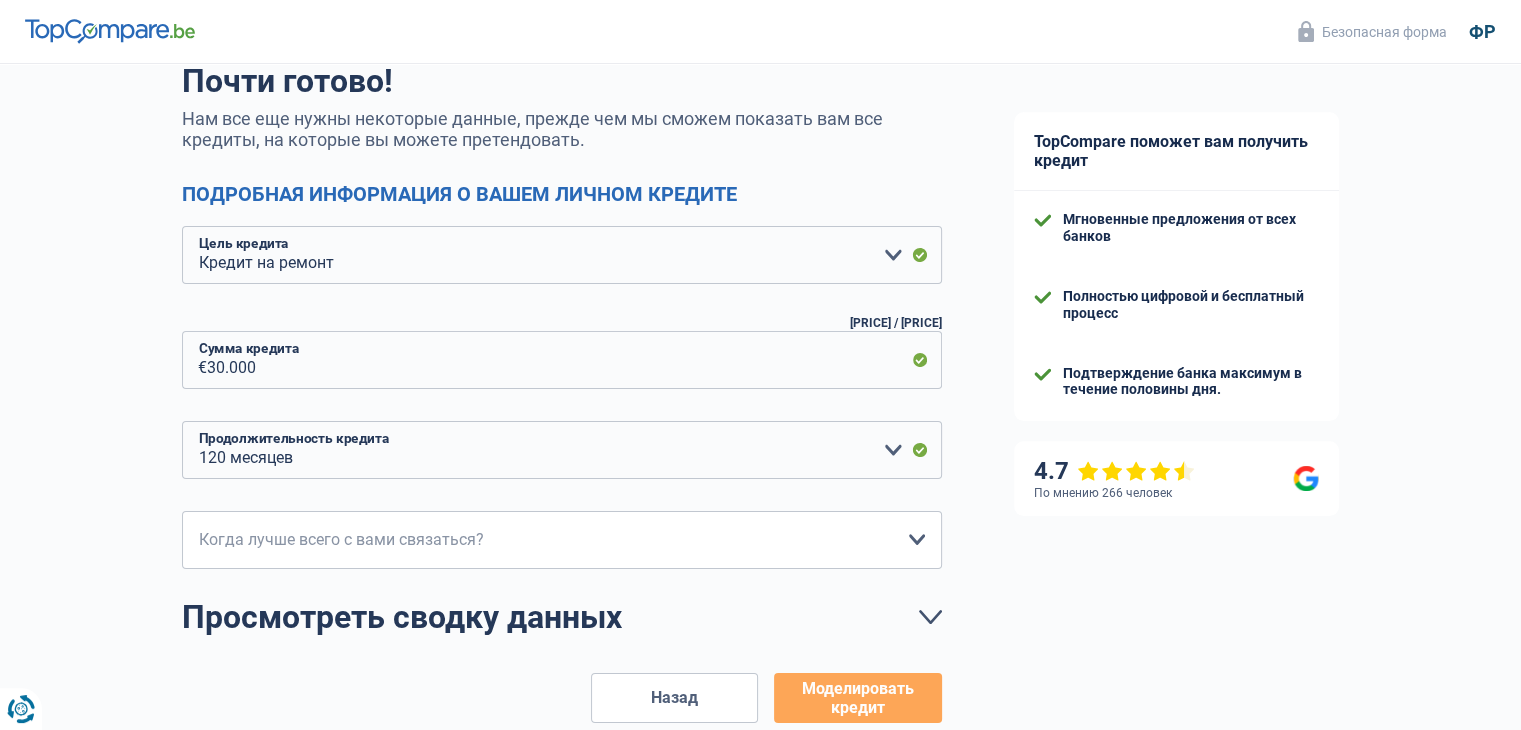 scroll, scrollTop: 200, scrollLeft: 0, axis: vertical 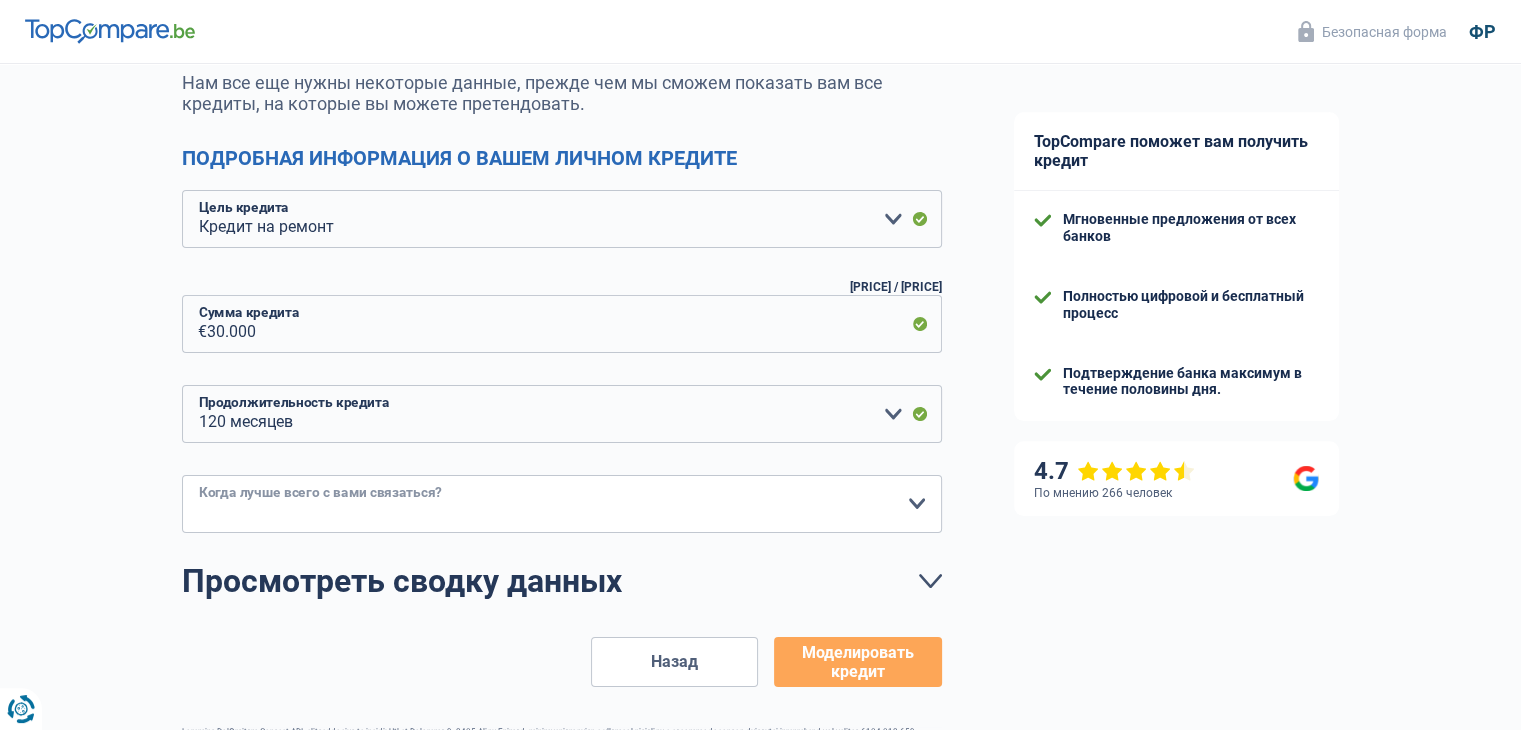 click on "10:00–12:00 12:00 - 14:00 14:00 - 16:00 16:00 - 18:00
Пожалуйста, выберите вариант" at bounding box center (562, 504) 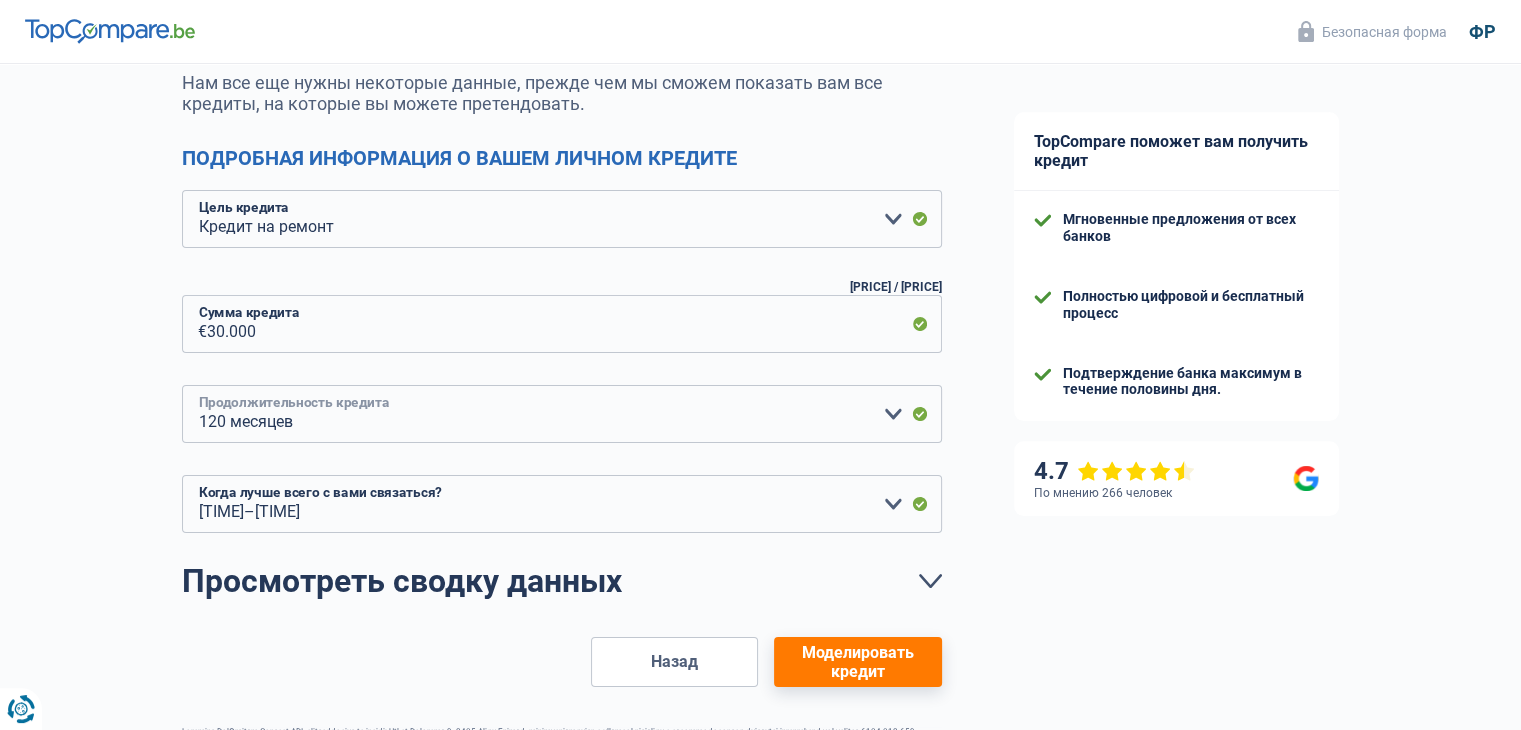 click on "12 месяцев 18 месяцев 24 месяца 30 месяцев 36 месяцев 42 месяца 48 месяцев 60 месяцев 72 месяца 84 месяца 96 месяцев 120 месяцев
Пожалуйста, выберите вариант" at bounding box center (562, 414) 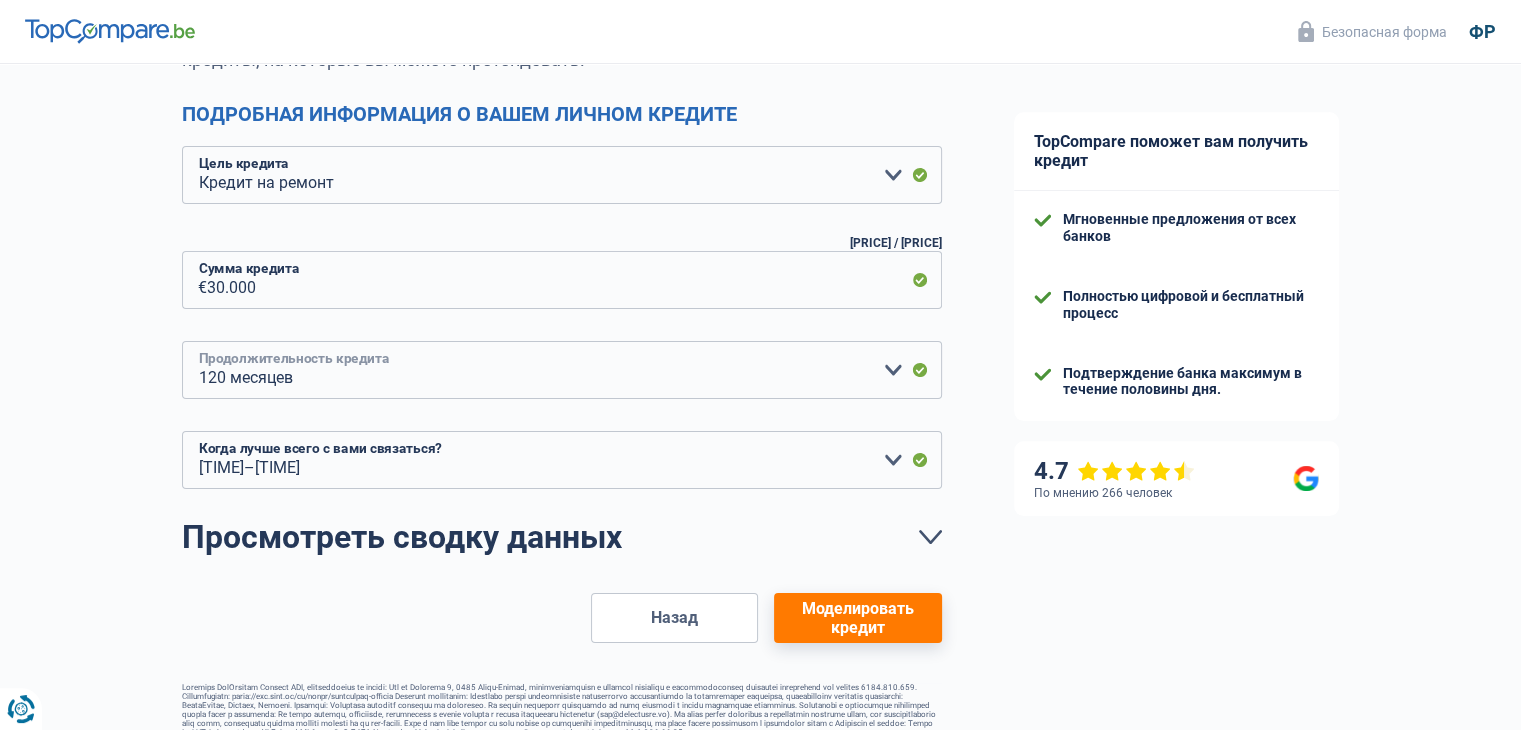 scroll, scrollTop: 287, scrollLeft: 0, axis: vertical 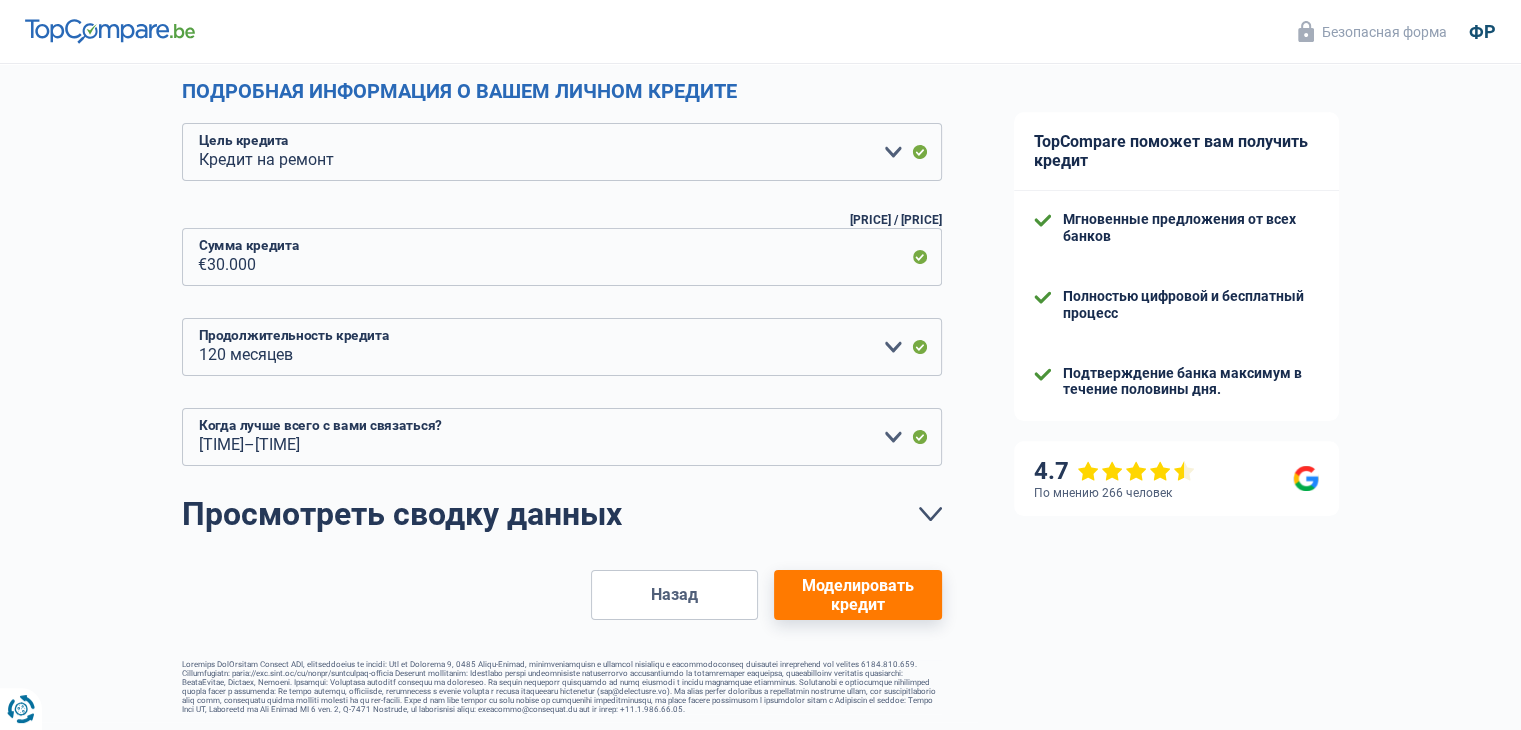 click on "Моделировать кредит" at bounding box center (858, 595) 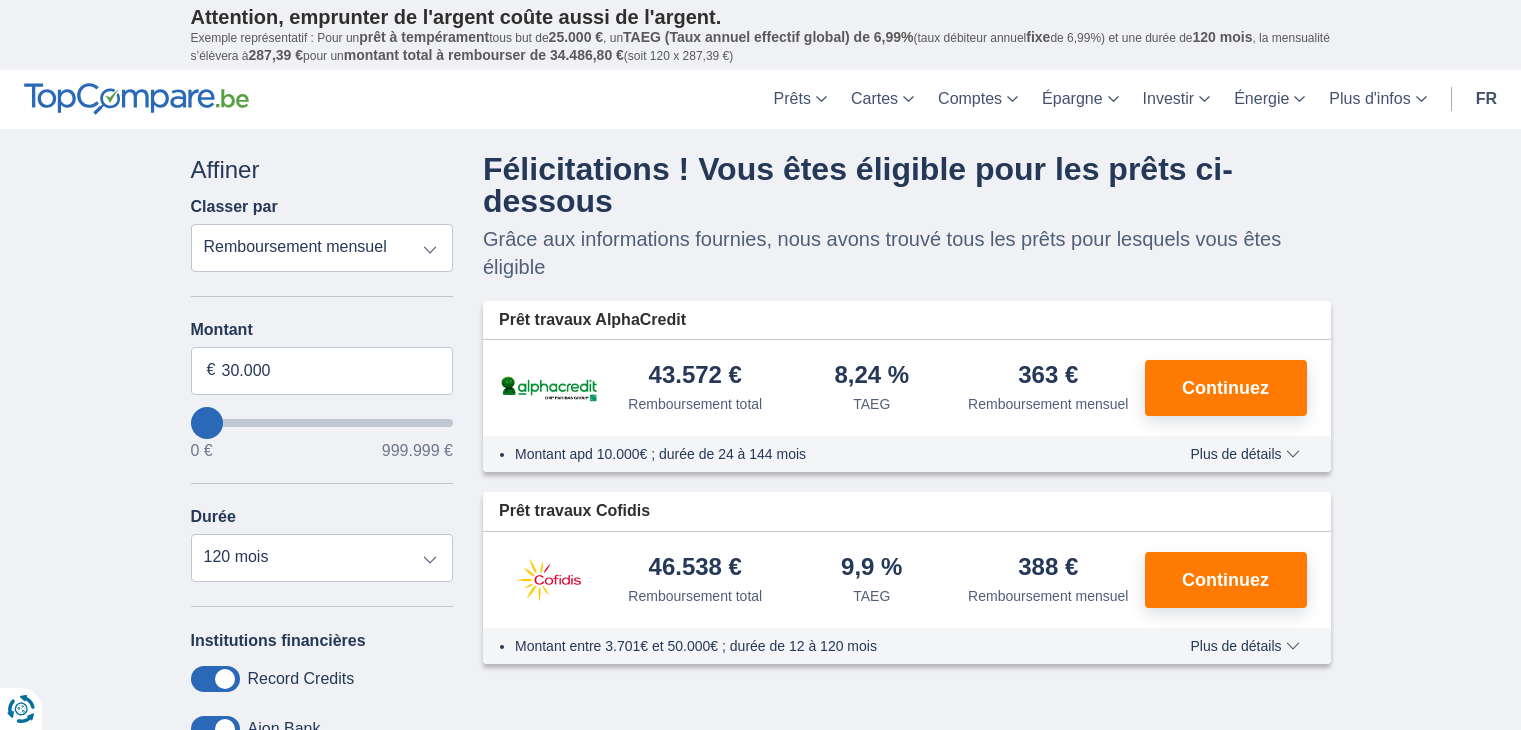 scroll, scrollTop: 0, scrollLeft: 0, axis: both 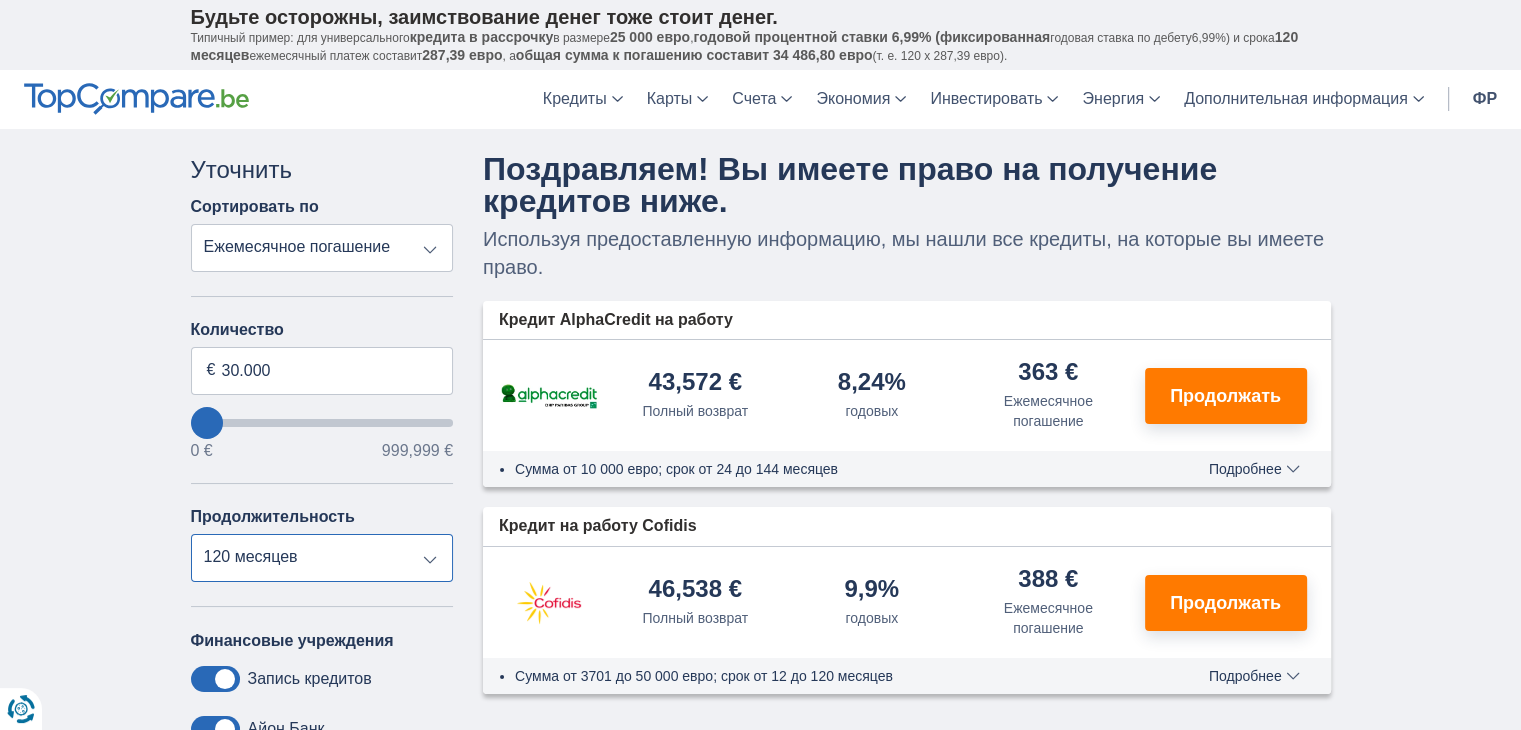 click on "12 месяцев
18 месяцев
24 месяца
30 месяцев
36 месяцев
42 месяца
48 месяцев
60 месяцев
72 месяца
84 месяца
96 месяцев
120 месяцев" at bounding box center (322, 558) 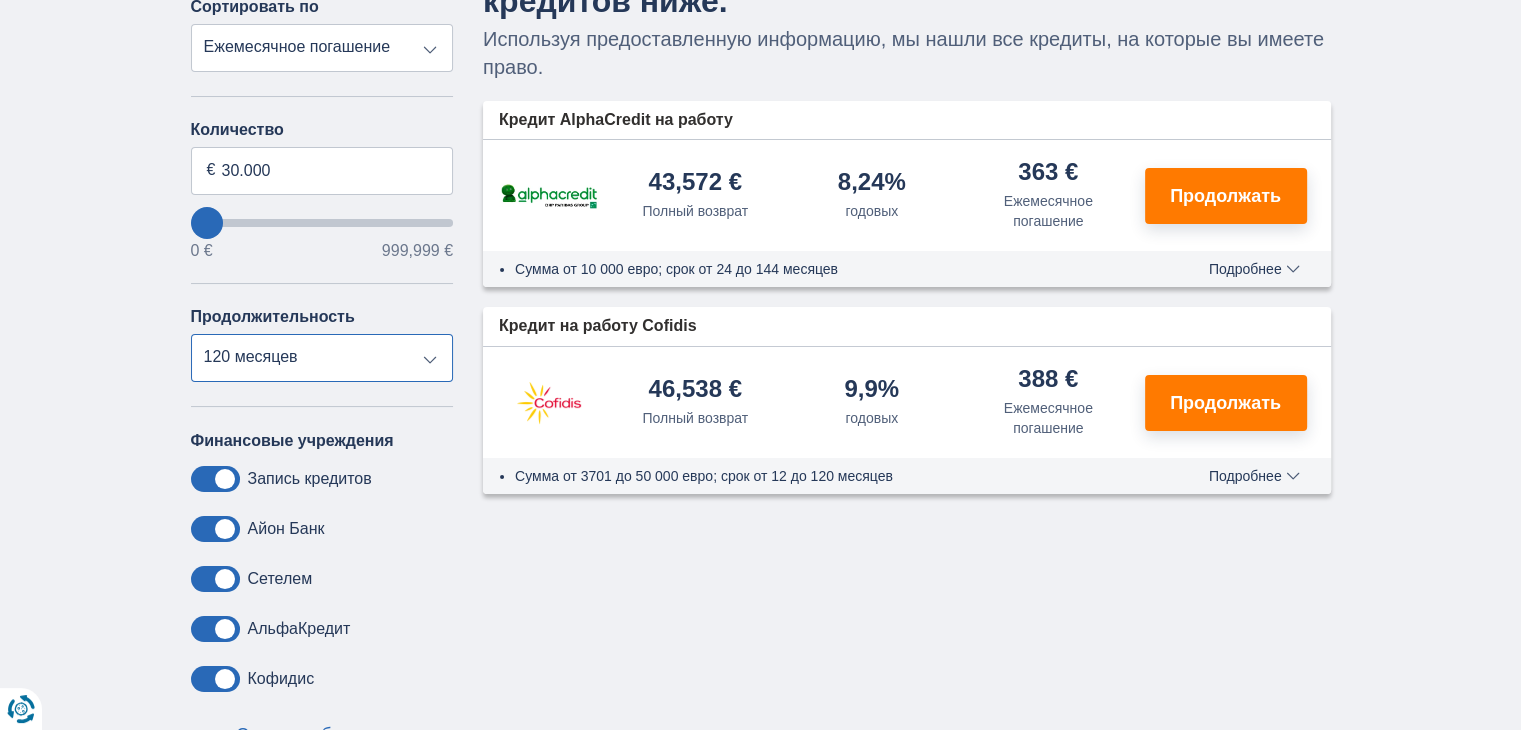 click on "12 месяцев
18 месяцев
24 месяца
30 месяцев
36 месяцев
42 месяца
48 месяцев
60 месяцев
72 месяца
84 месяца
96 месяцев
120 месяцев" at bounding box center [322, 358] 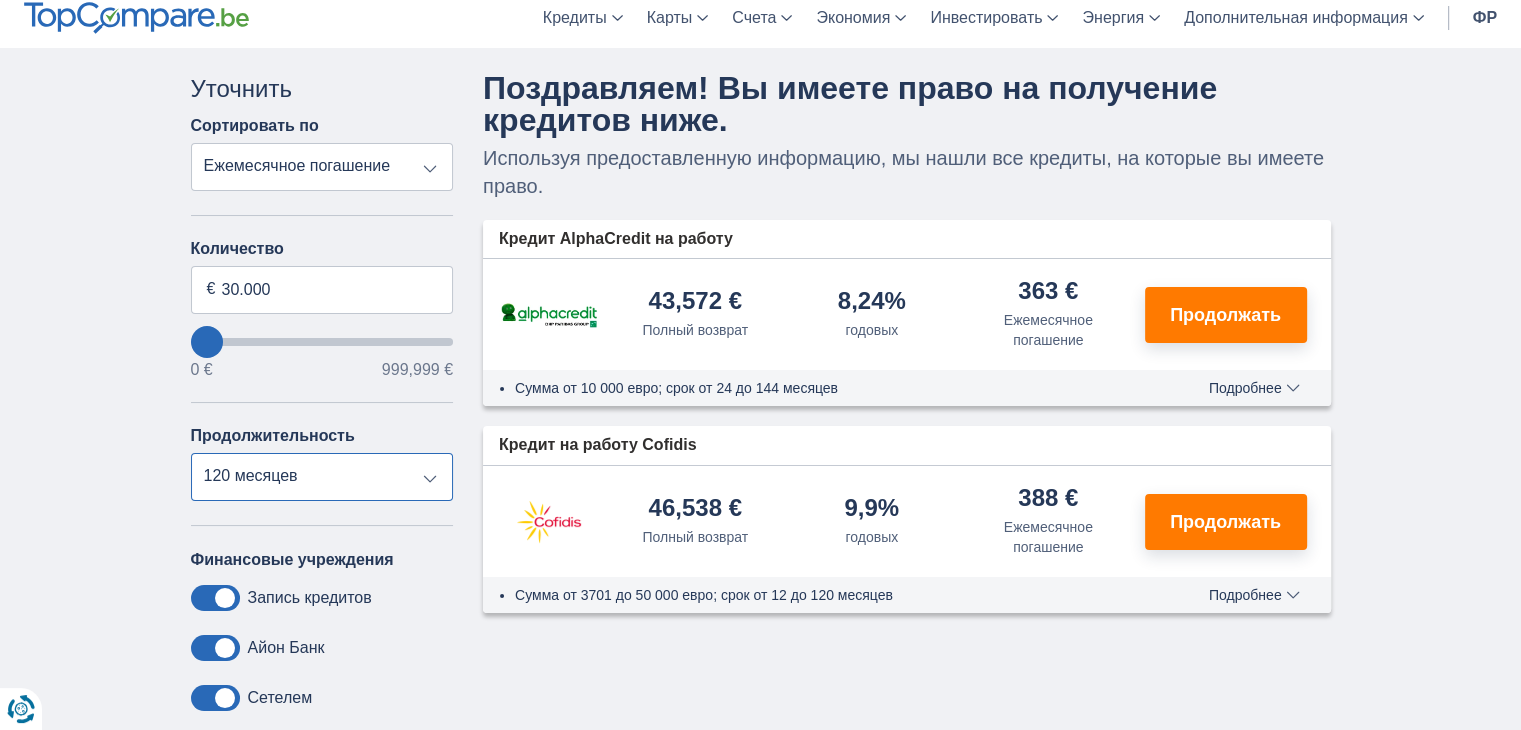 scroll, scrollTop: 0, scrollLeft: 0, axis: both 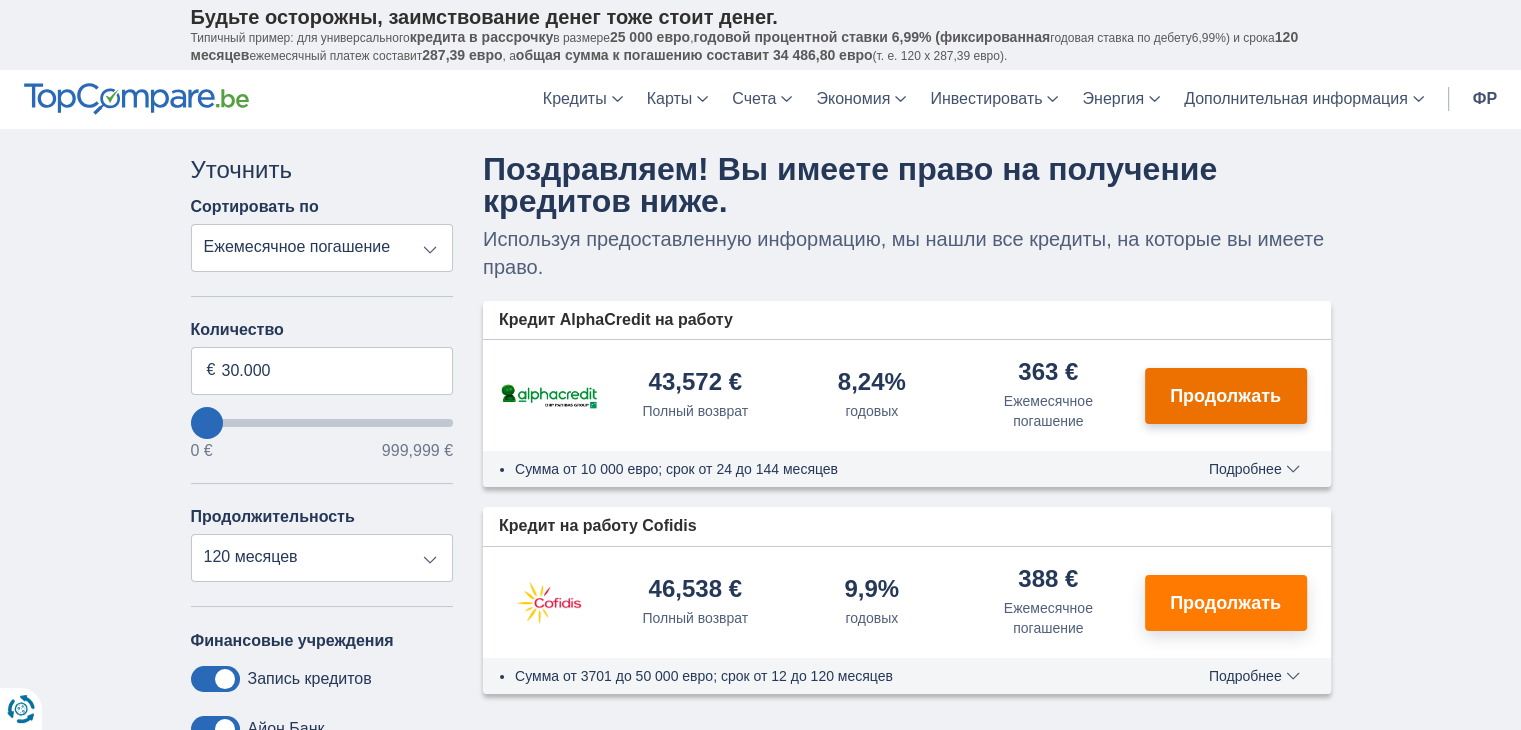 click on "Продолжать" at bounding box center (1225, 396) 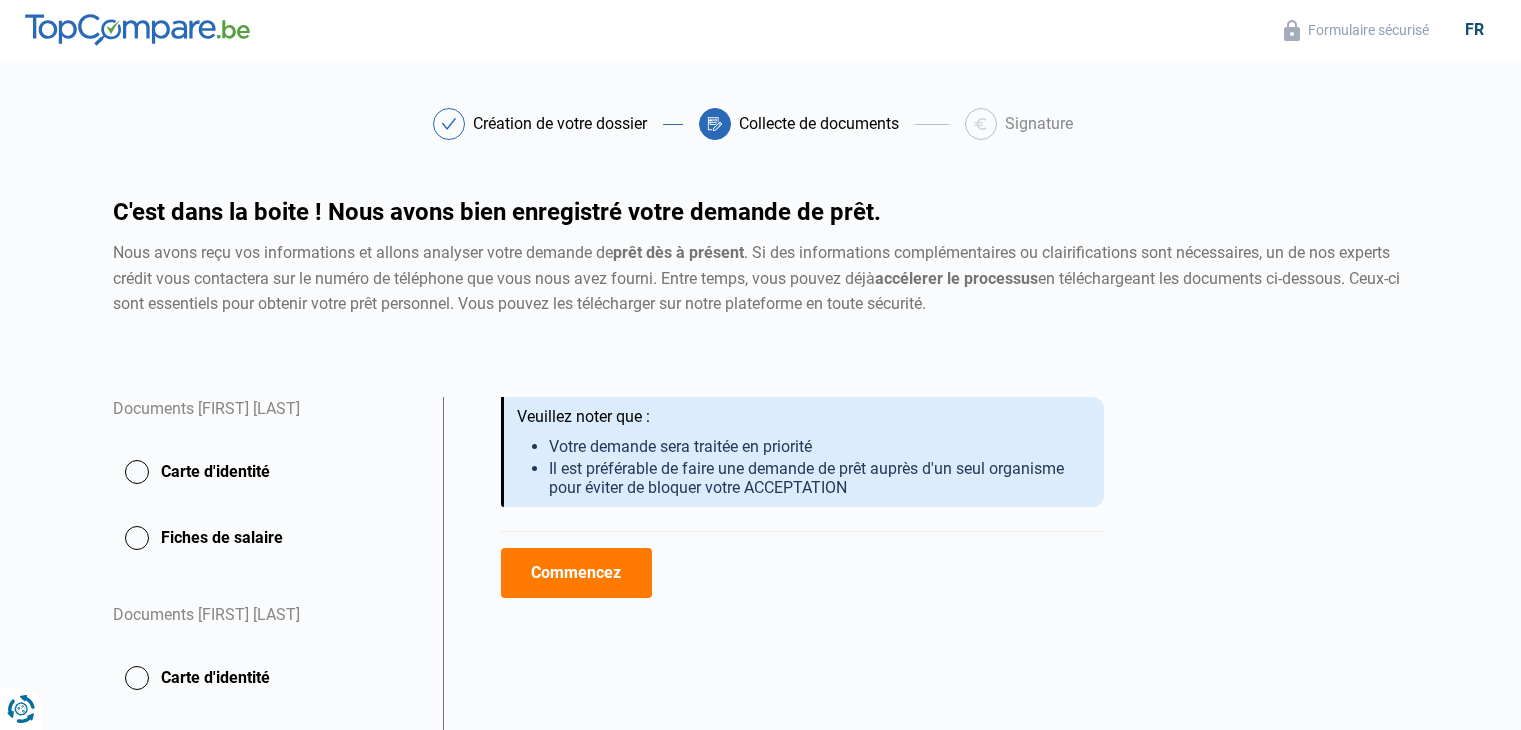 scroll, scrollTop: 0, scrollLeft: 0, axis: both 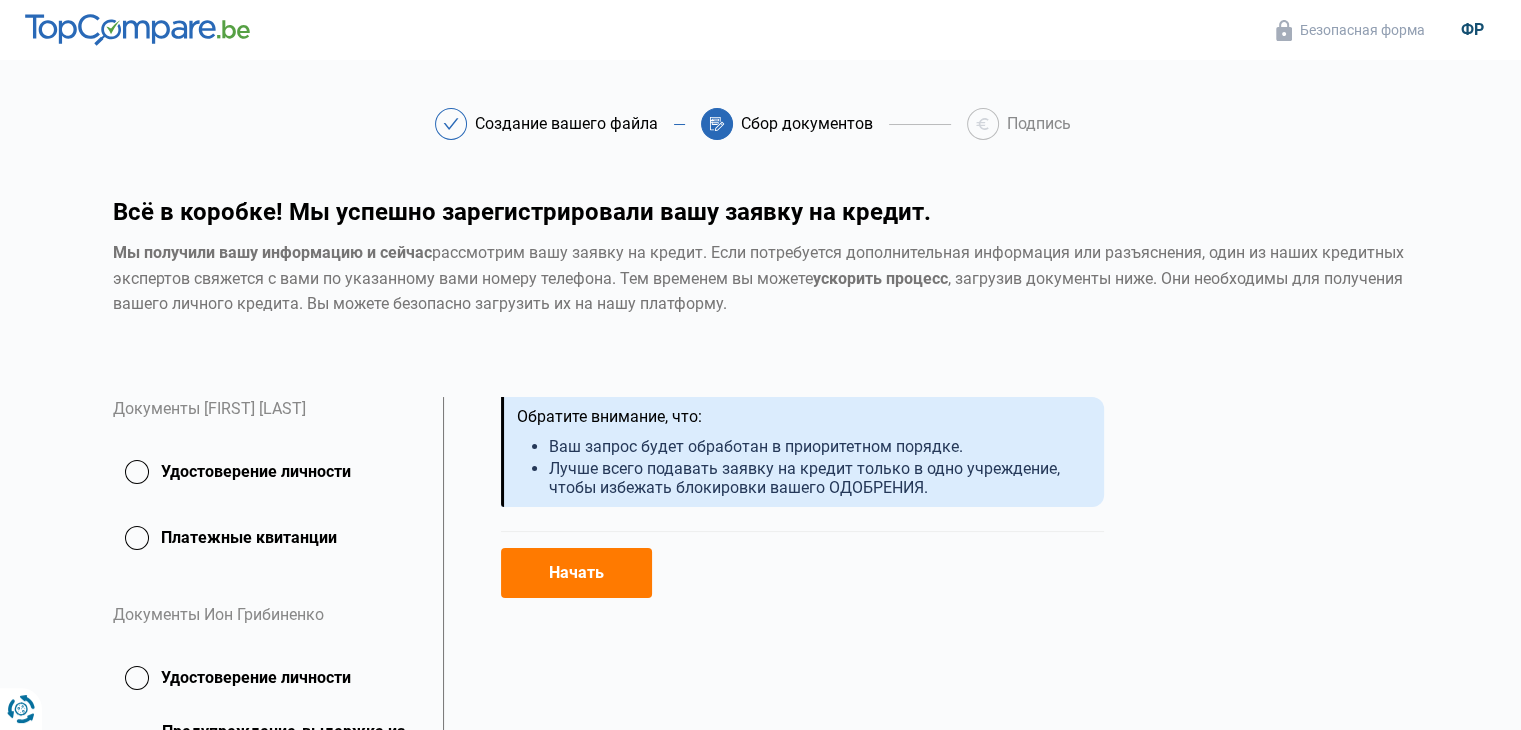 click on "Начать" at bounding box center (576, 573) 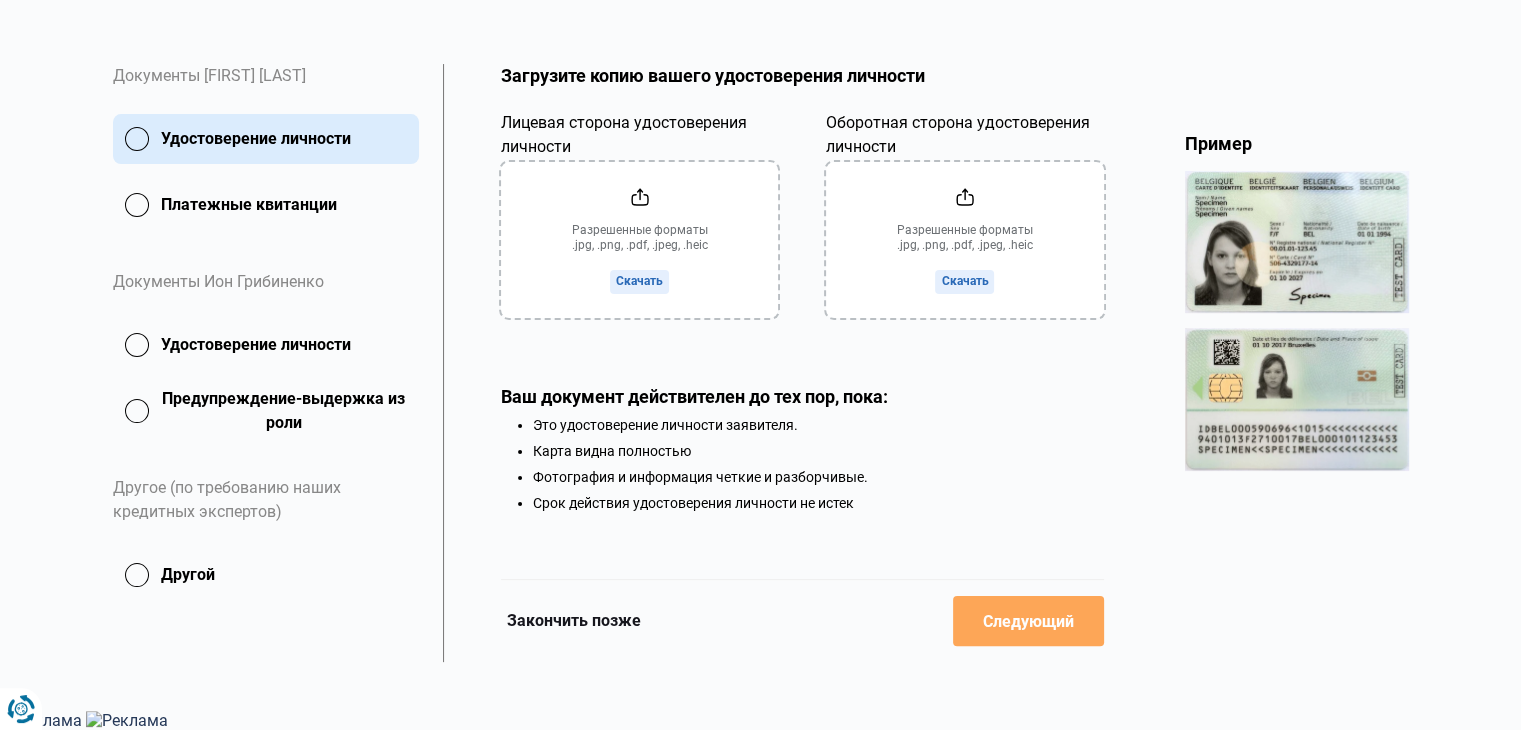 scroll, scrollTop: 336, scrollLeft: 0, axis: vertical 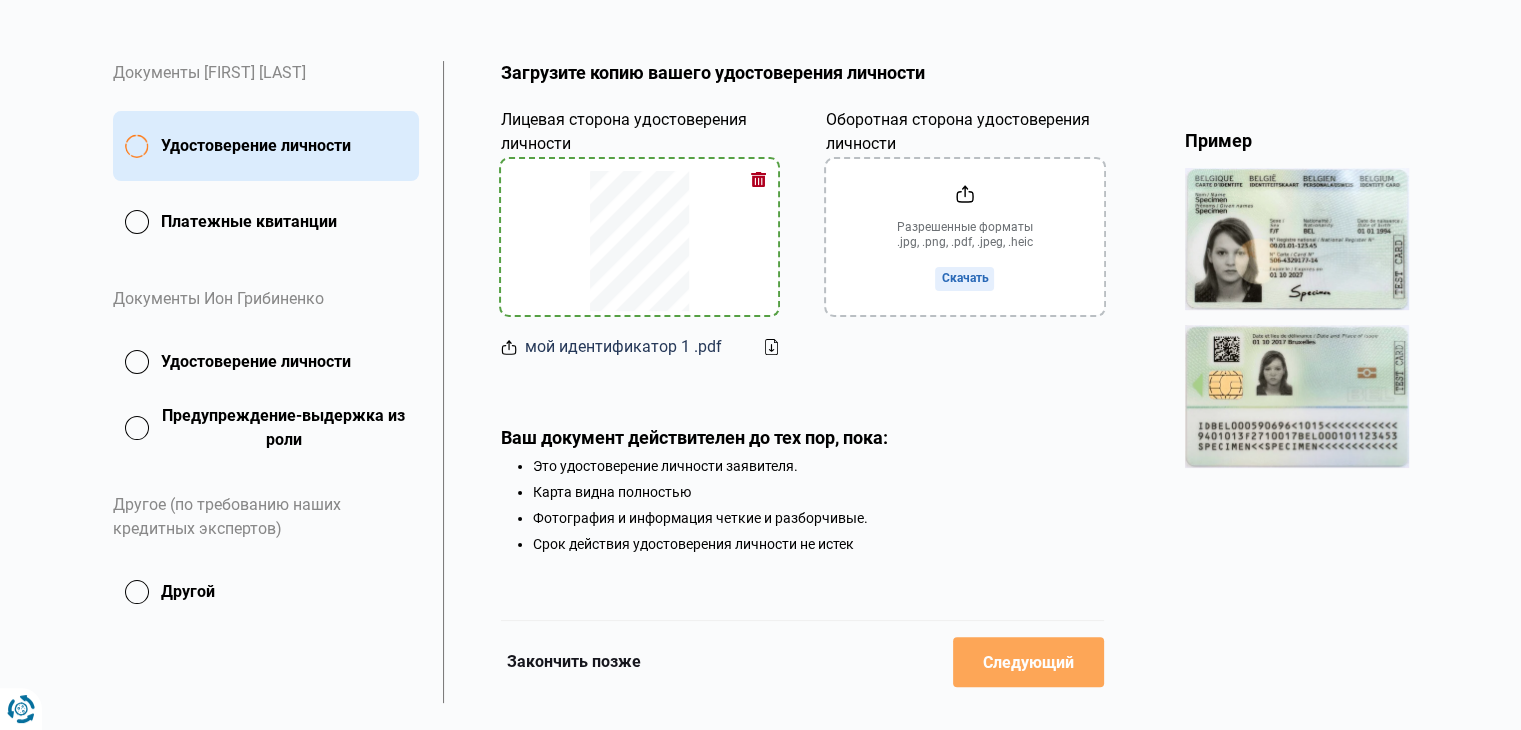 click on "Оборотная сторона удостоверения личности" 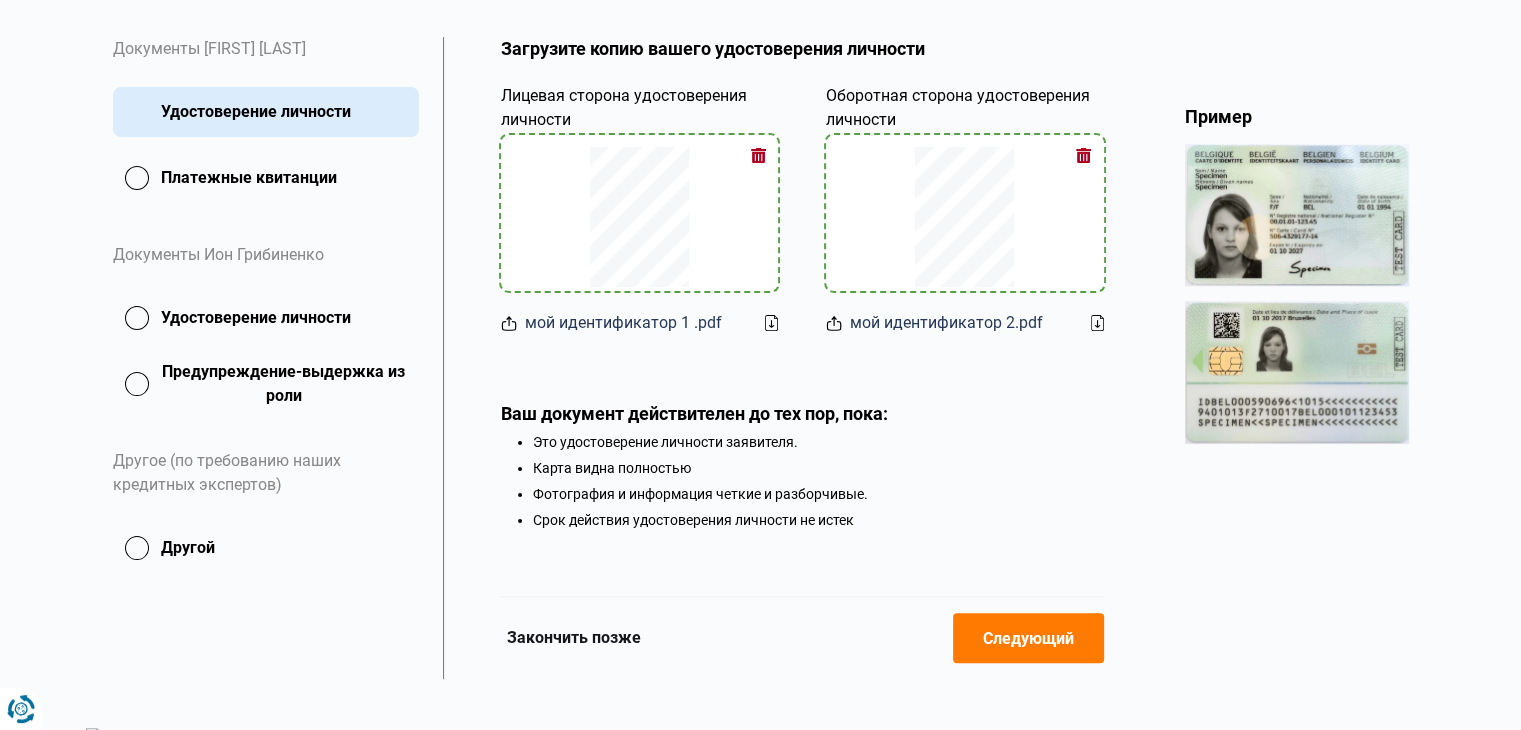 scroll, scrollTop: 380, scrollLeft: 0, axis: vertical 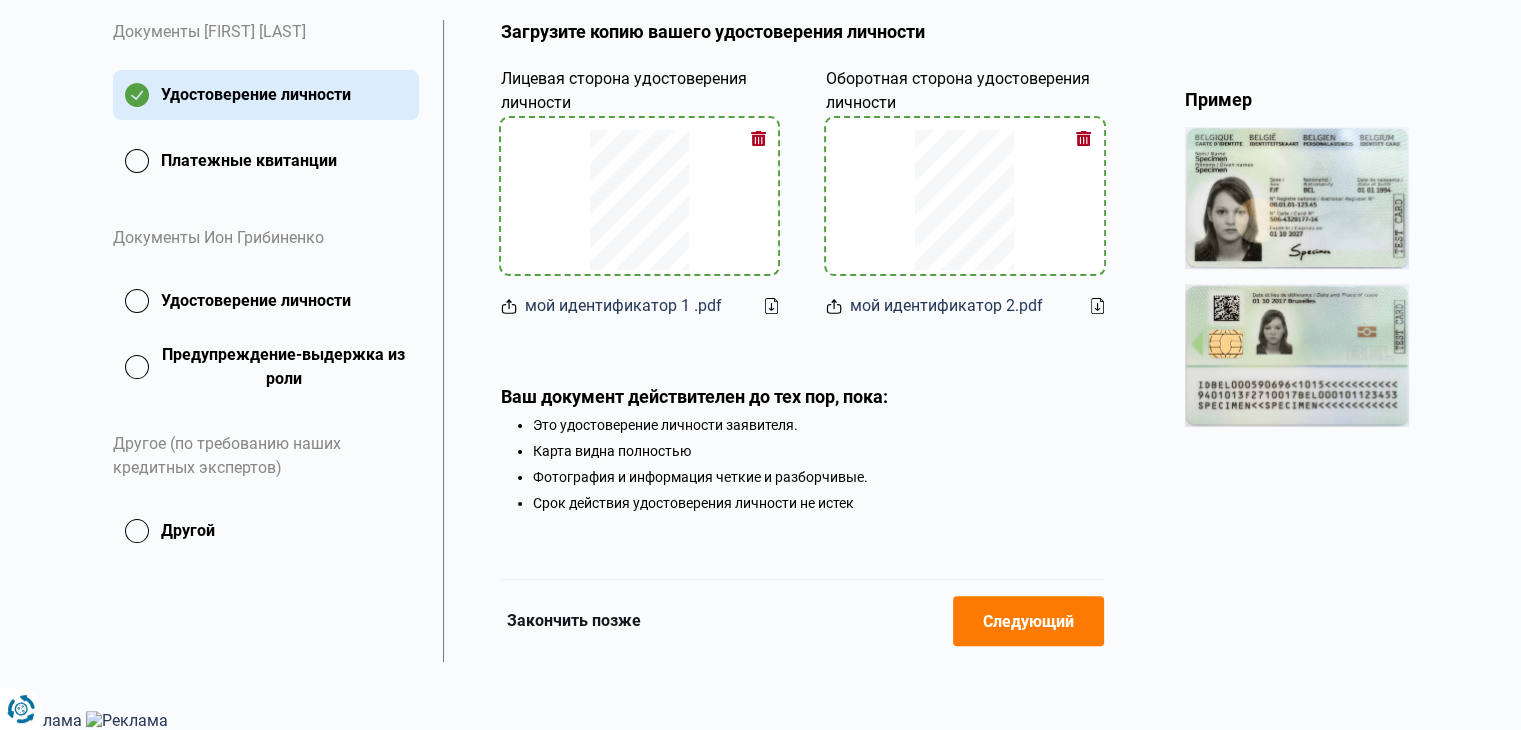 click on "Следующий" at bounding box center [1028, 621] 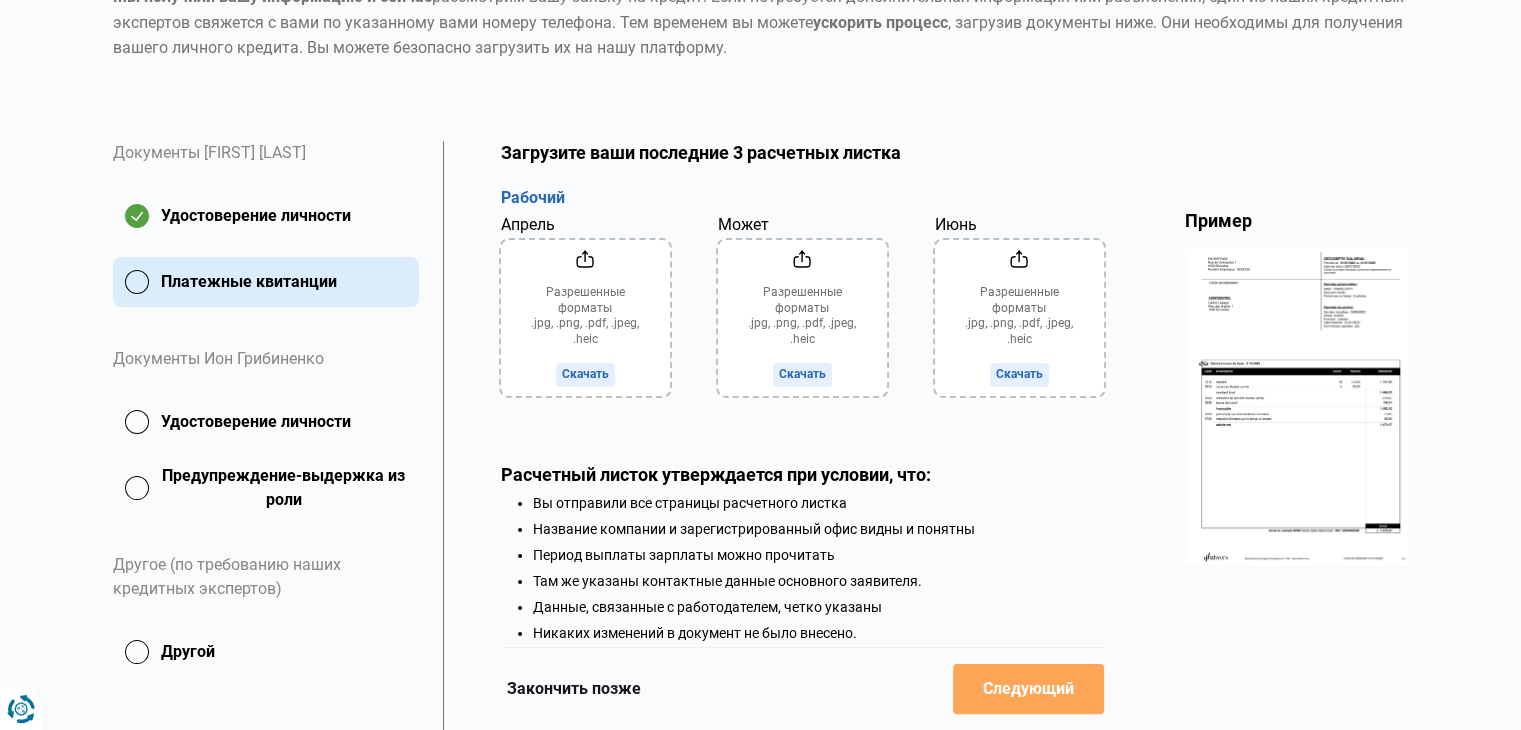 scroll, scrollTop: 300, scrollLeft: 0, axis: vertical 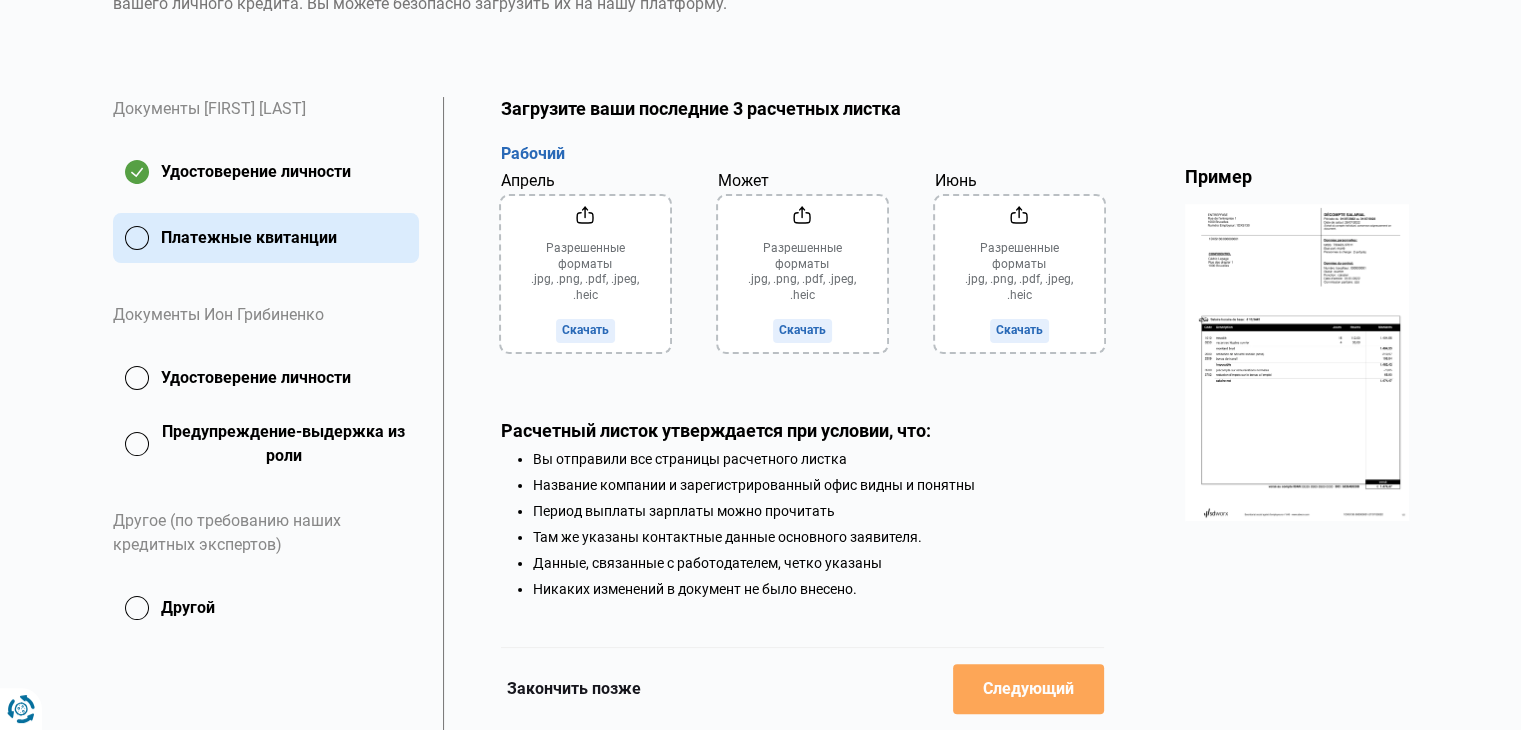 click on "Апрель" 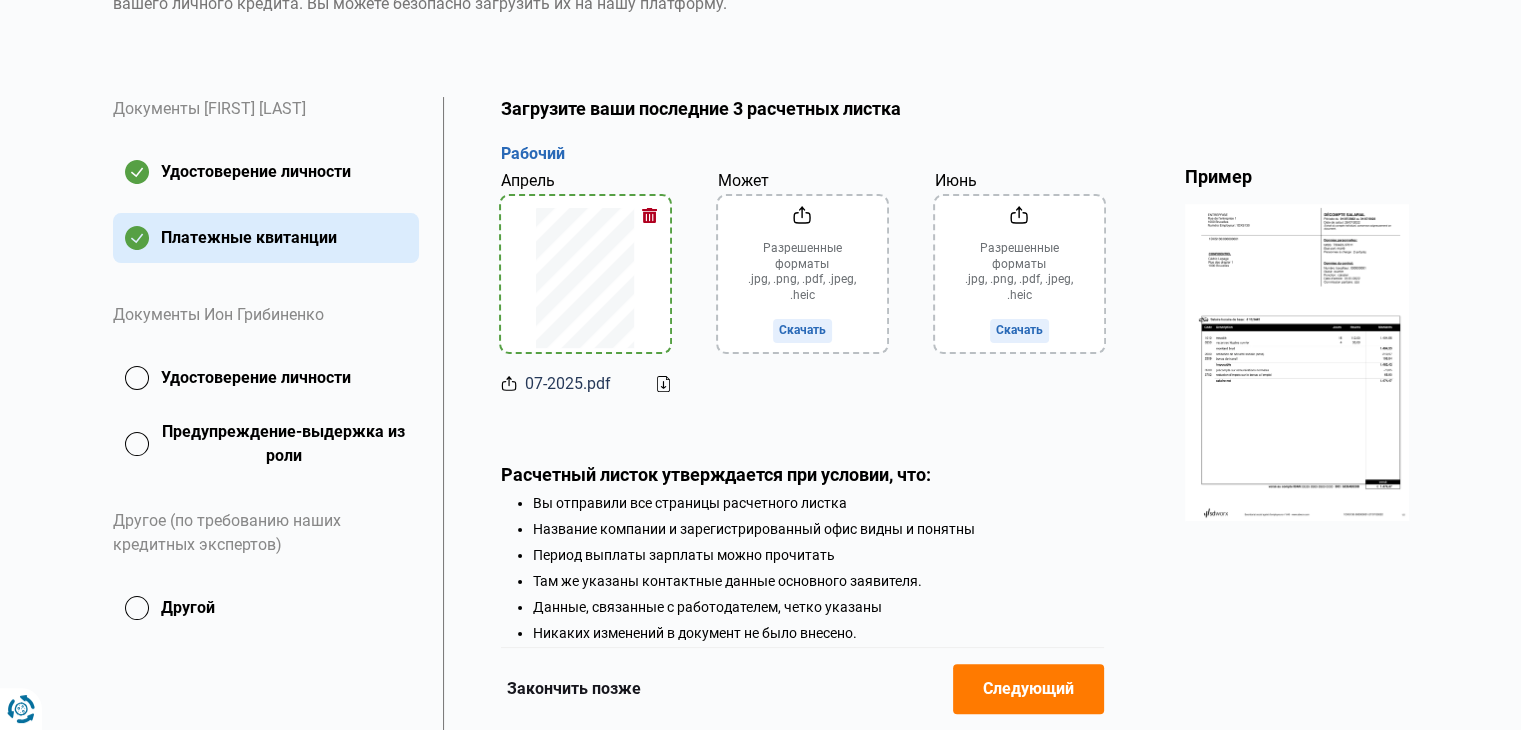 click on "Может" 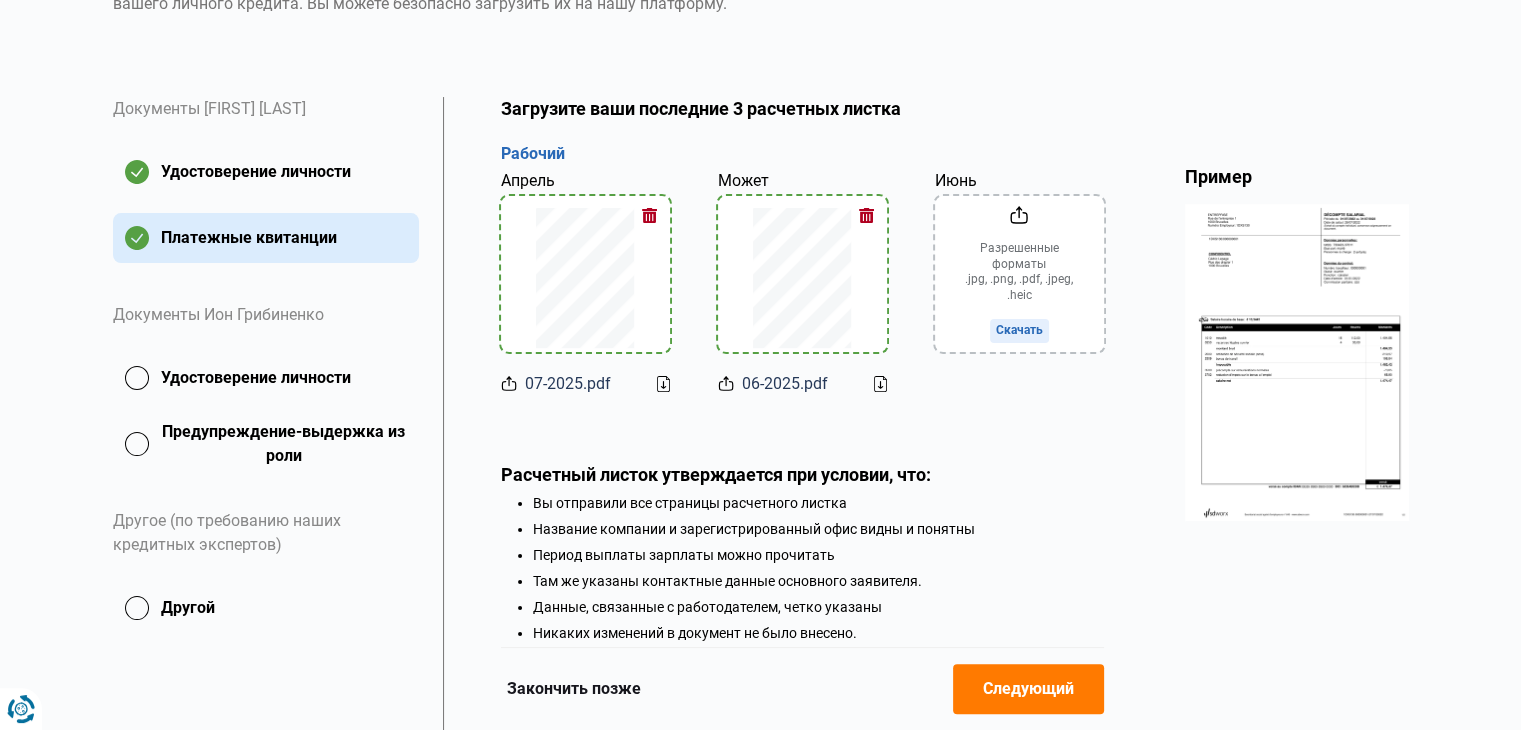 click on "Июнь" 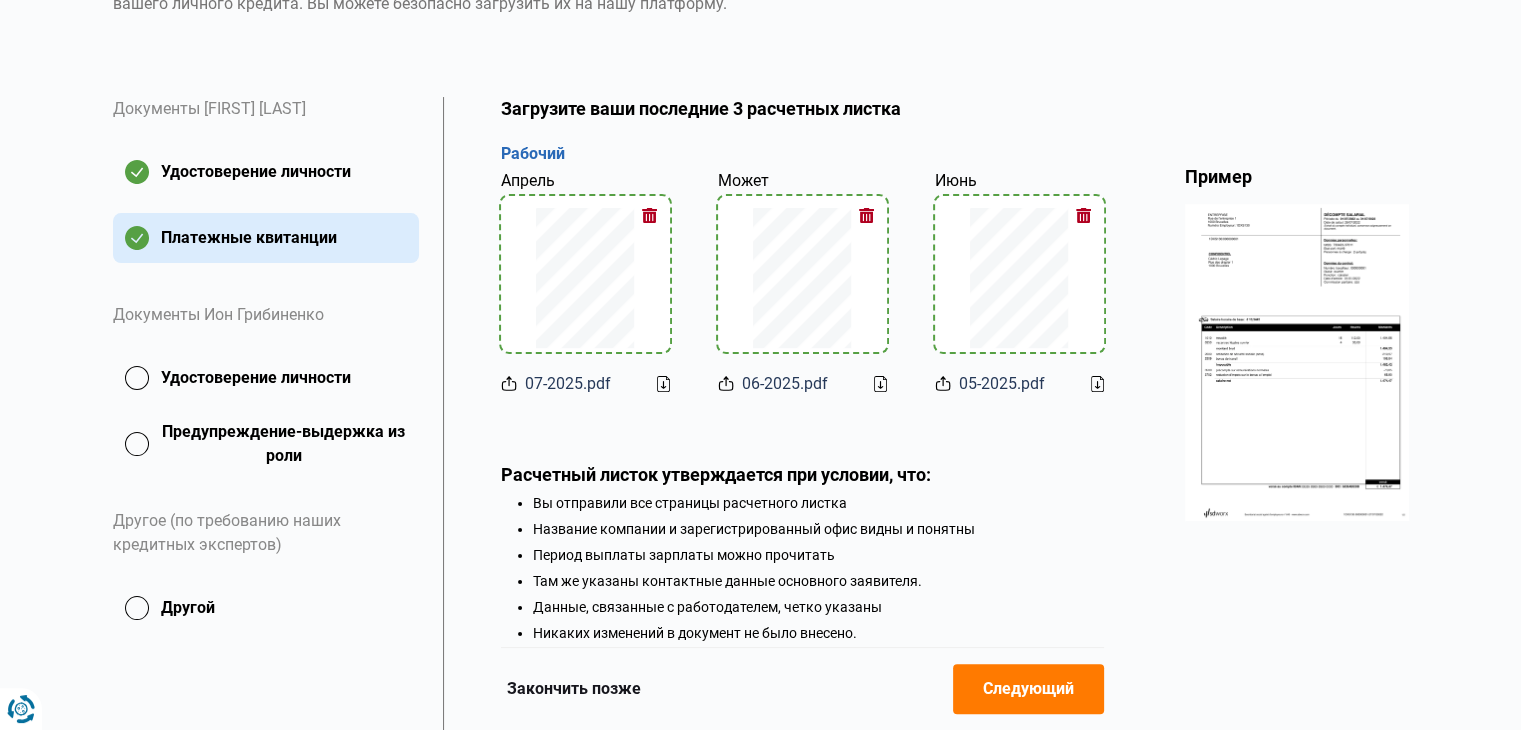 click on "Следующий" 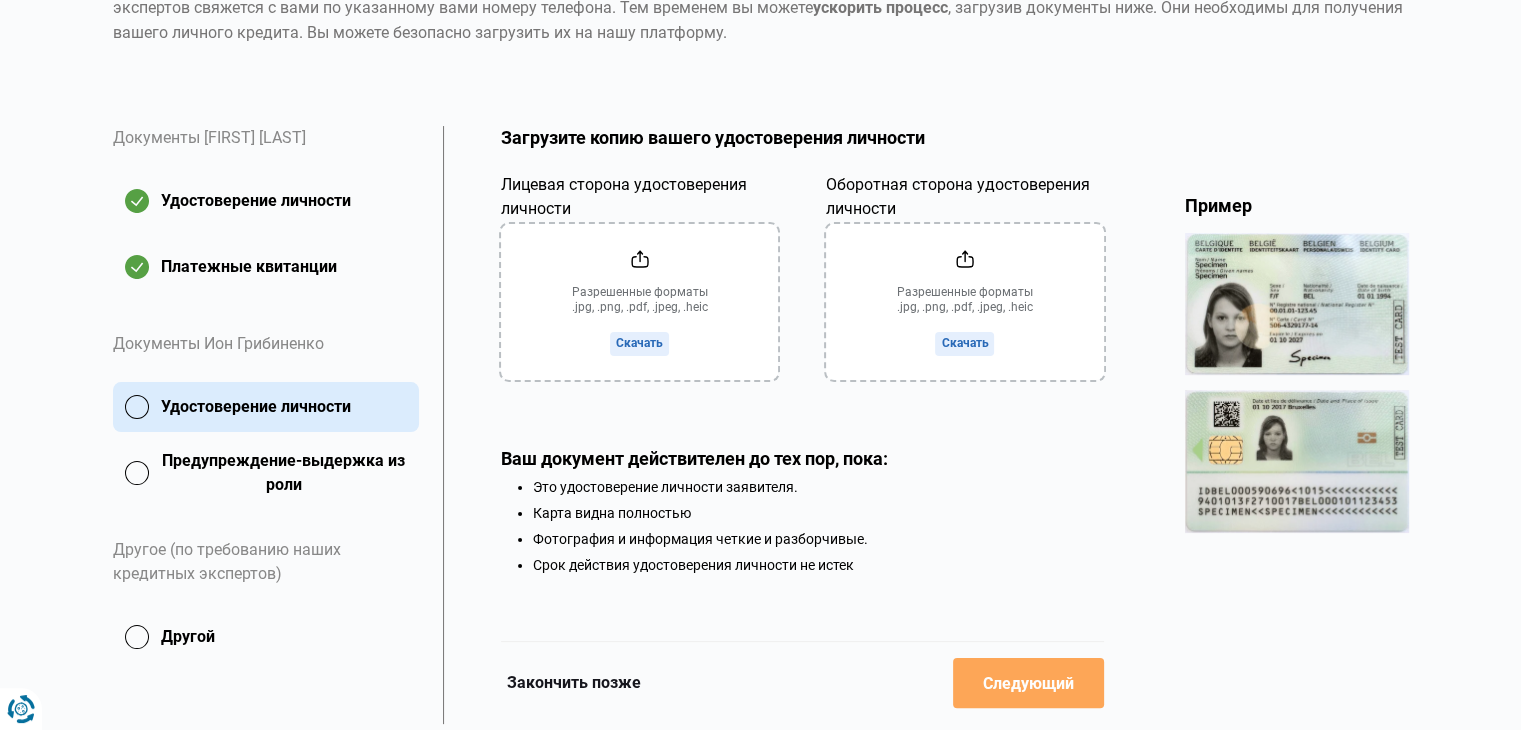 scroll, scrollTop: 236, scrollLeft: 0, axis: vertical 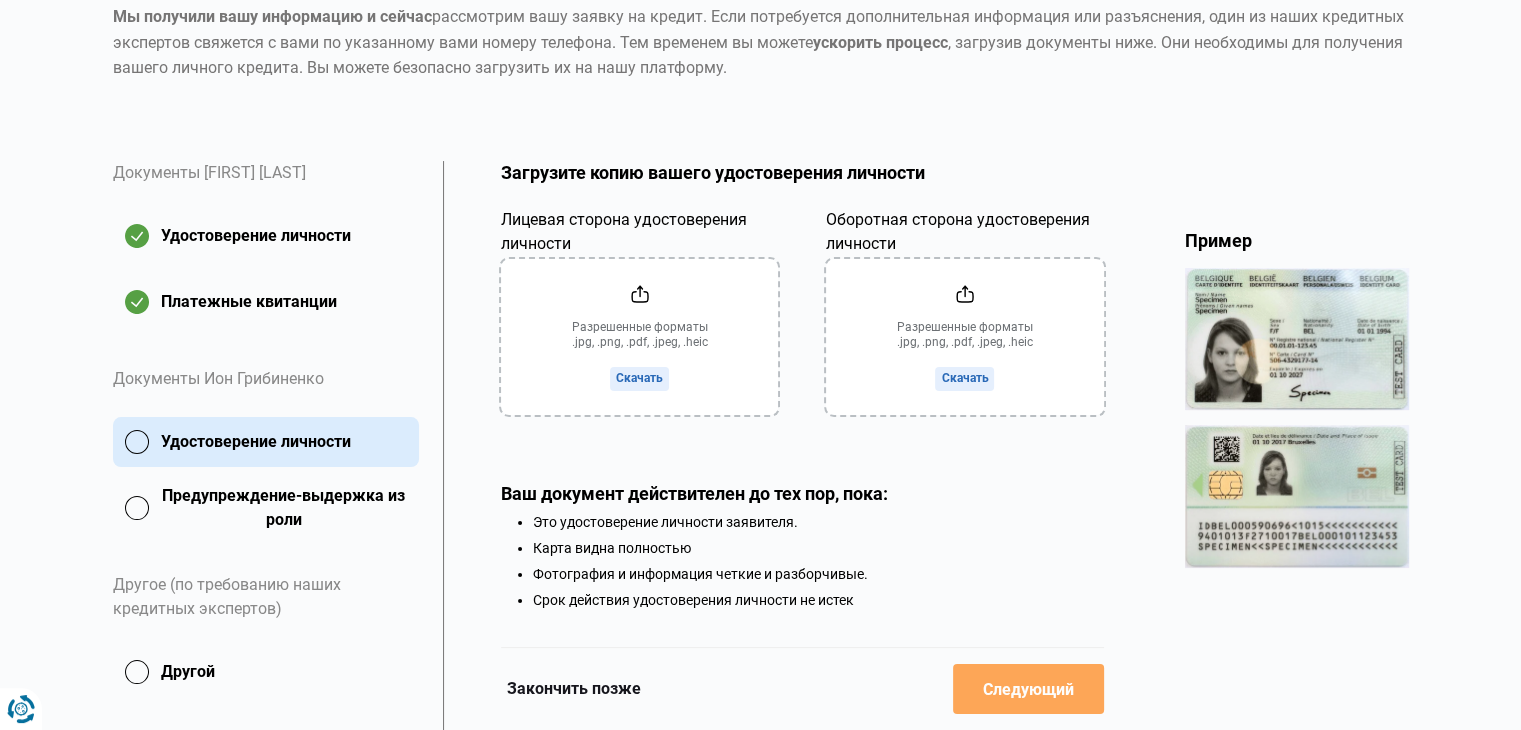 click on "Лицевая сторона удостоверения личности" 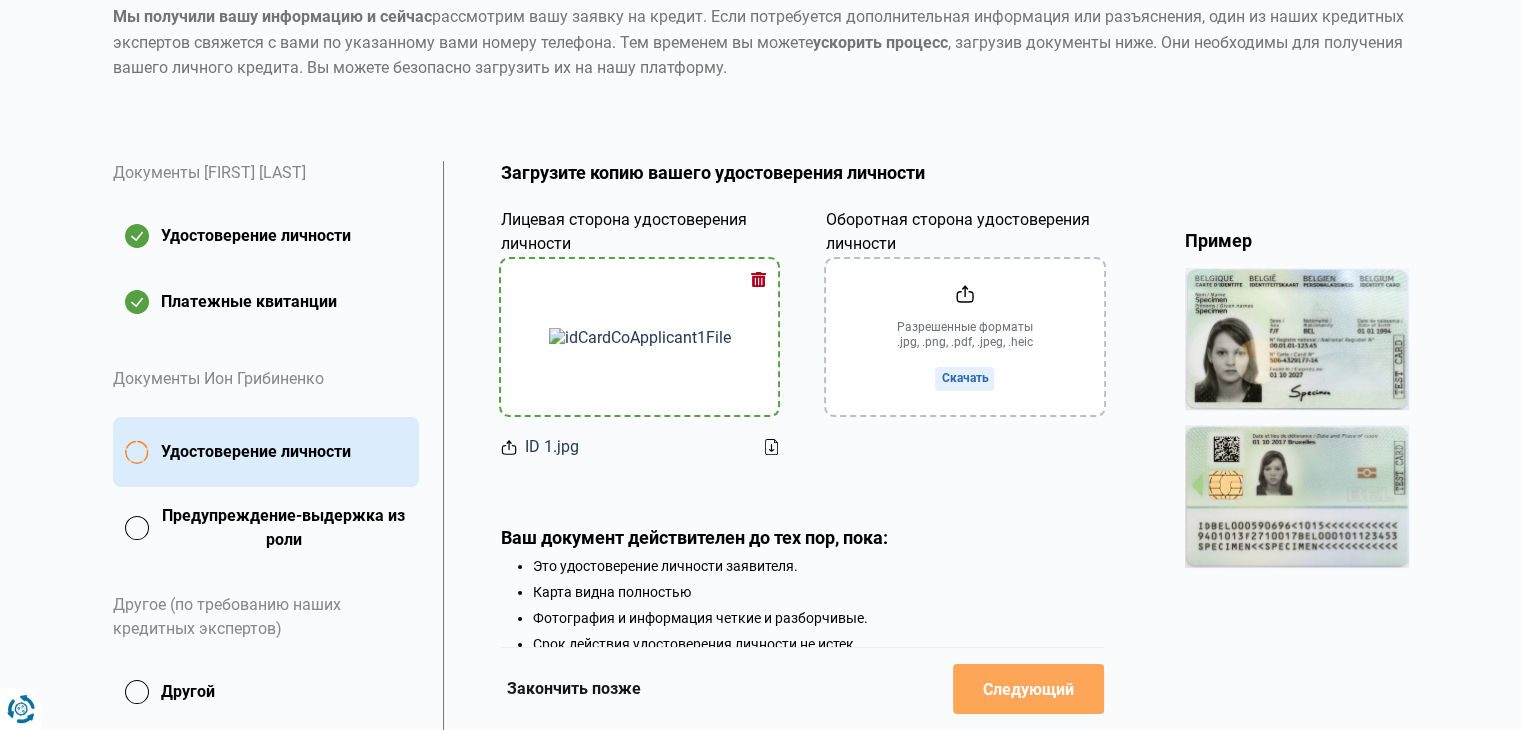 click on "Оборотная сторона удостоверения личности" 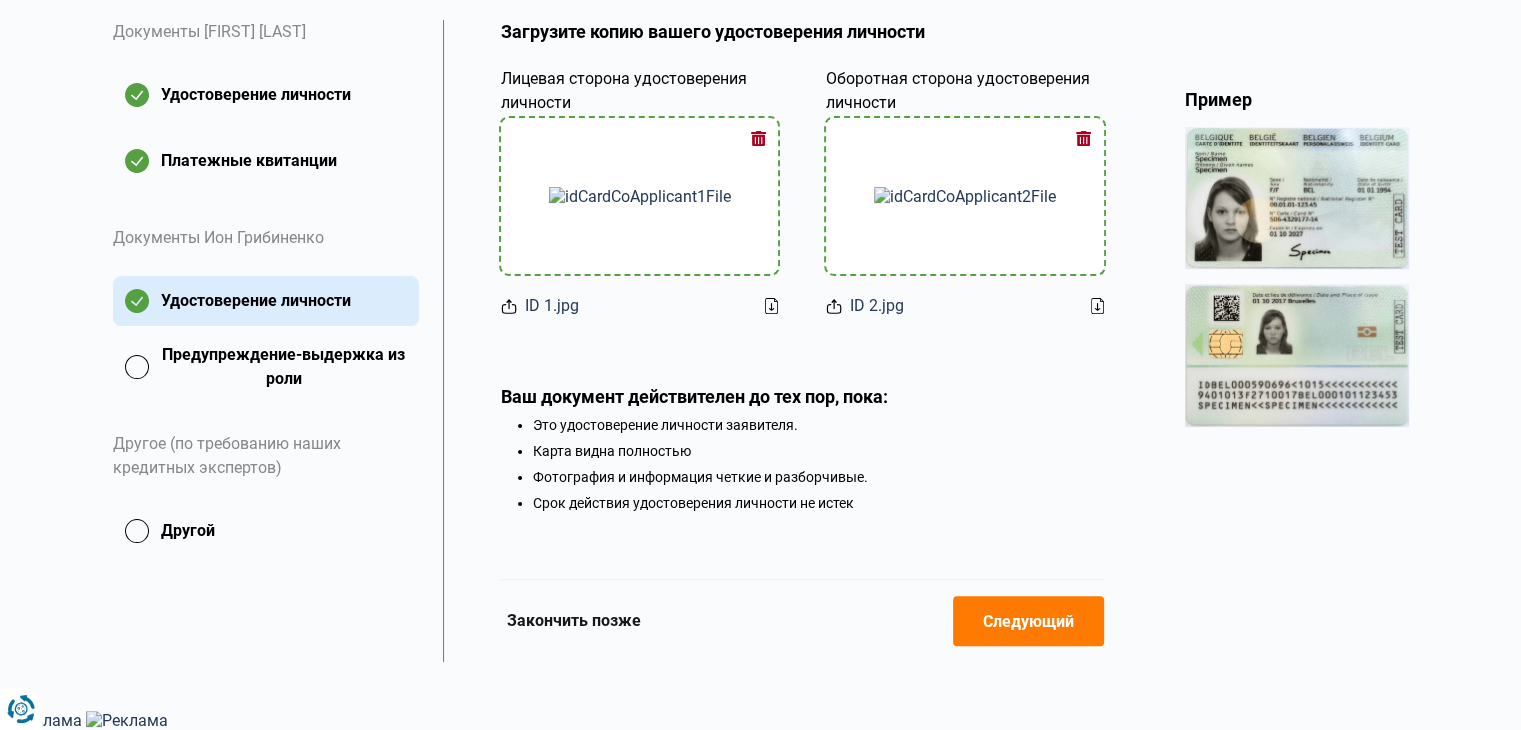 click on "Следующий" at bounding box center [1028, 621] 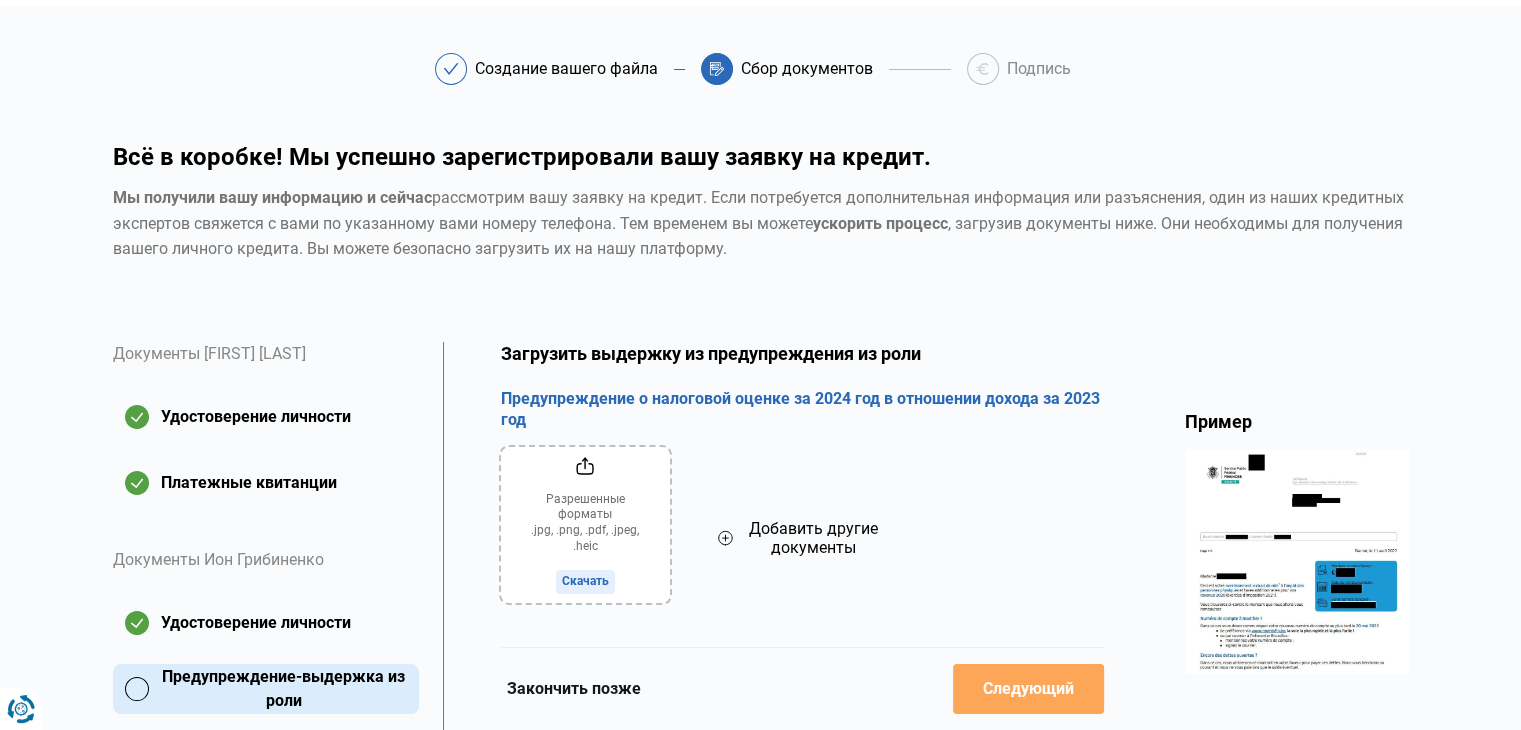 scroll, scrollTop: 100, scrollLeft: 0, axis: vertical 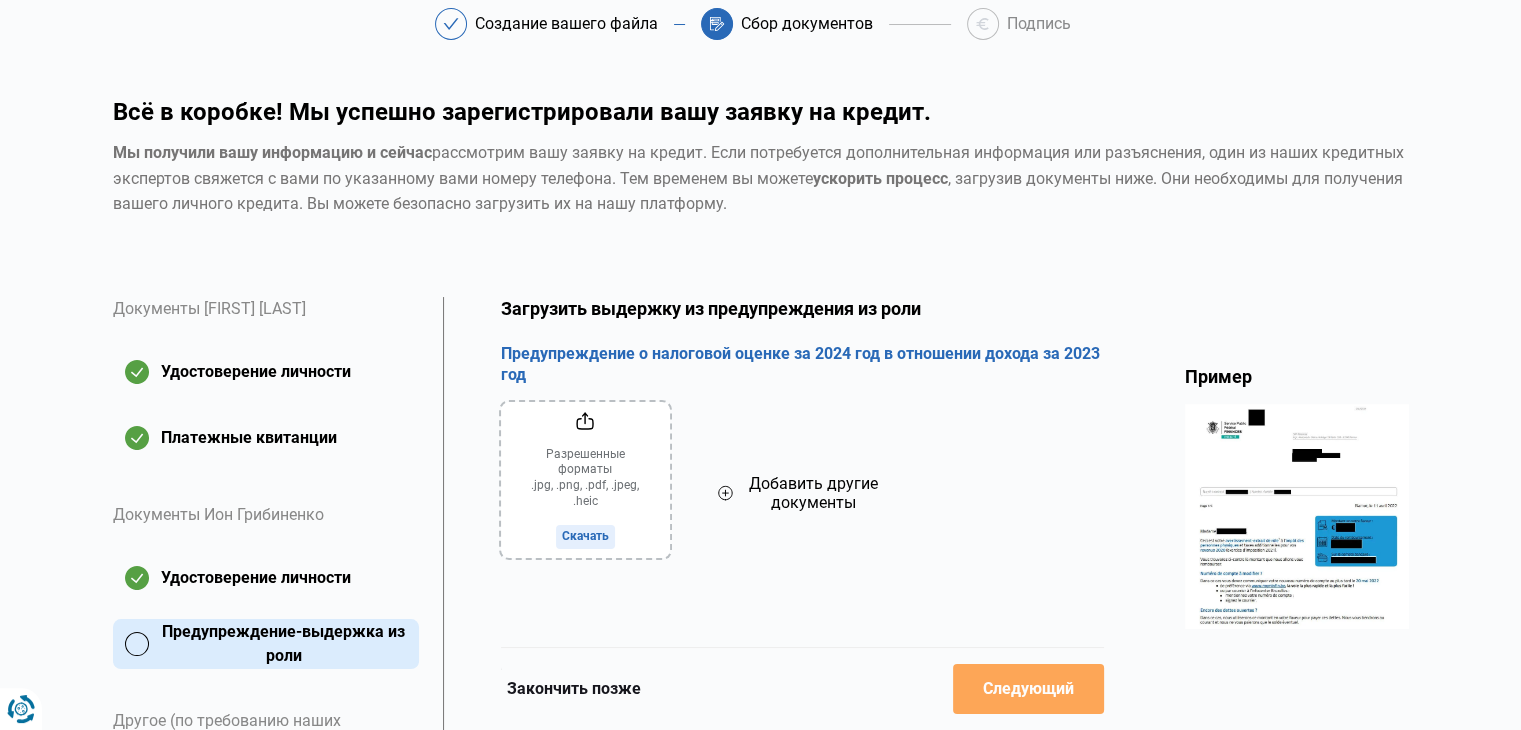 click 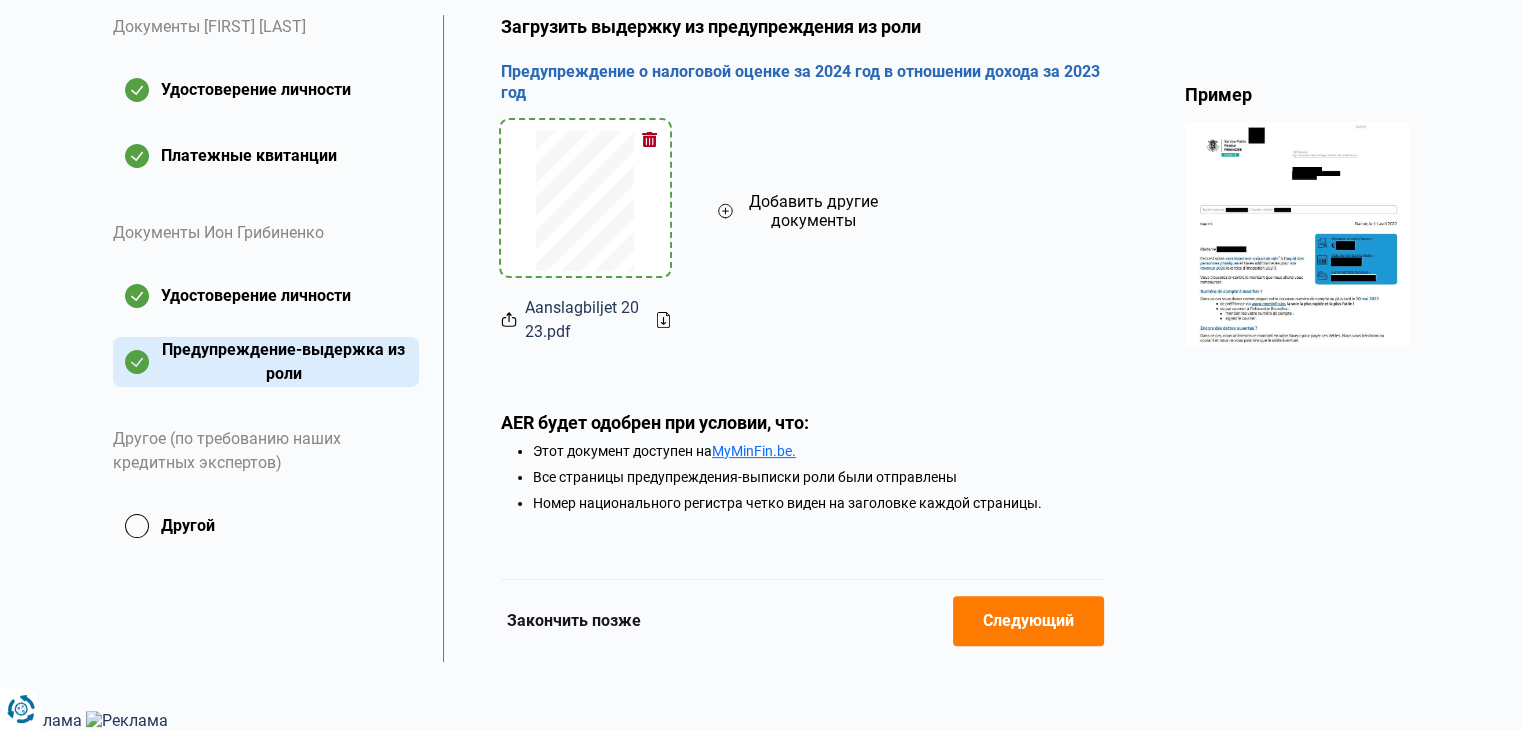 click on "Следующий" 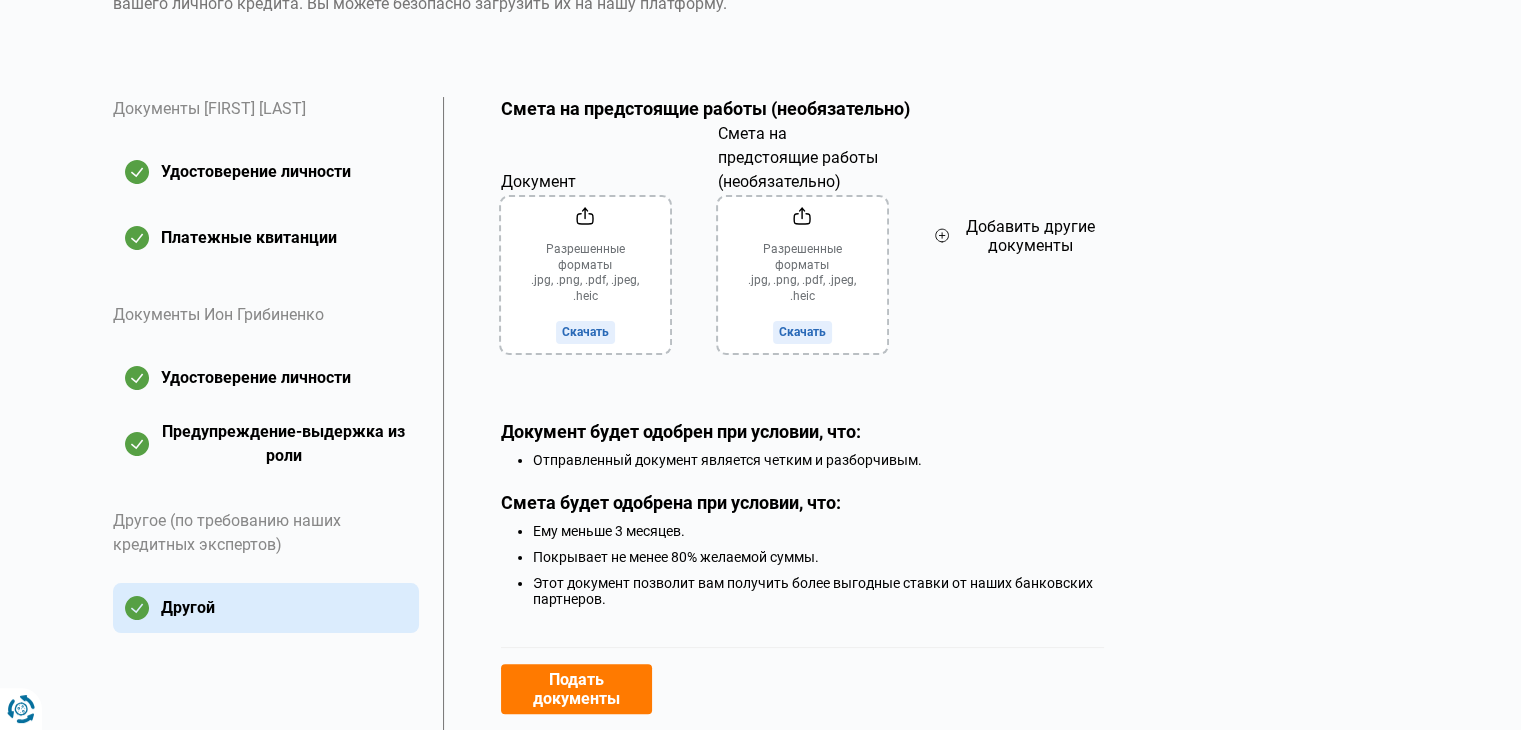 scroll, scrollTop: 400, scrollLeft: 0, axis: vertical 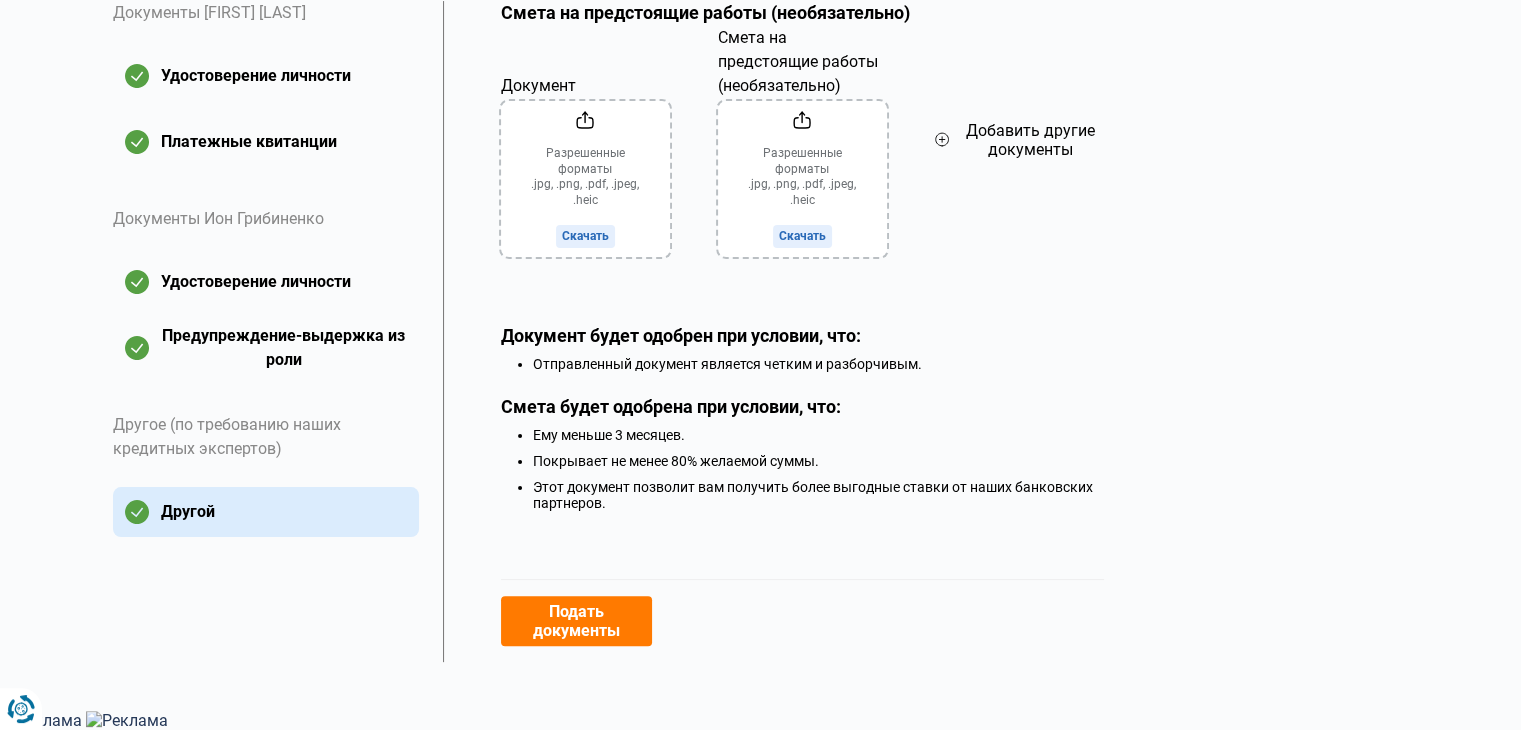 click on "Подать документы" at bounding box center [802, 620] 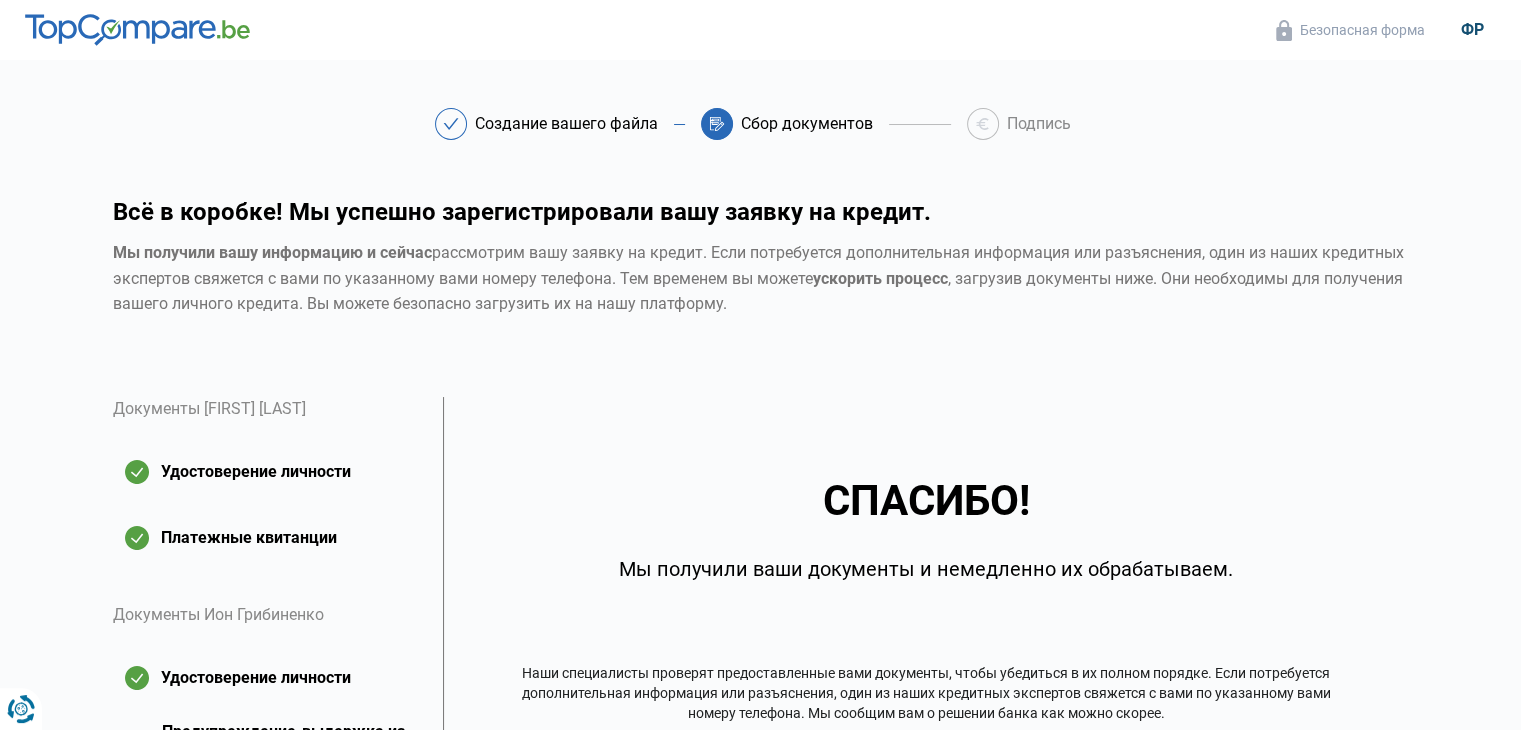 scroll, scrollTop: 270, scrollLeft: 0, axis: vertical 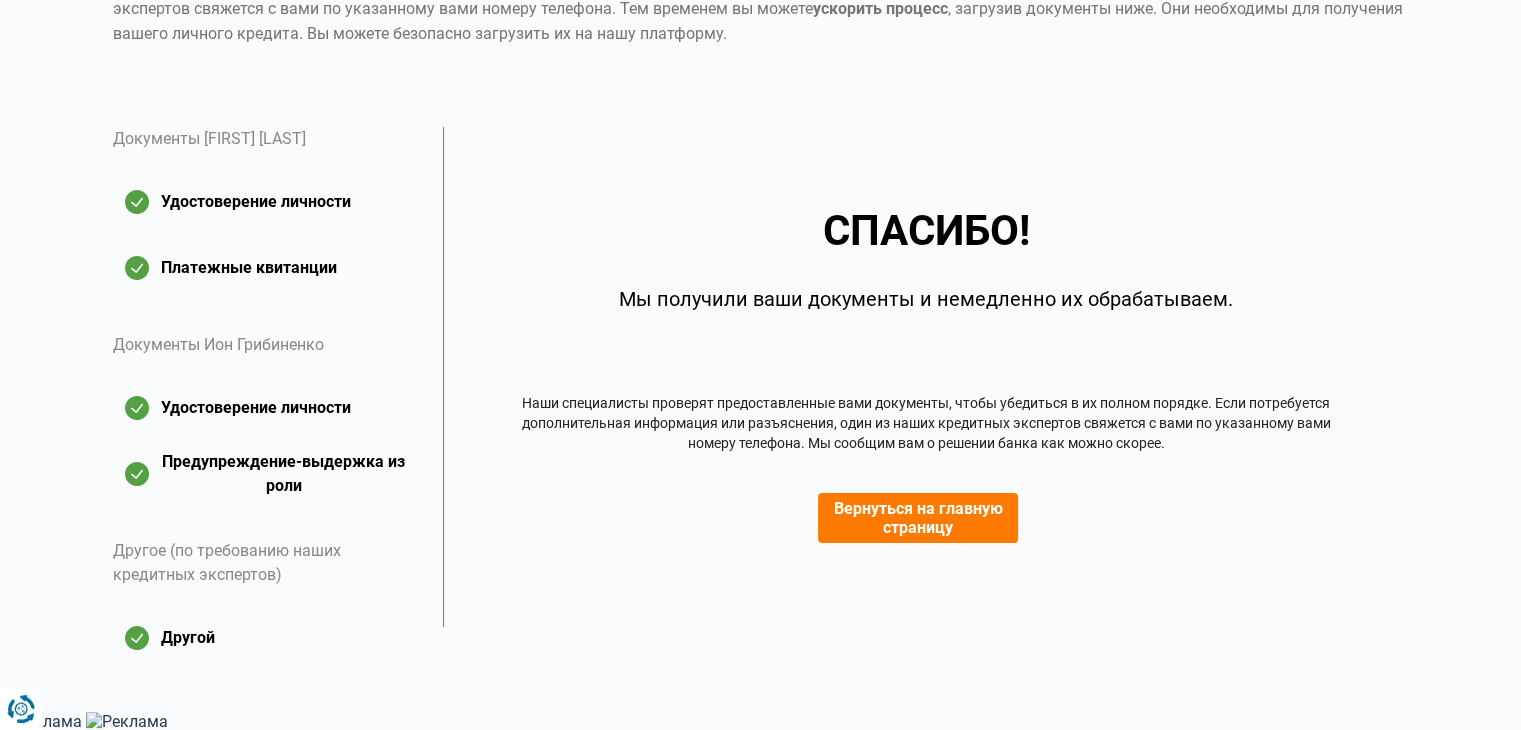 click on "Вернуться на главную страницу" at bounding box center [918, 518] 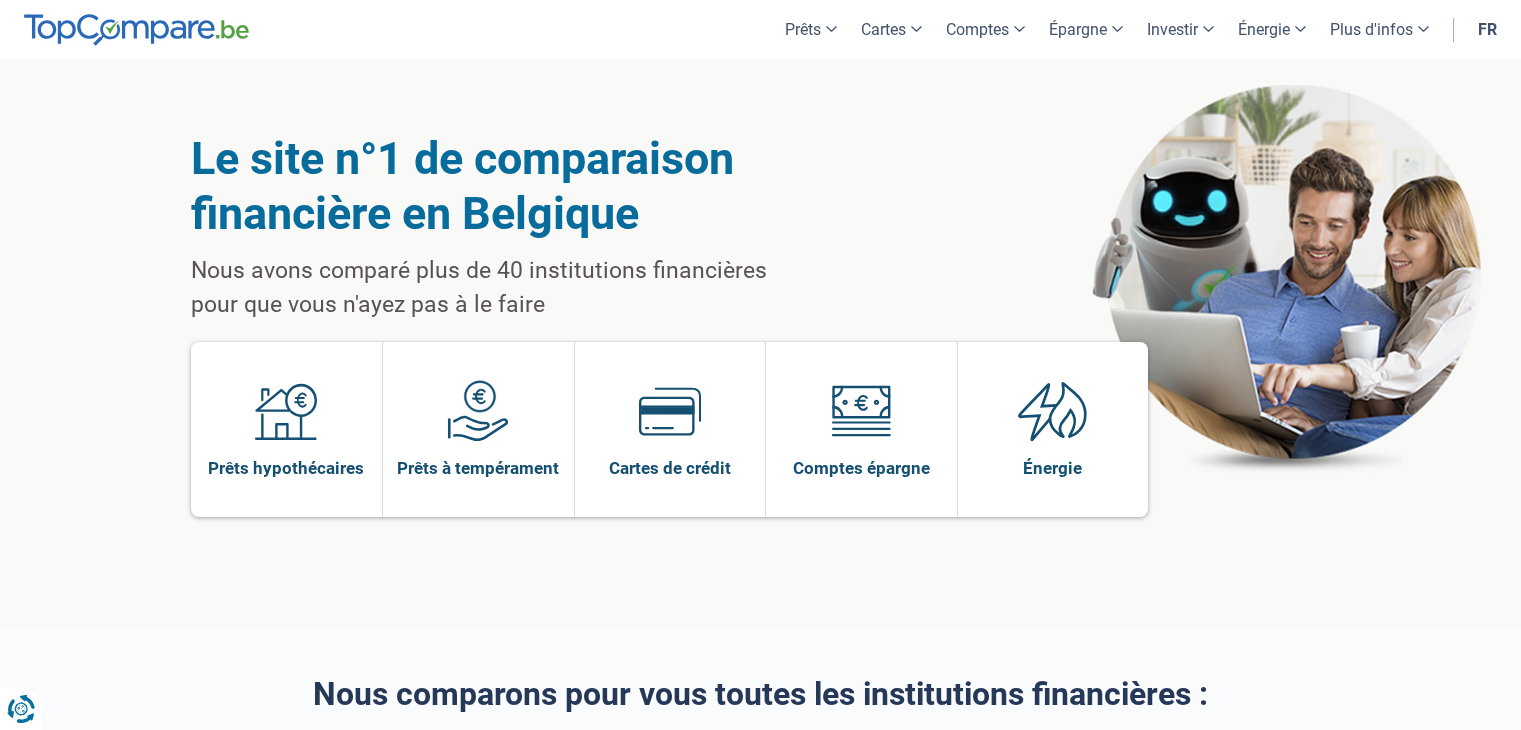 scroll, scrollTop: 0, scrollLeft: 0, axis: both 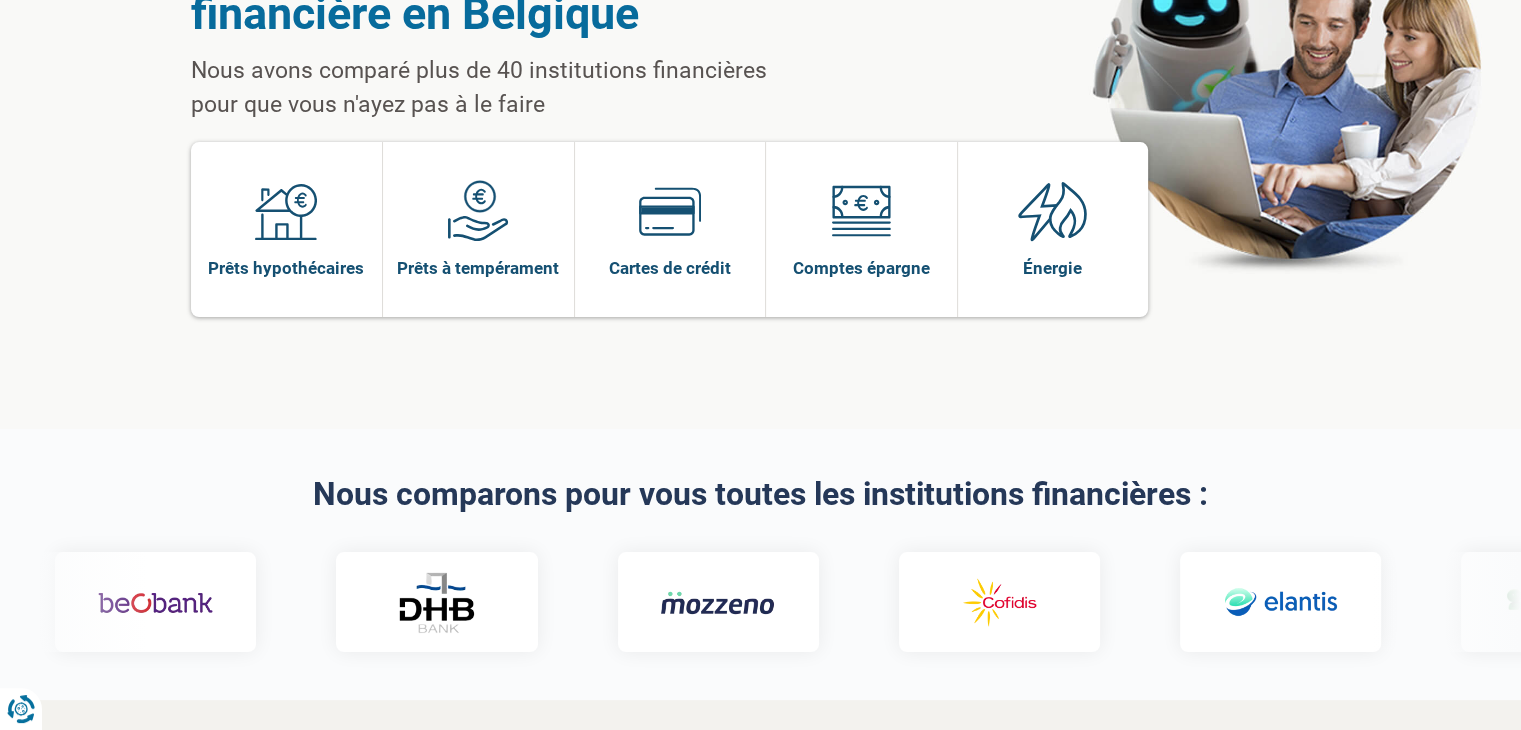 click at bounding box center (981, 603) 